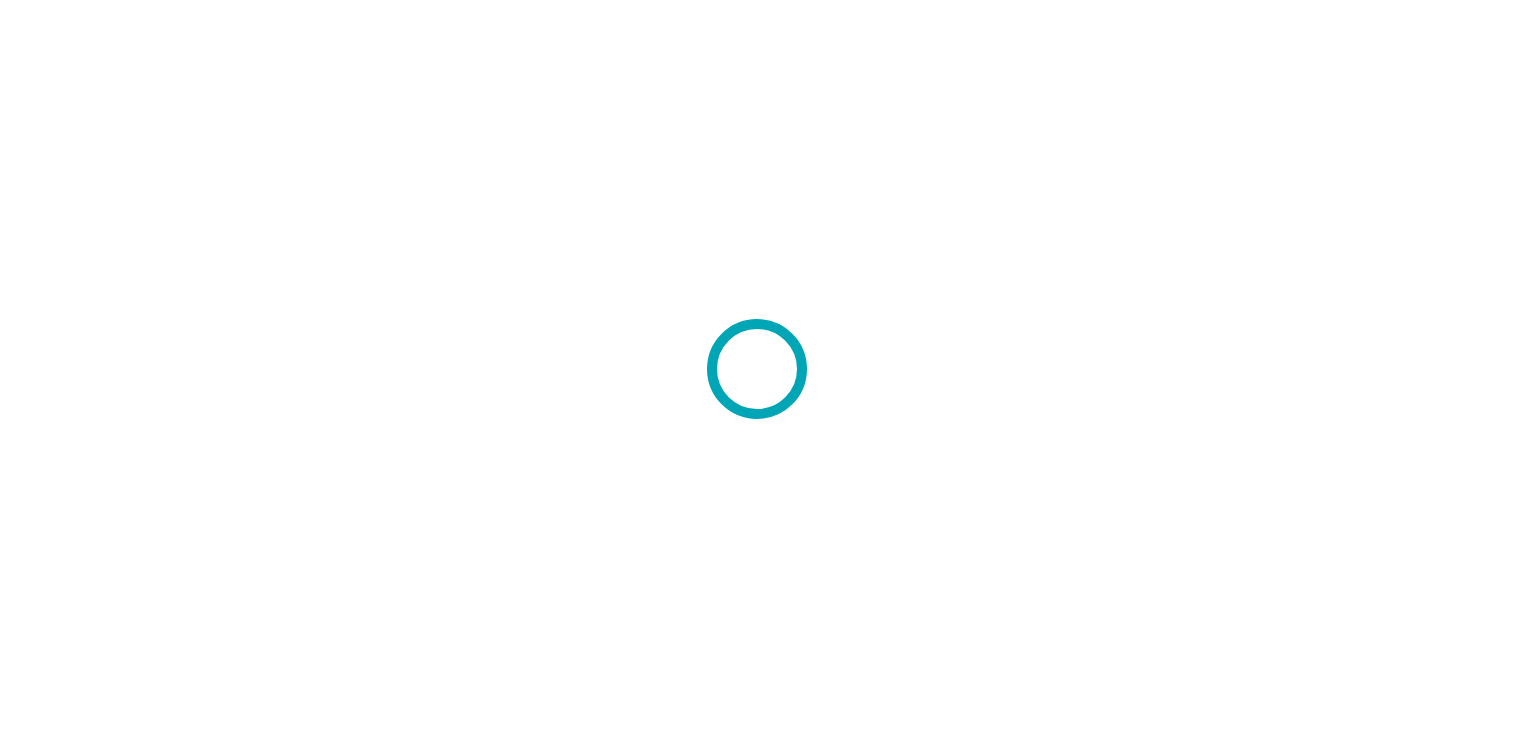 scroll, scrollTop: 0, scrollLeft: 0, axis: both 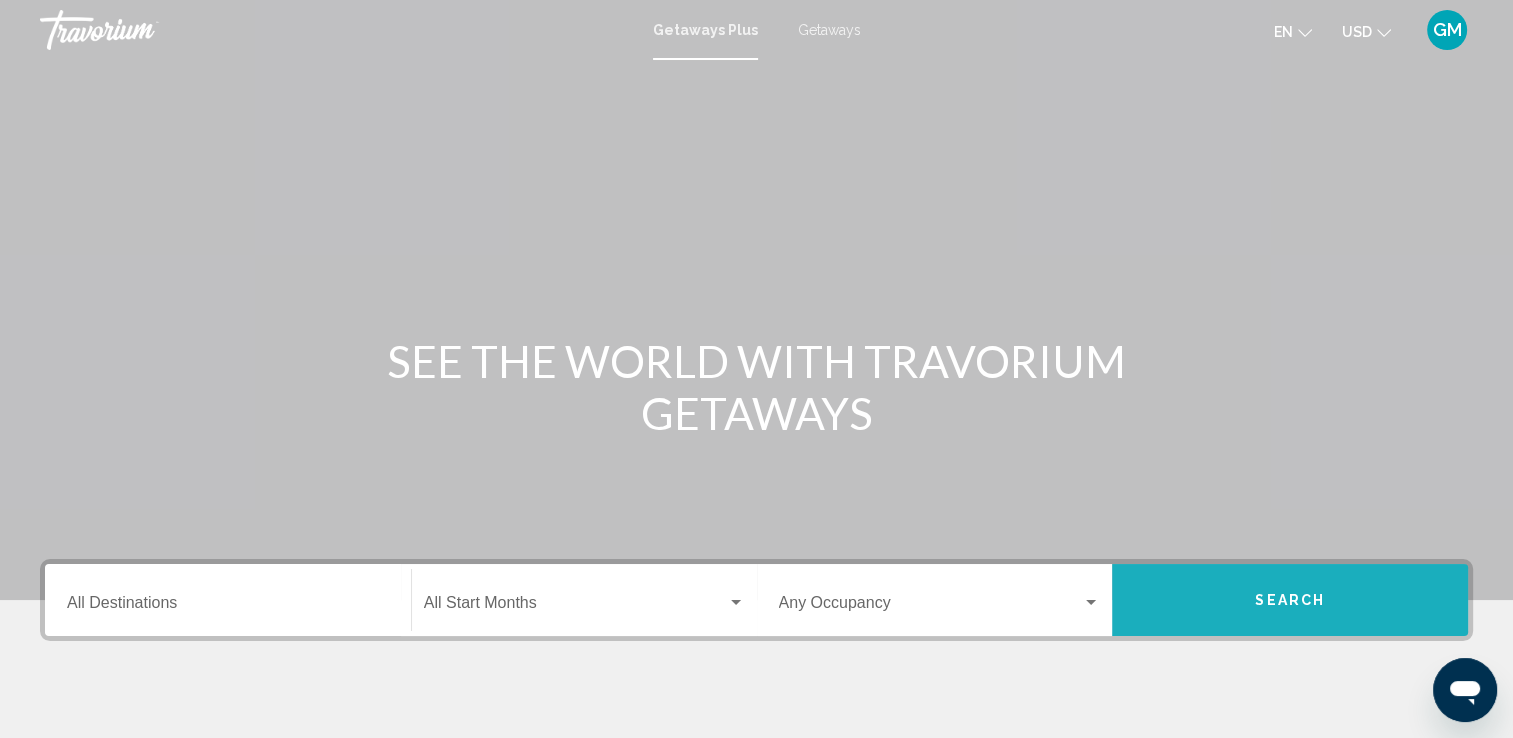 click on "Search" at bounding box center (1290, 600) 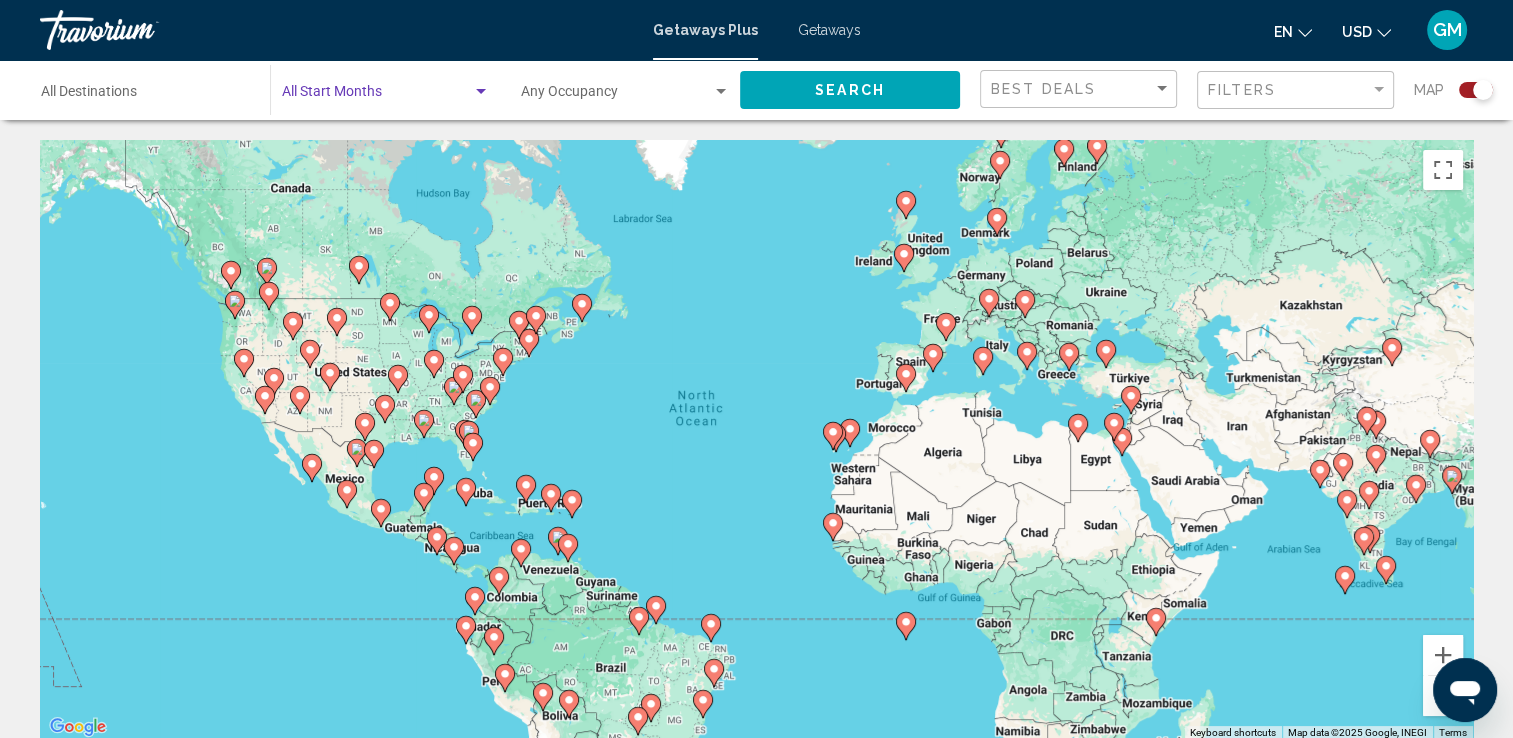 click at bounding box center [377, 96] 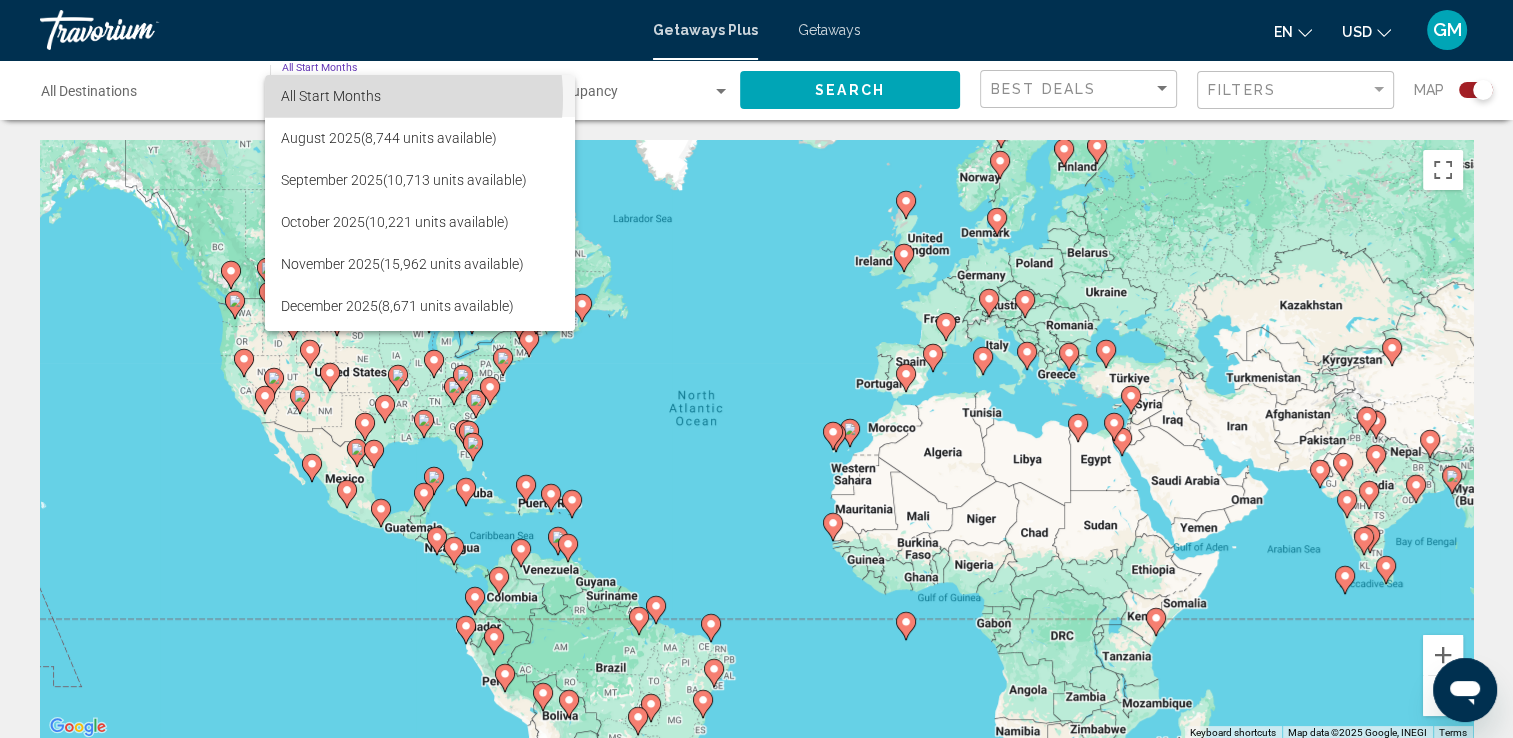 click on "All Start Months" at bounding box center [331, 96] 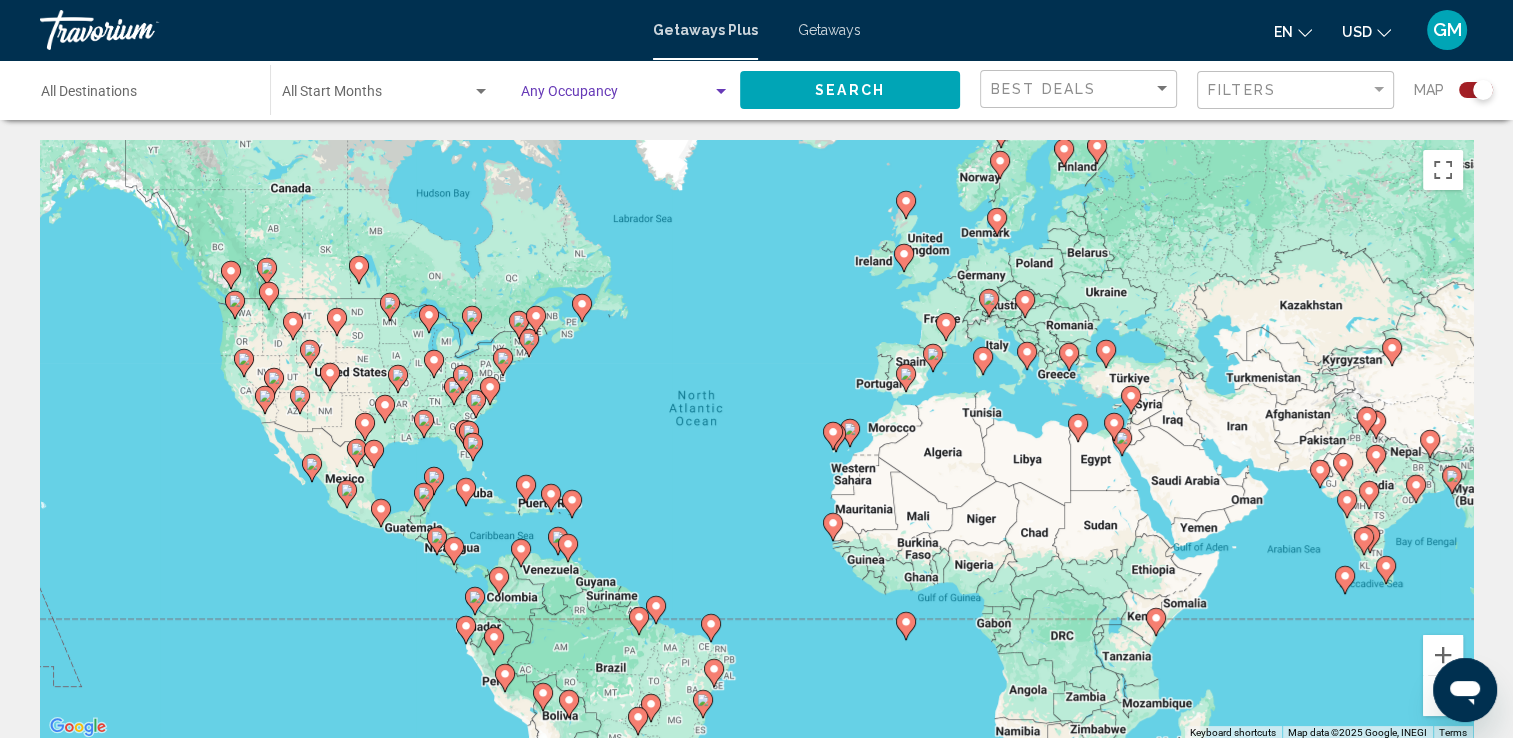 click at bounding box center [616, 96] 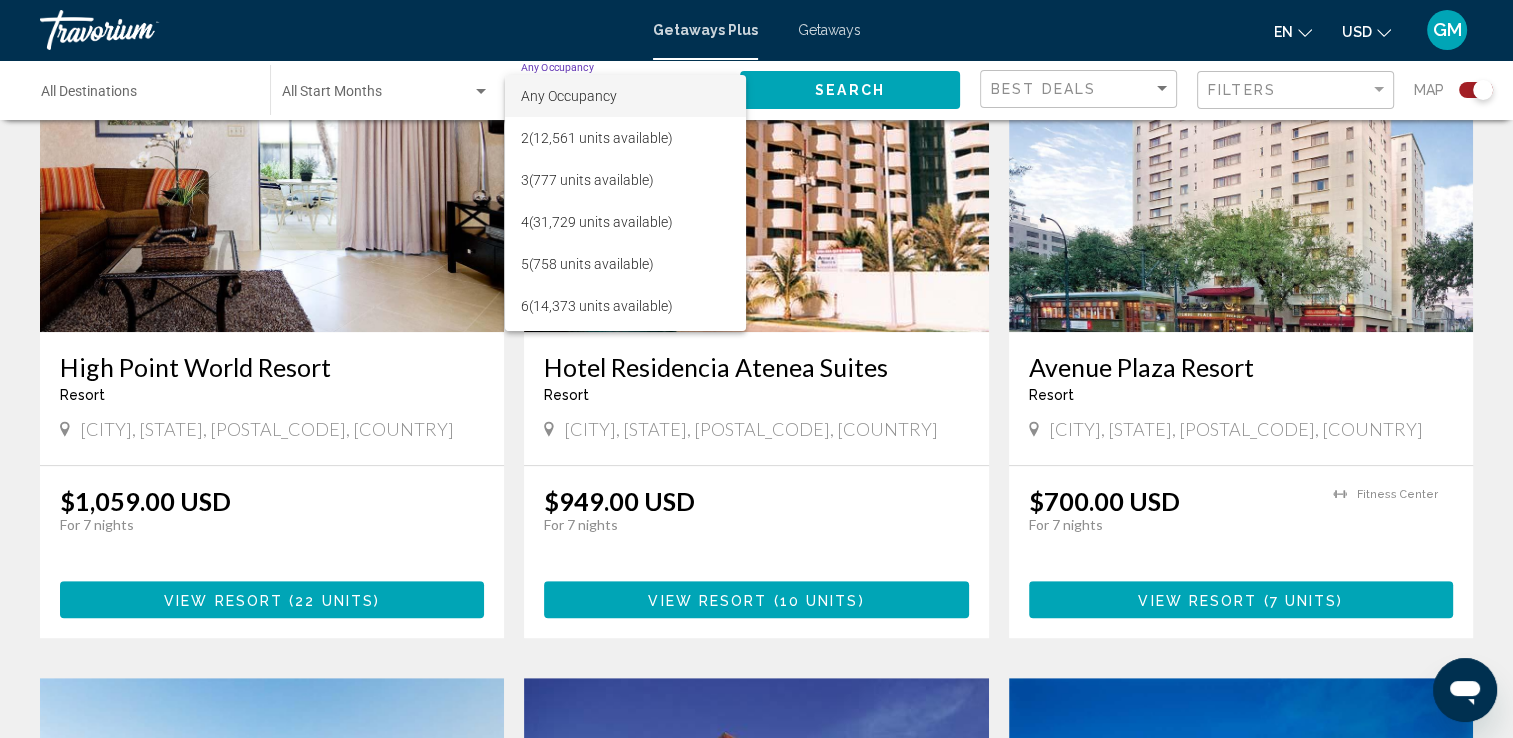 scroll, scrollTop: 768, scrollLeft: 0, axis: vertical 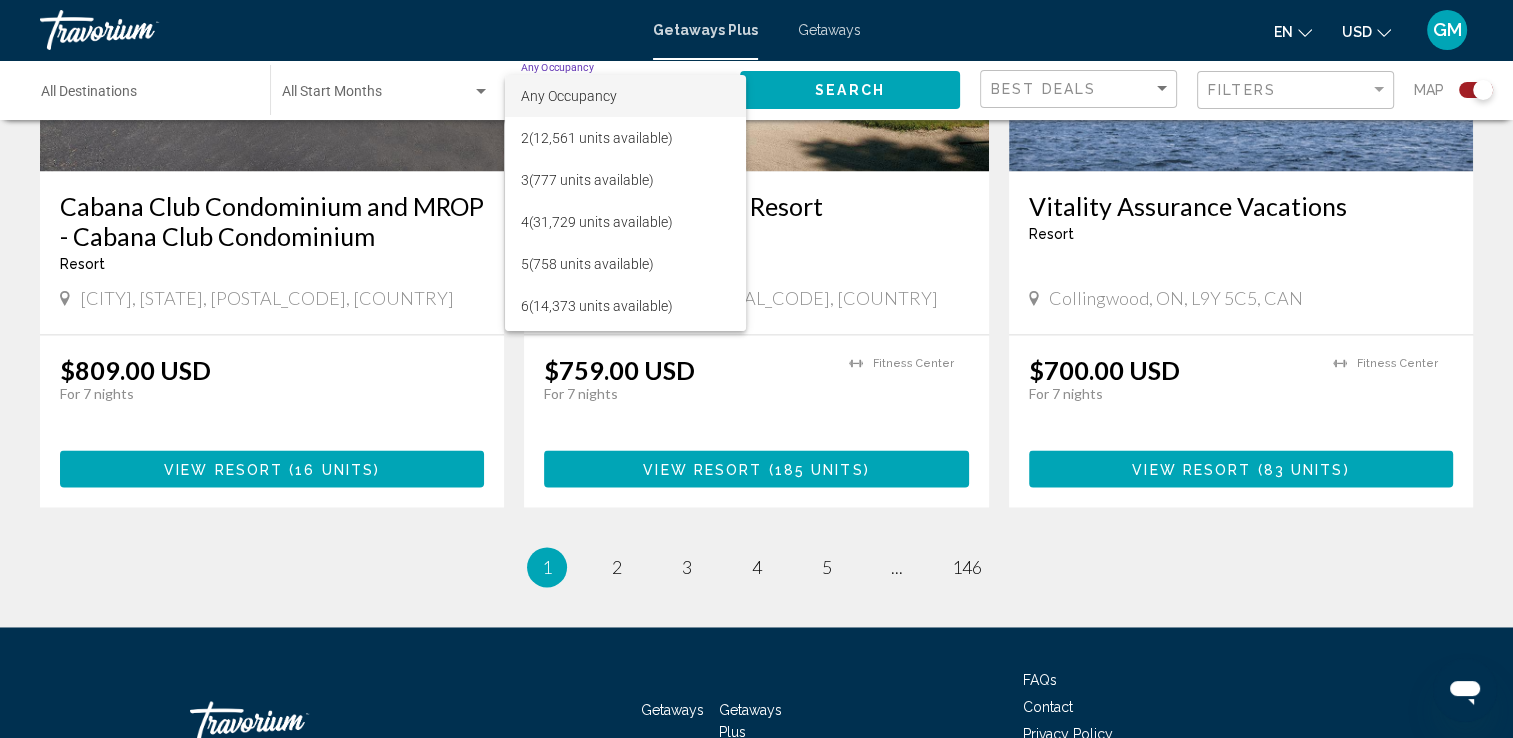 click at bounding box center [756, 369] 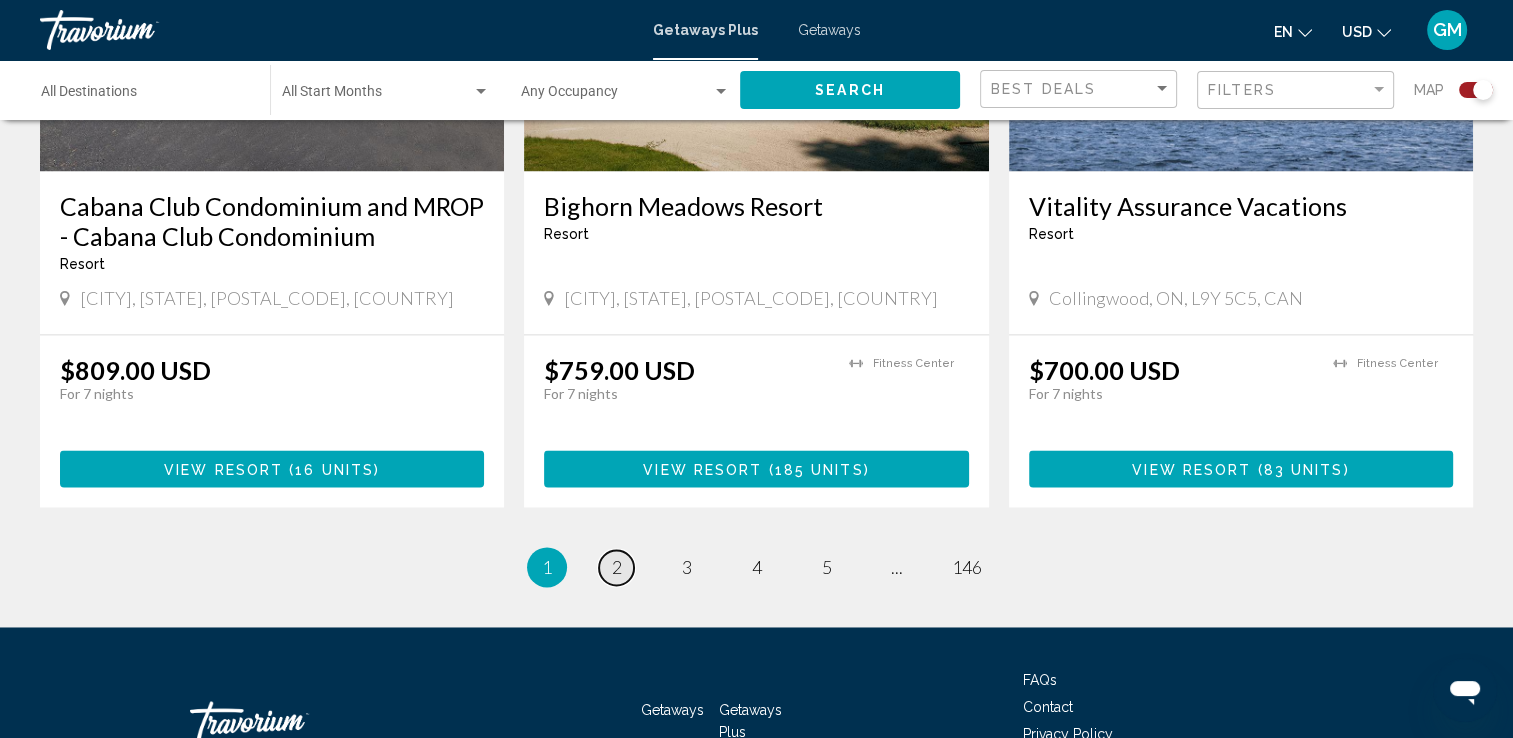 click on "2" at bounding box center [617, 567] 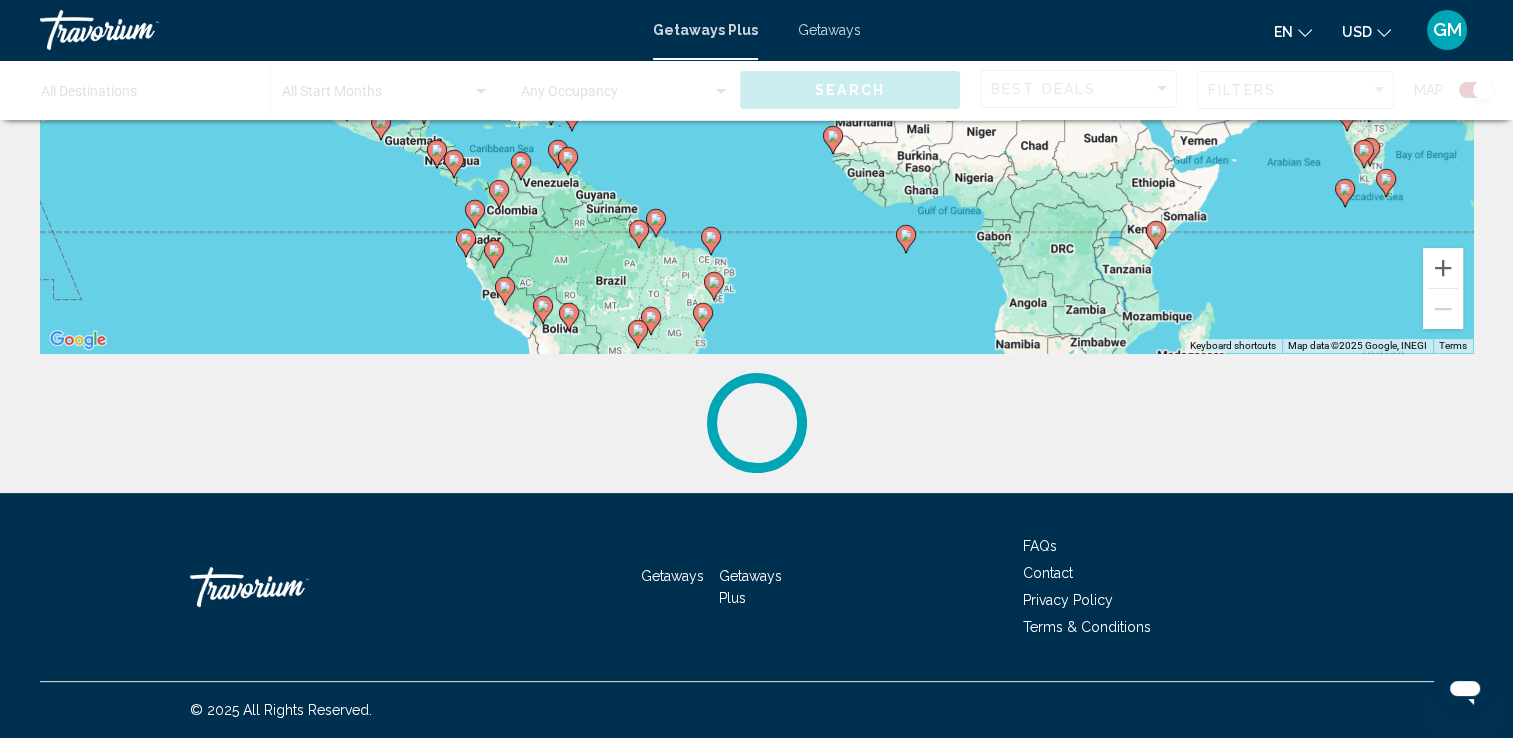scroll, scrollTop: 0, scrollLeft: 0, axis: both 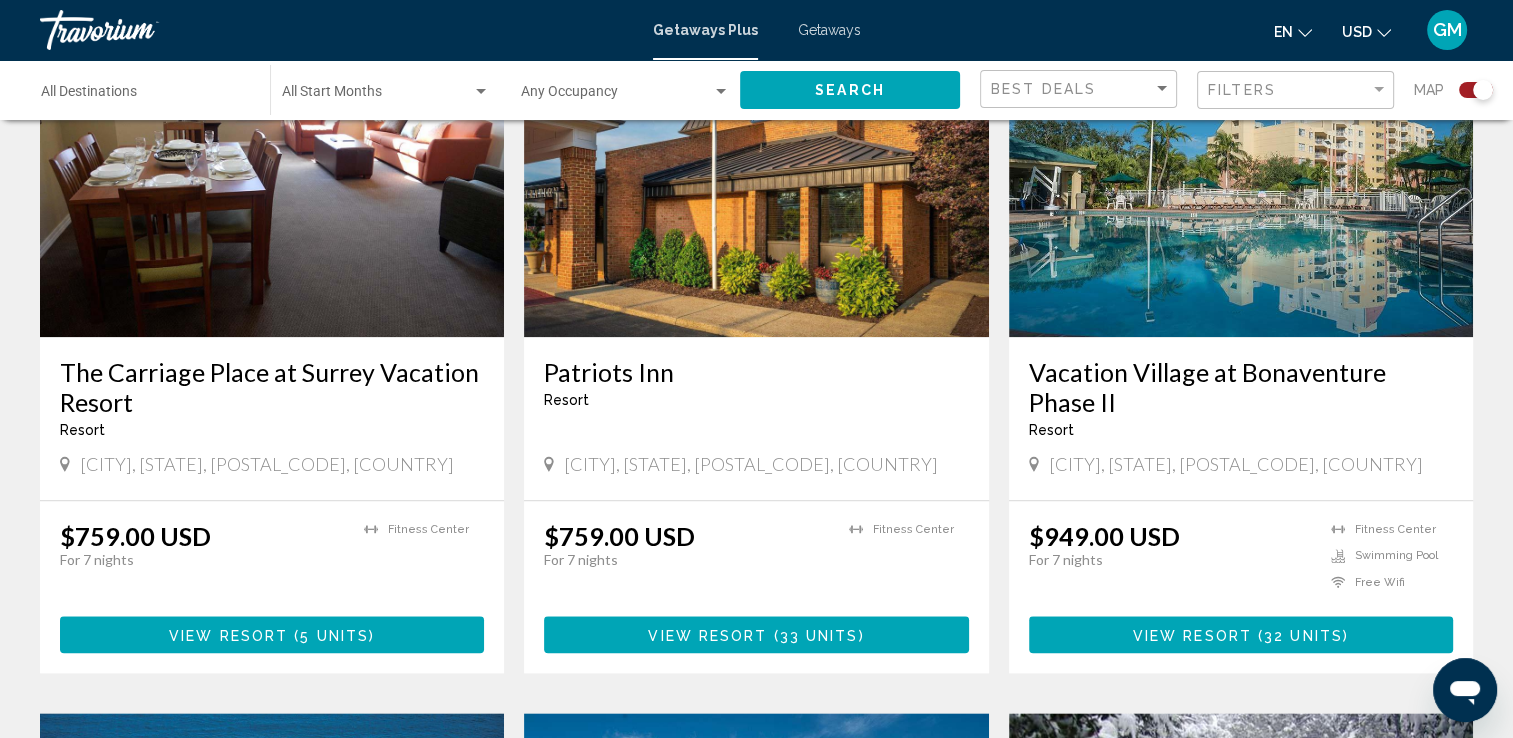 click on "To navigate the map with touch gestures double-tap and hold your finger on the map, then drag the map. ← Move left → Move right ↑ Move up ↓ Move down + Zoom in - Zoom out Home Jump left by 75% End Jump right by 75% Page Up Jump up by 75% Page Down Jump down by 75% To activate drag with keyboard, press Alt + Enter. Once in keyboard drag state, use the arrow keys to move the marker. To complete the drag, press the Enter key. To cancel, press Escape. Keyboard shortcuts Map Data Map data ©2025 Google, INEGI Map data ©2025 Google, INEGI 1000 km  Click to toggle between metric and imperial units Terms Report a map error 63,076 Getaways Plus units available across 1,739 Resorts  The Tower by Lifetime Destinations  Resort  -  This is an adults only resort
Branson, MO, 656169616, USA From $759.00 USD $759.00 USD For 7 nights You save  $0.00 USD   temp  1 View Resort    ( 46 units )   Bali Palms Resort  Resort  -  This is an adults only resort
From $939.00 USD" at bounding box center (756, -294) 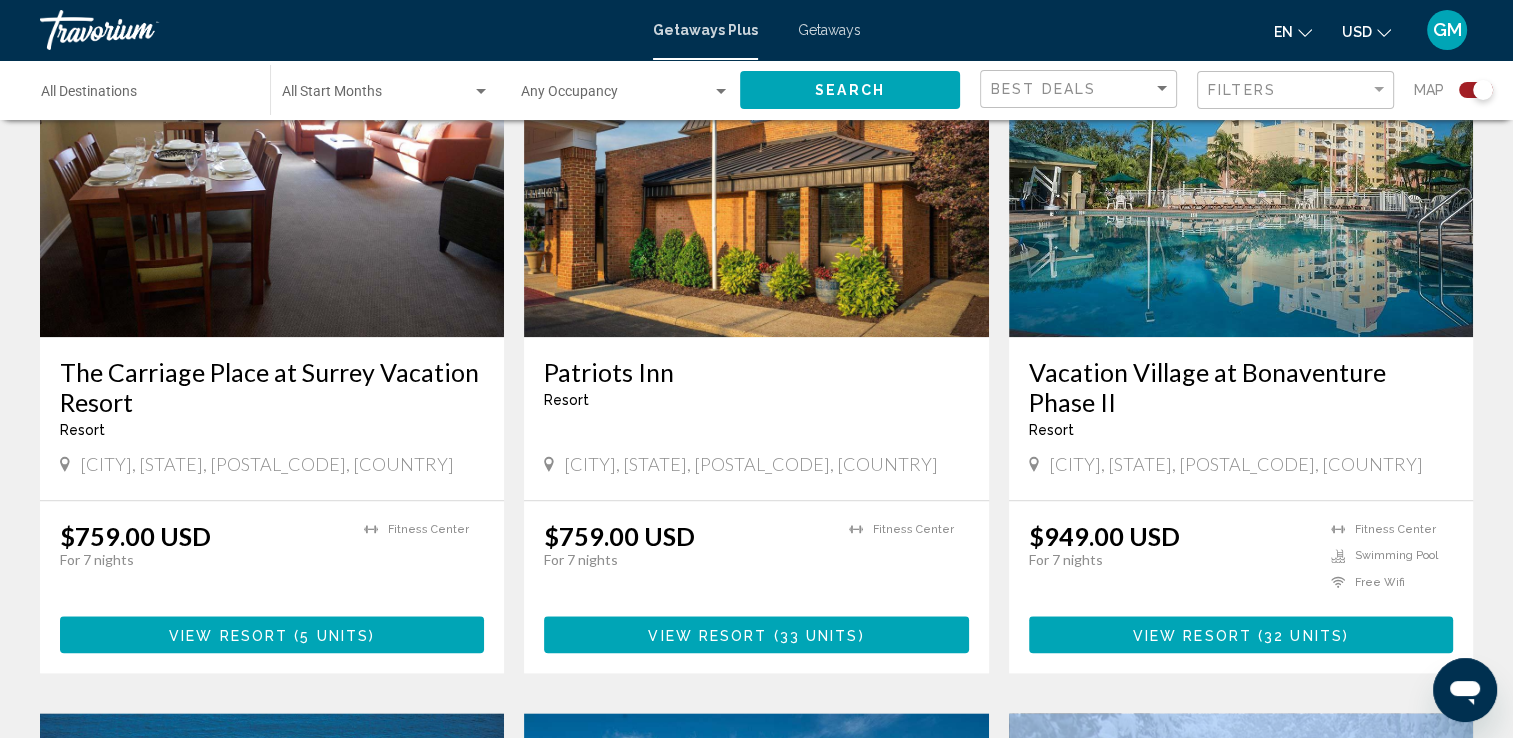 click on "To navigate the map with touch gestures double-tap and hold your finger on the map, then drag the map. ← Move left → Move right ↑ Move up ↓ Move down + Zoom in - Zoom out Home Jump left by 75% End Jump right by 75% Page Up Jump up by 75% Page Down Jump down by 75% To activate drag with keyboard, press Alt + Enter. Once in keyboard drag state, use the arrow keys to move the marker. To complete the drag, press the Enter key. To cancel, press Escape. Keyboard shortcuts Map Data Map data ©2025 Google, INEGI Map data ©2025 Google, INEGI 1000 km  Click to toggle between metric and imperial units Terms Report a map error 63,076 Getaways Plus units available across 1,739 Resorts  The Tower by Lifetime Destinations  Resort  -  This is an adults only resort
Branson, MO, 656169616, USA From $759.00 USD $759.00 USD For 7 nights You save  $0.00 USD   temp  1 View Resort    ( 46 units )   Bali Palms Resort  Resort  -  This is an adults only resort
From $939.00 USD" at bounding box center (756, -294) 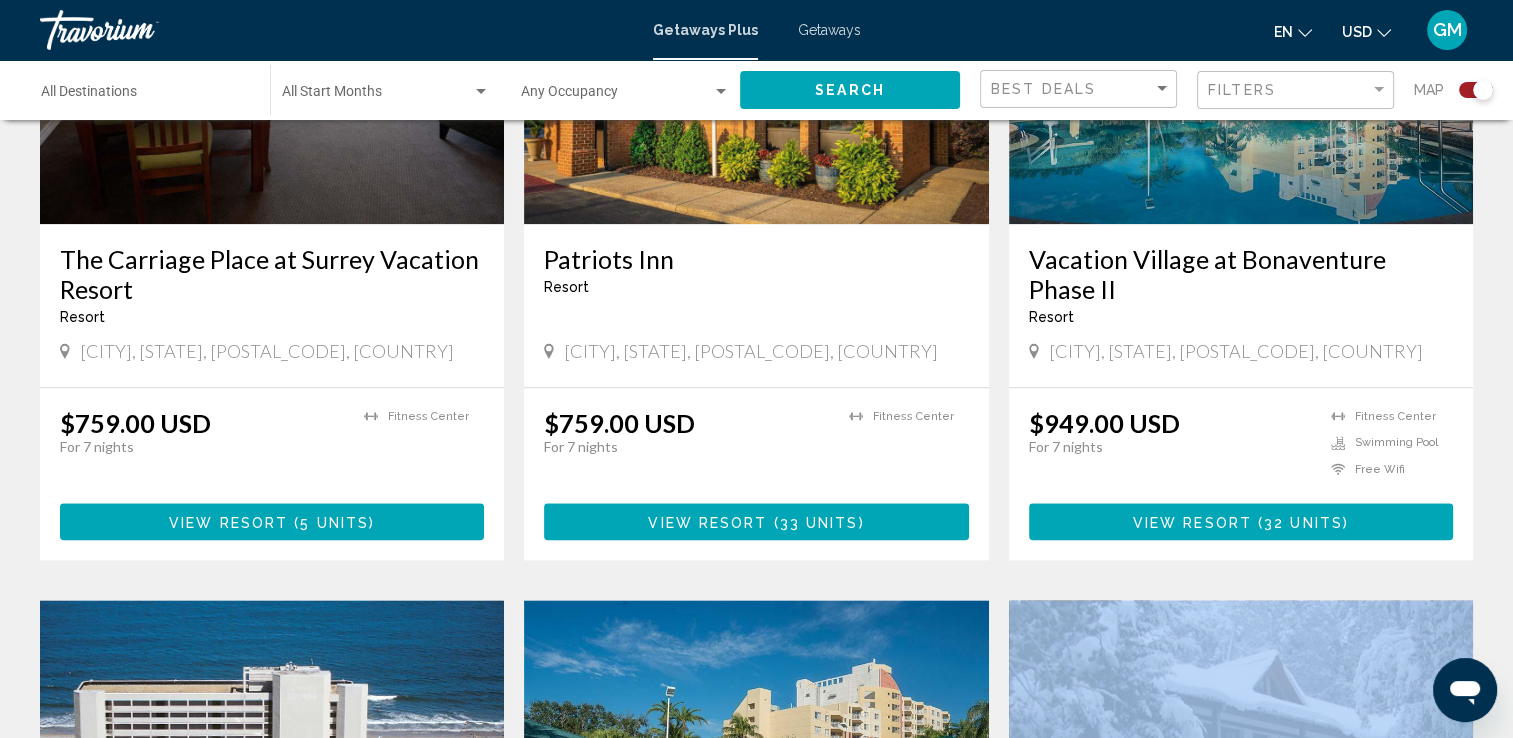 click on "To navigate the map with touch gestures double-tap and hold your finger on the map, then drag the map. ← Move left → Move right ↑ Move up ↓ Move down + Zoom in - Zoom out Home Jump left by 75% End Jump right by 75% Page Up Jump up by 75% Page Down Jump down by 75% To activate drag with keyboard, press Alt + Enter. Once in keyboard drag state, use the arrow keys to move the marker. To complete the drag, press the Enter key. To cancel, press Escape. Keyboard shortcuts Map Data Map data ©2025 Google, INEGI Map data ©2025 Google, INEGI 1000 km  Click to toggle between metric and imperial units Terms Report a map error 63,076 Getaways Plus units available across 1,739 Resorts  The Tower by Lifetime Destinations  Resort  -  This is an adults only resort
Branson, MO, 656169616, USA From $759.00 USD $759.00 USD For 7 nights You save  $0.00 USD   temp  1 View Resort    ( 46 units )   Bali Palms Resort  Resort  -  This is an adults only resort
From $939.00 USD" at bounding box center (756, -407) 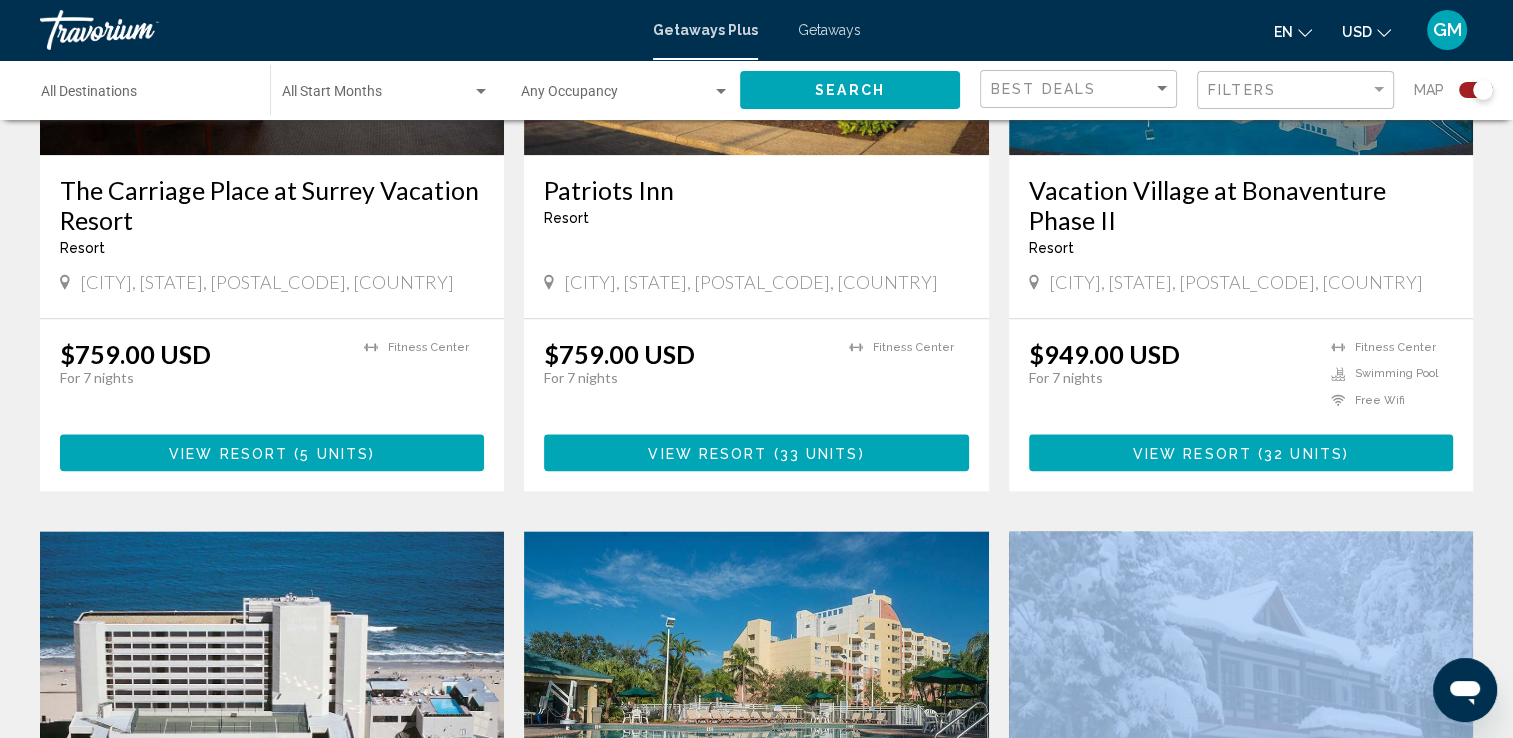 click on "To navigate the map with touch gestures double-tap and hold your finger on the map, then drag the map. ← Move left → Move right ↑ Move up ↓ Move down + Zoom in - Zoom out Home Jump left by 75% End Jump right by 75% Page Up Jump up by 75% Page Down Jump down by 75% To activate drag with keyboard, press Alt + Enter. Once in keyboard drag state, use the arrow keys to move the marker. To complete the drag, press the Enter key. To cancel, press Escape. Keyboard shortcuts Map Data Map data ©2025 Google, INEGI Map data ©2025 Google, INEGI 1000 km  Click to toggle between metric and imperial units Terms Report a map error 63,076 Getaways Plus units available across 1,739 Resorts  The Tower by Lifetime Destinations  Resort  -  This is an adults only resort
Branson, MO, 656169616, USA From $759.00 USD $759.00 USD For 7 nights You save  $0.00 USD   temp  1 View Resort    ( 46 units )   Bali Palms Resort  Resort  -  This is an adults only resort
From $939.00 USD" at bounding box center [756, -476] 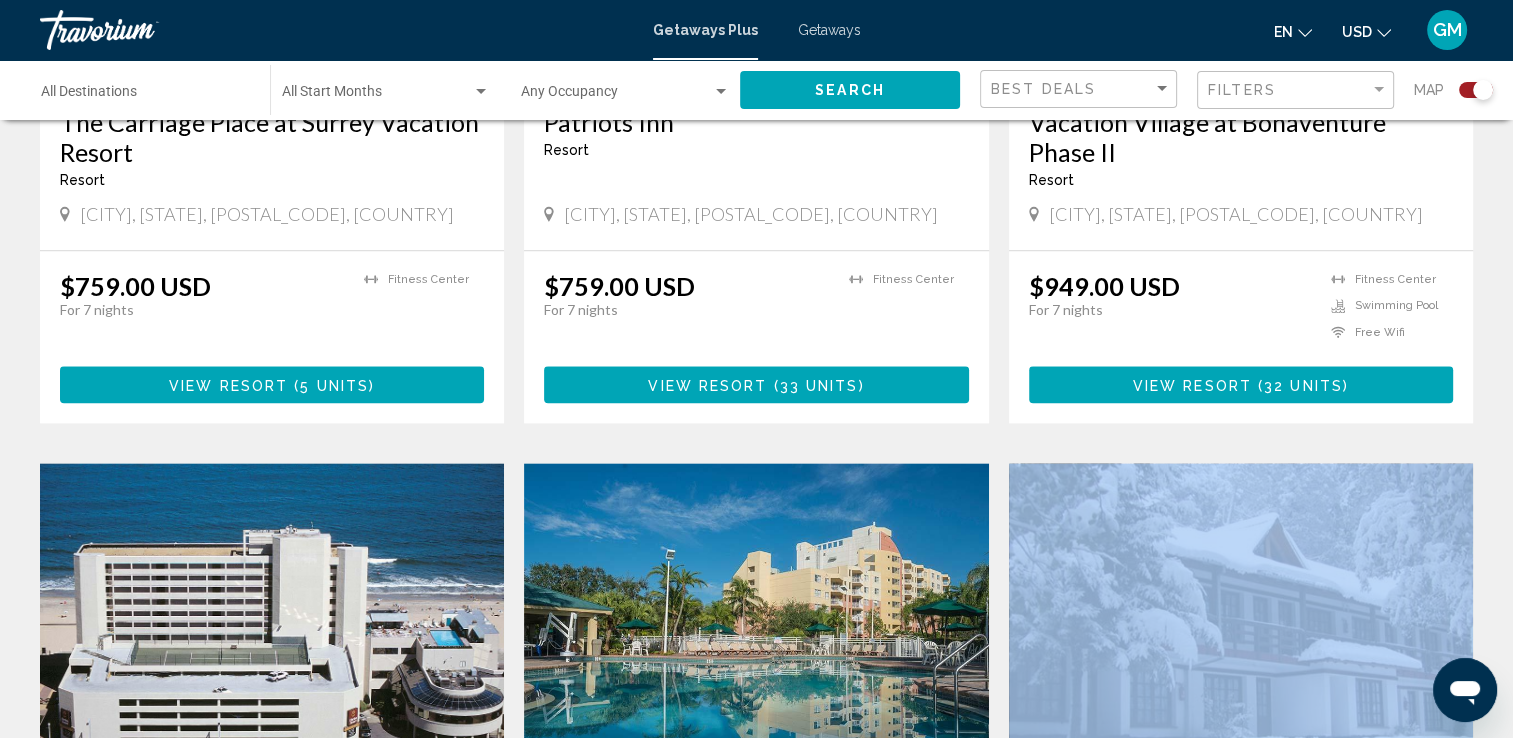 click on "To navigate the map with touch gestures double-tap and hold your finger on the map, then drag the map. ← Move left → Move right ↑ Move up ↓ Move down + Zoom in - Zoom out Home Jump left by 75% End Jump right by 75% Page Up Jump up by 75% Page Down Jump down by 75% To activate drag with keyboard, press Alt + Enter. Once in keyboard drag state, use the arrow keys to move the marker. To complete the drag, press the Enter key. To cancel, press Escape. Keyboard shortcuts Map Data Map data ©2025 Google, INEGI Map data ©2025 Google, INEGI 1000 km  Click to toggle between metric and imperial units Terms Report a map error 63,076 Getaways Plus units available across 1,739 Resorts  The Tower by Lifetime Destinations  Resort  -  This is an adults only resort
Branson, MO, 656169616, USA From $759.00 USD $759.00 USD For 7 nights You save  $0.00 USD   temp  1 View Resort    ( 46 units )   Bali Palms Resort  Resort  -  This is an adults only resort
From $939.00 USD" at bounding box center [756, -544] 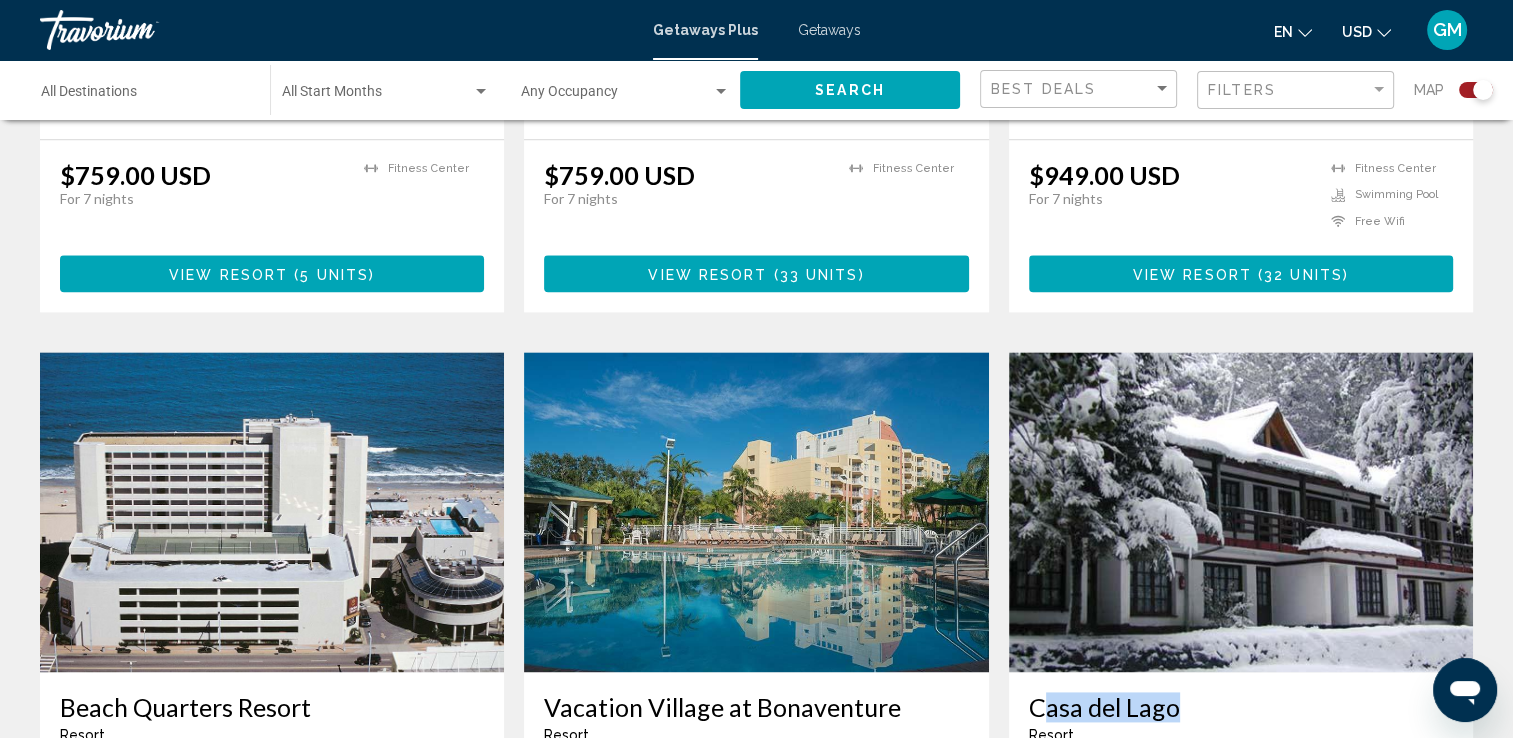 click on "To navigate the map with touch gestures double-tap and hold your finger on the map, then drag the map. ← Move left → Move right ↑ Move up ↓ Move down + Zoom in - Zoom out Home Jump left by 75% End Jump right by 75% Page Up Jump up by 75% Page Down Jump down by 75% To activate drag with keyboard, press Alt + Enter. Once in keyboard drag state, use the arrow keys to move the marker. To complete the drag, press the Enter key. To cancel, press Escape. Keyboard shortcuts Map Data Map data ©2025 Google, INEGI Map data ©2025 Google, INEGI 1000 km  Click to toggle between metric and imperial units Terms Report a map error 63,076 Getaways Plus units available across 1,739 Resorts  The Tower by Lifetime Destinations  Resort  -  This is an adults only resort
Branson, MO, 656169616, USA From $759.00 USD $759.00 USD For 7 nights You save  $0.00 USD   temp  1 View Resort    ( 46 units )   Bali Palms Resort  Resort  -  This is an adults only resort
From $939.00 USD" at bounding box center (756, -655) 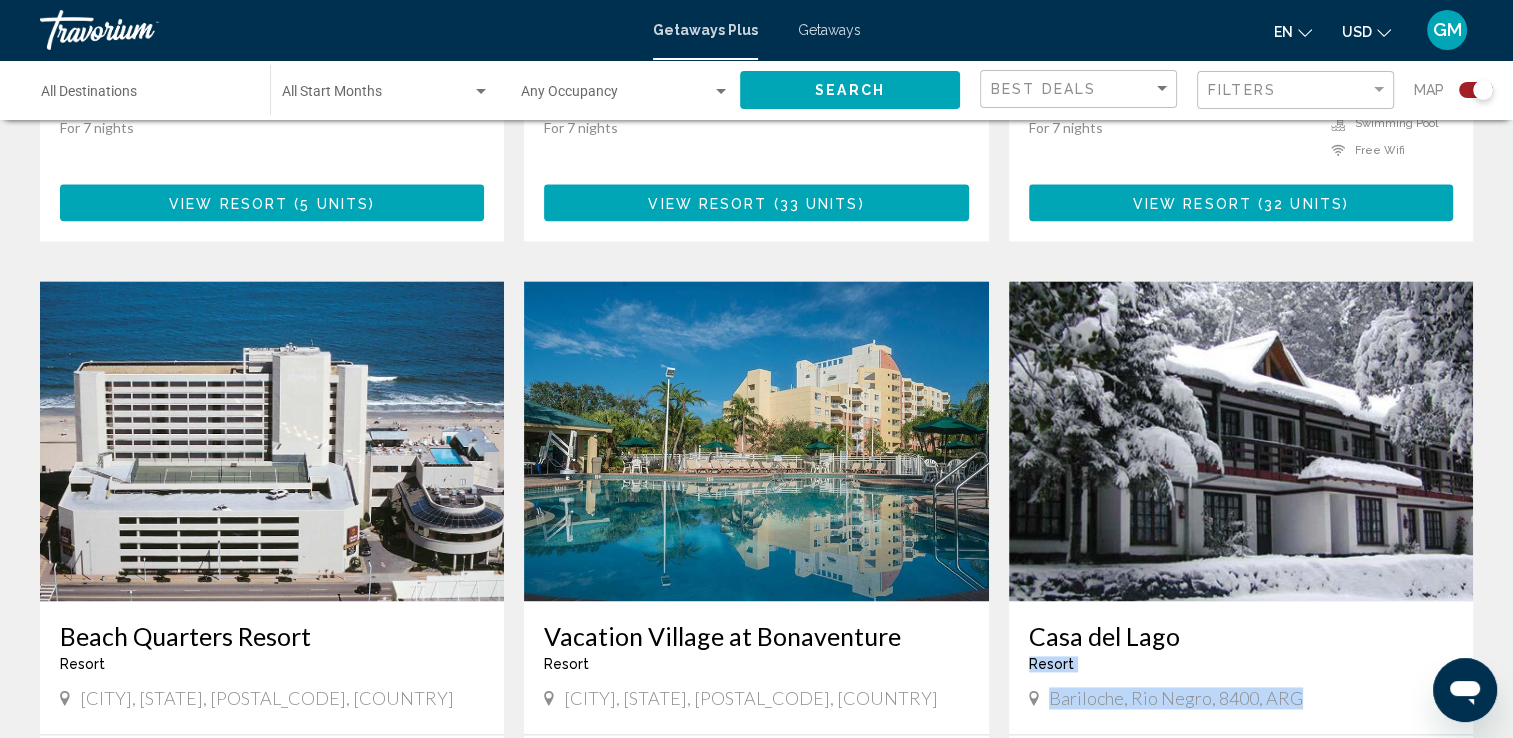 click on "To navigate the map with touch gestures double-tap and hold your finger on the map, then drag the map. ← Move left → Move right ↑ Move up ↓ Move down + Zoom in - Zoom out Home Jump left by 75% End Jump right by 75% Page Up Jump up by 75% Page Down Jump down by 75% To activate drag with keyboard, press Alt + Enter. Once in keyboard drag state, use the arrow keys to move the marker. To complete the drag, press the Enter key. To cancel, press Escape. Keyboard shortcuts Map Data Map data ©2025 Google, INEGI Map data ©2025 Google, INEGI 1000 km  Click to toggle between metric and imperial units Terms Report a map error 63,076 Getaways Plus units available across 1,739 Resorts  The Tower by Lifetime Destinations  Resort  -  This is an adults only resort
Branson, MO, 656169616, USA From $759.00 USD $759.00 USD For 7 nights You save  $0.00 USD   temp  1 View Resort    ( 46 units )   Bali Palms Resort  Resort  -  This is an adults only resort
From $939.00 USD" at bounding box center (756, -726) 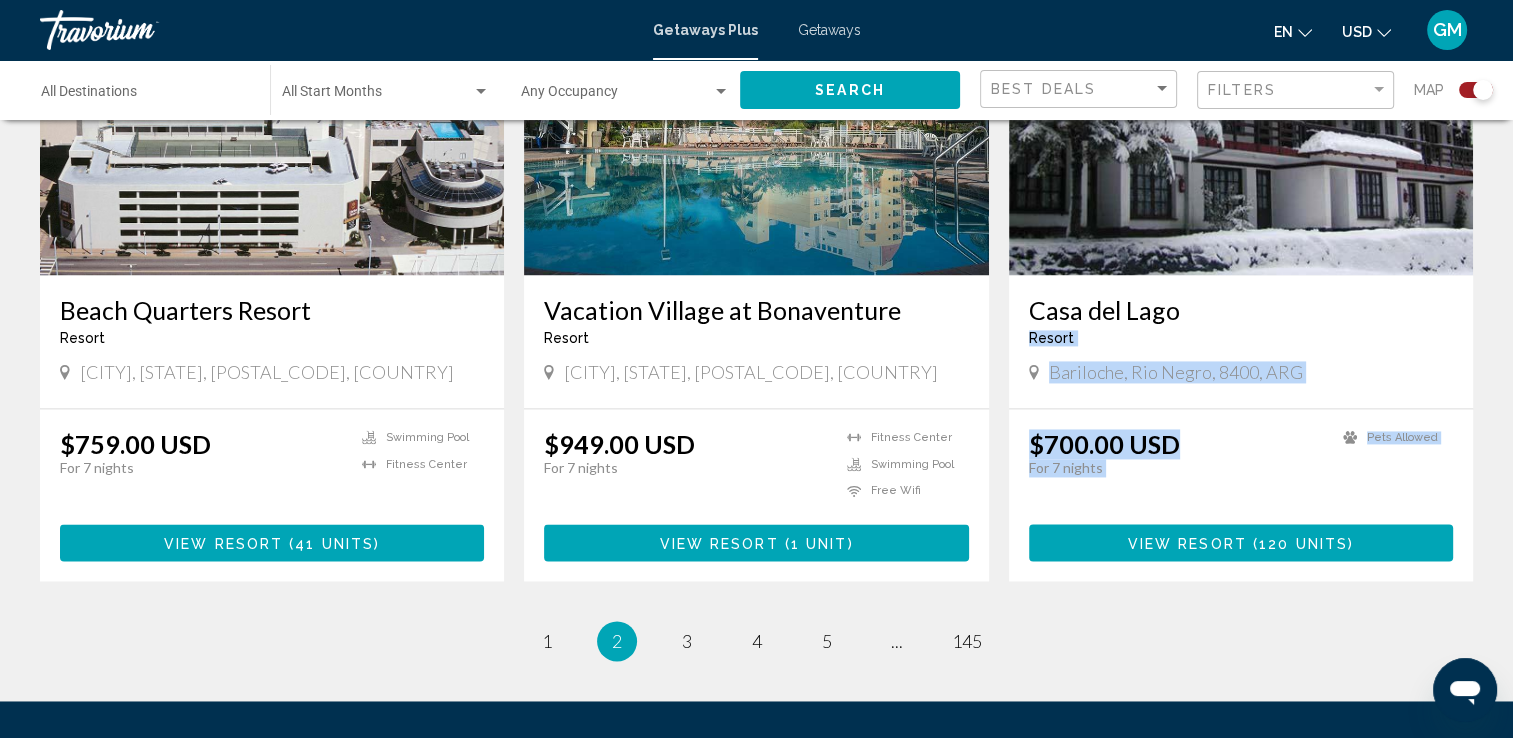 scroll, scrollTop: 2917, scrollLeft: 0, axis: vertical 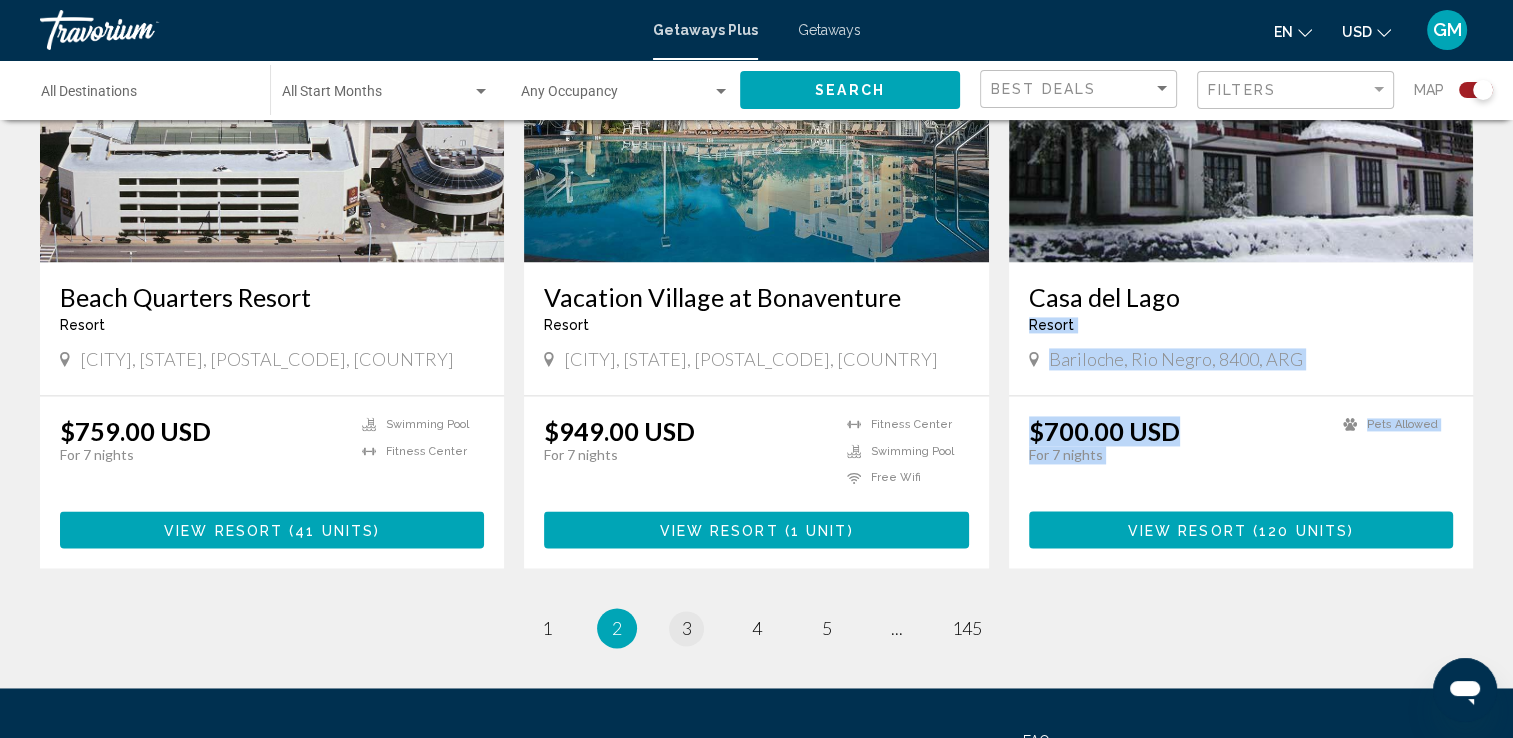 click on "3" at bounding box center (687, 628) 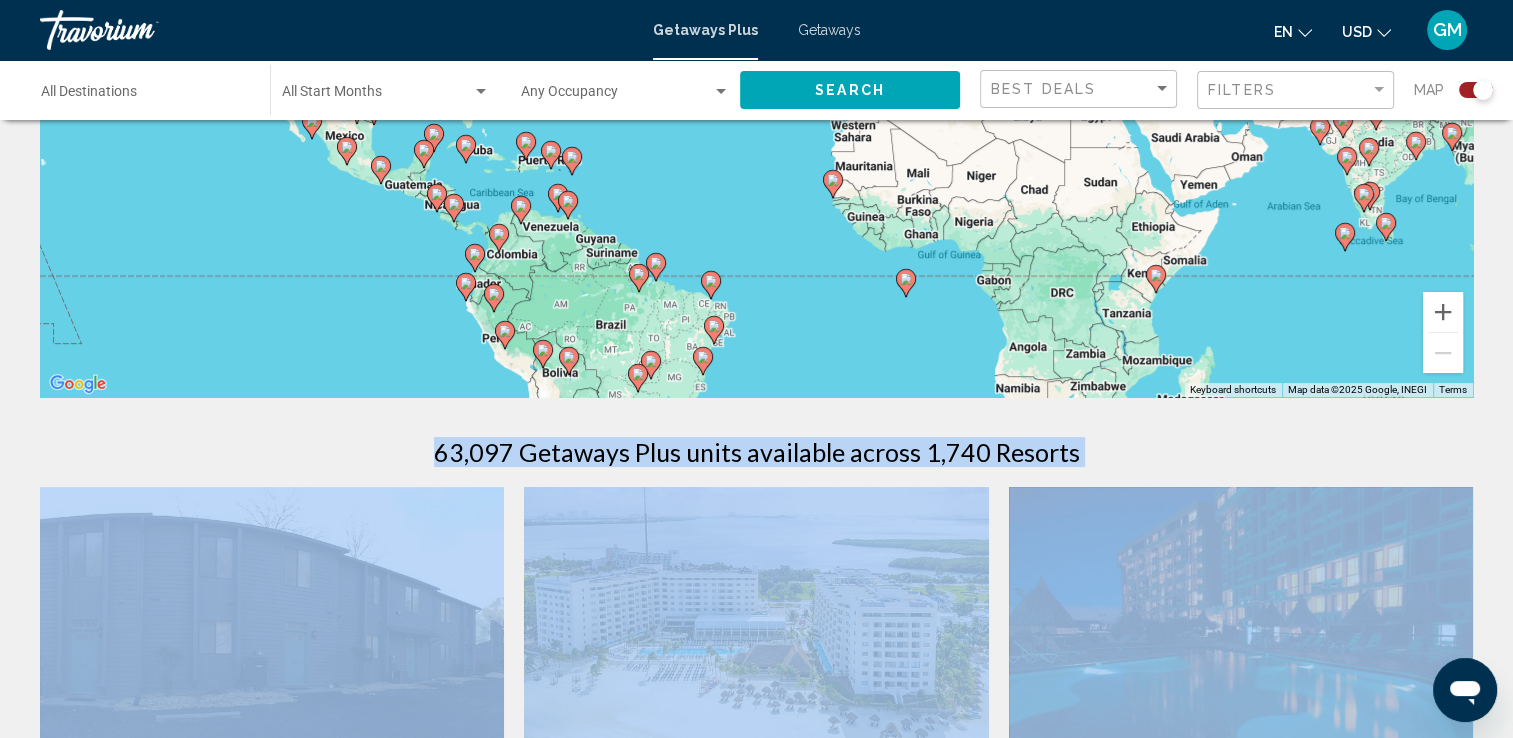 scroll, scrollTop: 360, scrollLeft: 0, axis: vertical 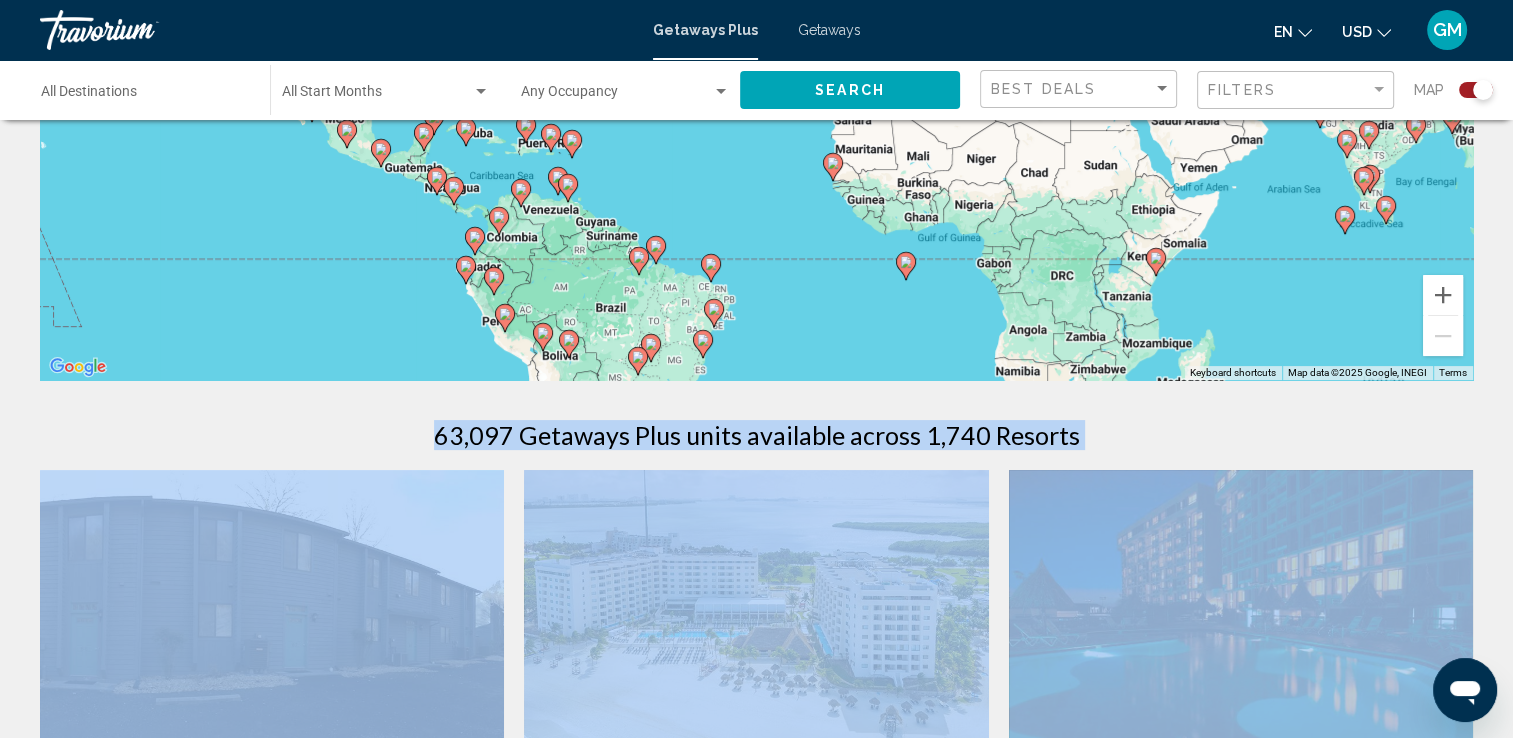 click at bounding box center (1241, 630) 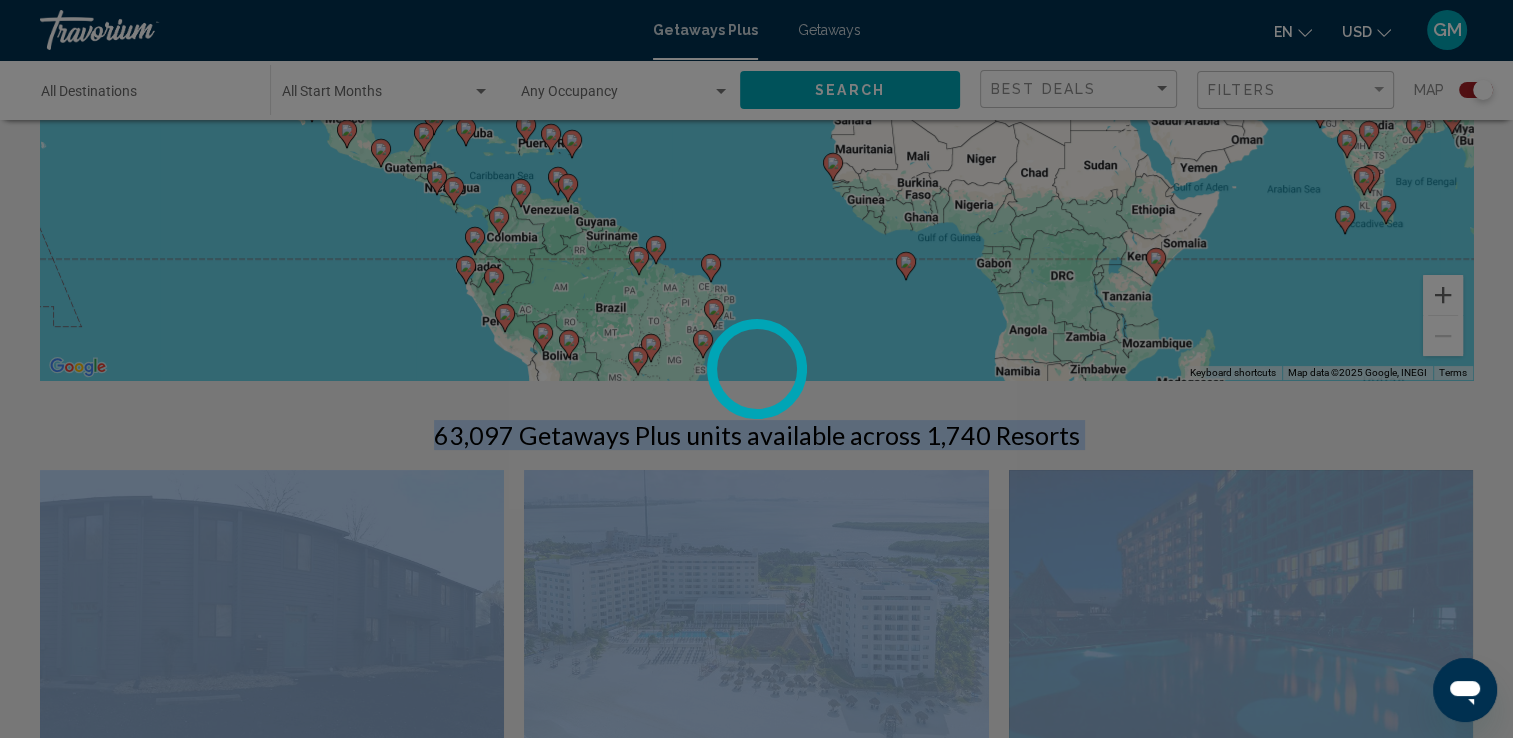 scroll, scrollTop: 0, scrollLeft: 0, axis: both 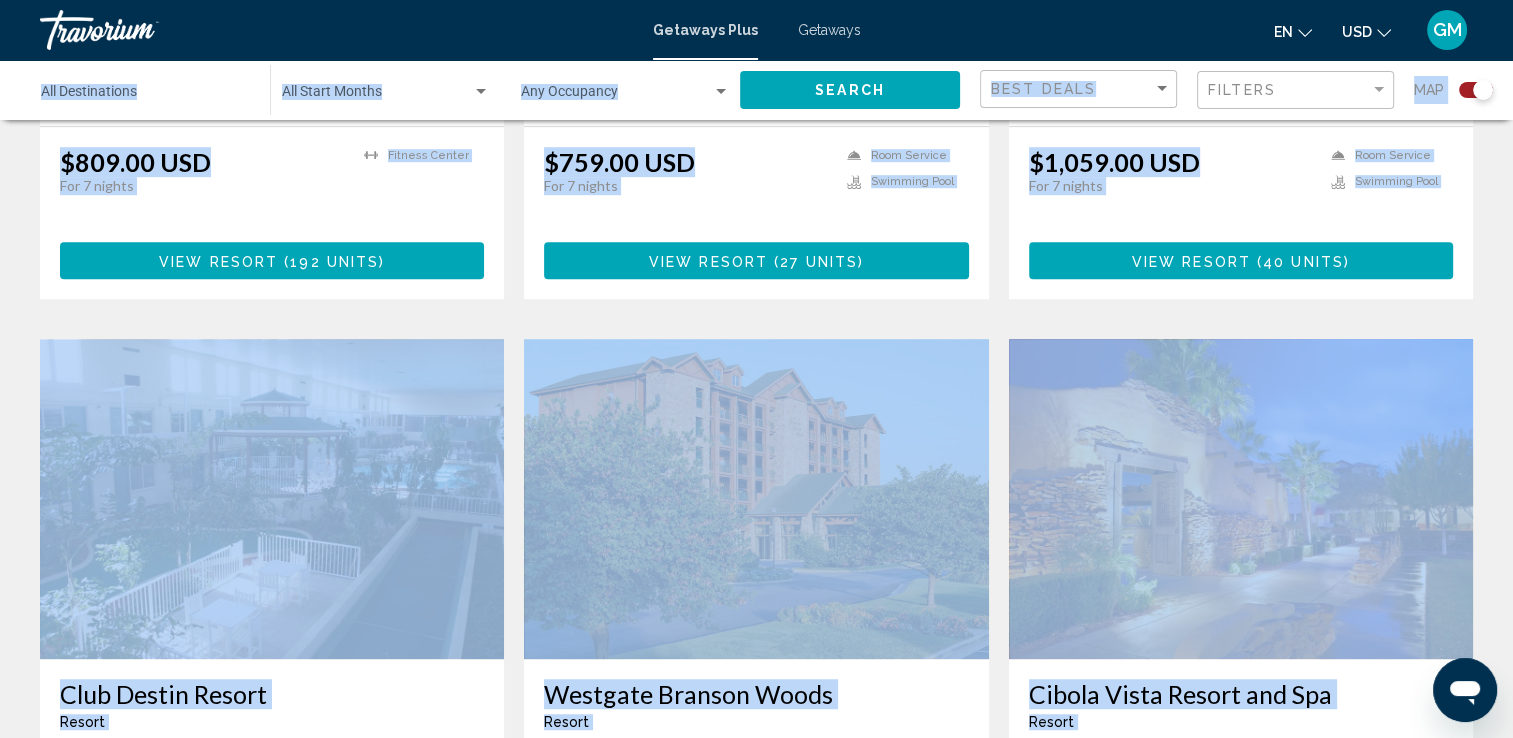 click on "From $1,059.00 USD $1,059.00 USD For 7 nights You save  $0.00 USD   temp  5
Room Service
Swimming Pool View Resort    ( 40 units )" at bounding box center [1241, 213] 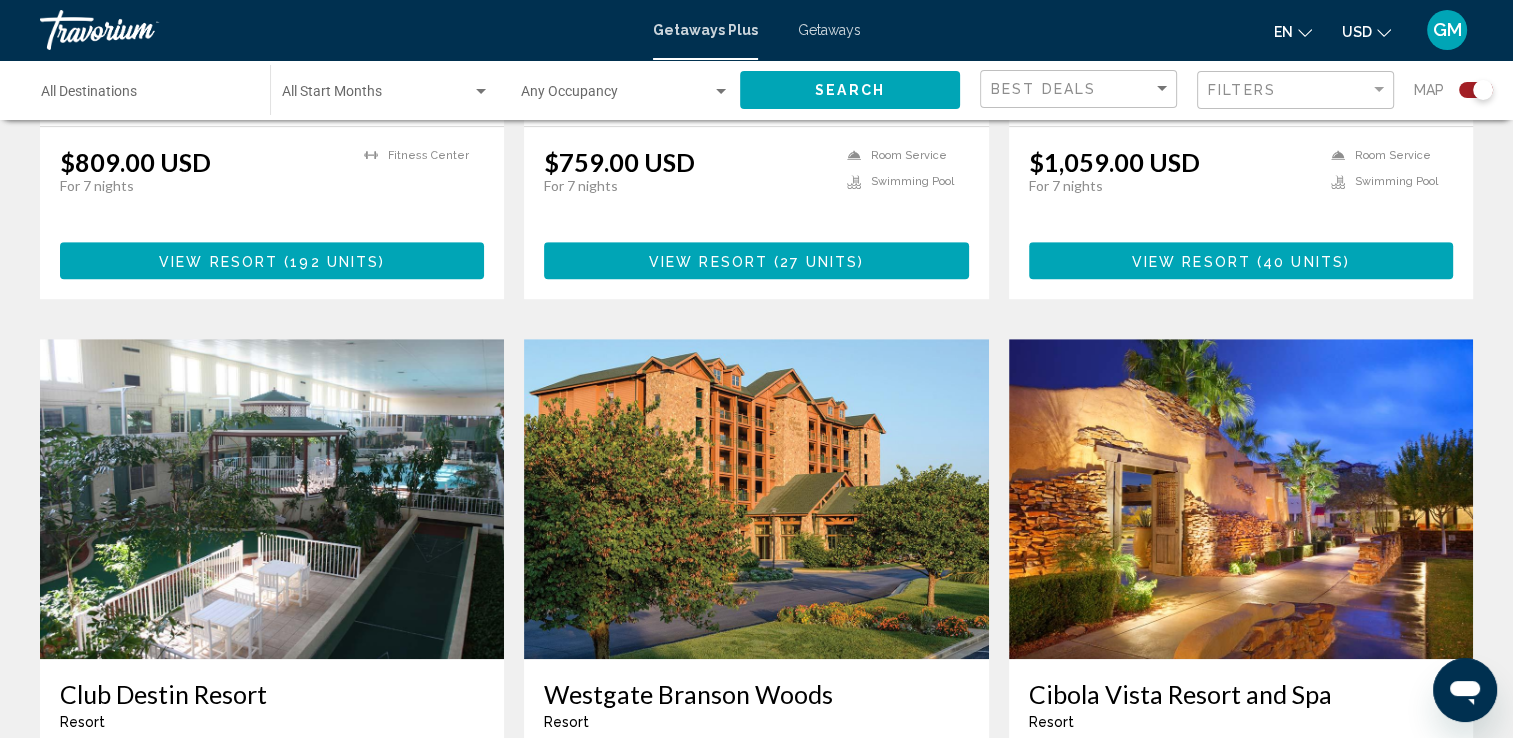 click on "From $1,059.00 USD $1,059.00 USD For 7 nights You save  $0.00 USD   temp  5
Room Service
Swimming Pool View Resort    ( 40 units )" at bounding box center [1241, 213] 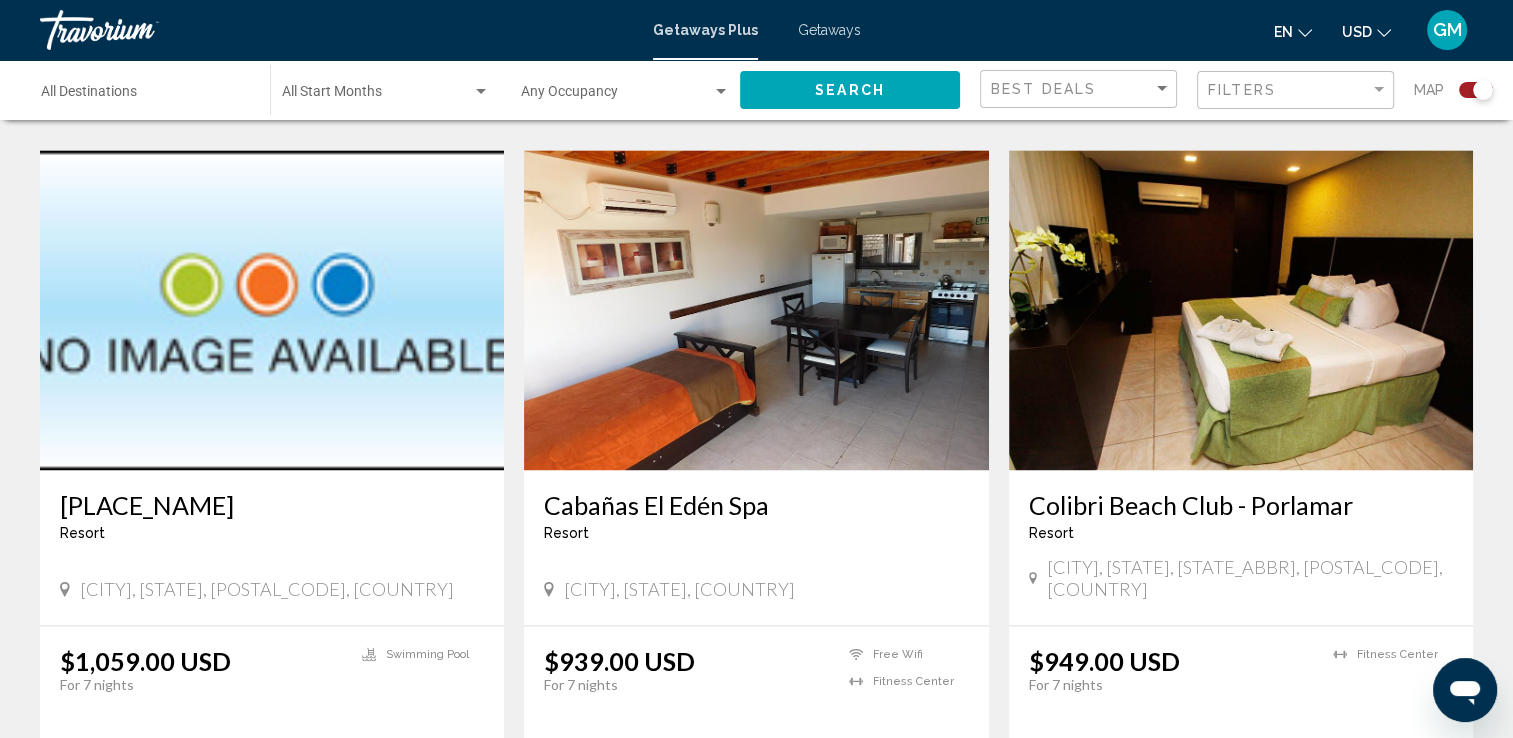 scroll, scrollTop: 3138, scrollLeft: 0, axis: vertical 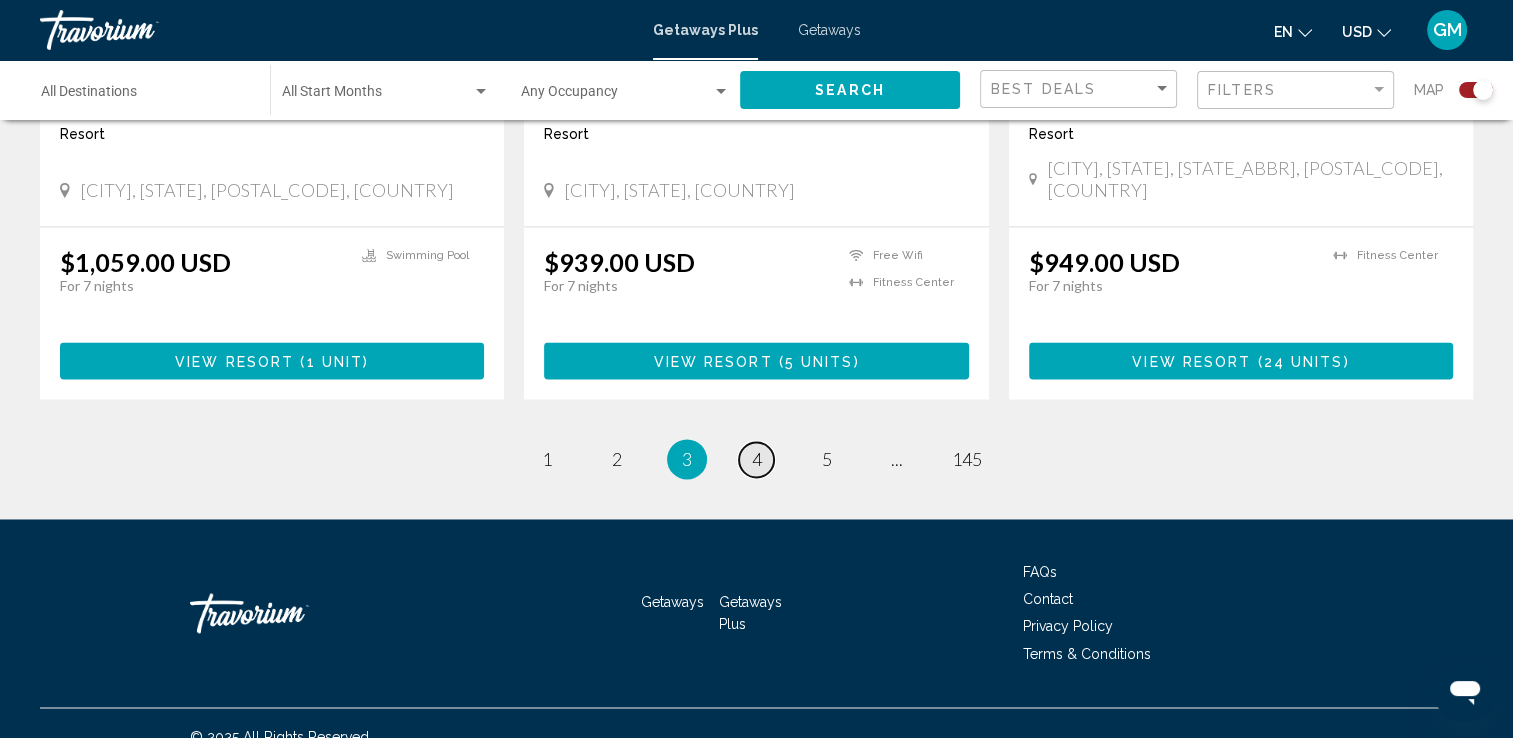 click on "4" at bounding box center [757, 459] 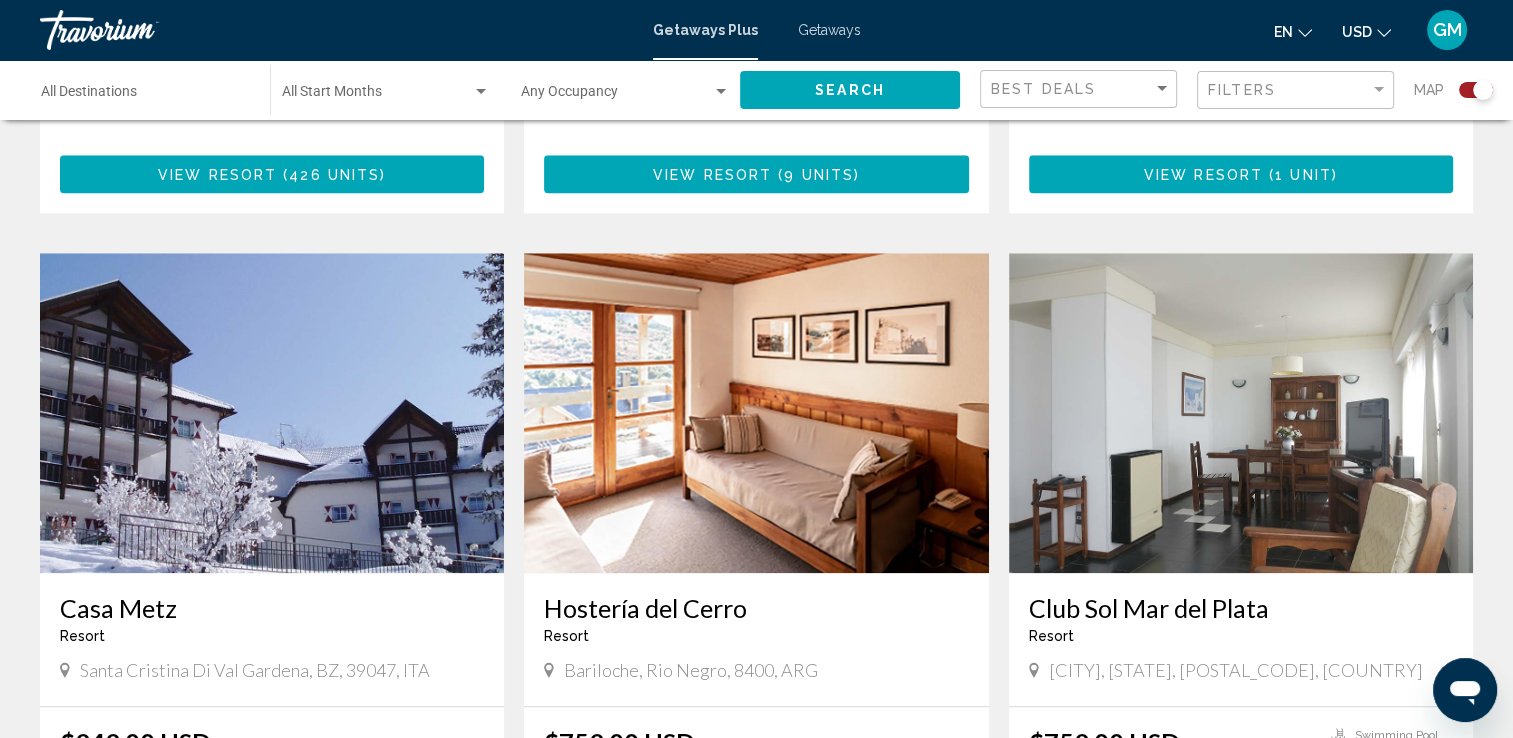 scroll, scrollTop: 2104, scrollLeft: 0, axis: vertical 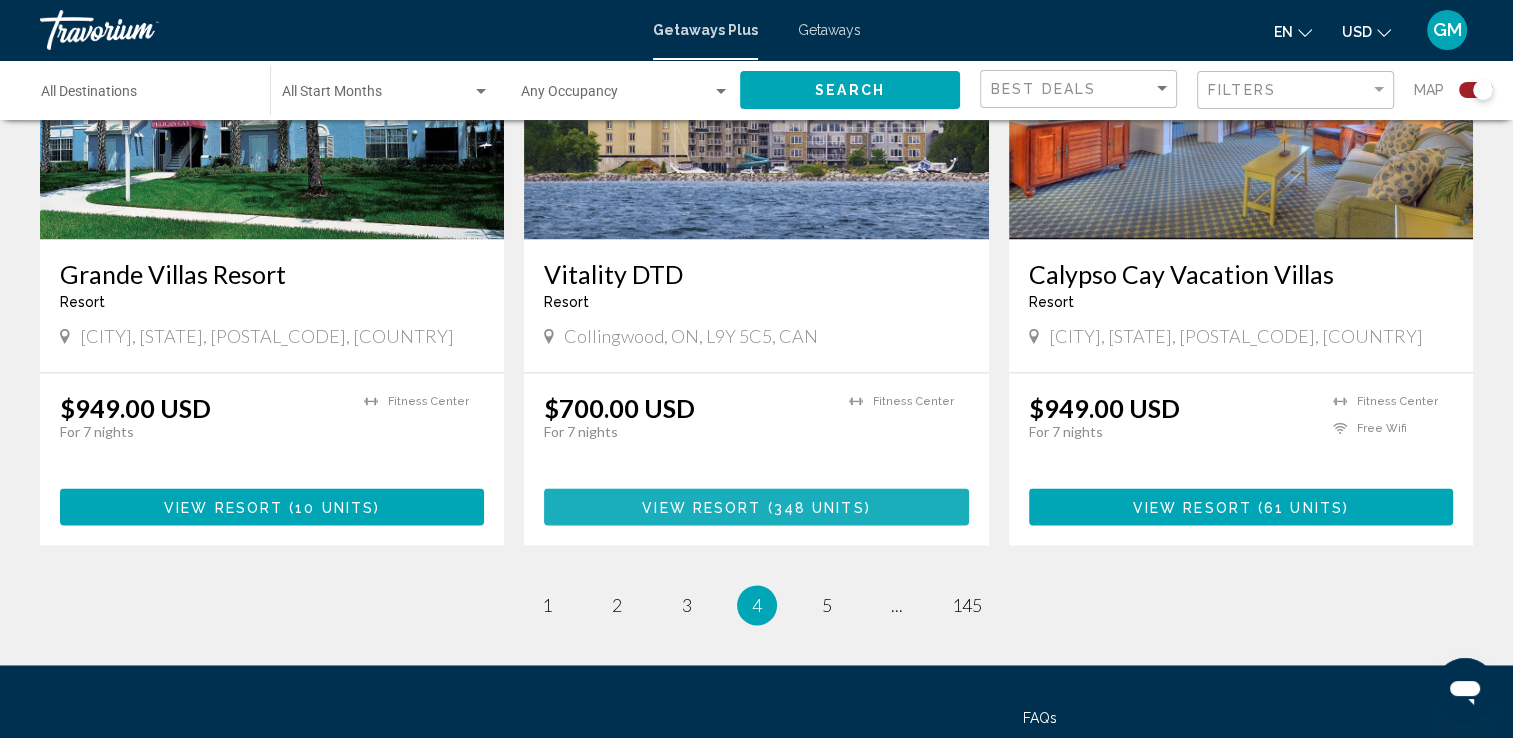 click on "348 units" at bounding box center (819, 507) 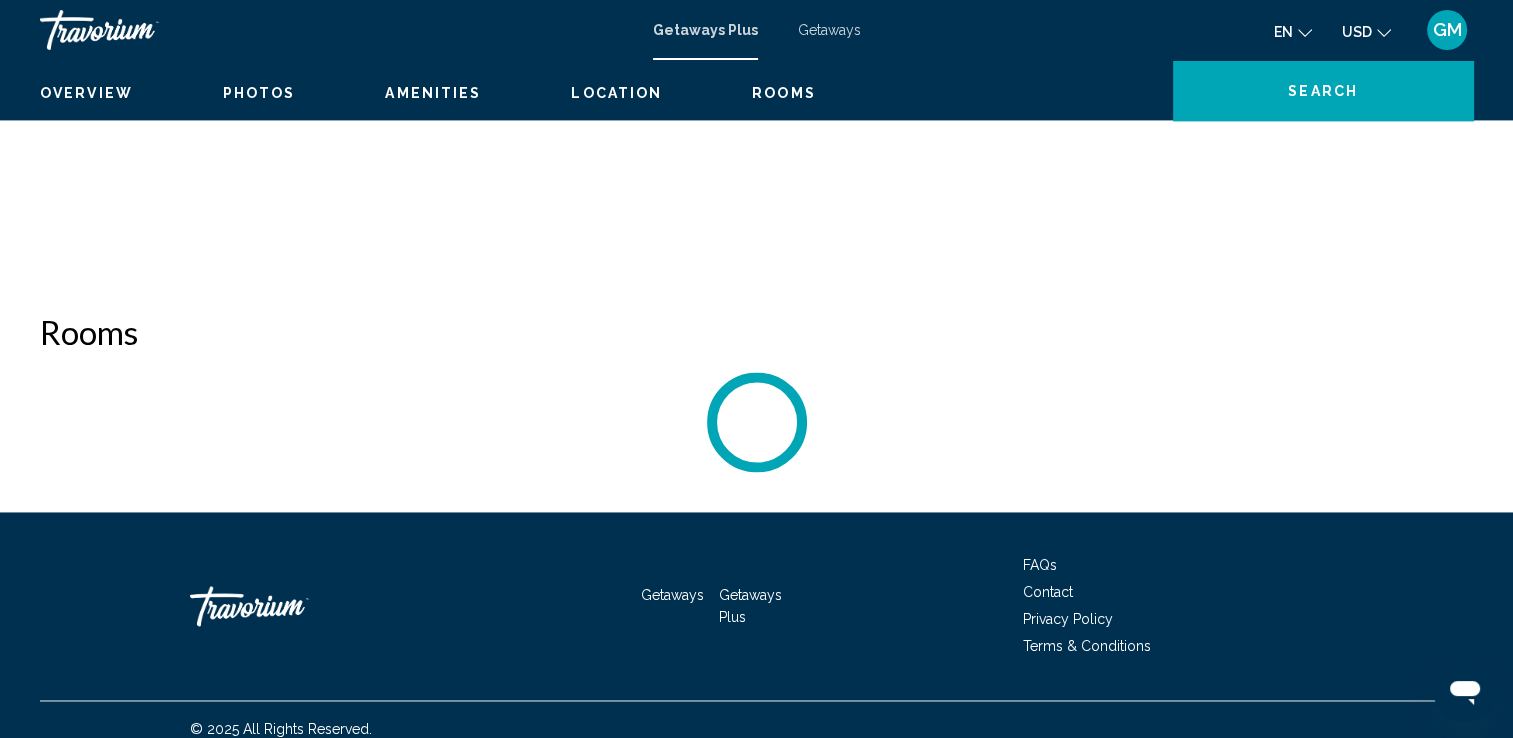 scroll, scrollTop: 0, scrollLeft: 0, axis: both 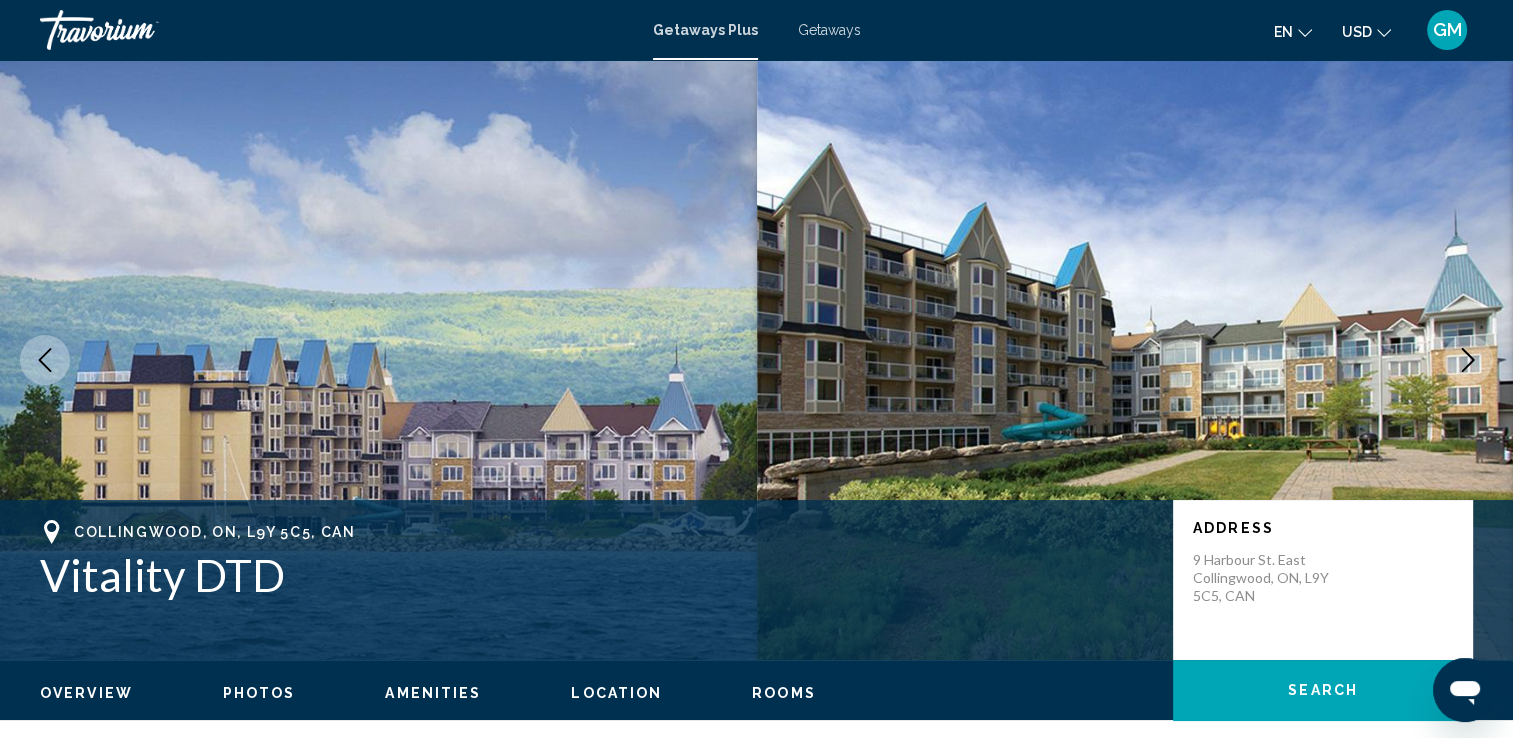 click on "Overview
Photos
Amenities
Location
Rooms
Search" 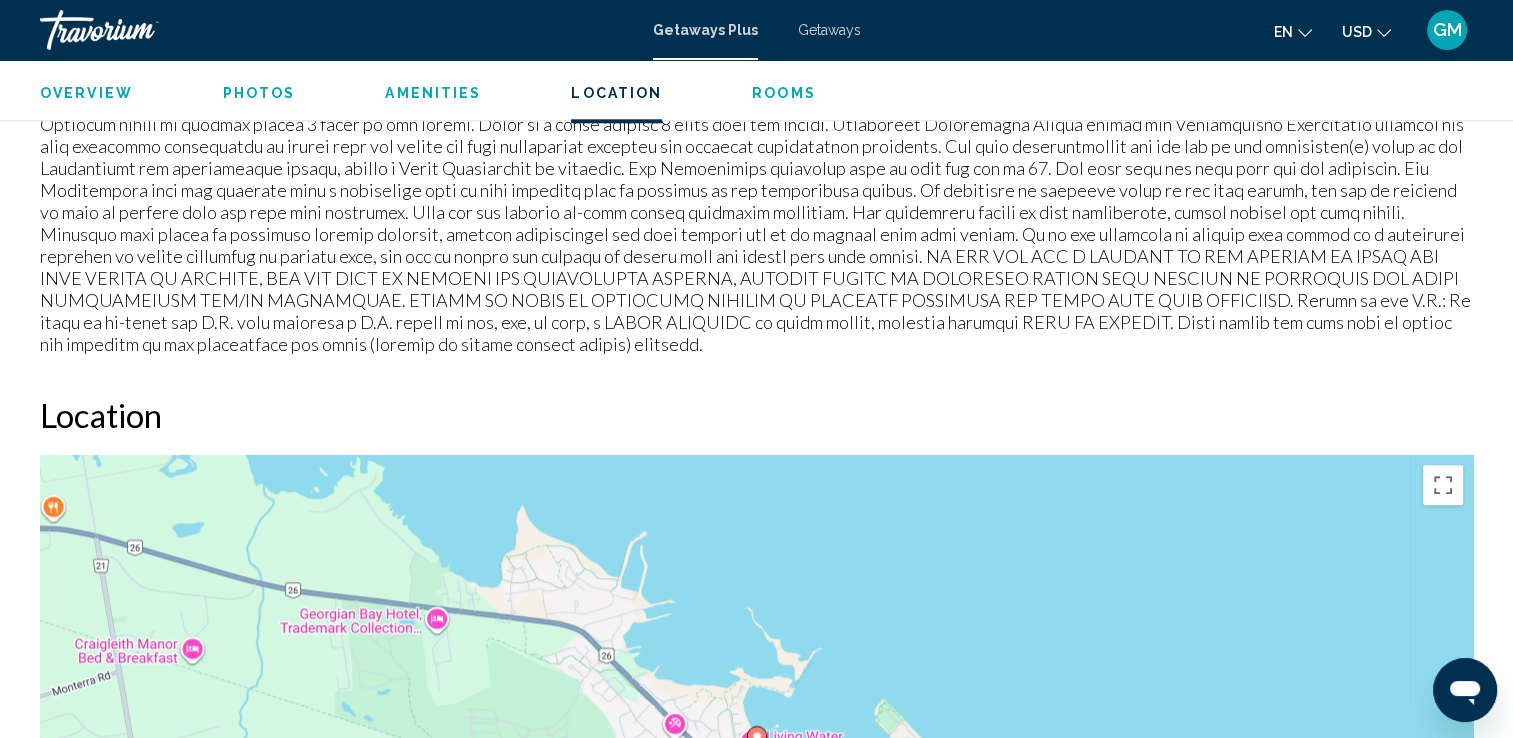 scroll, scrollTop: 3134, scrollLeft: 0, axis: vertical 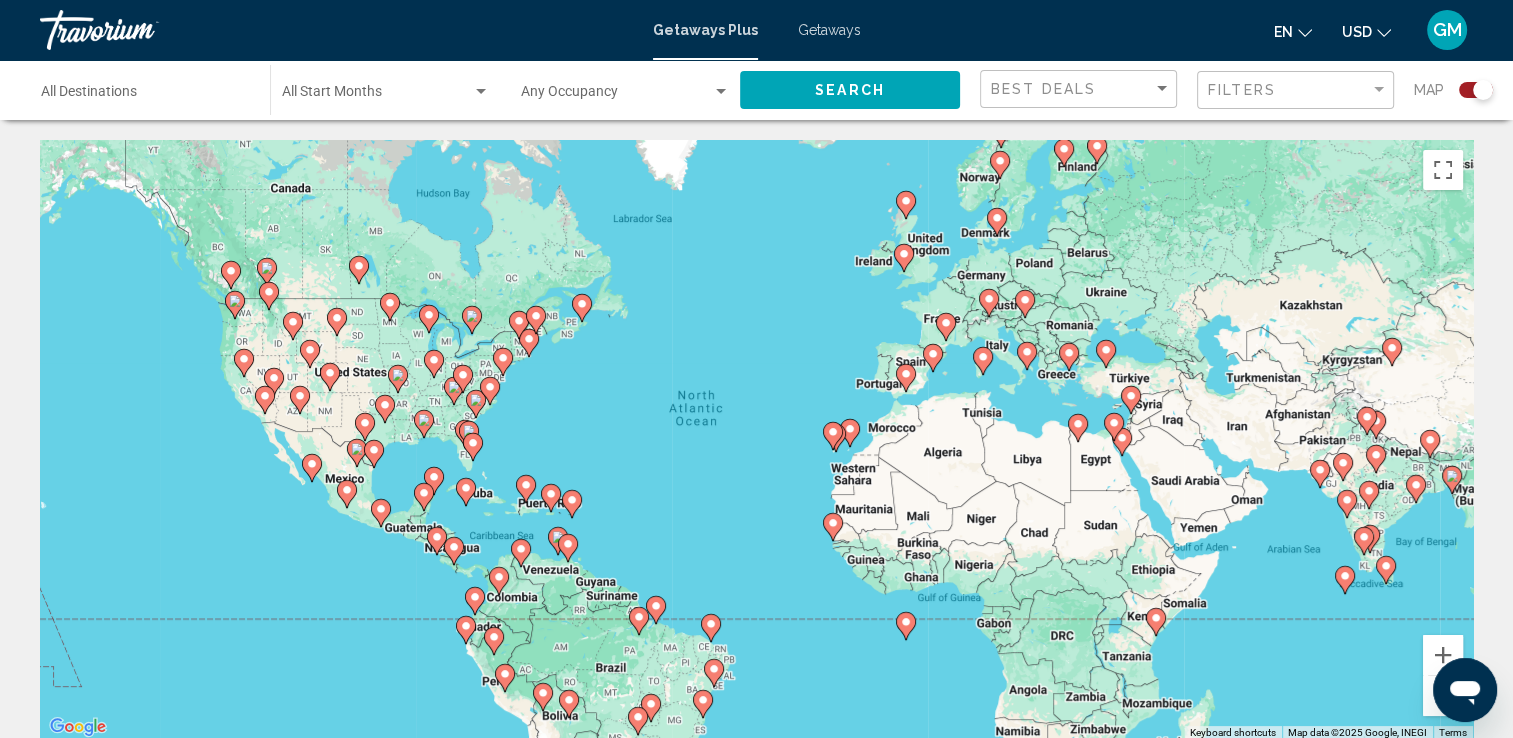 click on "Destination All Destinations" 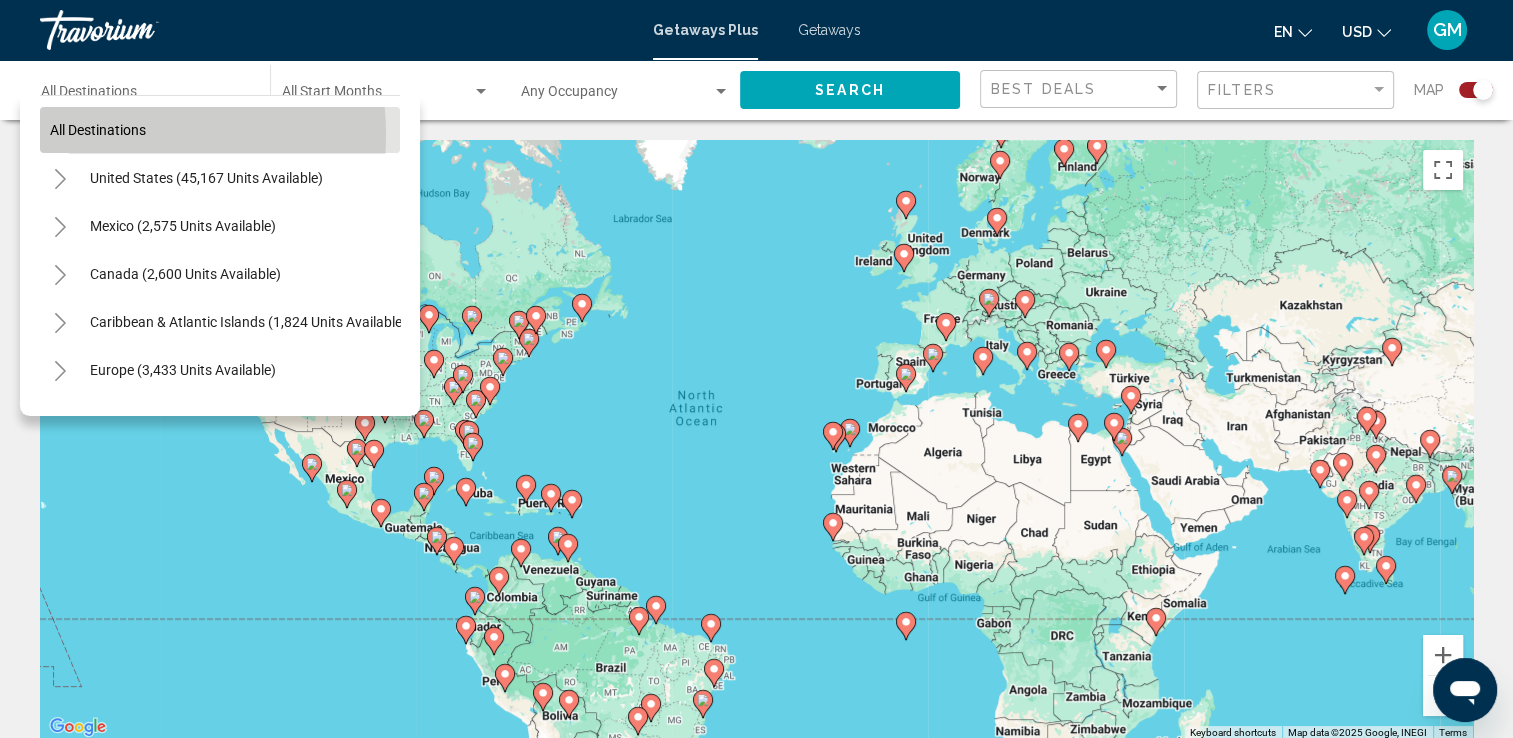click on "All destinations" at bounding box center (98, 130) 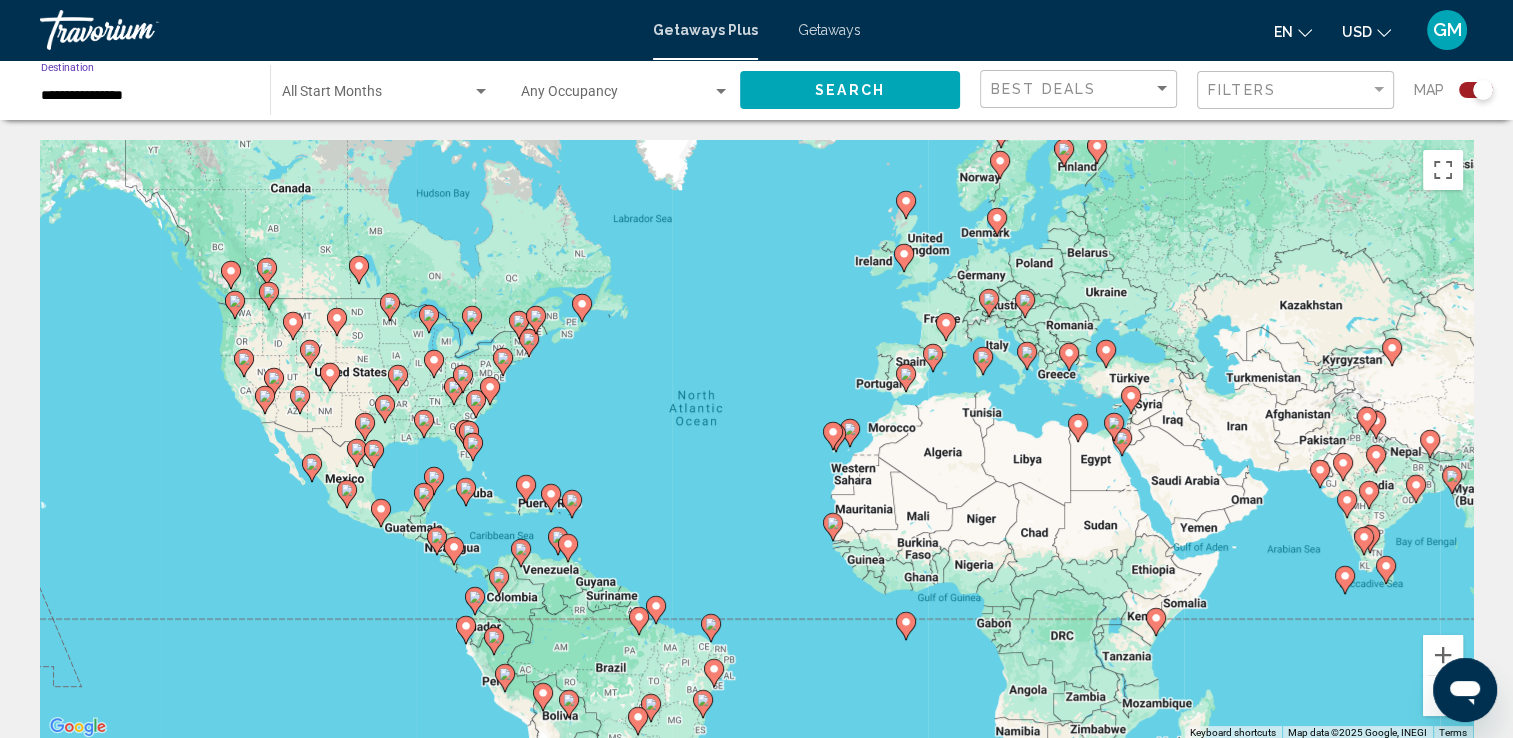 click on "**********" at bounding box center [145, 96] 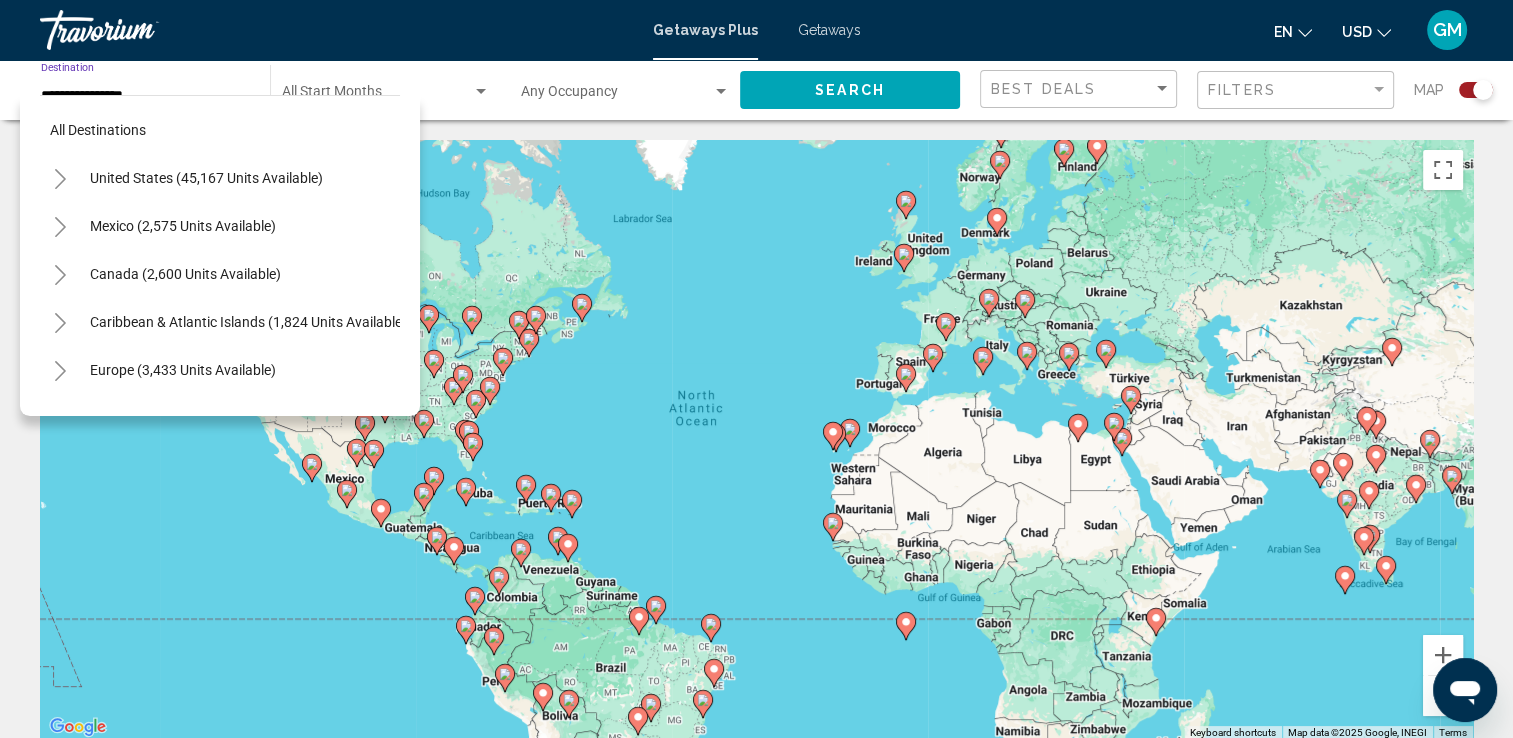 click on "All destinations
United States (45,167 units available)
Mexico (2,575 units available)
Canada (2,600 units available)
Caribbean & Atlantic Islands (1,824 units available)
Europe (3,433 units available)
Australia (234 units available)
South Pacific and Oceania (146 units available)
South America (4,386 units available)
Central America (228 units available)
Asia (2,432 units available)
Africa (59 units available)
Middle East (401 units available)" at bounding box center (220, 251) 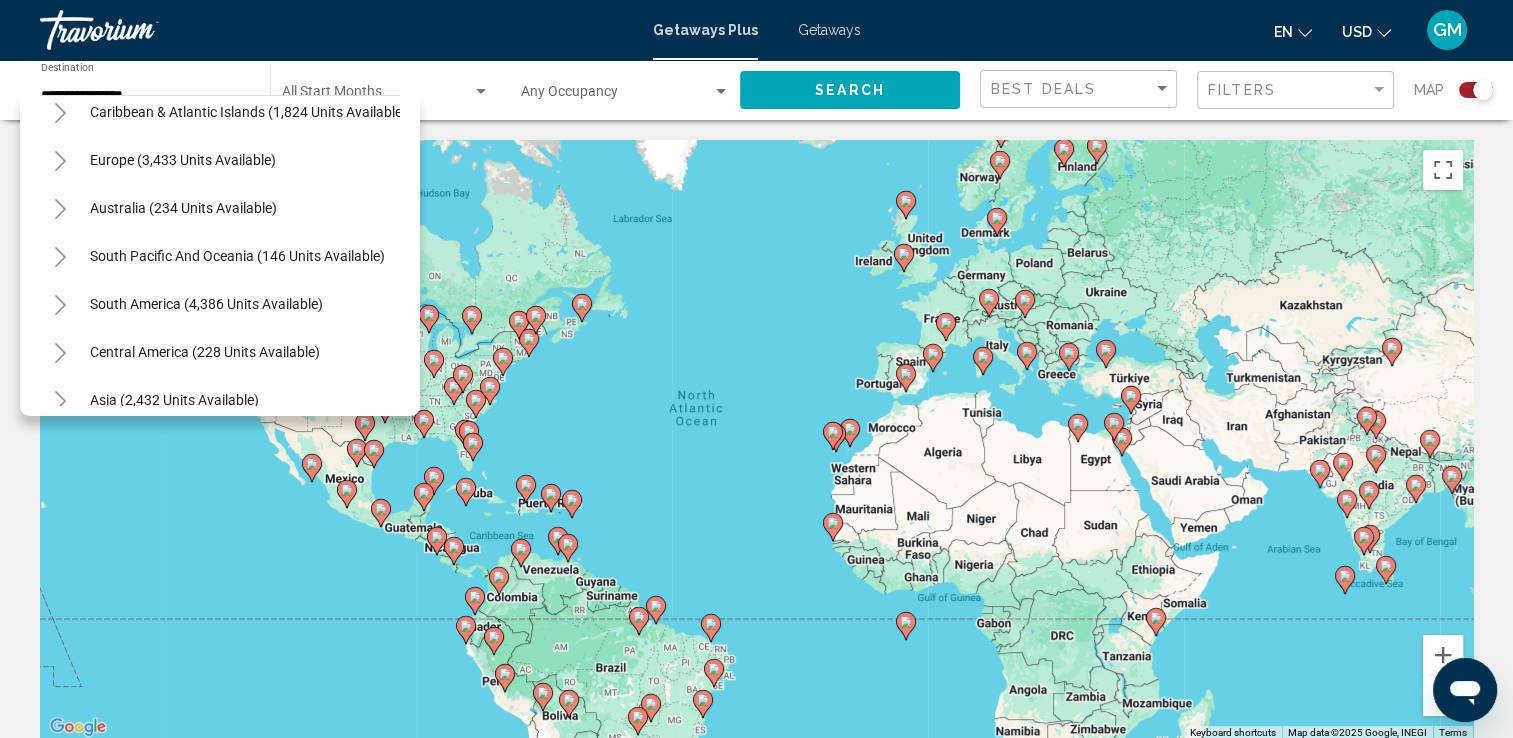 scroll, scrollTop: 240, scrollLeft: 0, axis: vertical 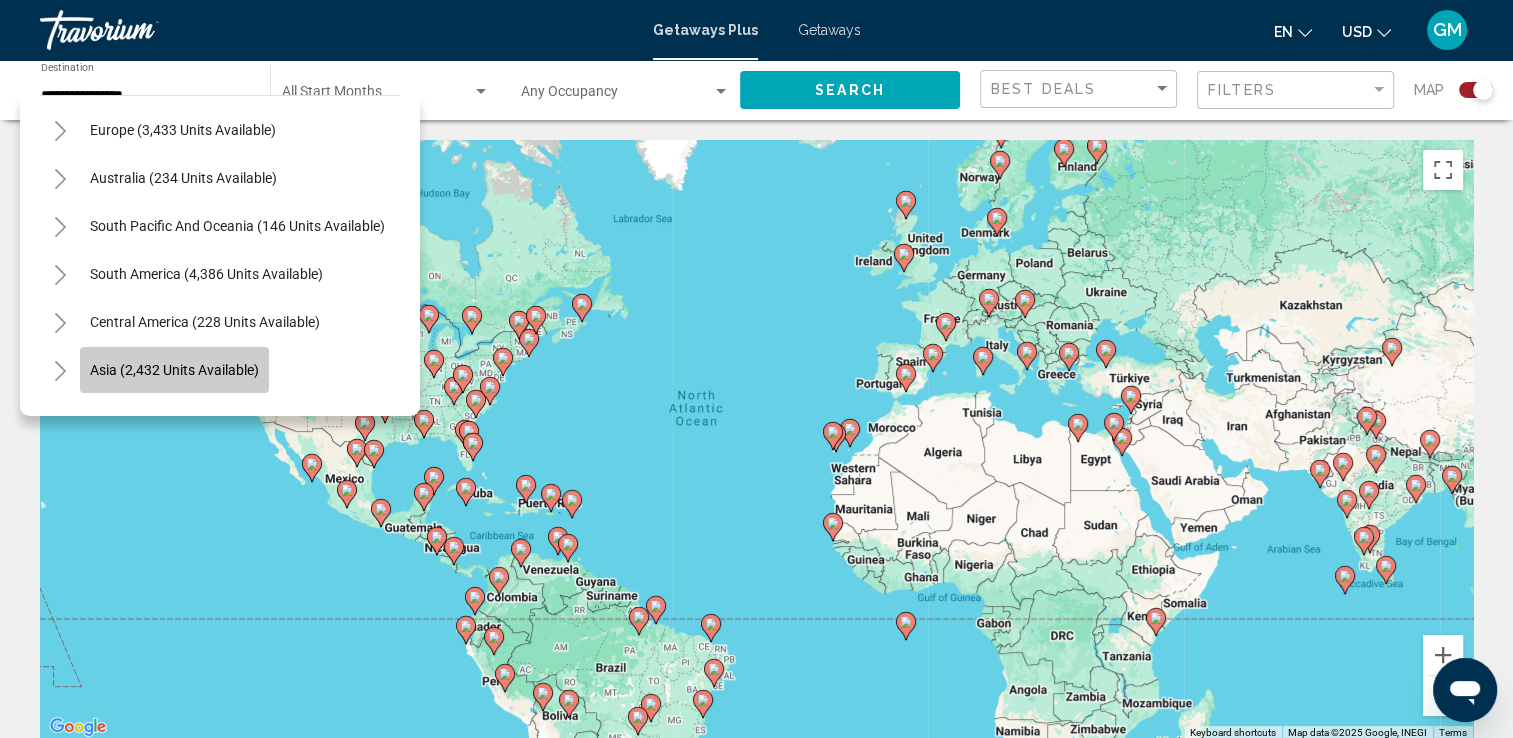 click on "Asia (2,432 units available)" 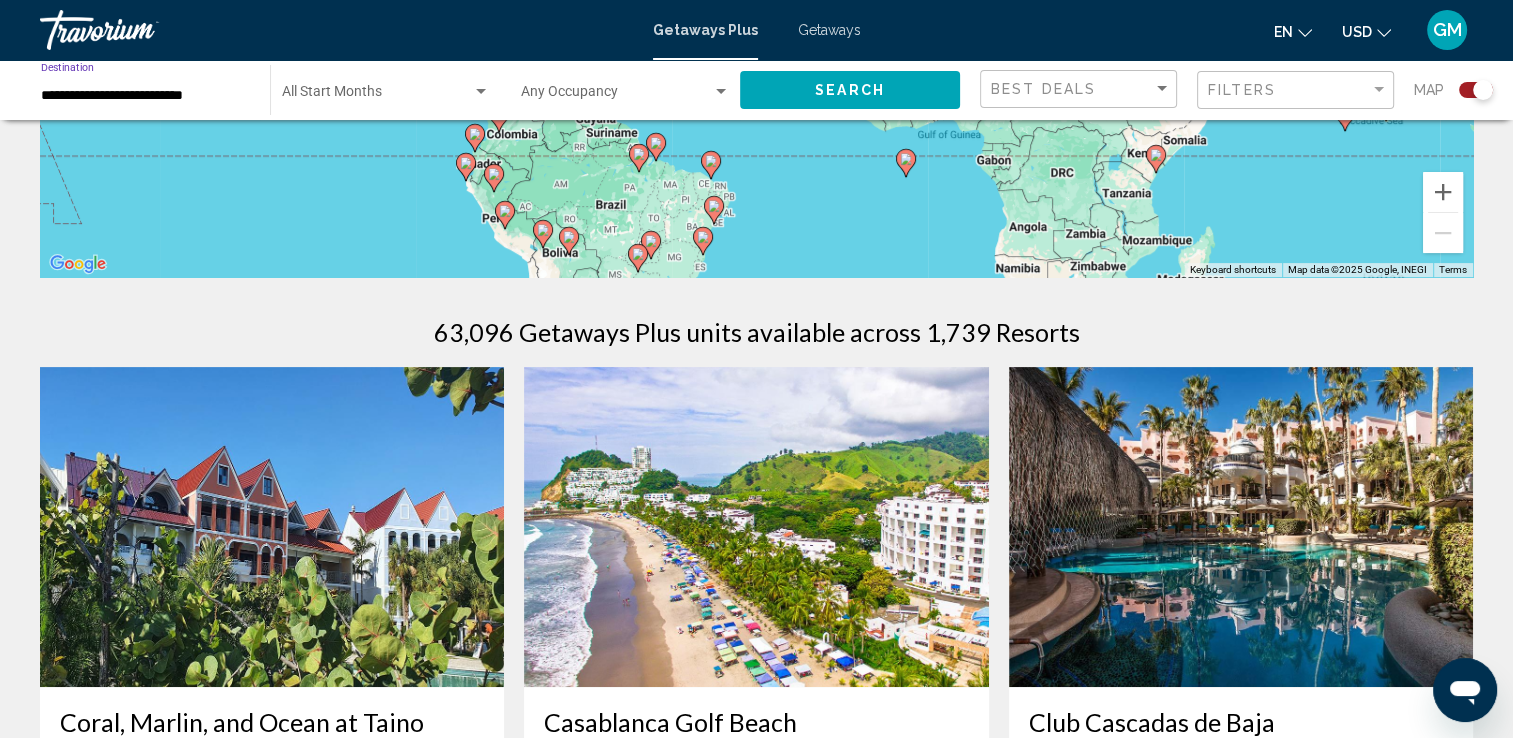 scroll, scrollTop: 480, scrollLeft: 0, axis: vertical 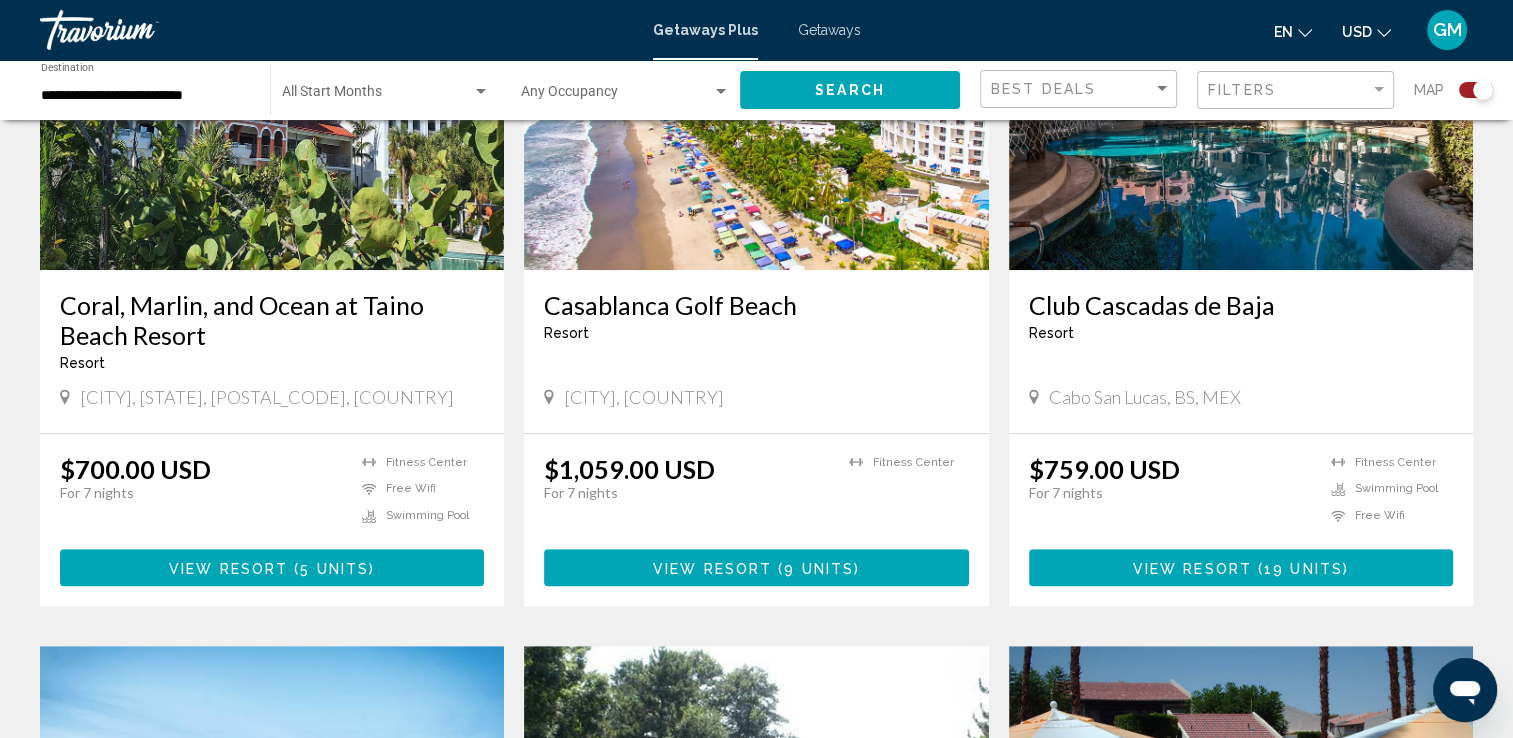 click on "Getaways Plus" at bounding box center [705, 30] 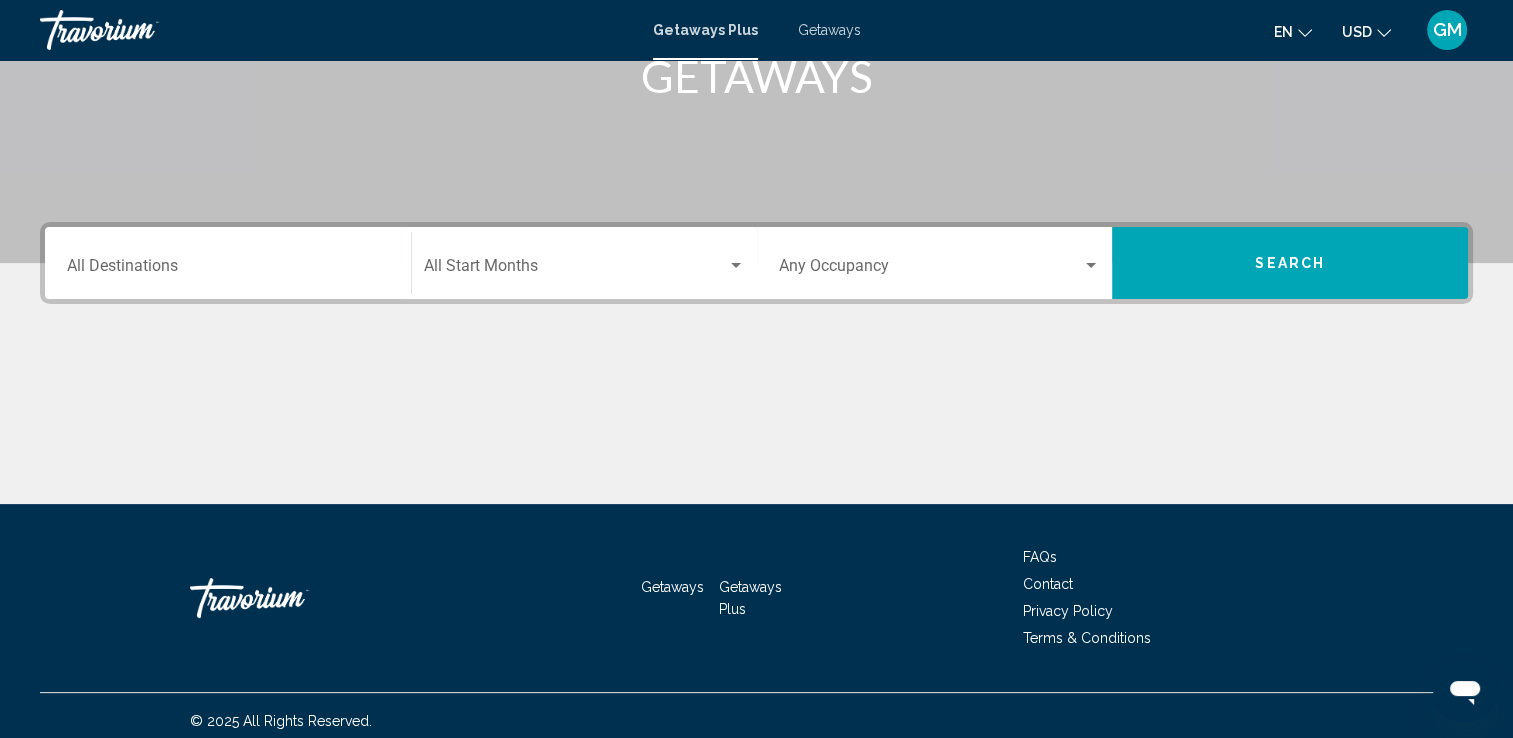 scroll, scrollTop: 347, scrollLeft: 0, axis: vertical 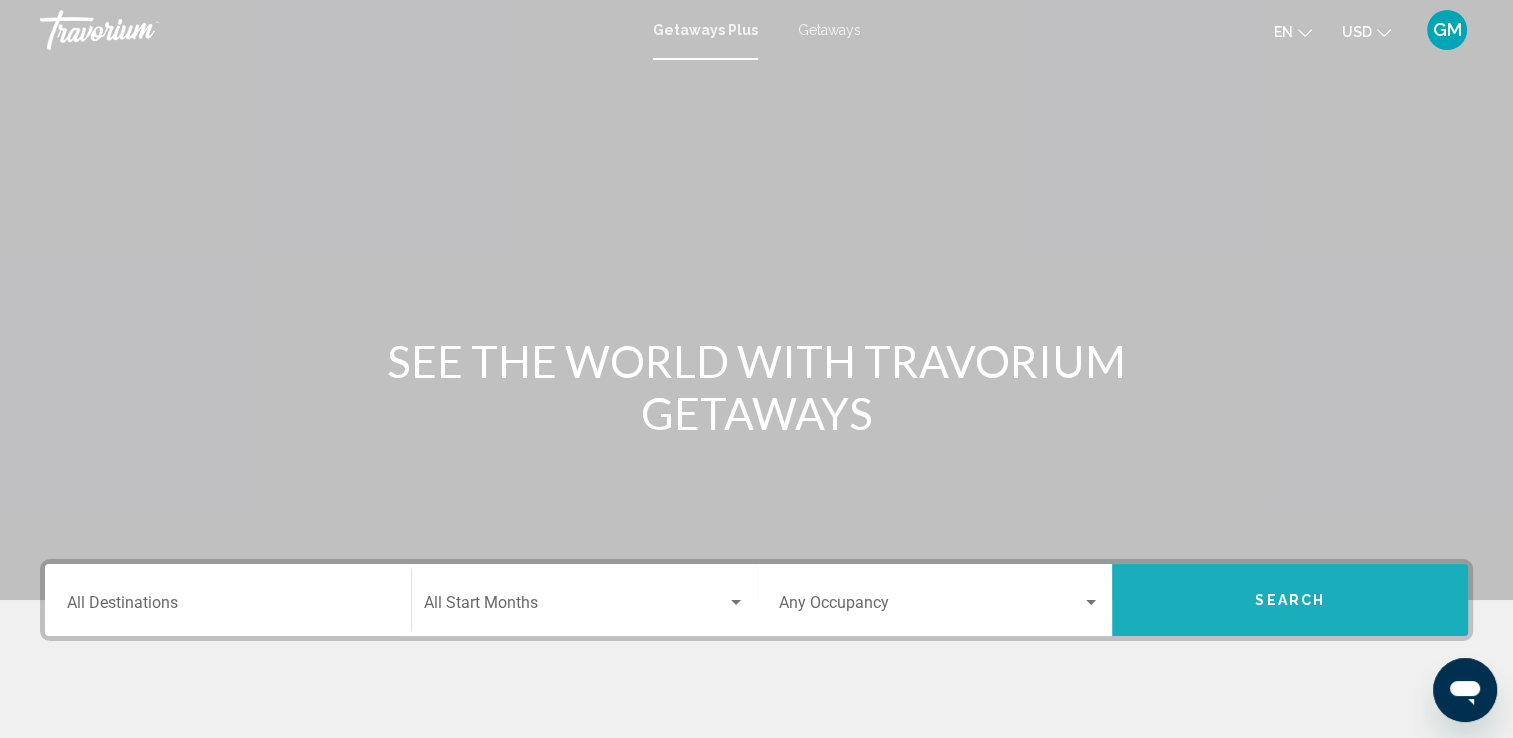 click on "Search" at bounding box center (1290, 600) 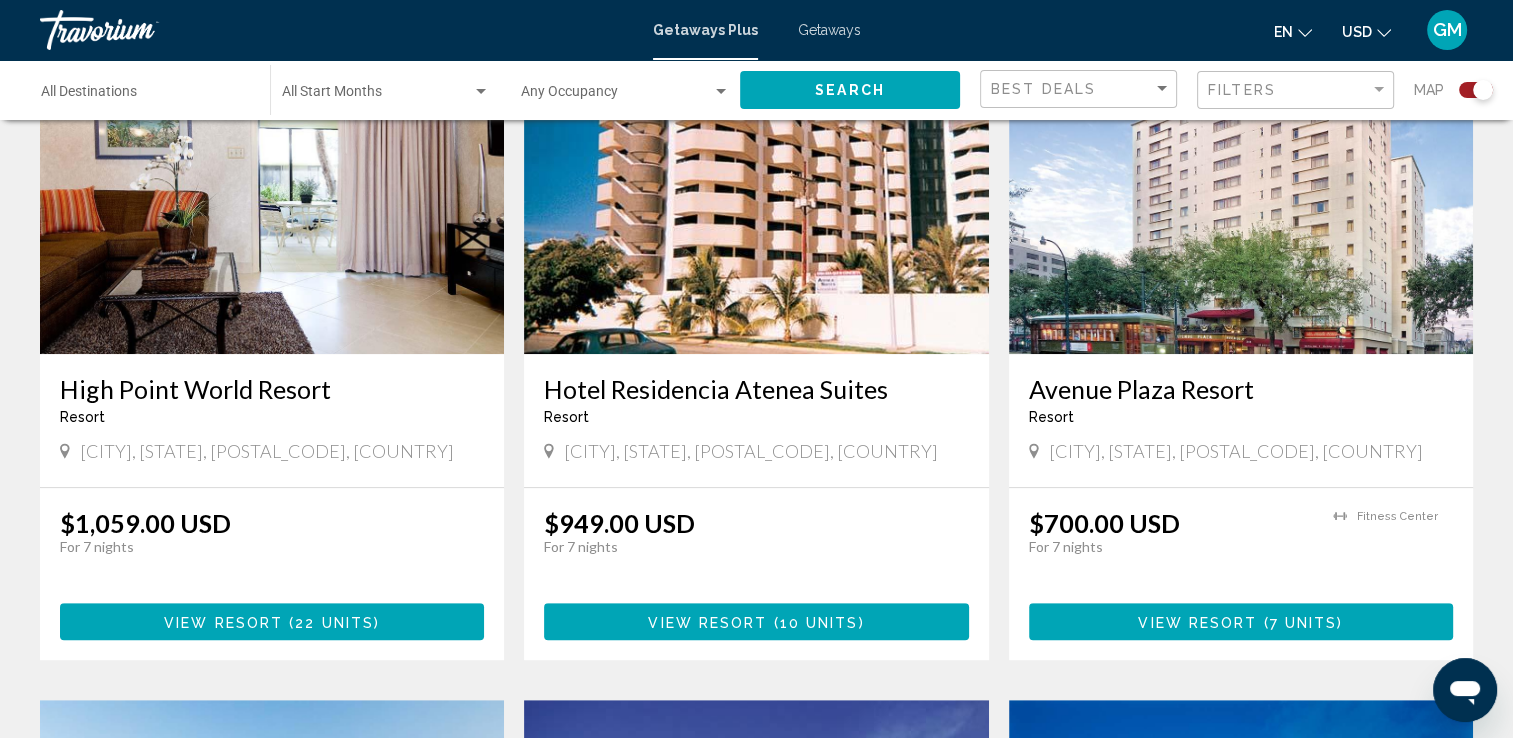 scroll, scrollTop: 809, scrollLeft: 0, axis: vertical 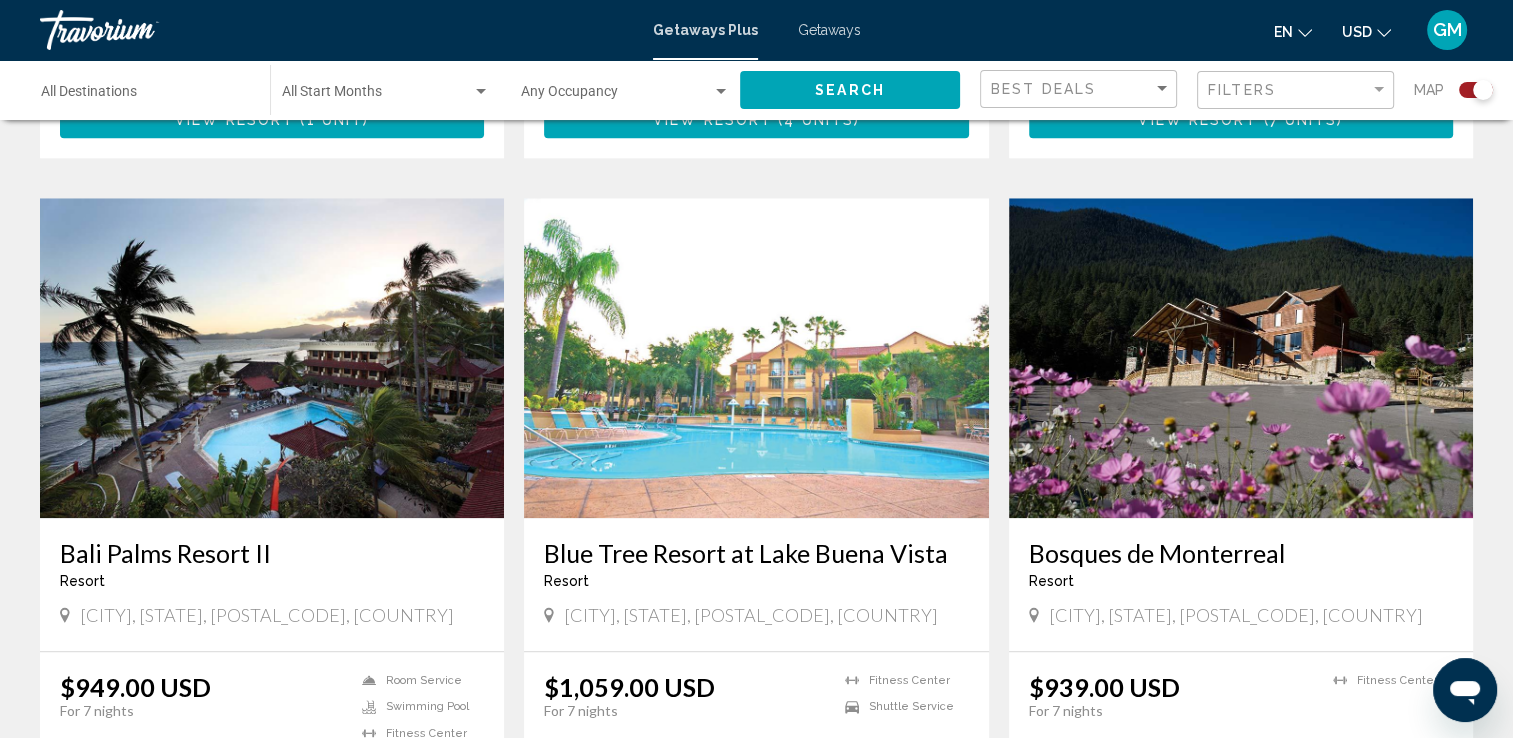 click at bounding box center (756, 358) 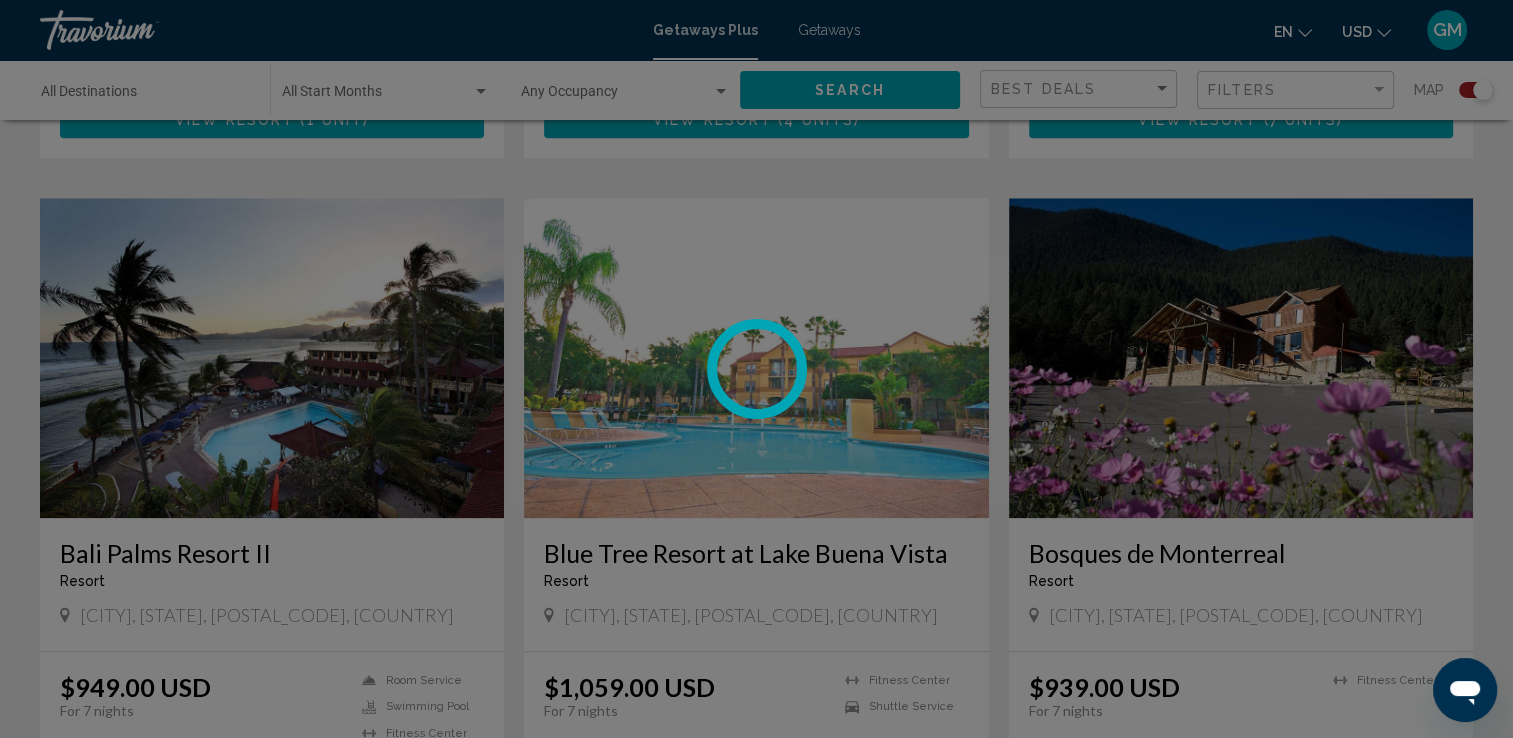 click at bounding box center (756, 369) 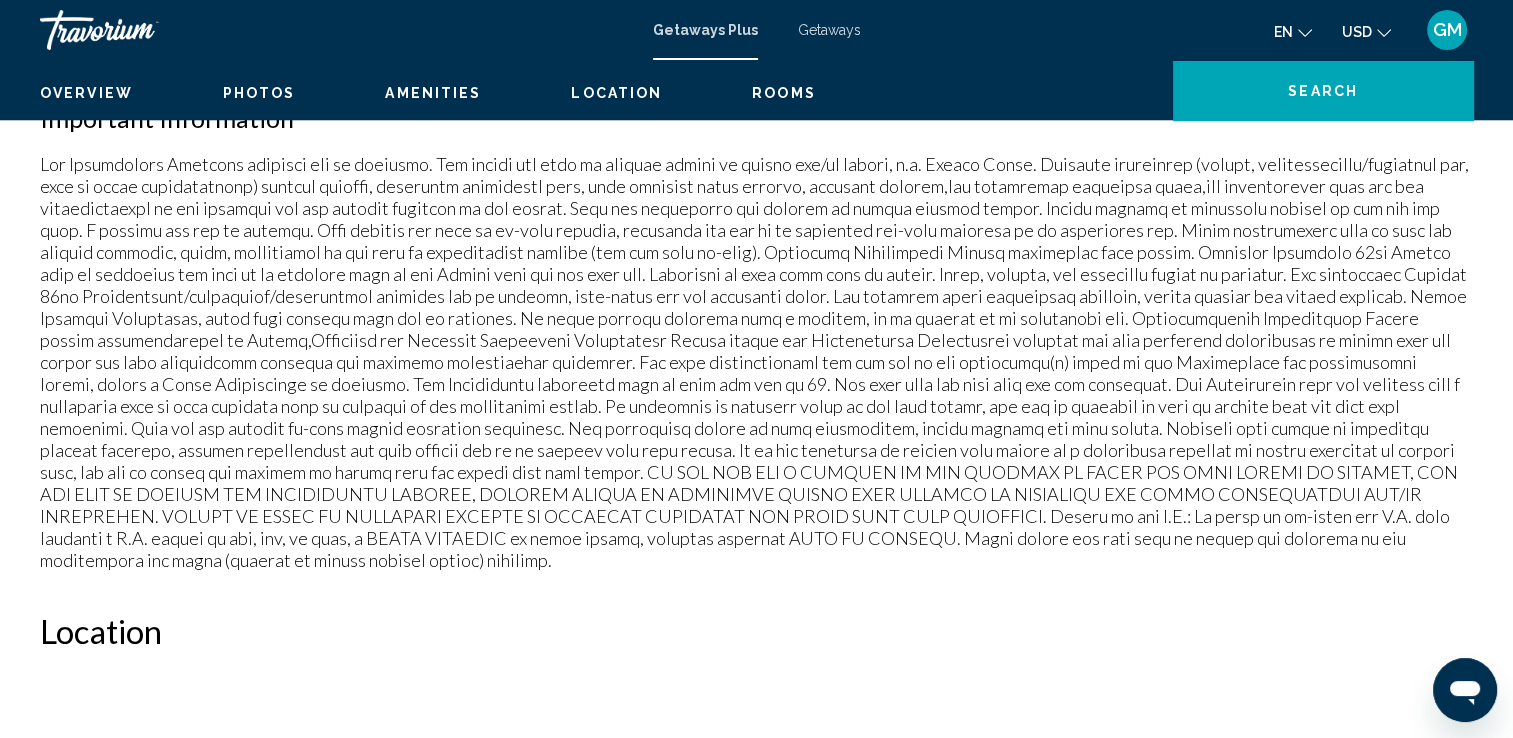 scroll, scrollTop: 0, scrollLeft: 0, axis: both 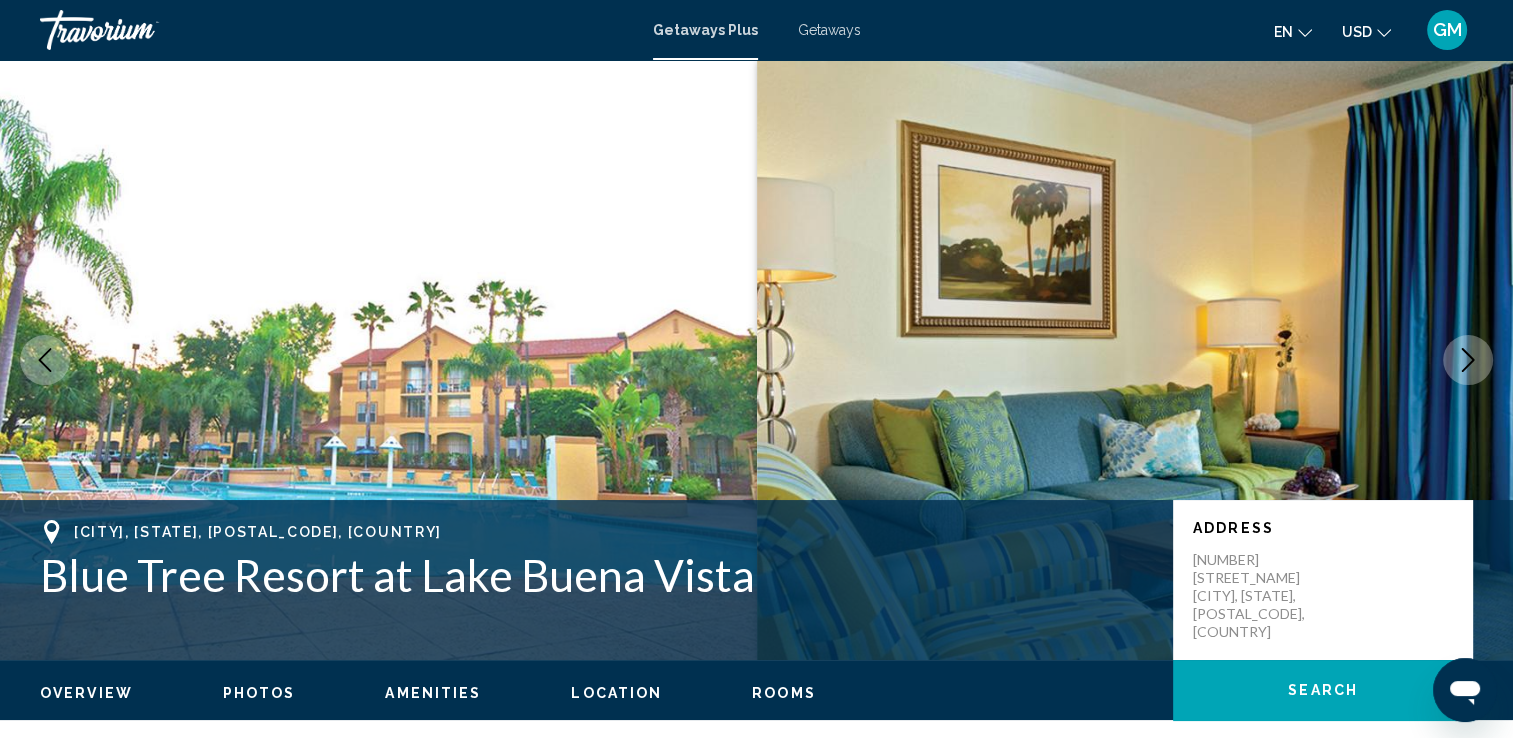 click 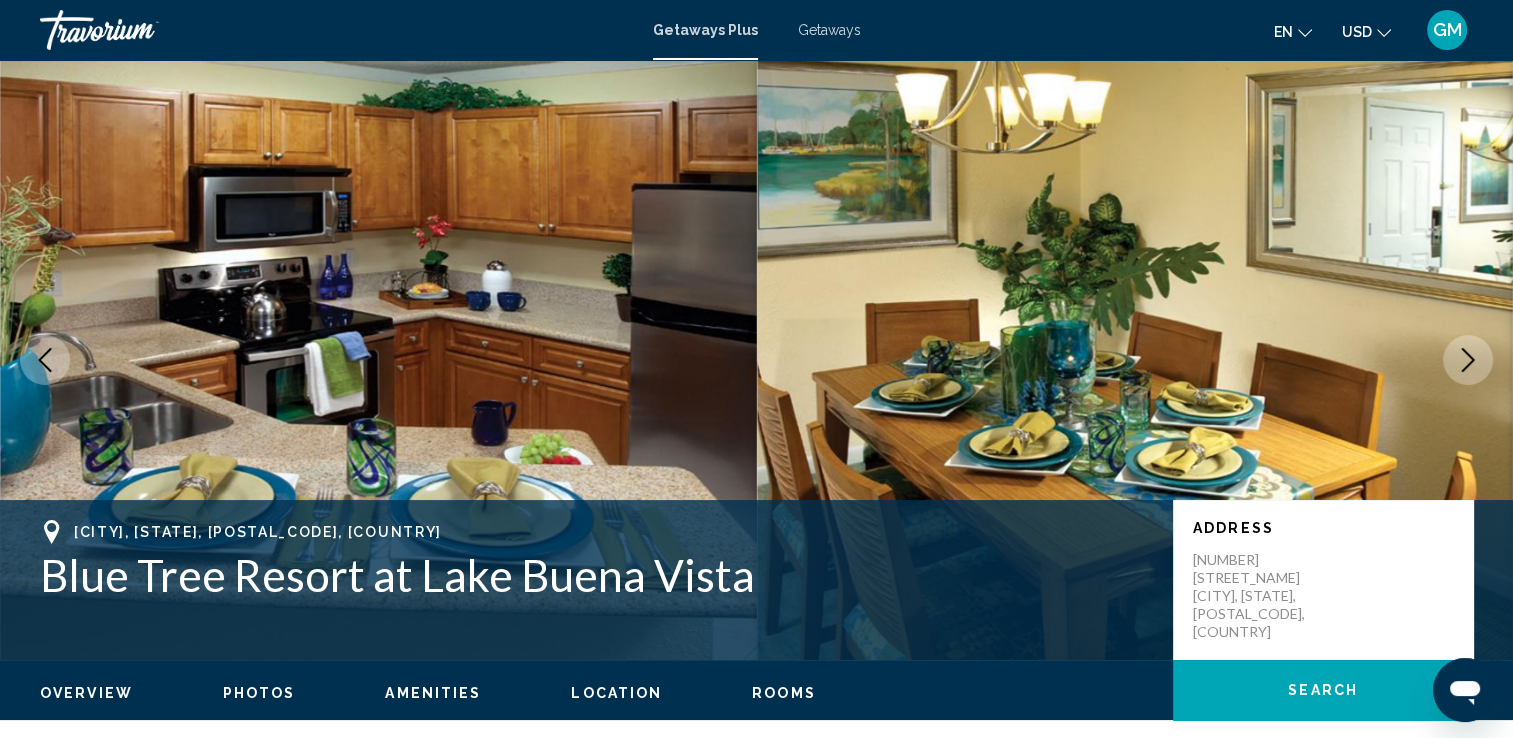 click 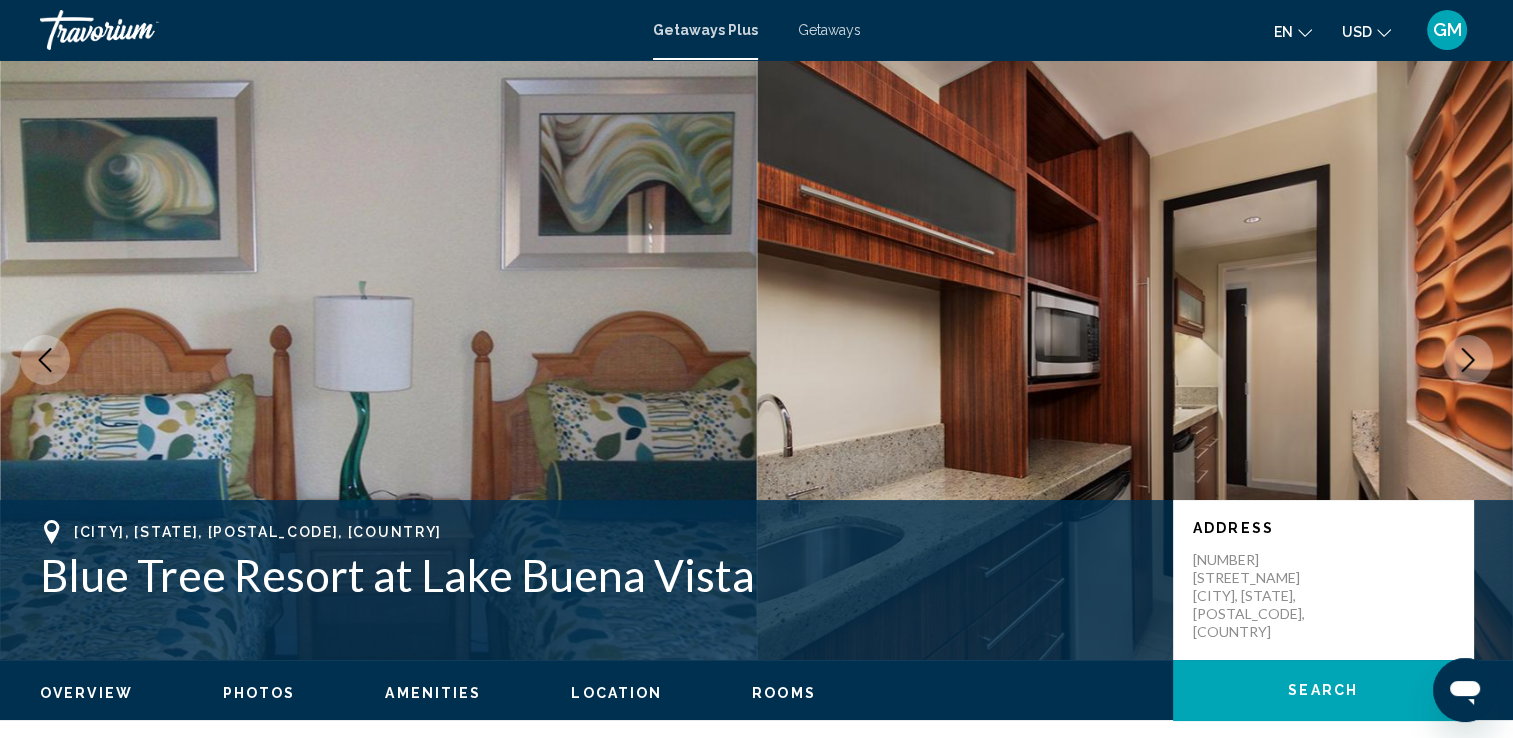 click 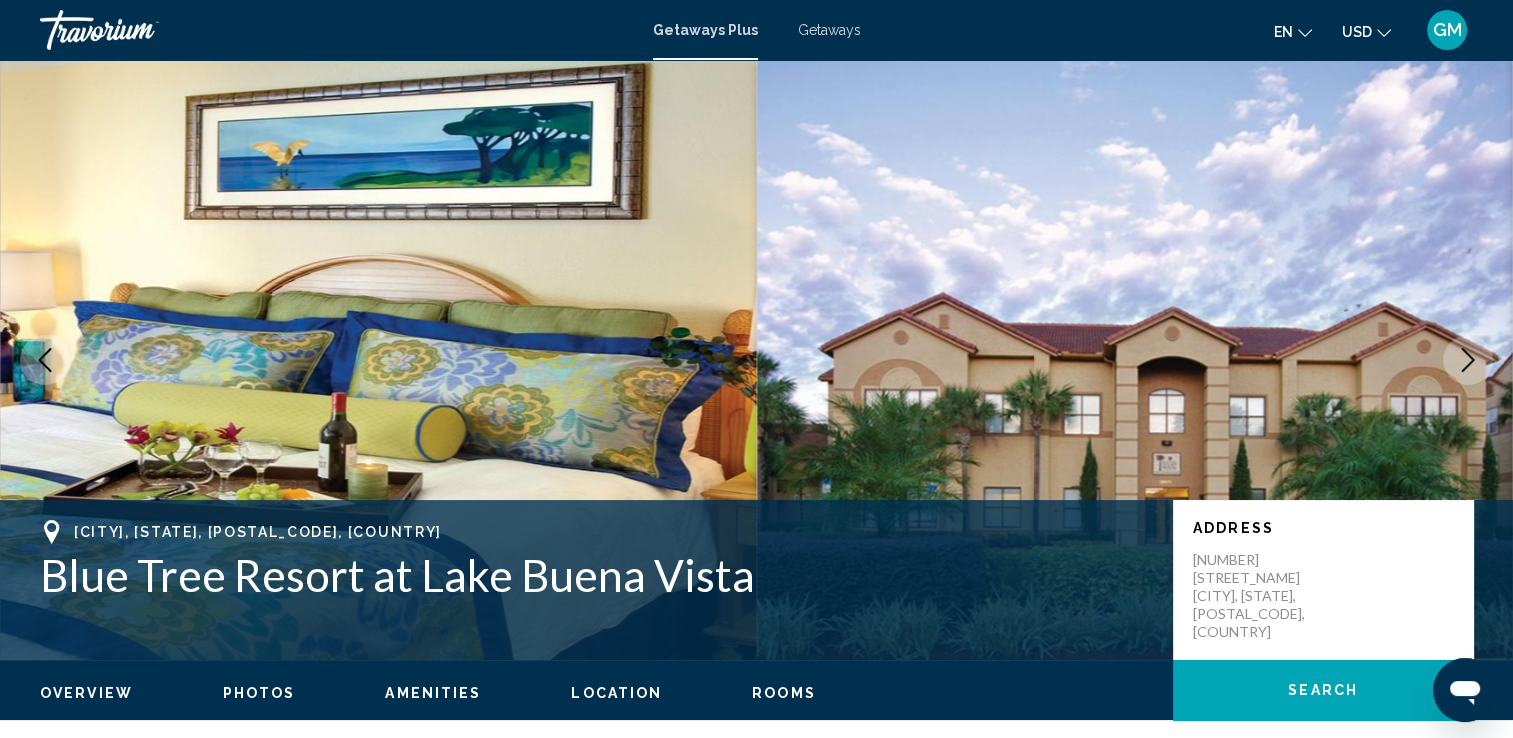 click 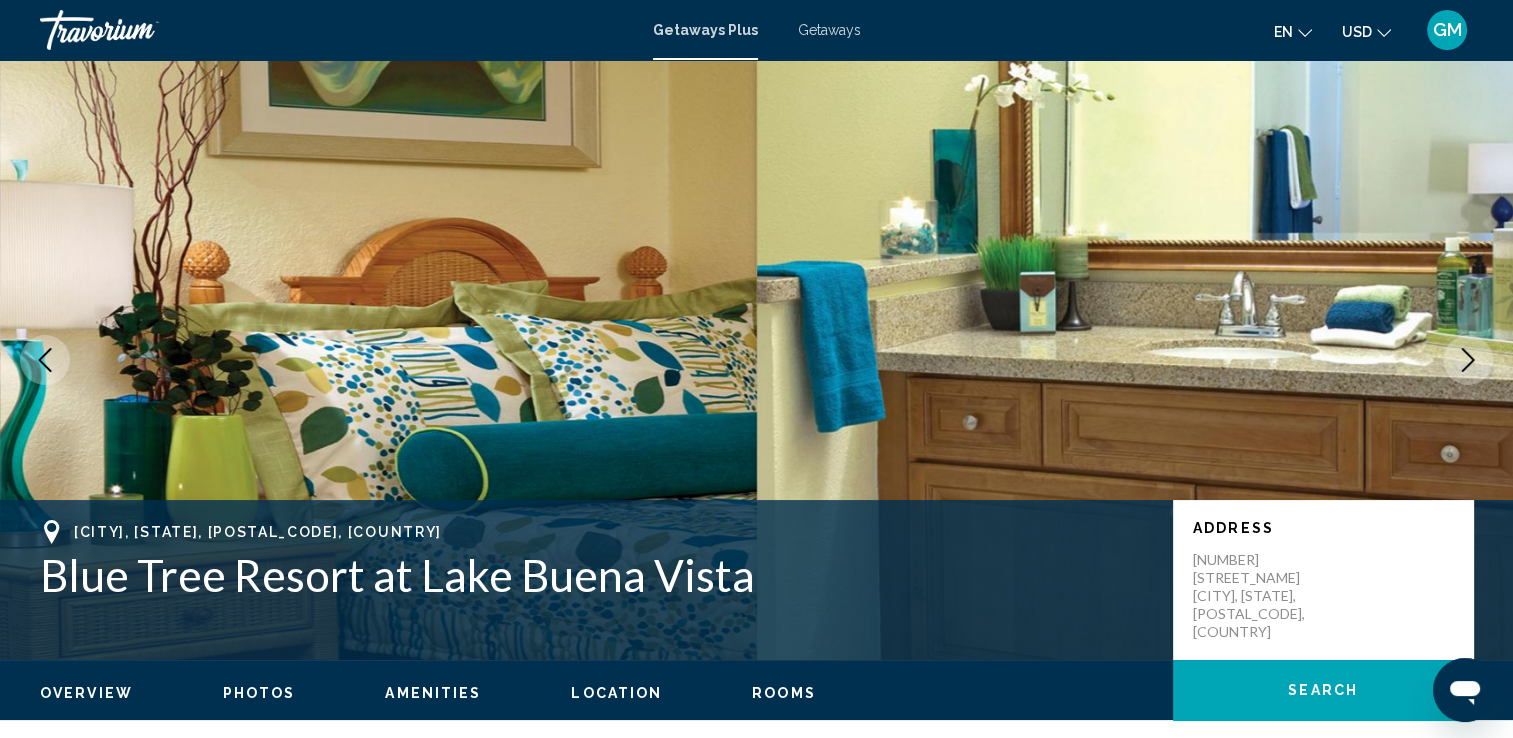 click 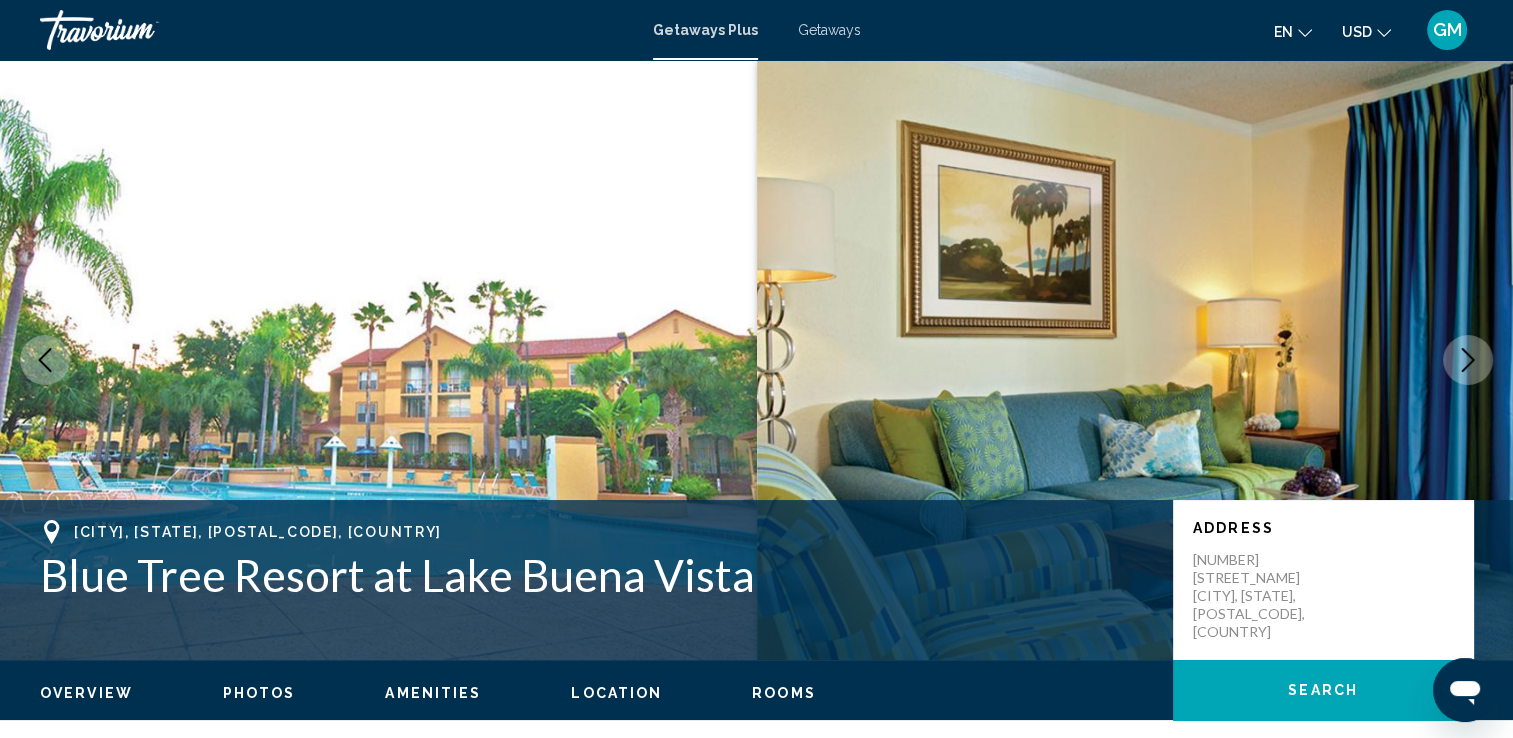 click 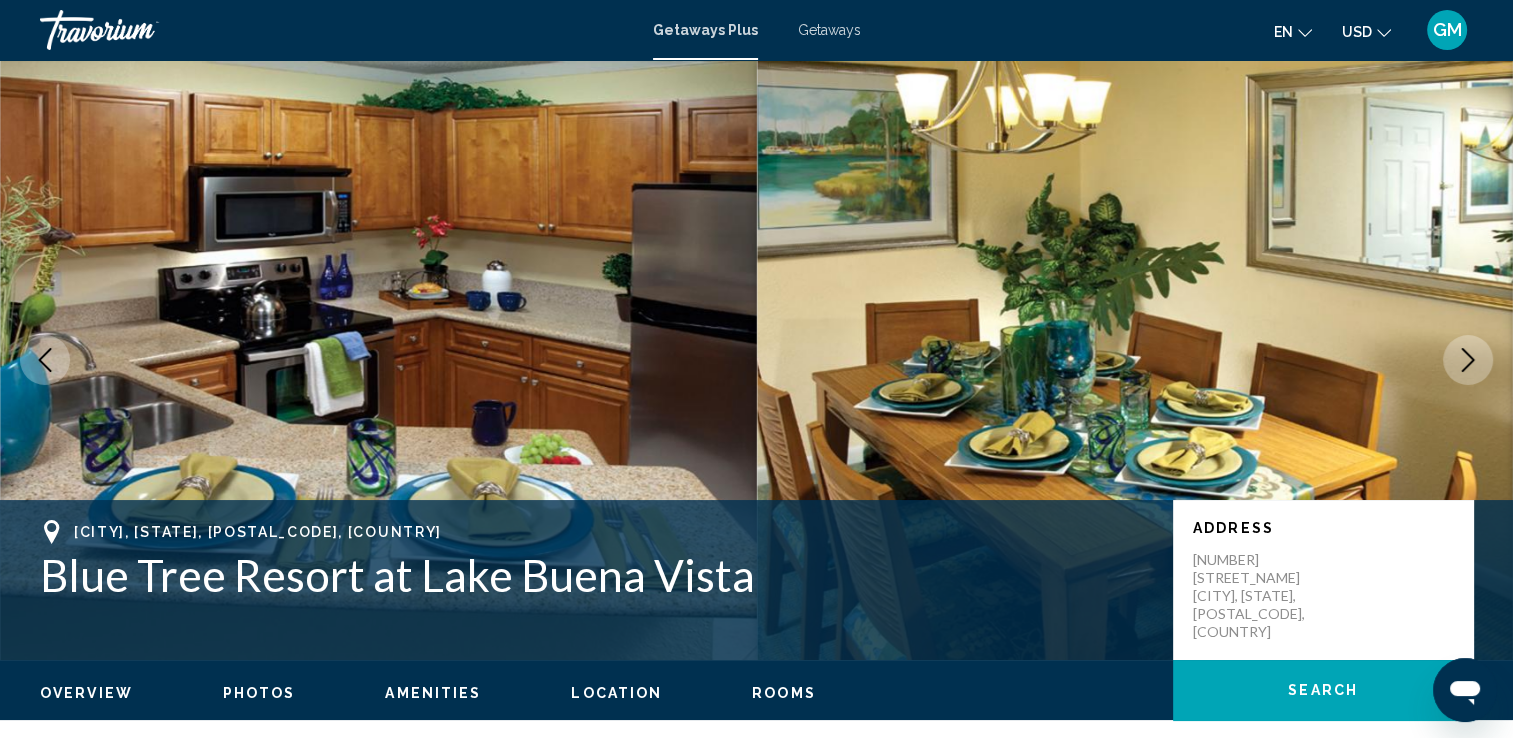 click 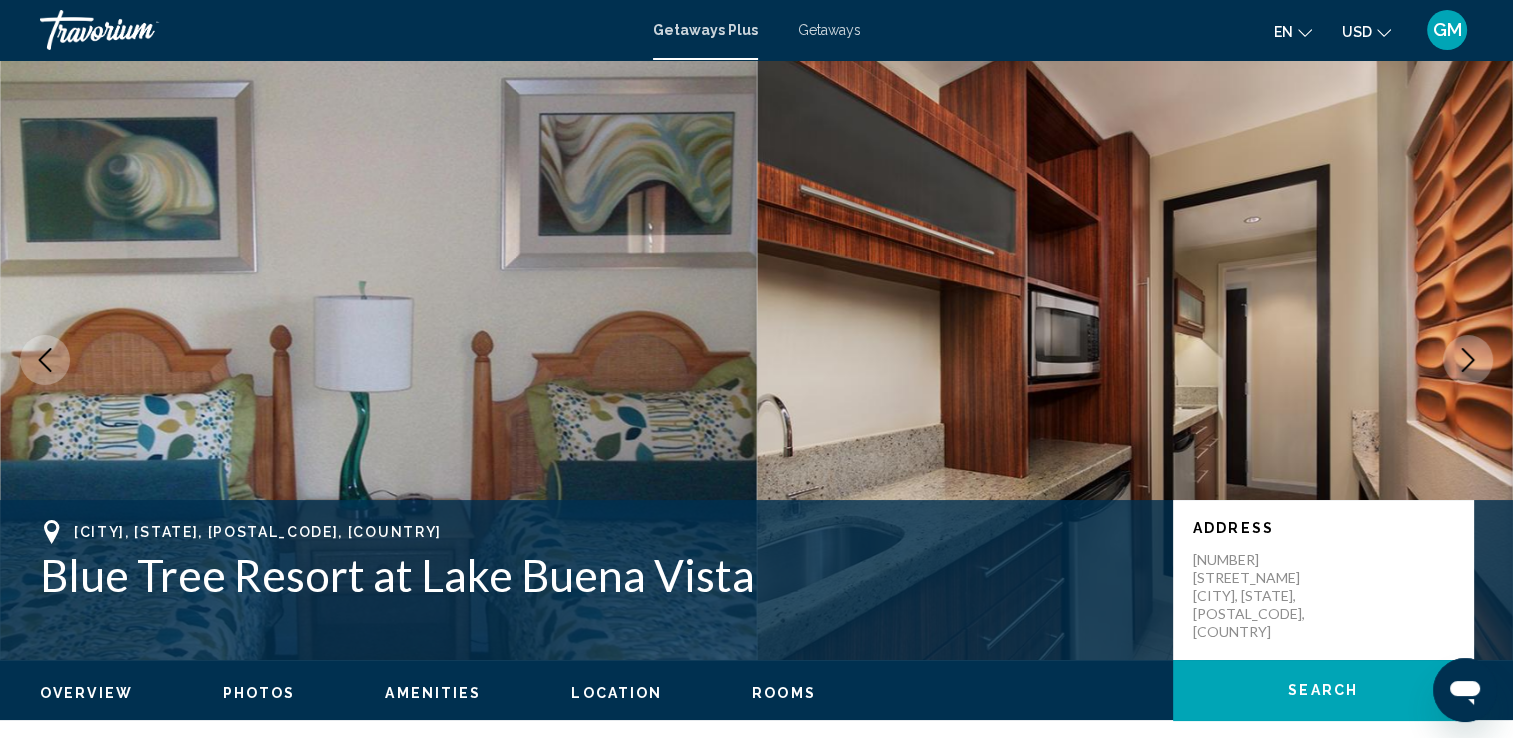 click 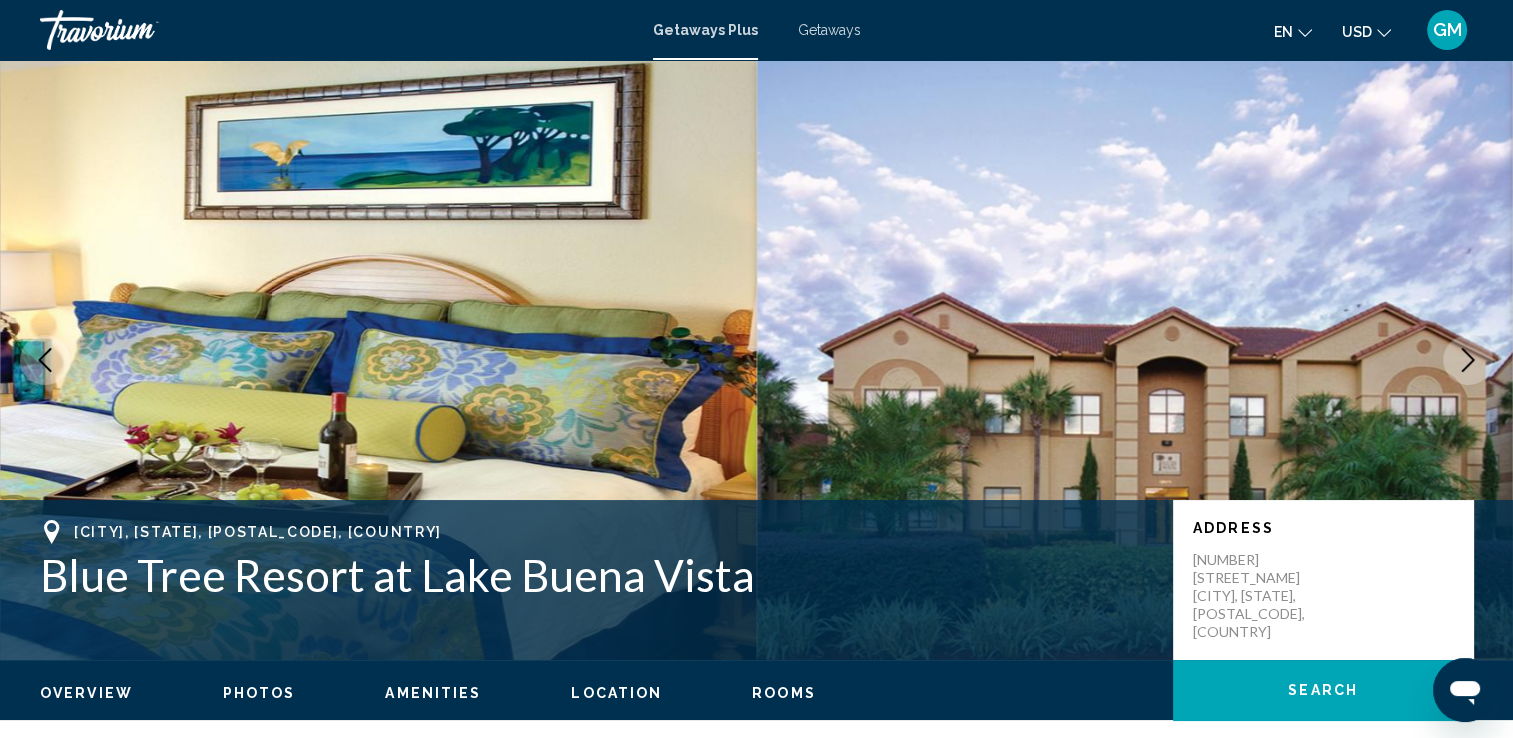 click 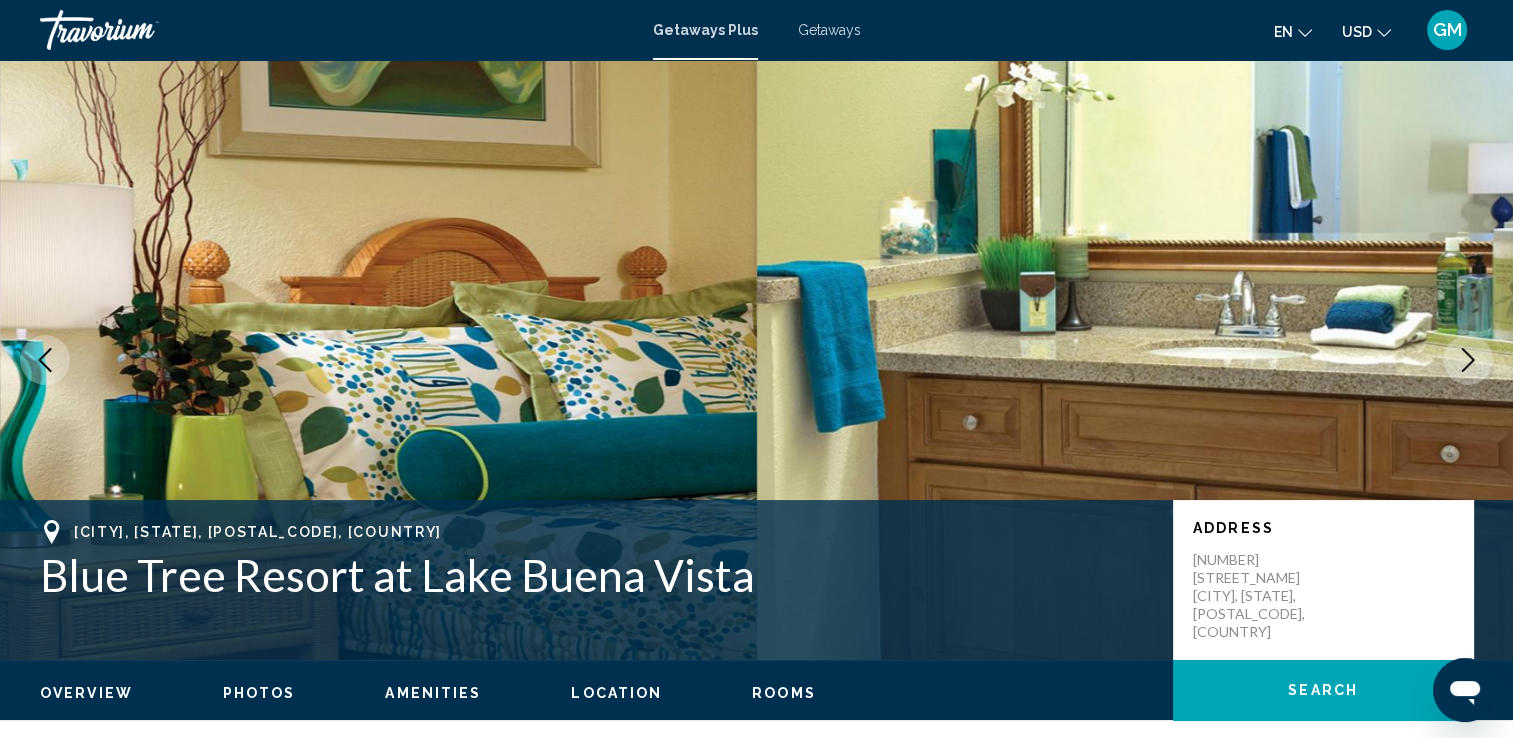 click 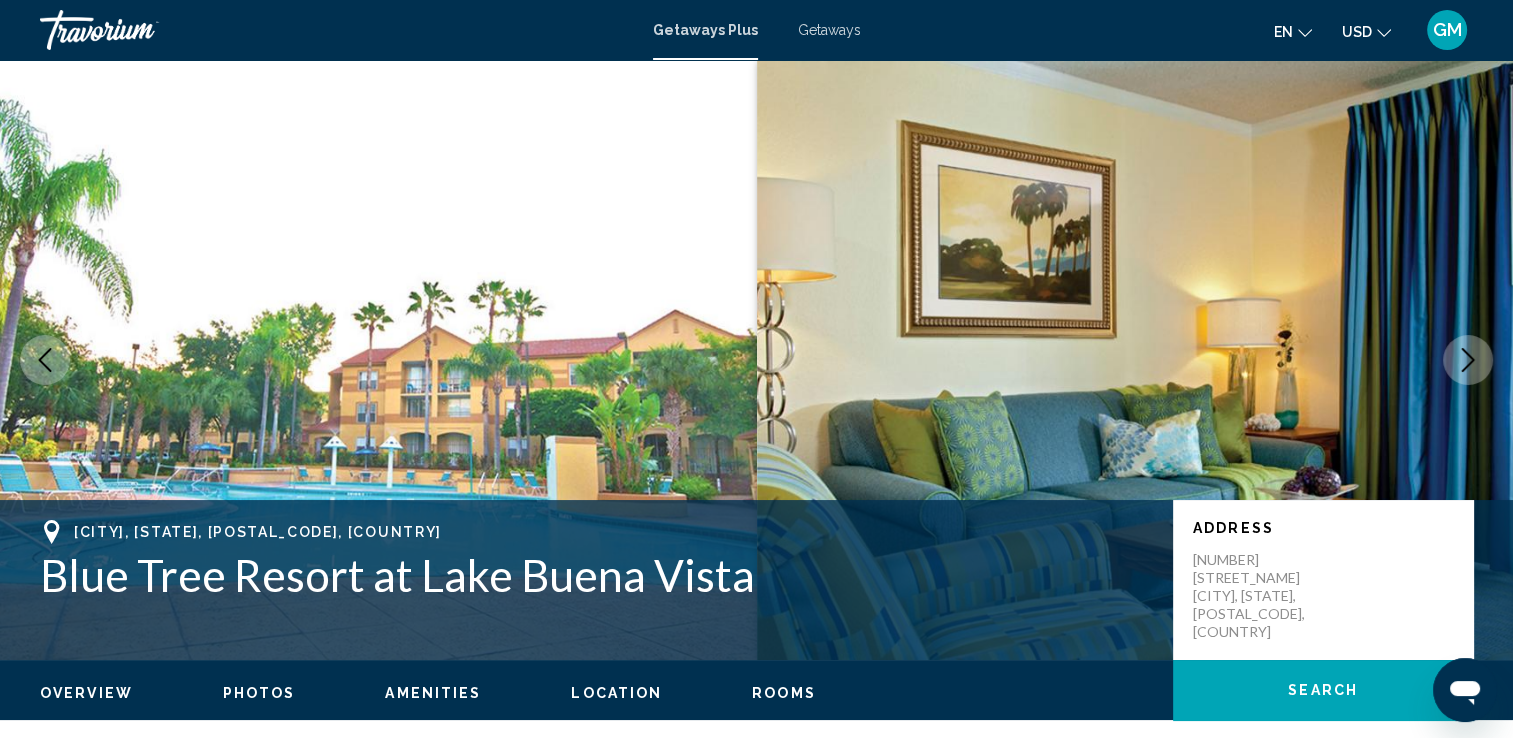 click on "Location" at bounding box center [616, 693] 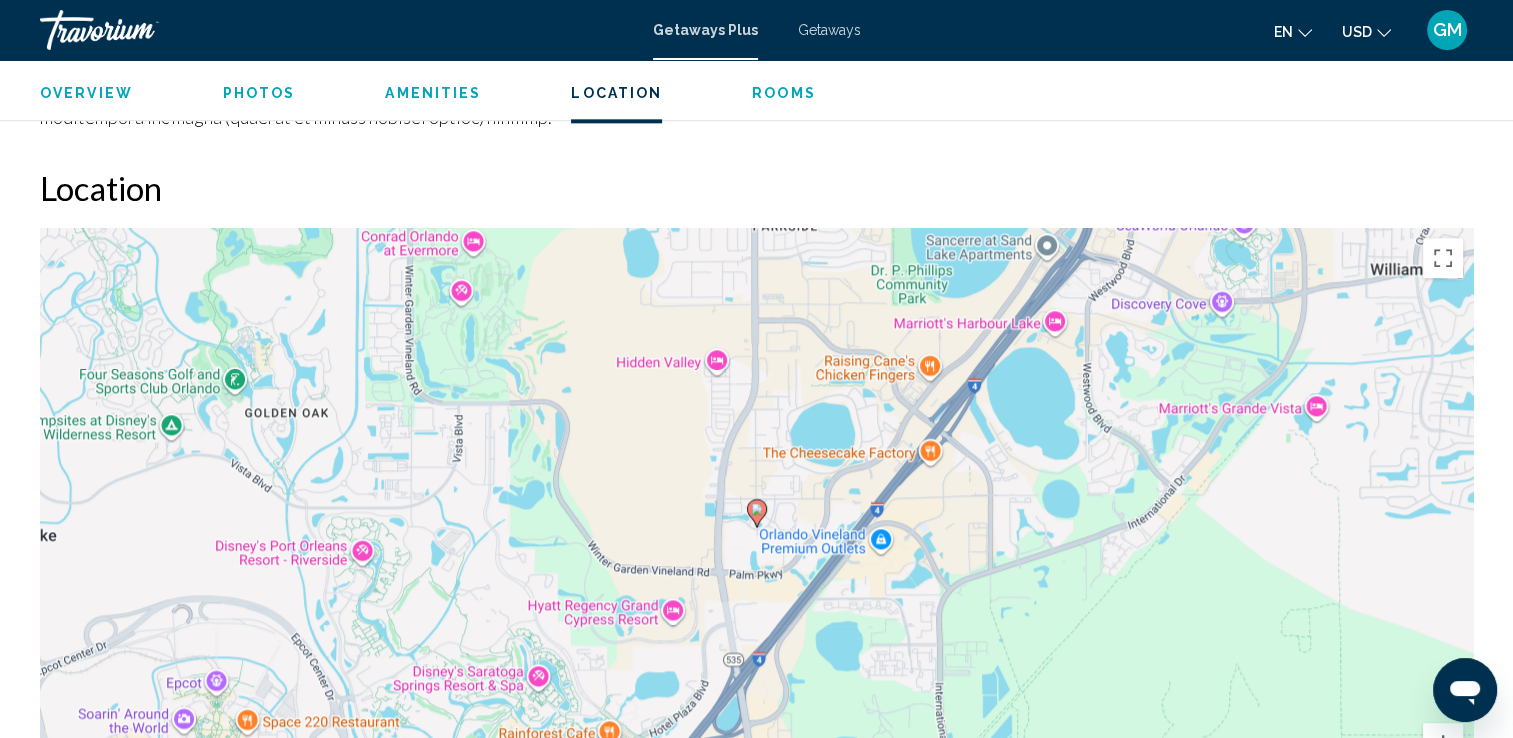scroll, scrollTop: 2464, scrollLeft: 0, axis: vertical 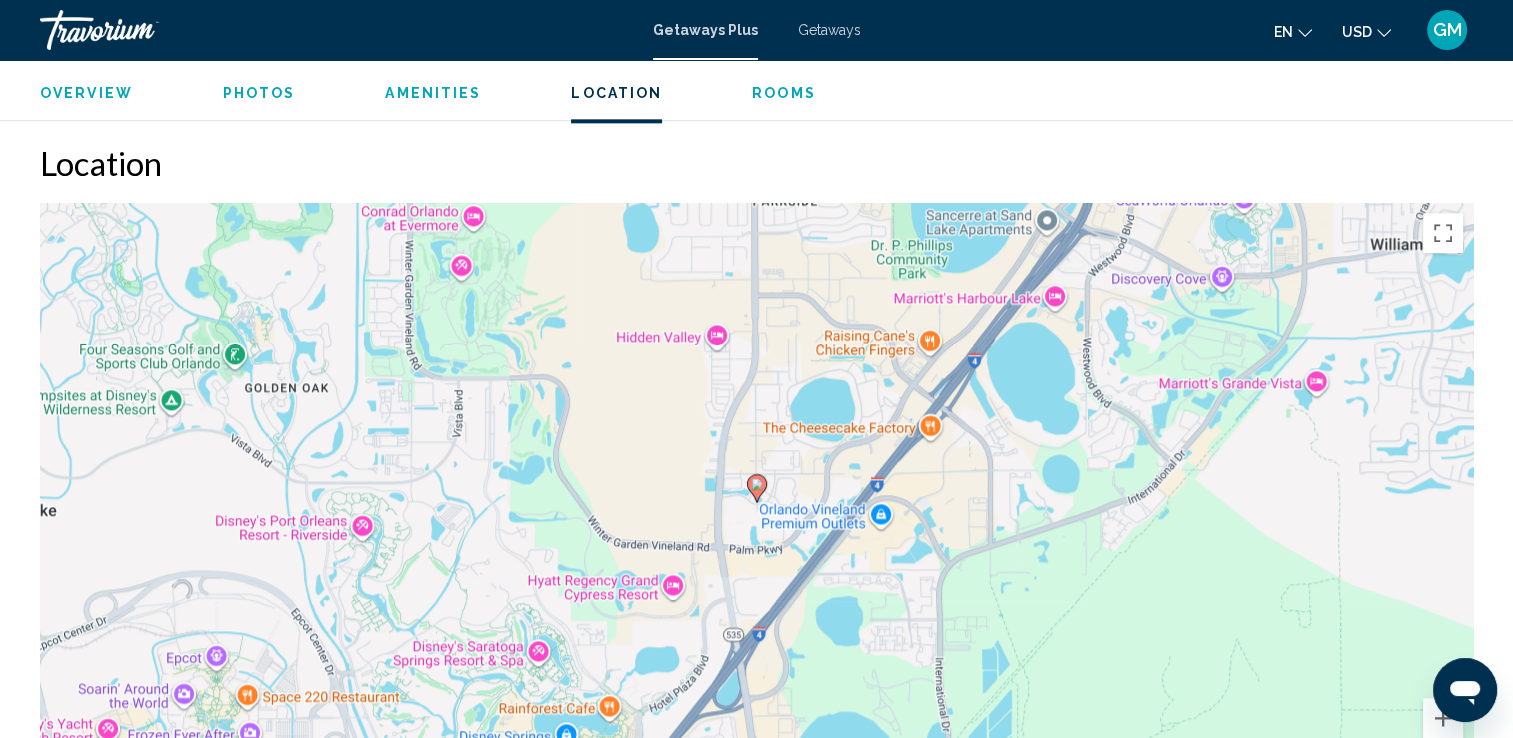 click on "Amenities" at bounding box center [433, 93] 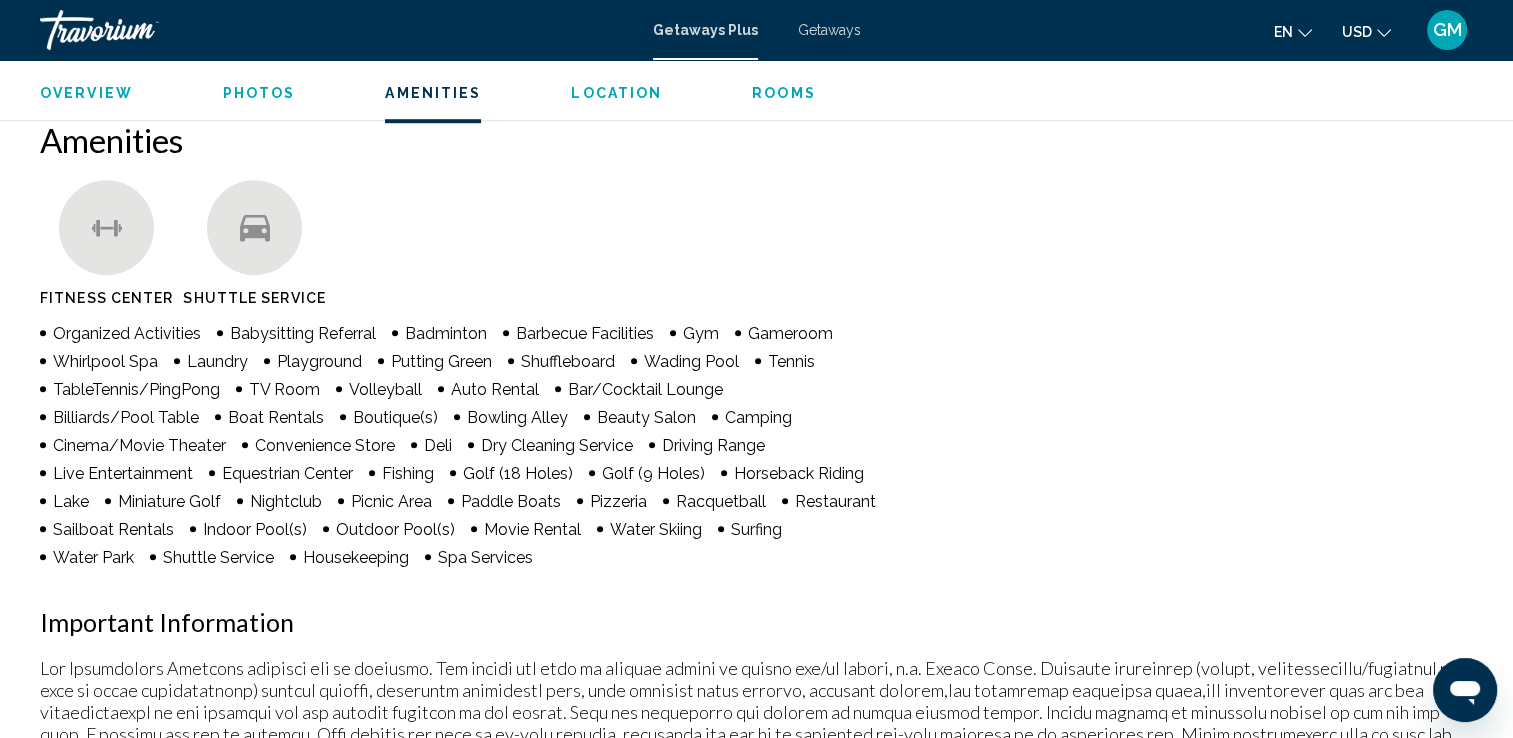 scroll, scrollTop: 1492, scrollLeft: 0, axis: vertical 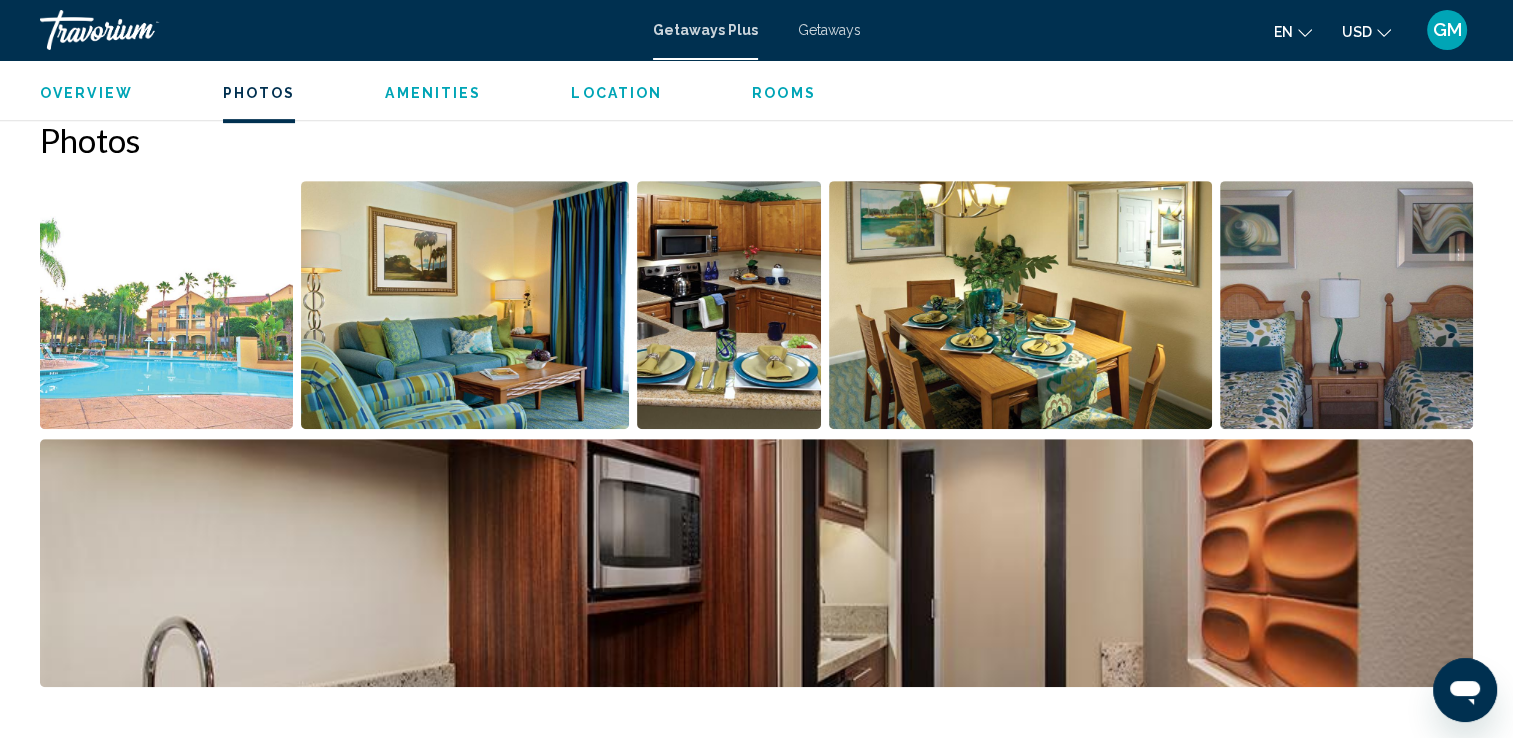 click on "Overview" at bounding box center [86, 93] 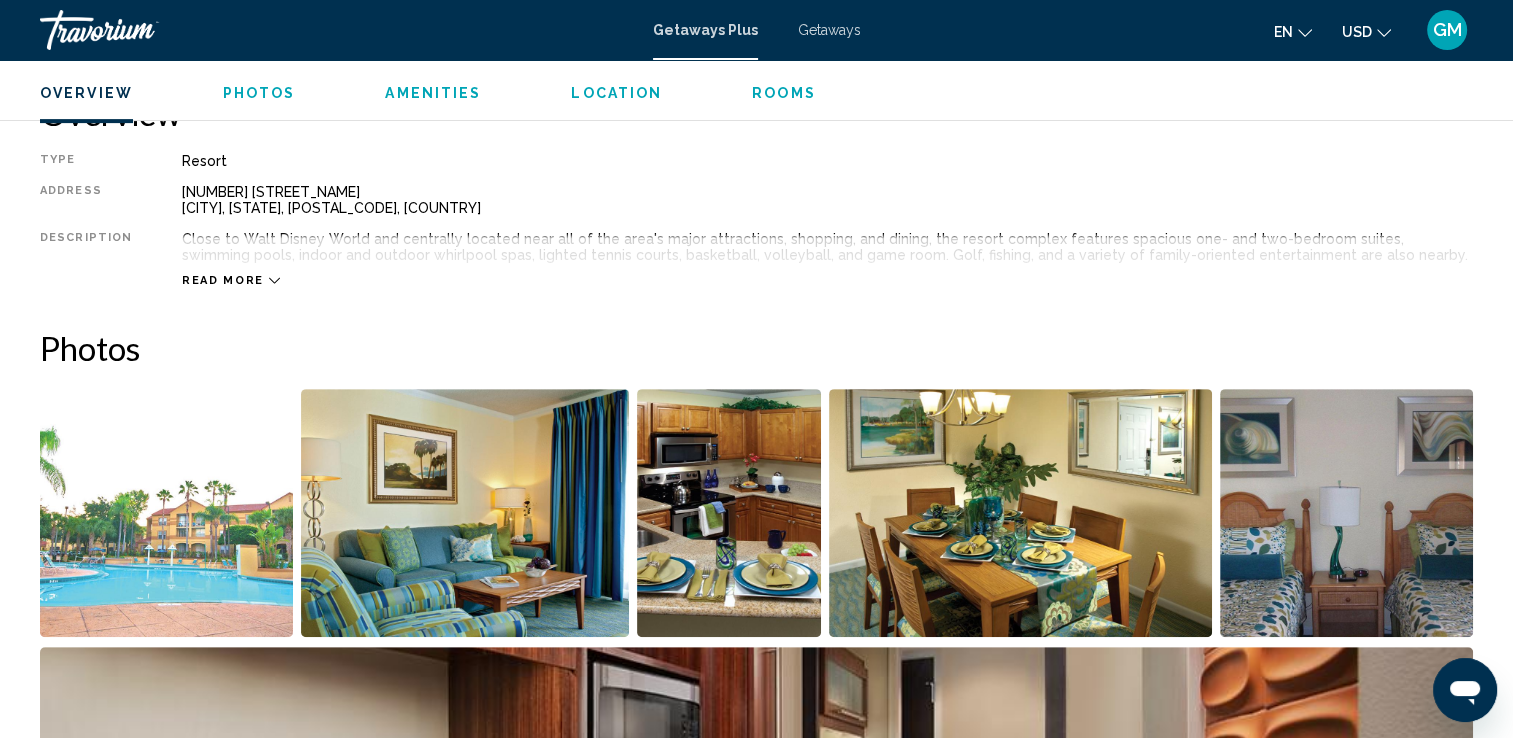 scroll, scrollTop: 640, scrollLeft: 0, axis: vertical 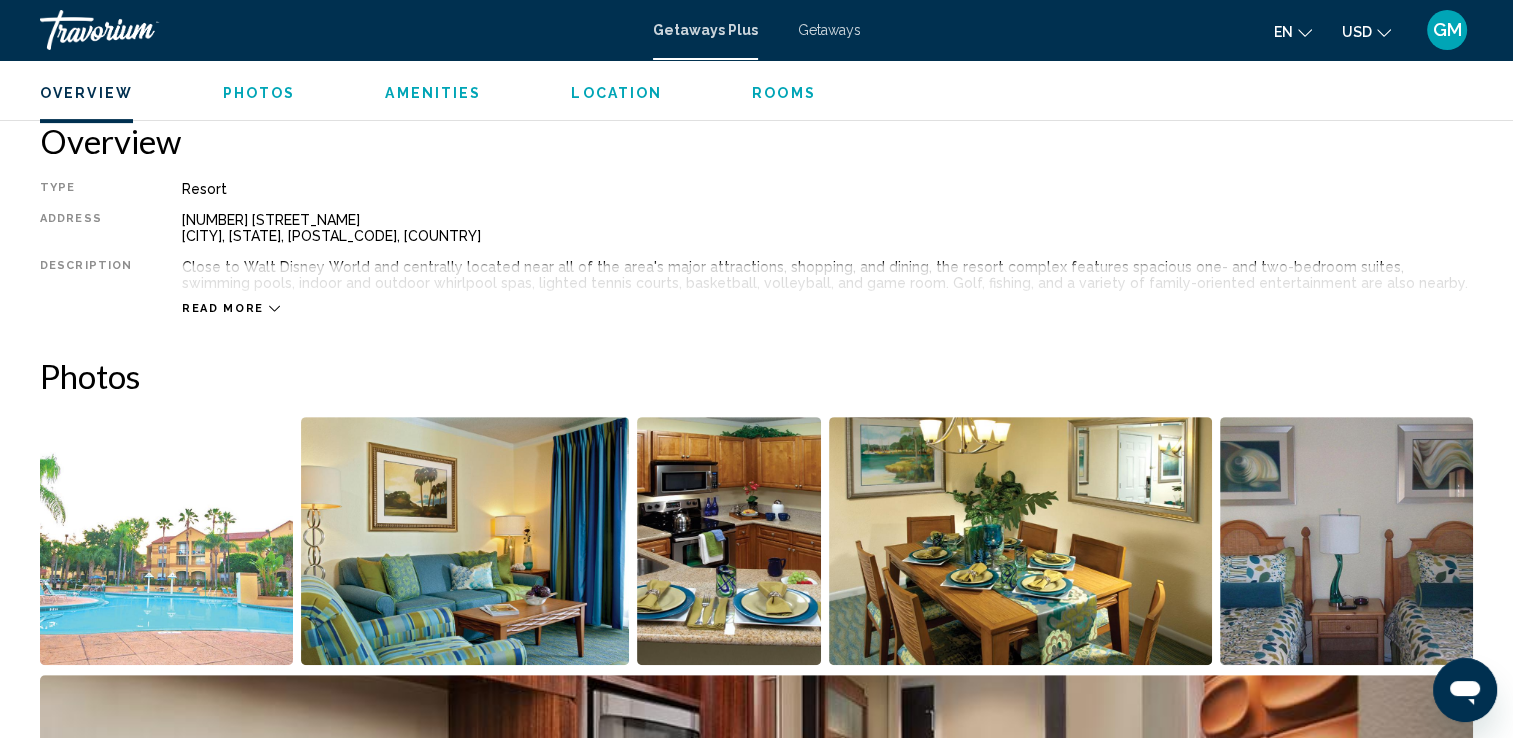 click 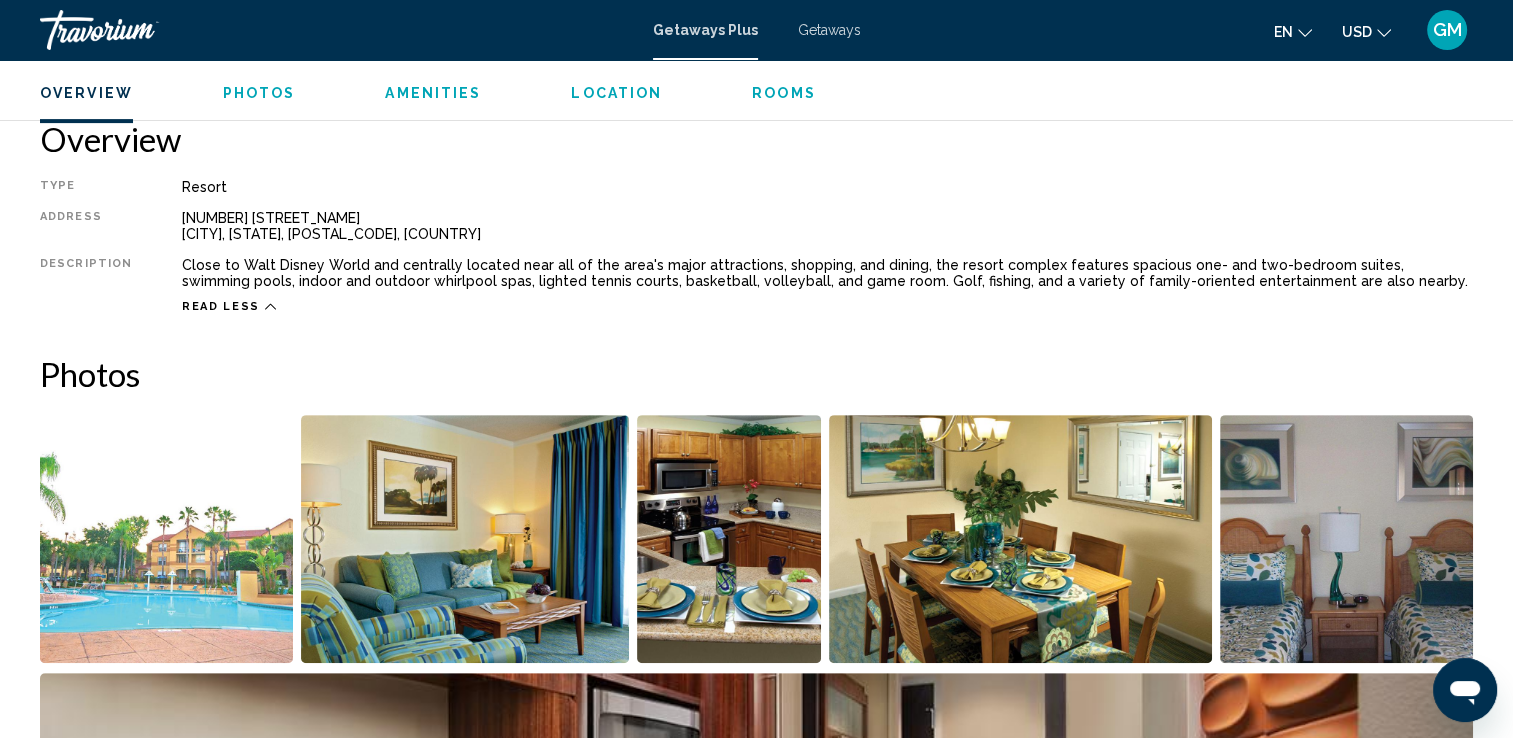 scroll, scrollTop: 651, scrollLeft: 0, axis: vertical 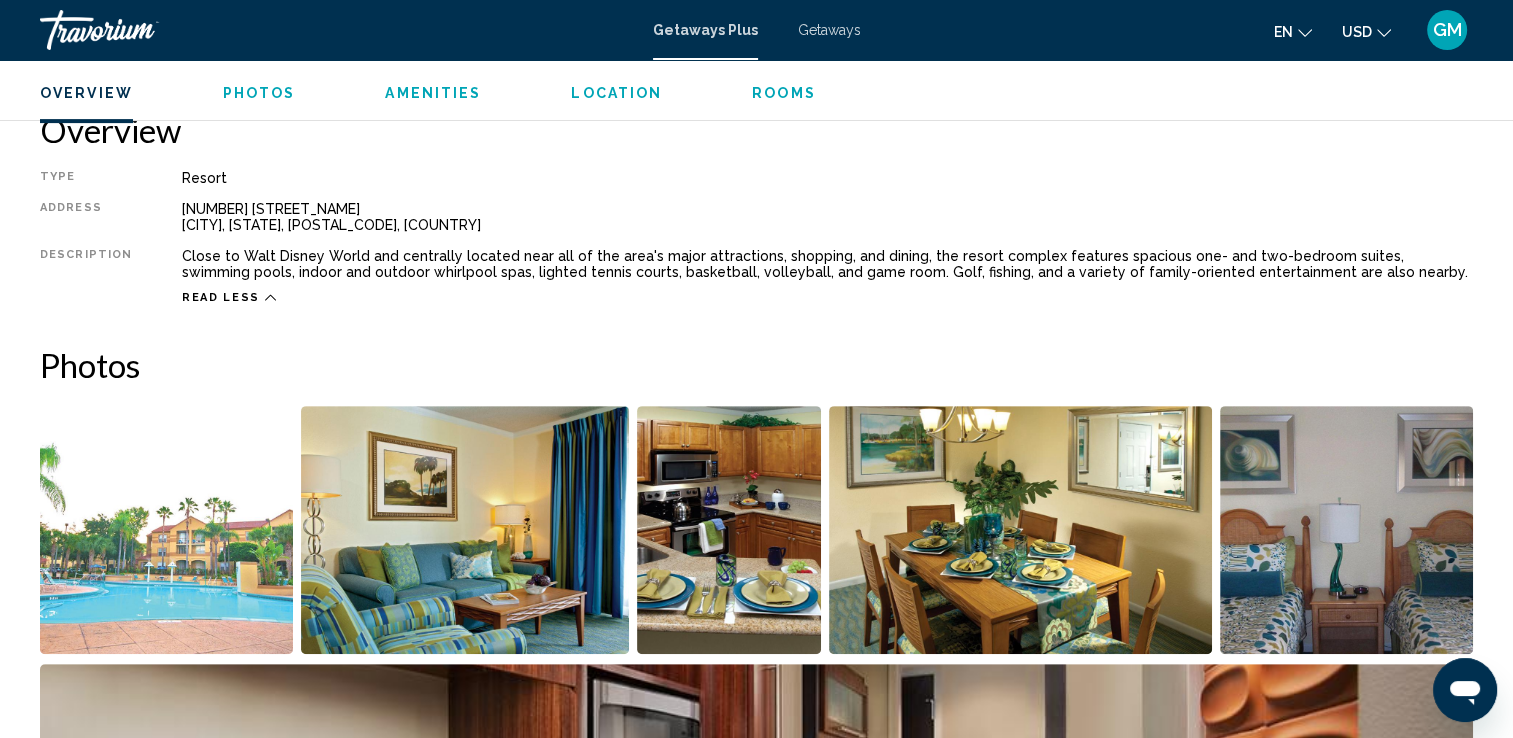 click at bounding box center (166, 530) 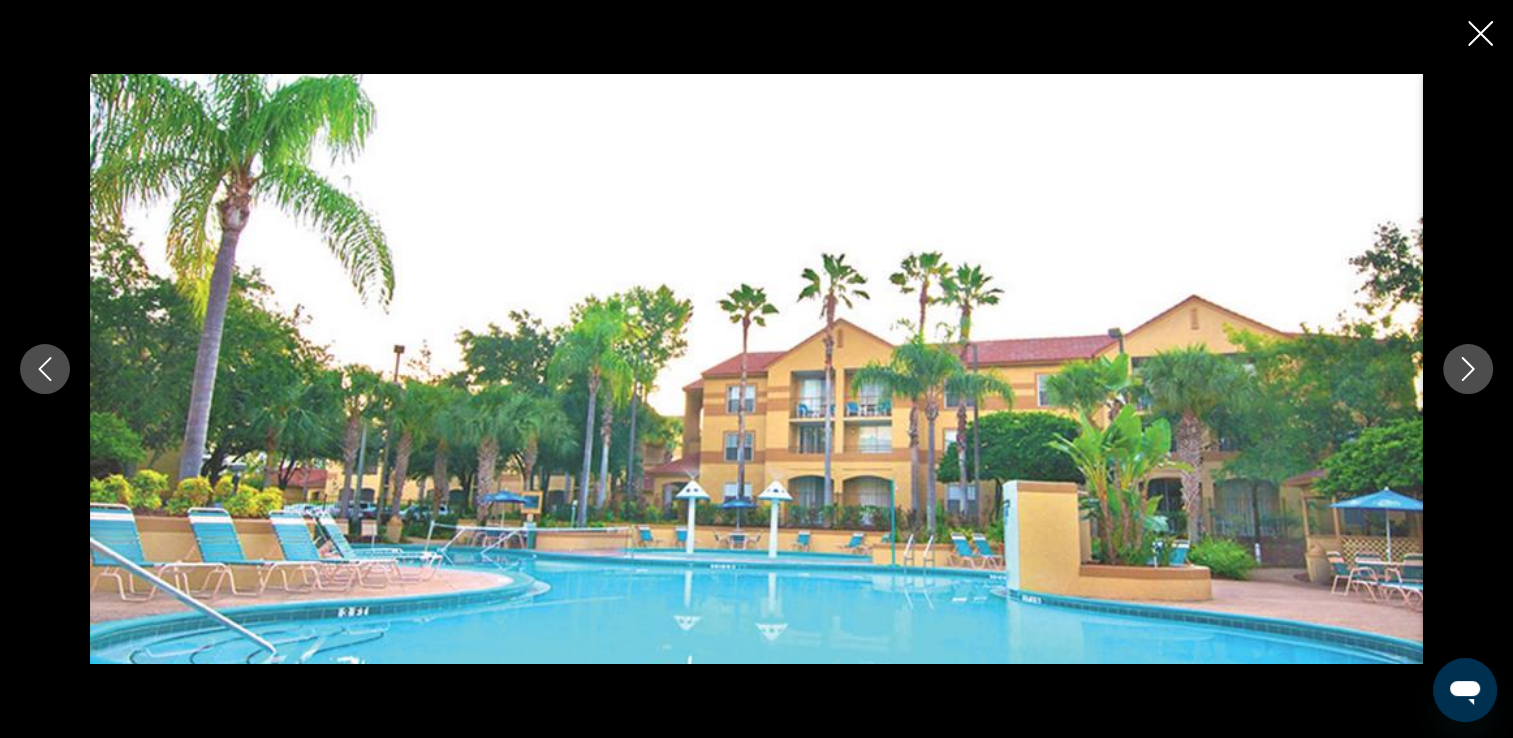 click at bounding box center (756, 369) 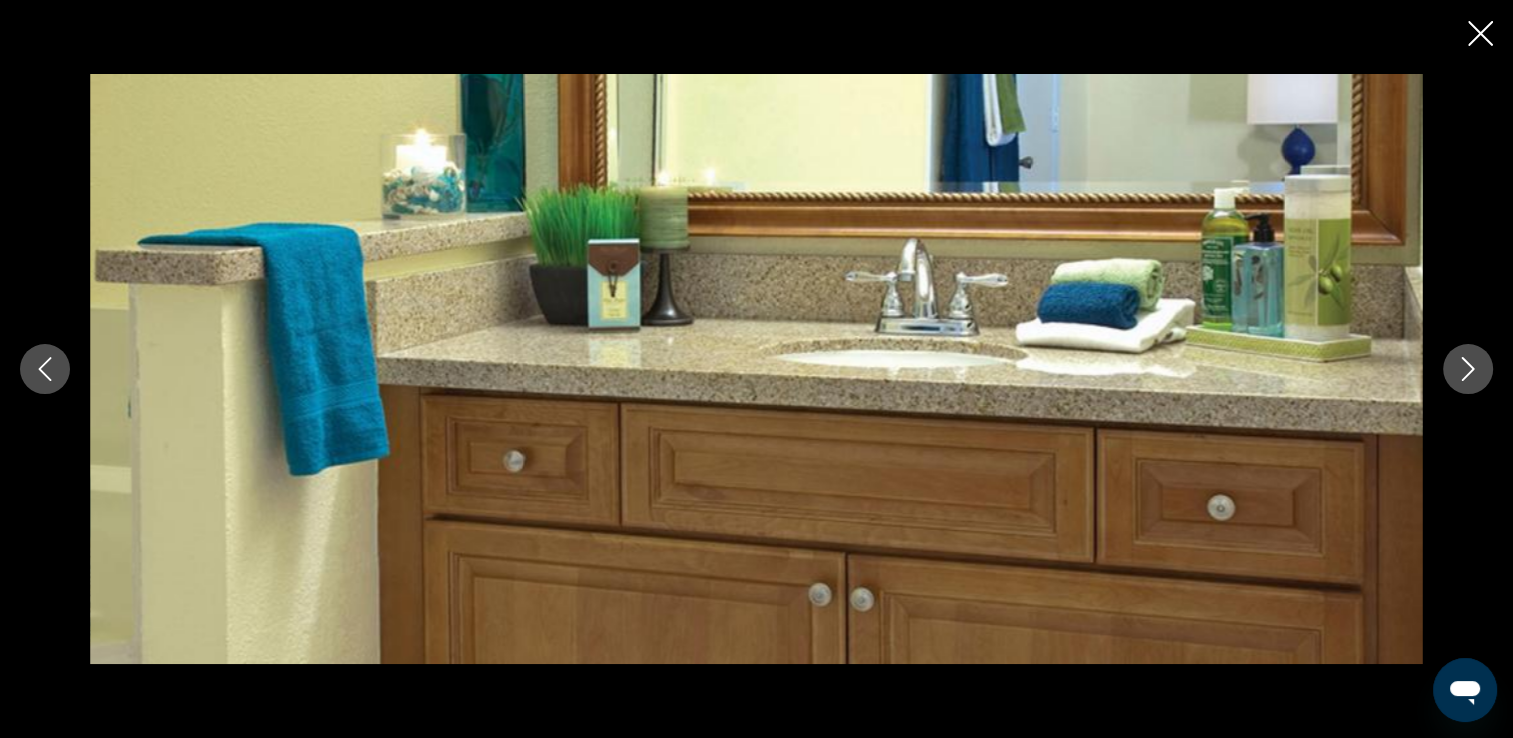click 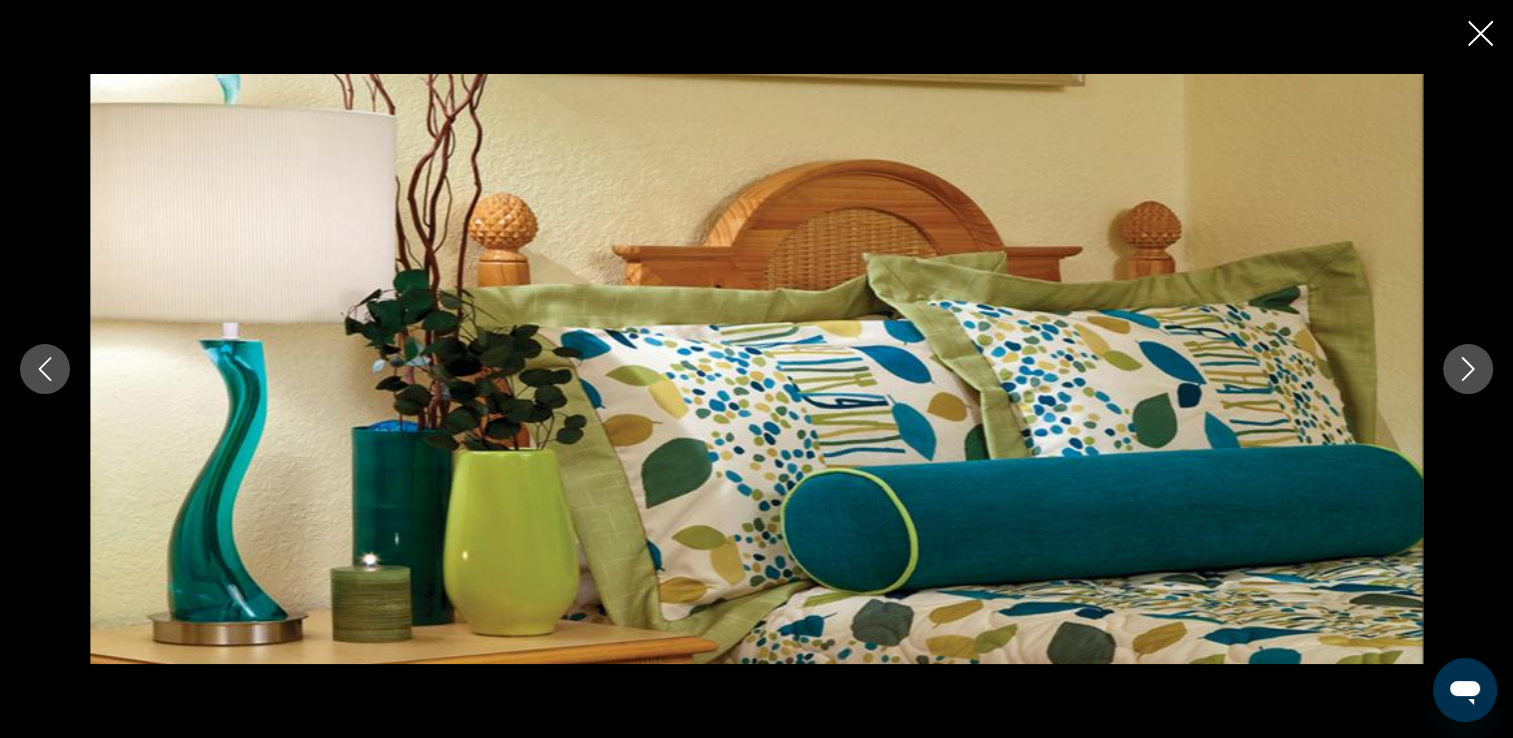 click 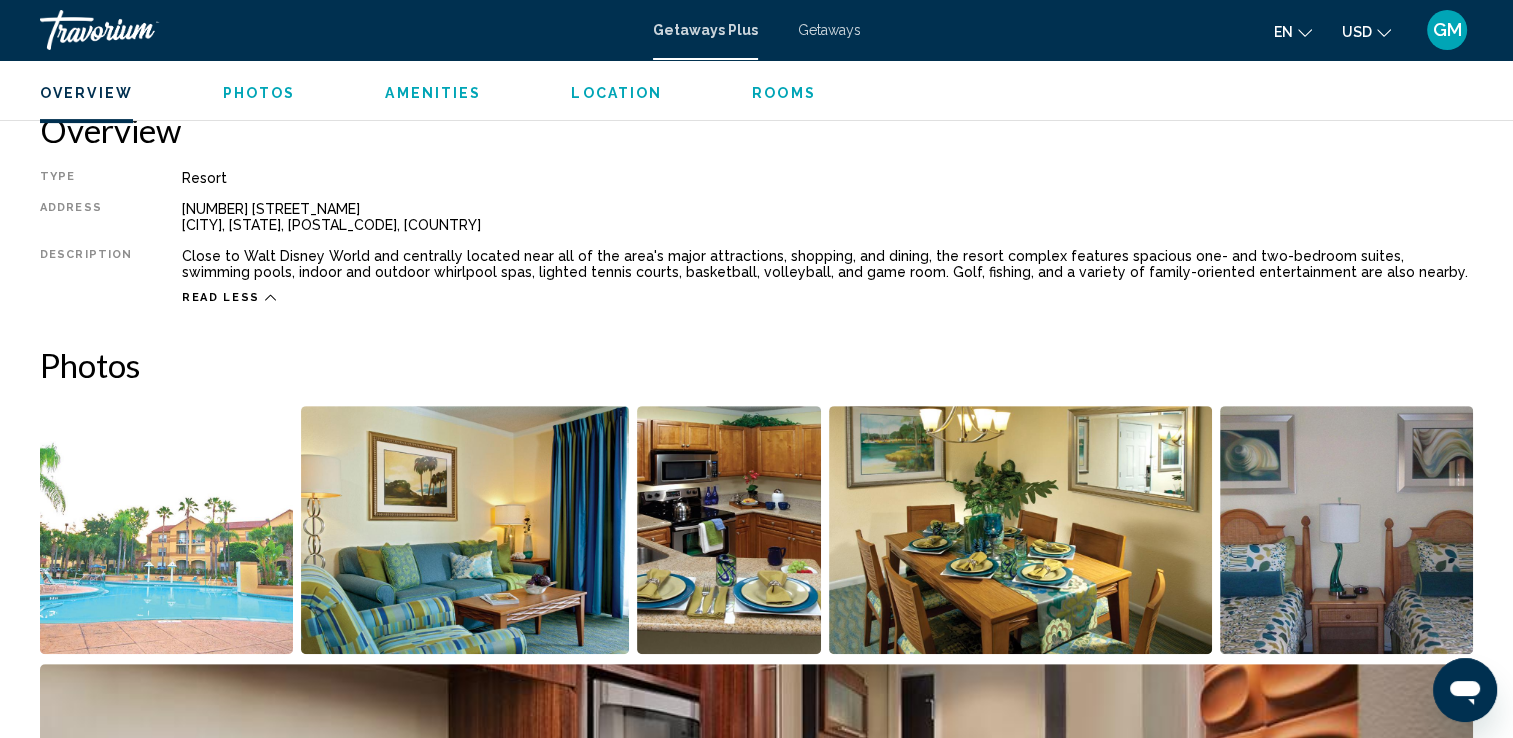 click on "Overview" at bounding box center (86, 93) 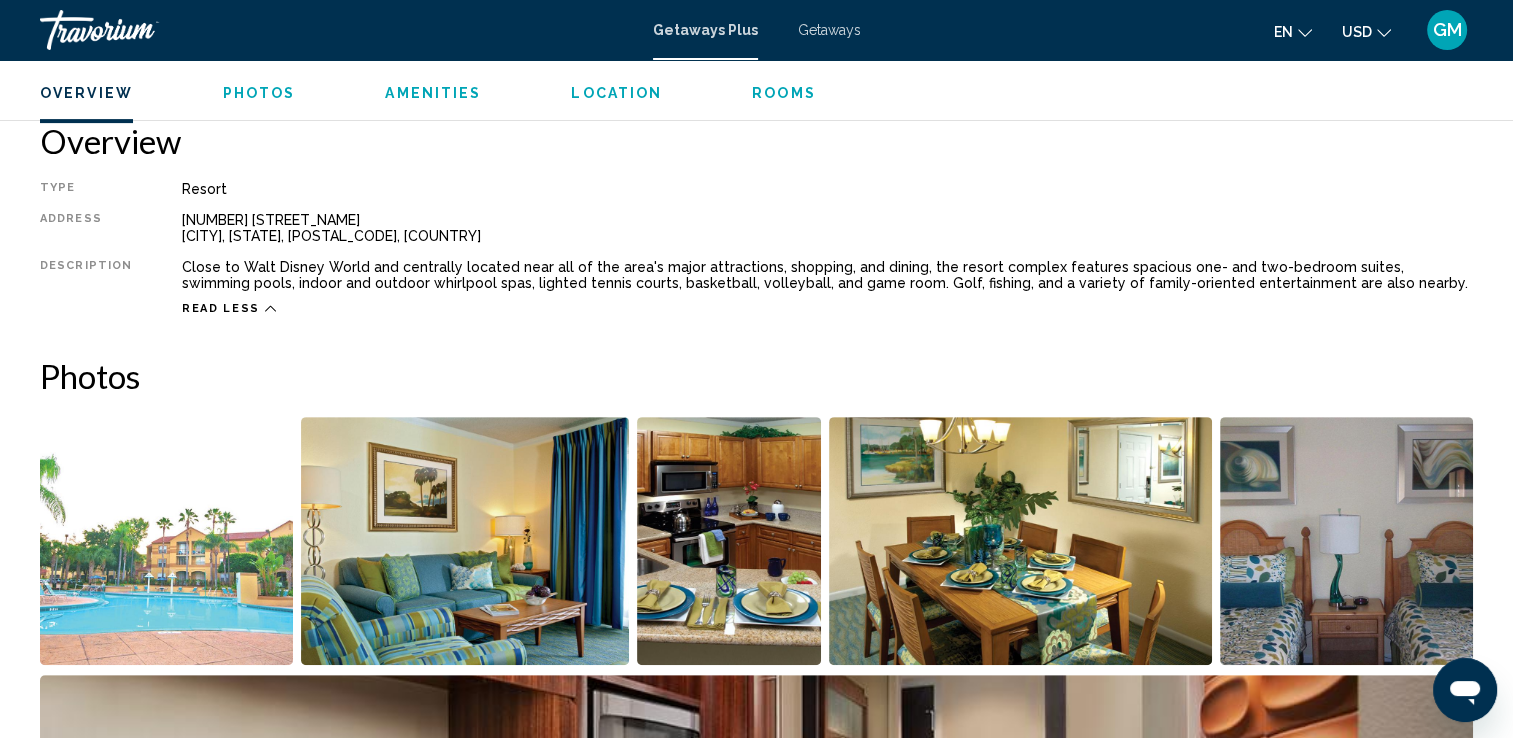 click on "Amenities" at bounding box center (433, 93) 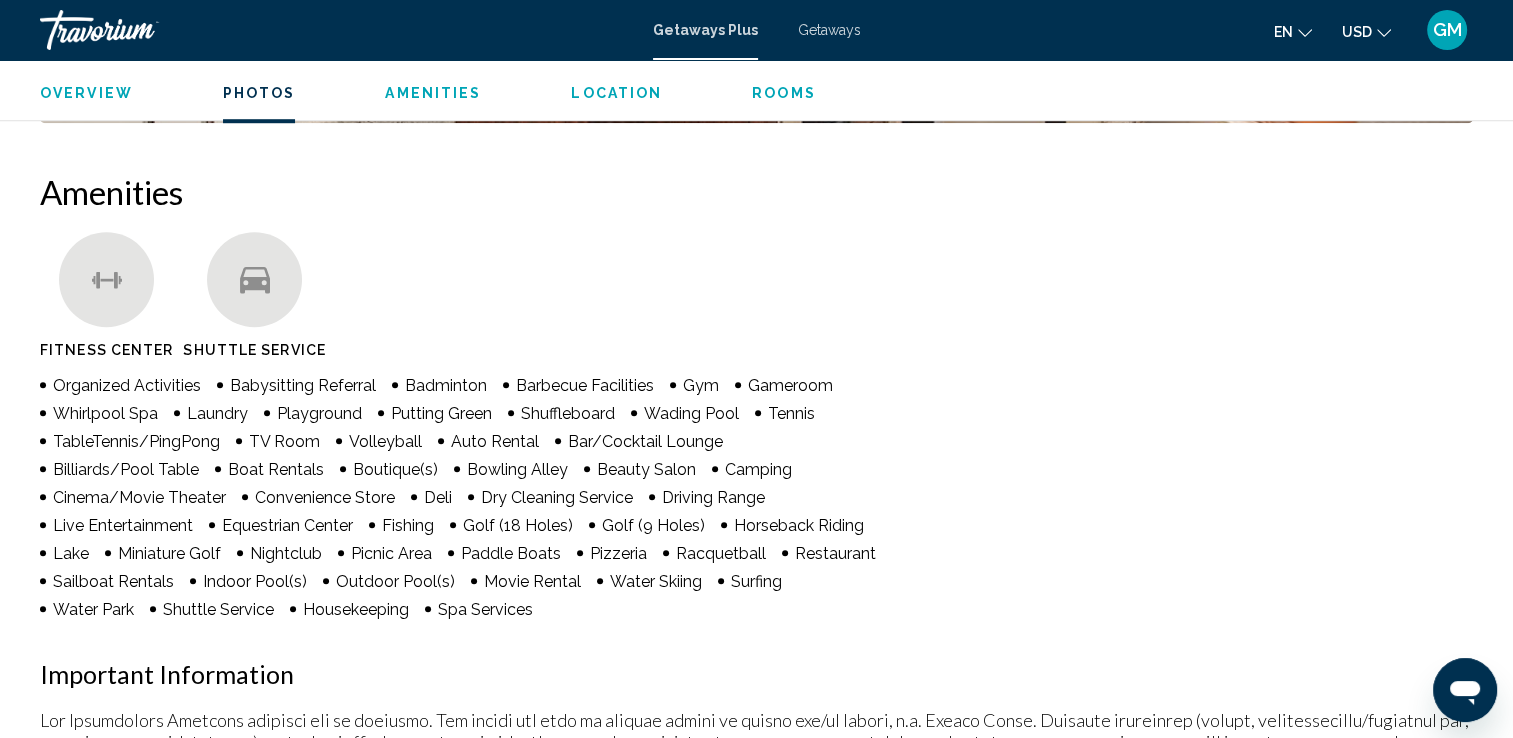 scroll, scrollTop: 1492, scrollLeft: 0, axis: vertical 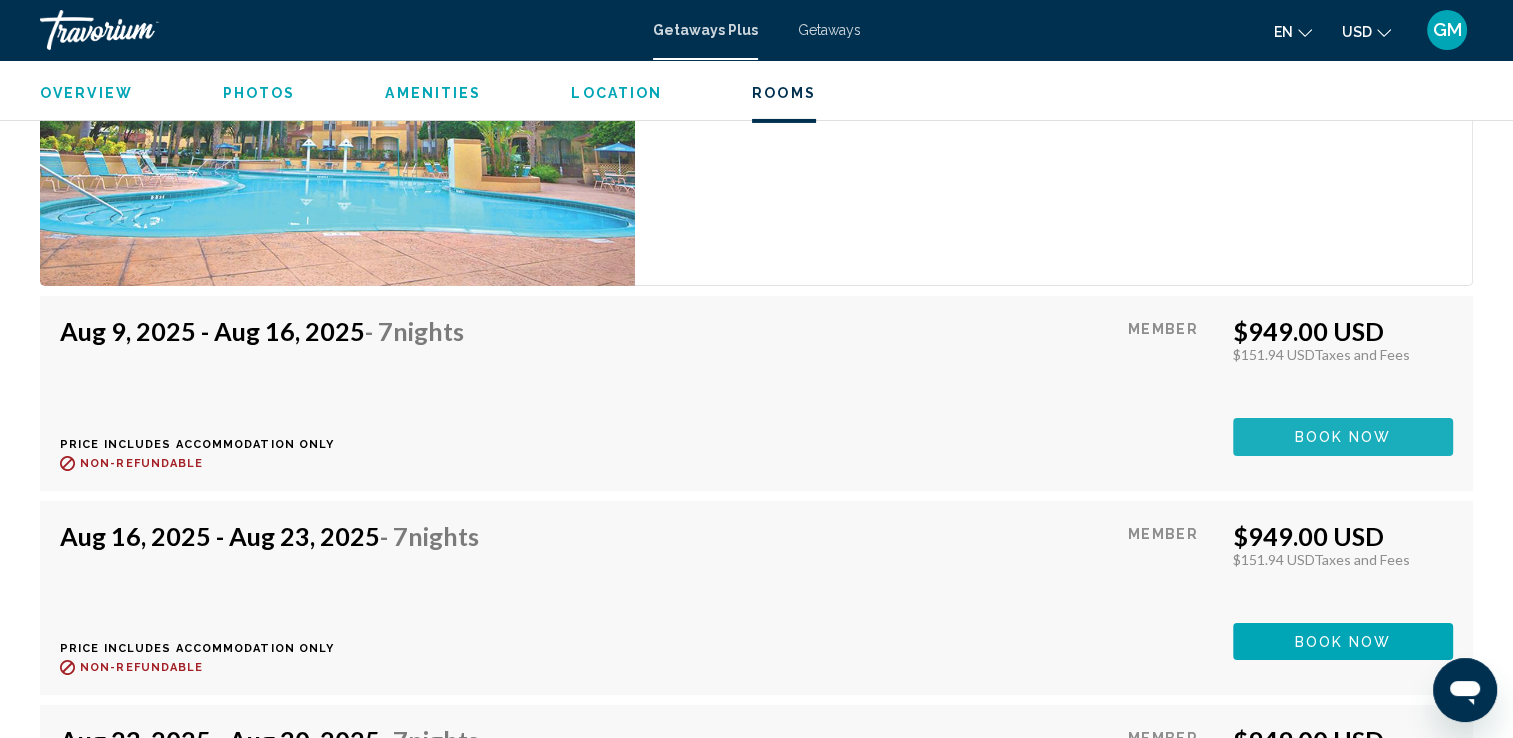 click on "Book now" at bounding box center [1343, 438] 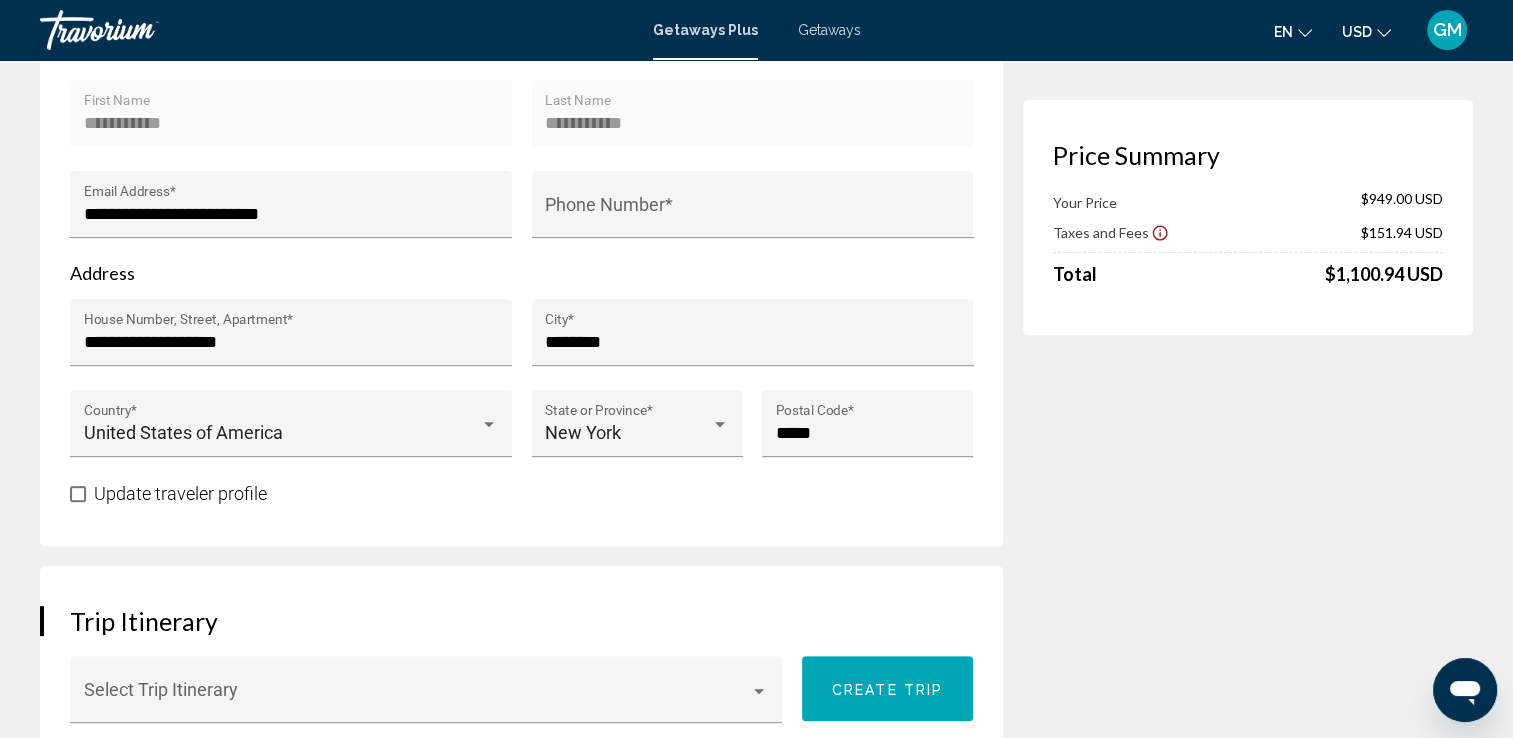 scroll, scrollTop: 0, scrollLeft: 0, axis: both 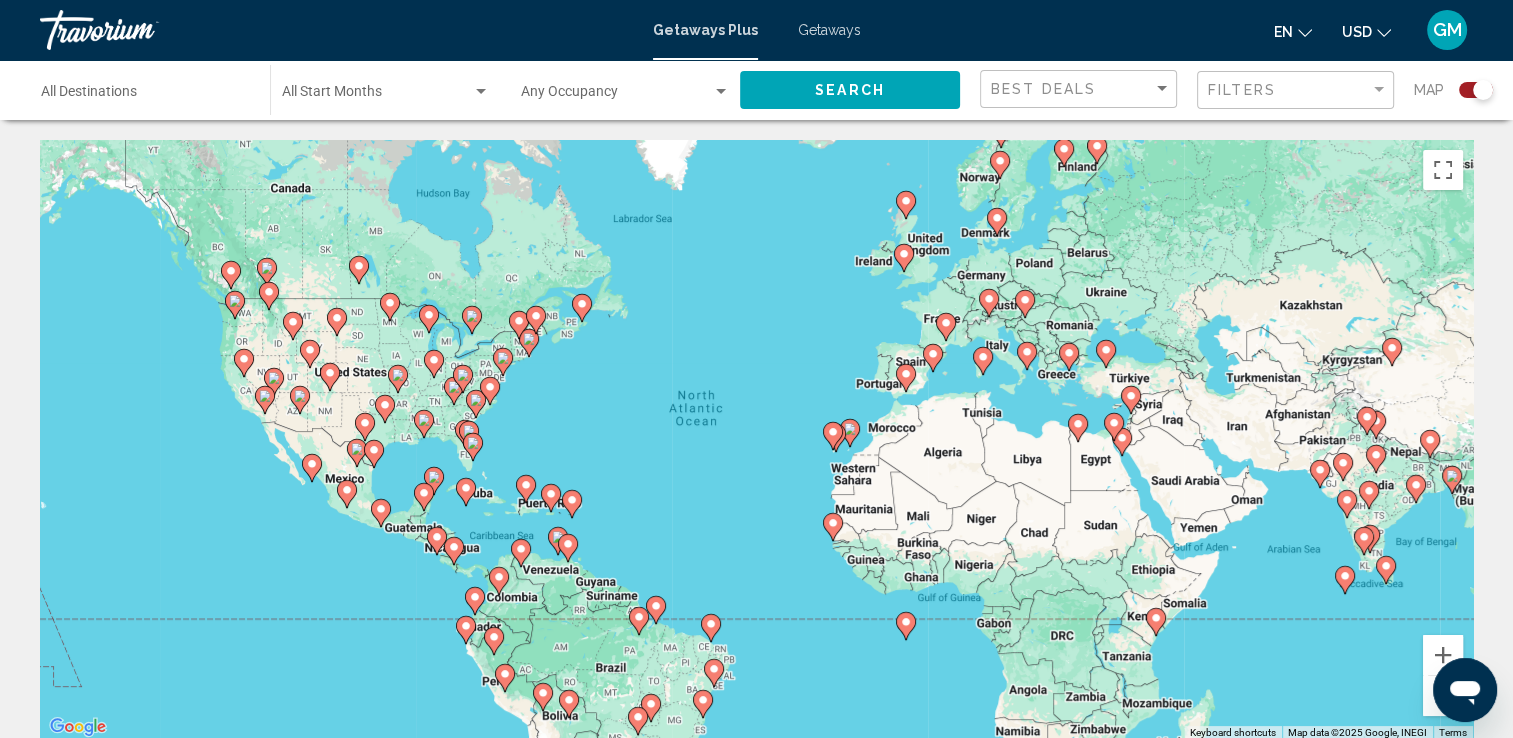 click on "Getaways" at bounding box center (829, 30) 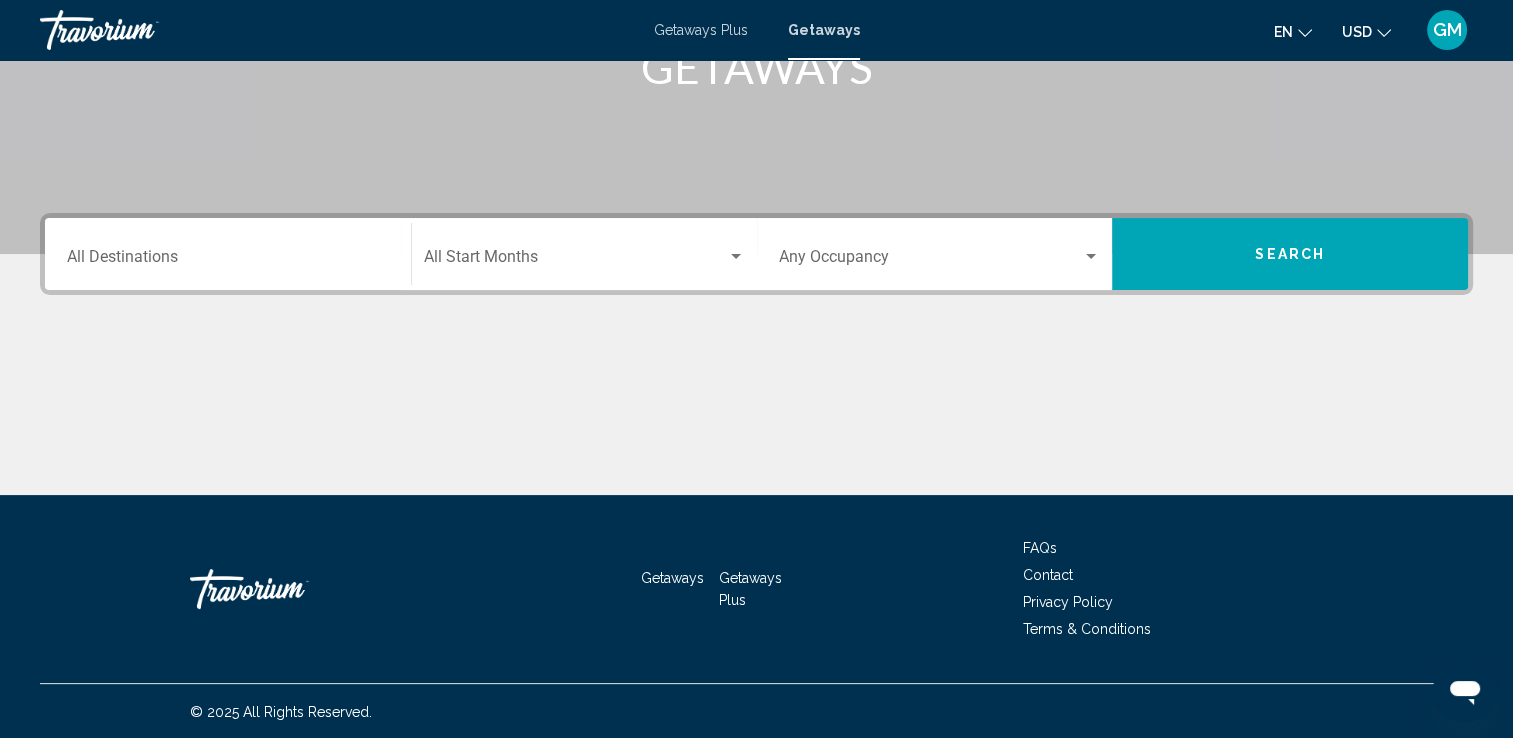 scroll, scrollTop: 347, scrollLeft: 0, axis: vertical 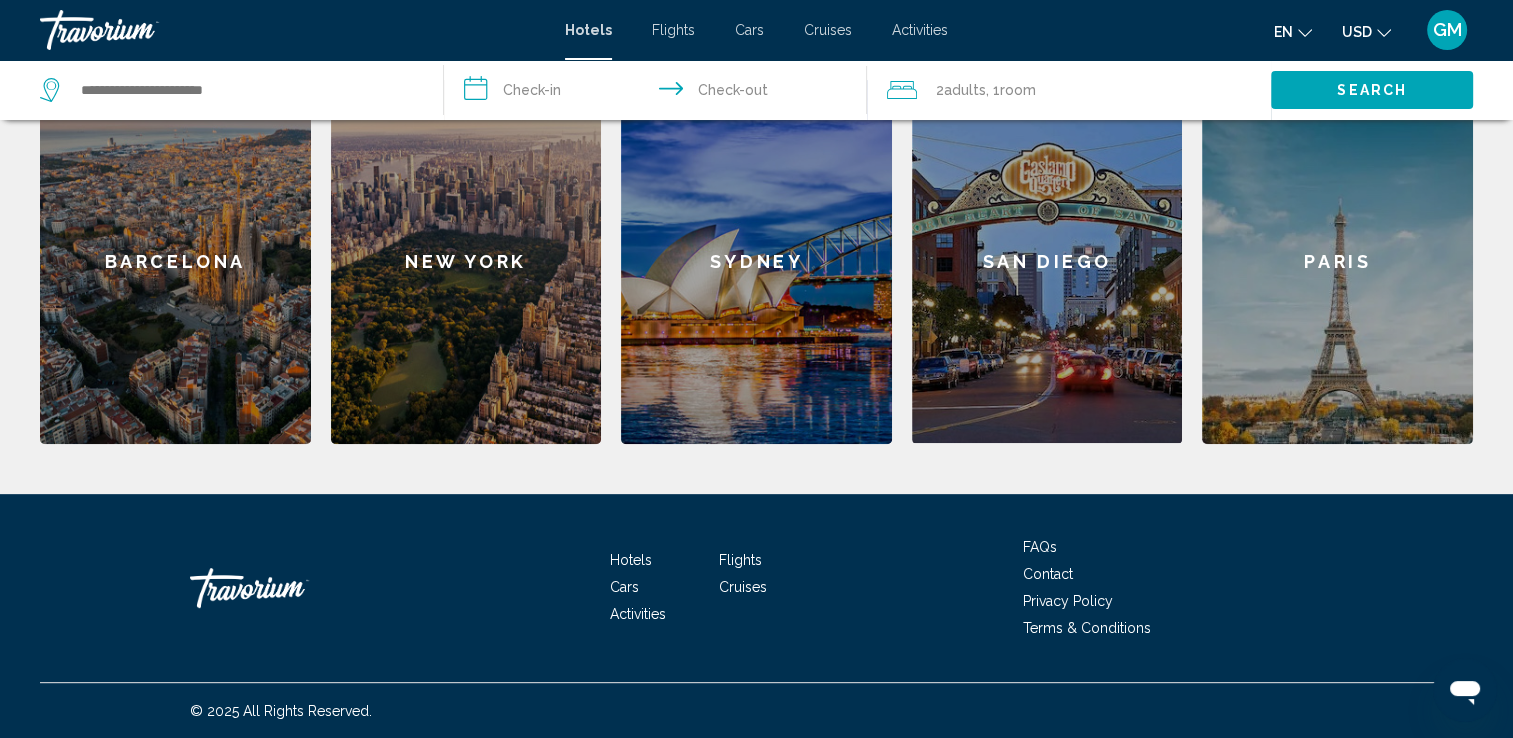 click on "Paris" at bounding box center [1337, 262] 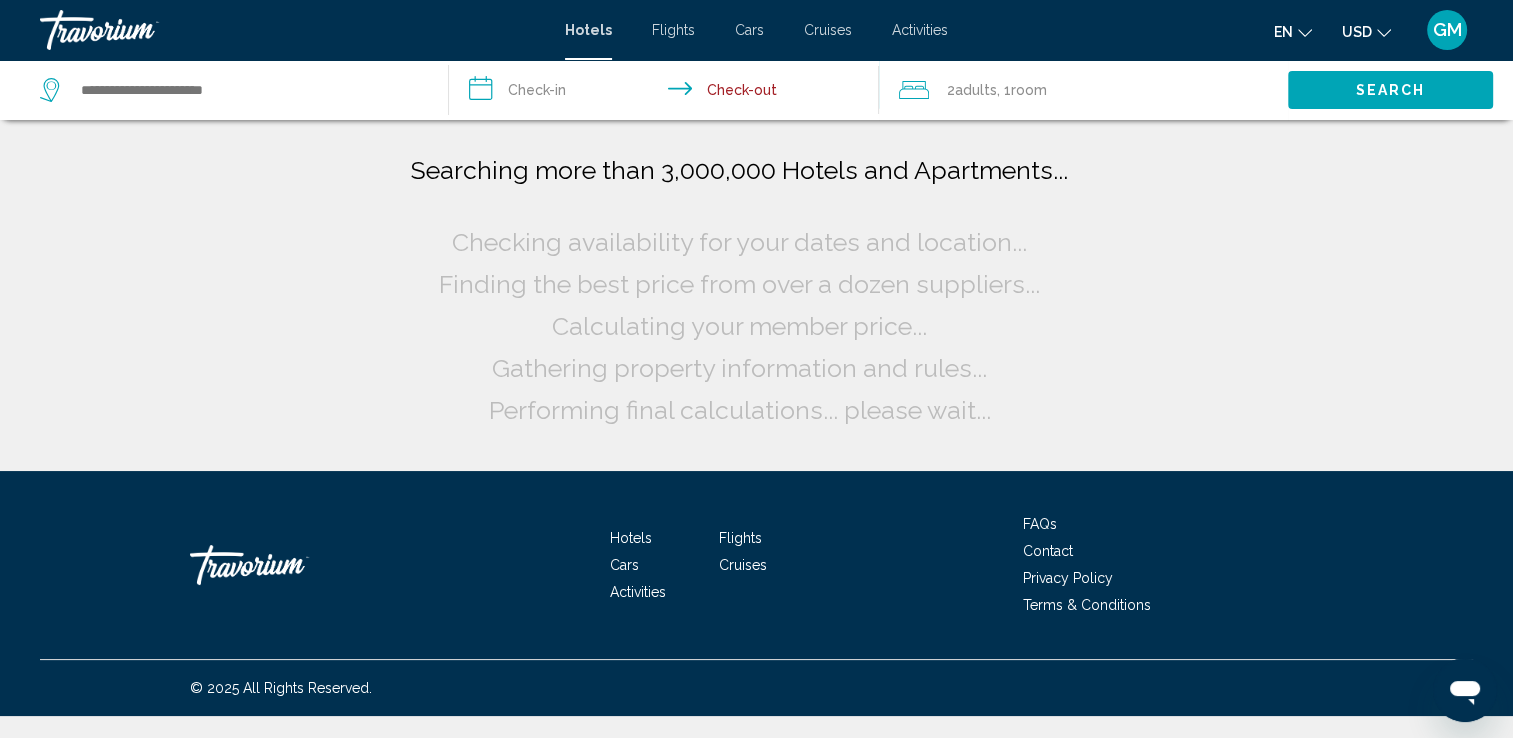 scroll, scrollTop: 0, scrollLeft: 0, axis: both 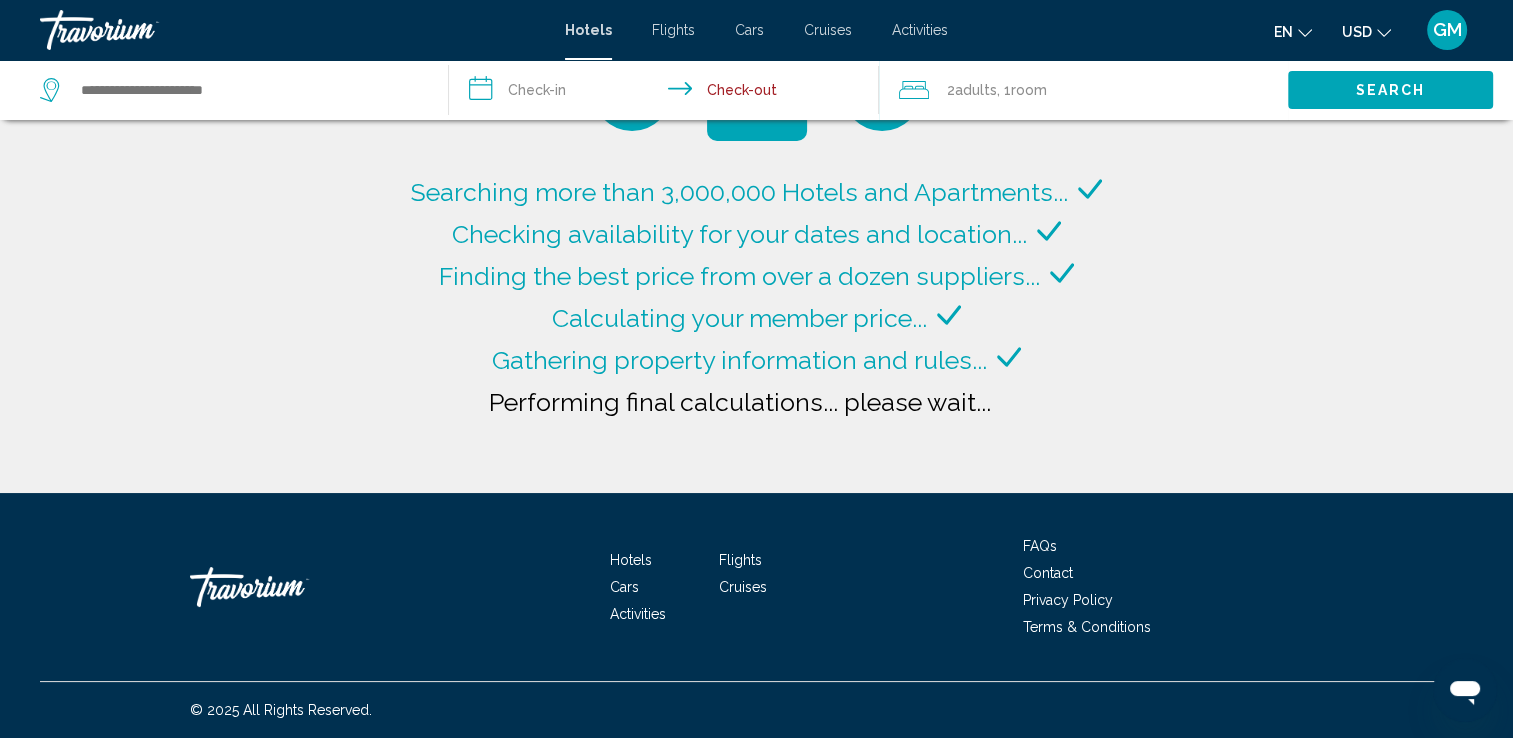 type on "**********" 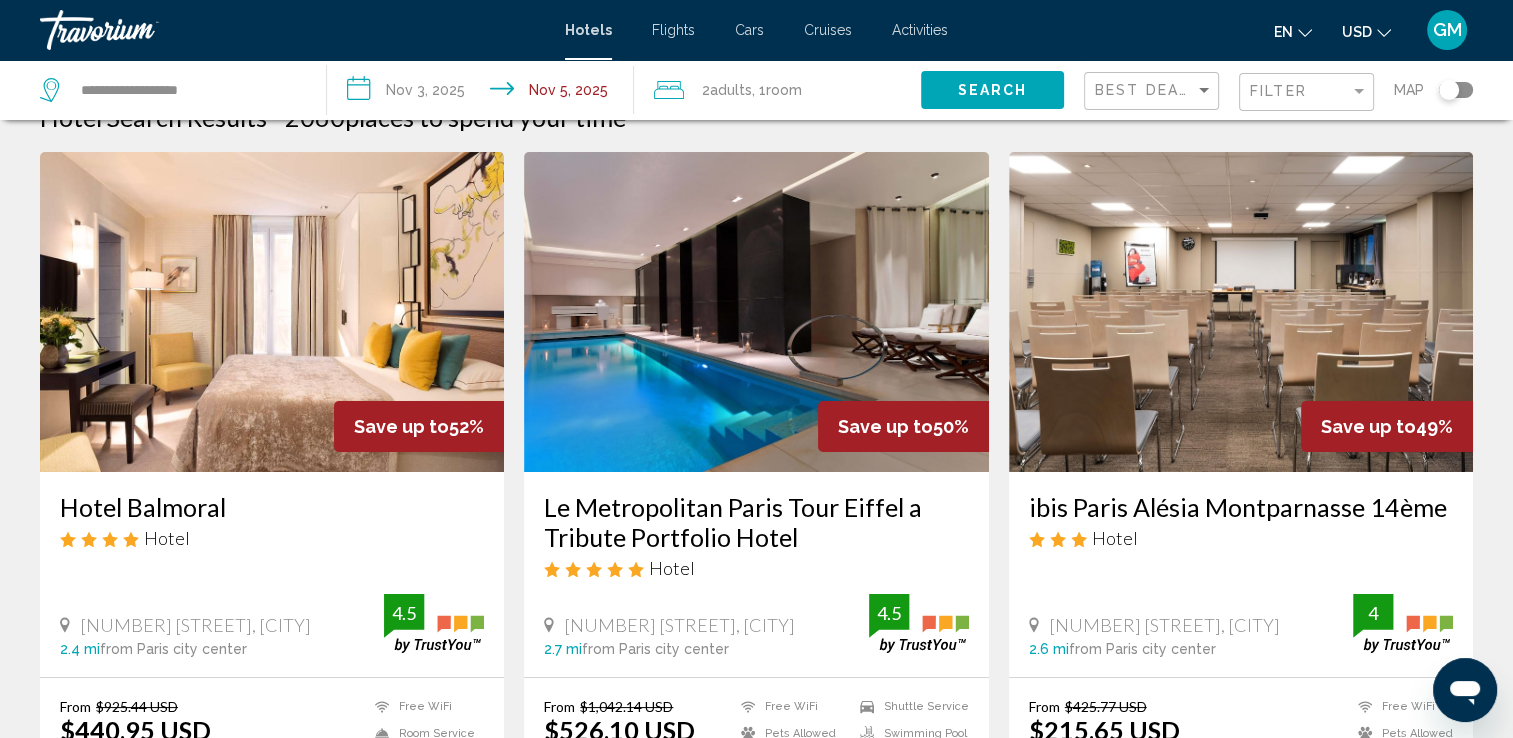 scroll, scrollTop: 0, scrollLeft: 0, axis: both 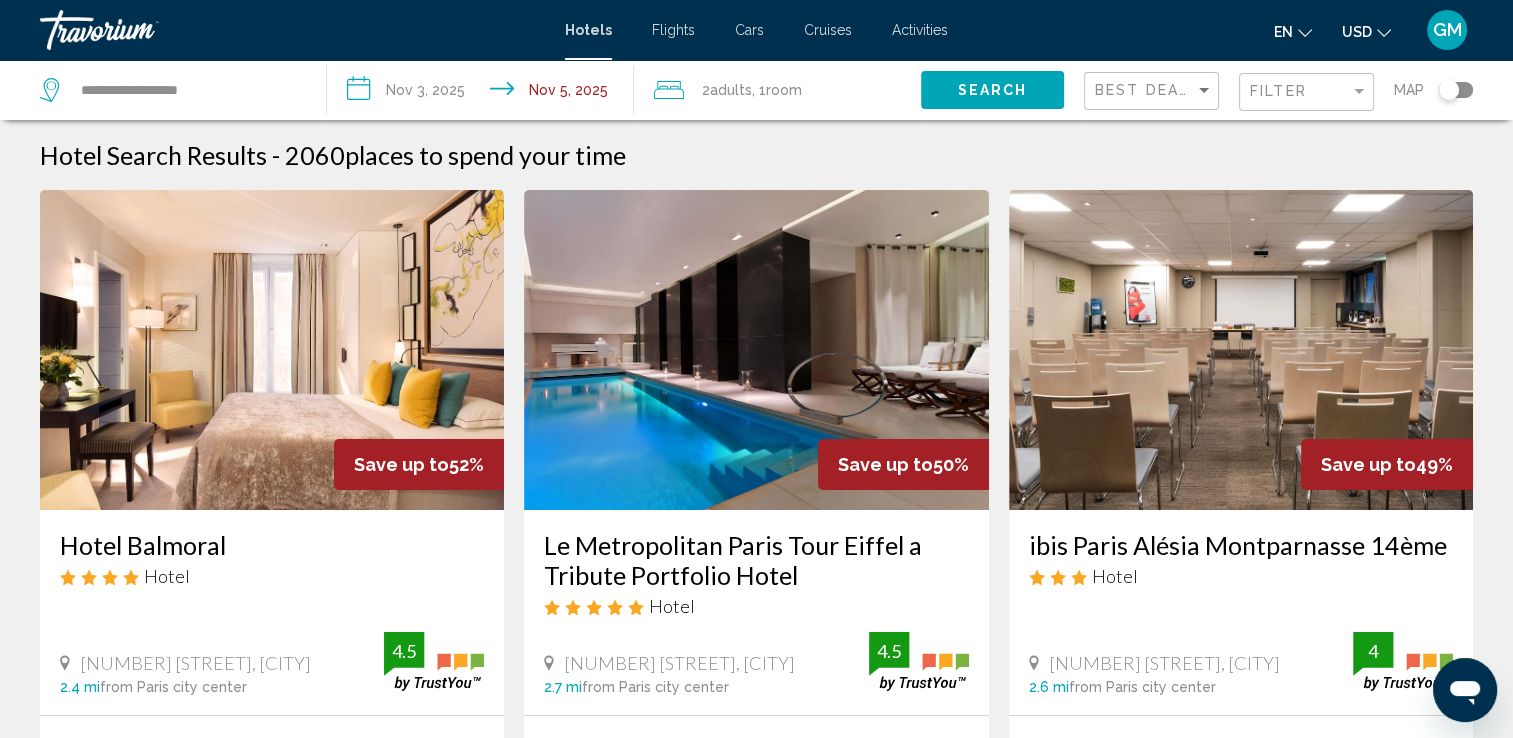 click on "Search" 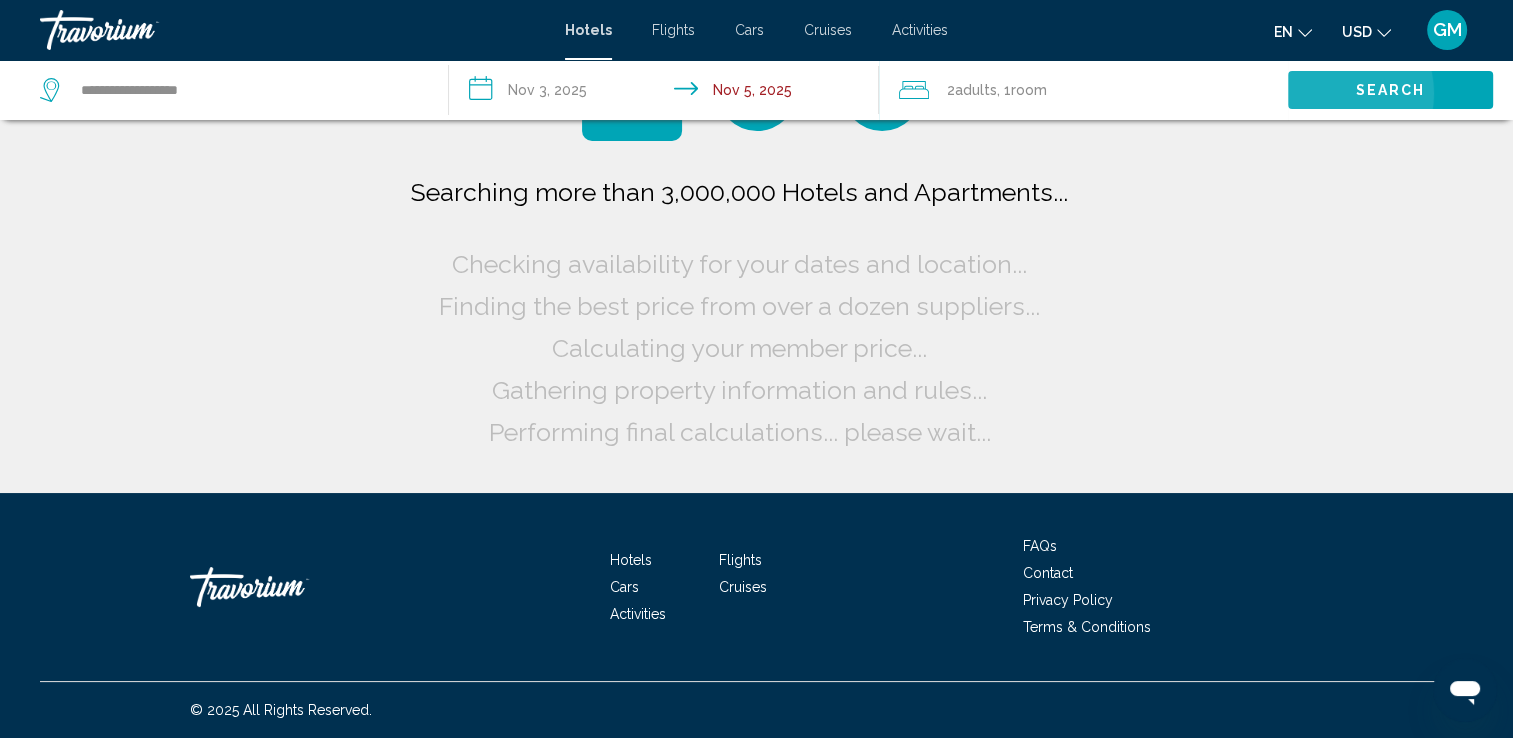 click on "Adults" 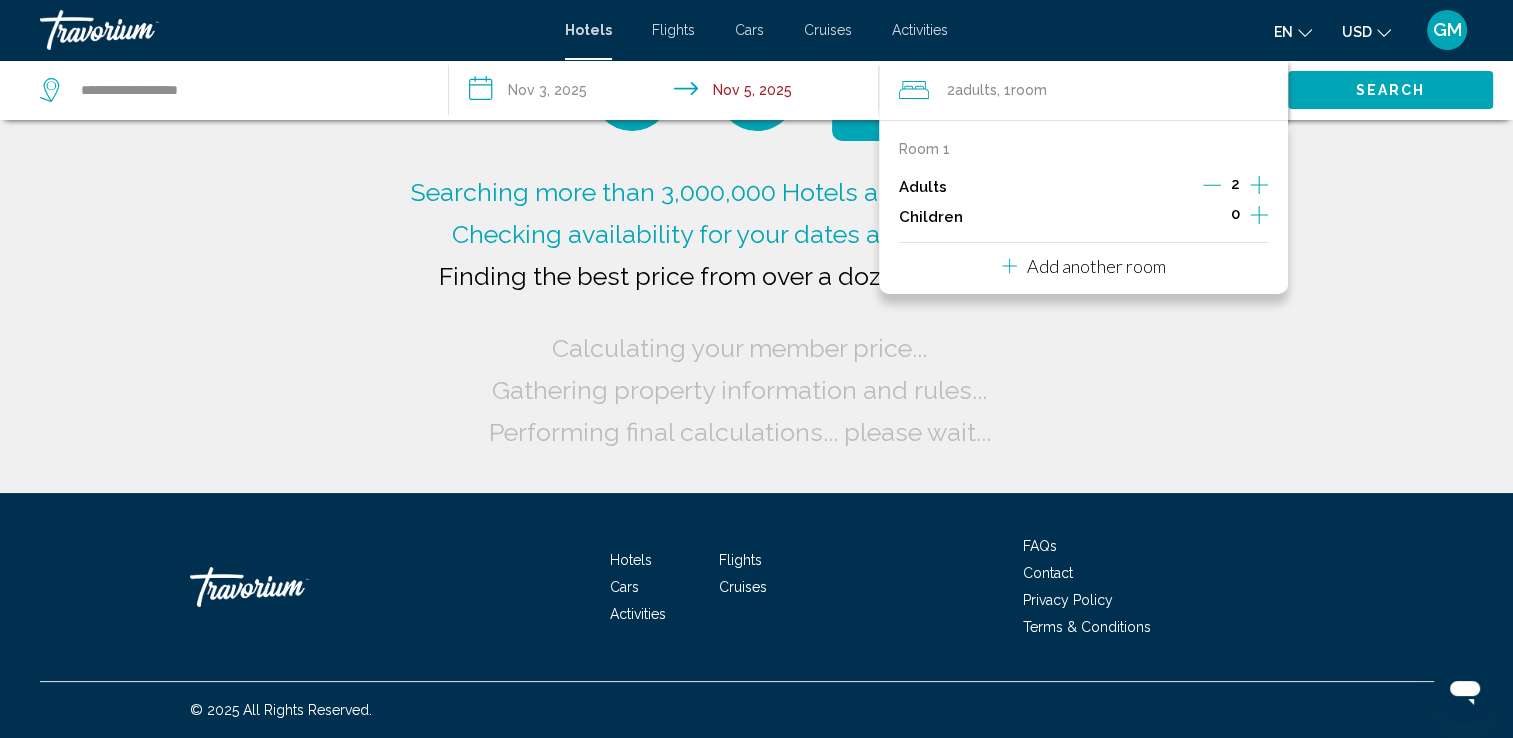 click on "Adults" at bounding box center (923, 187) 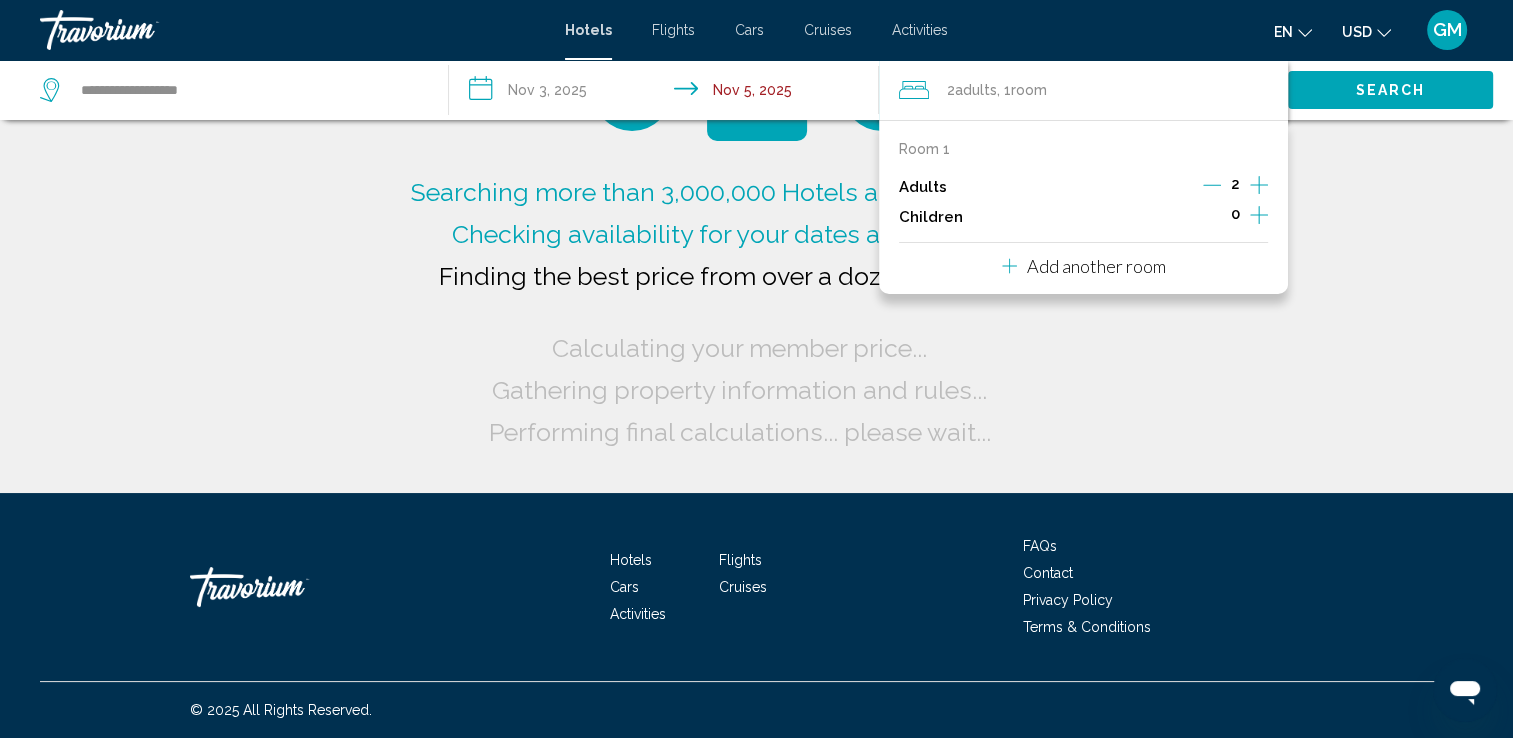 click on "Adults" at bounding box center [923, 187] 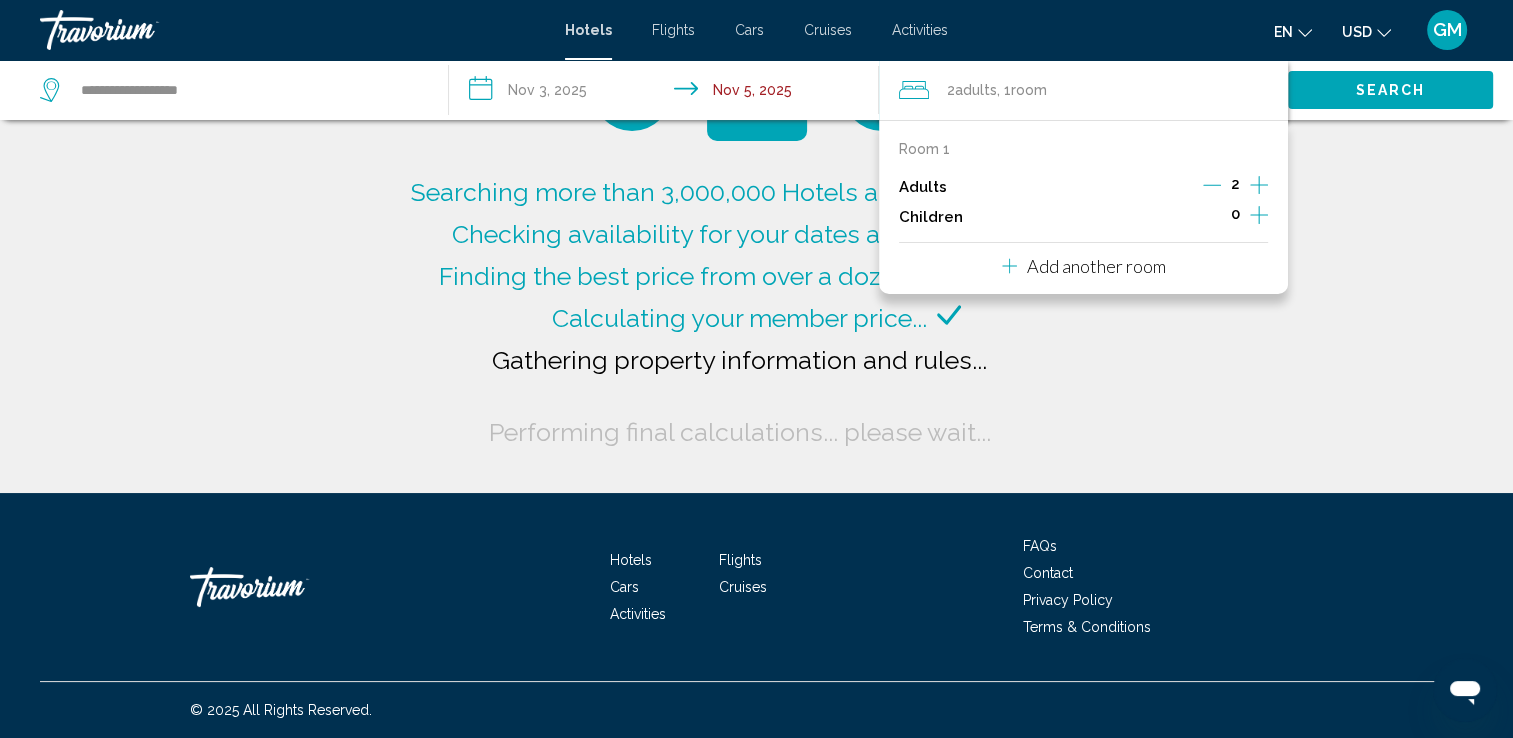 click on "Adults" at bounding box center [923, 187] 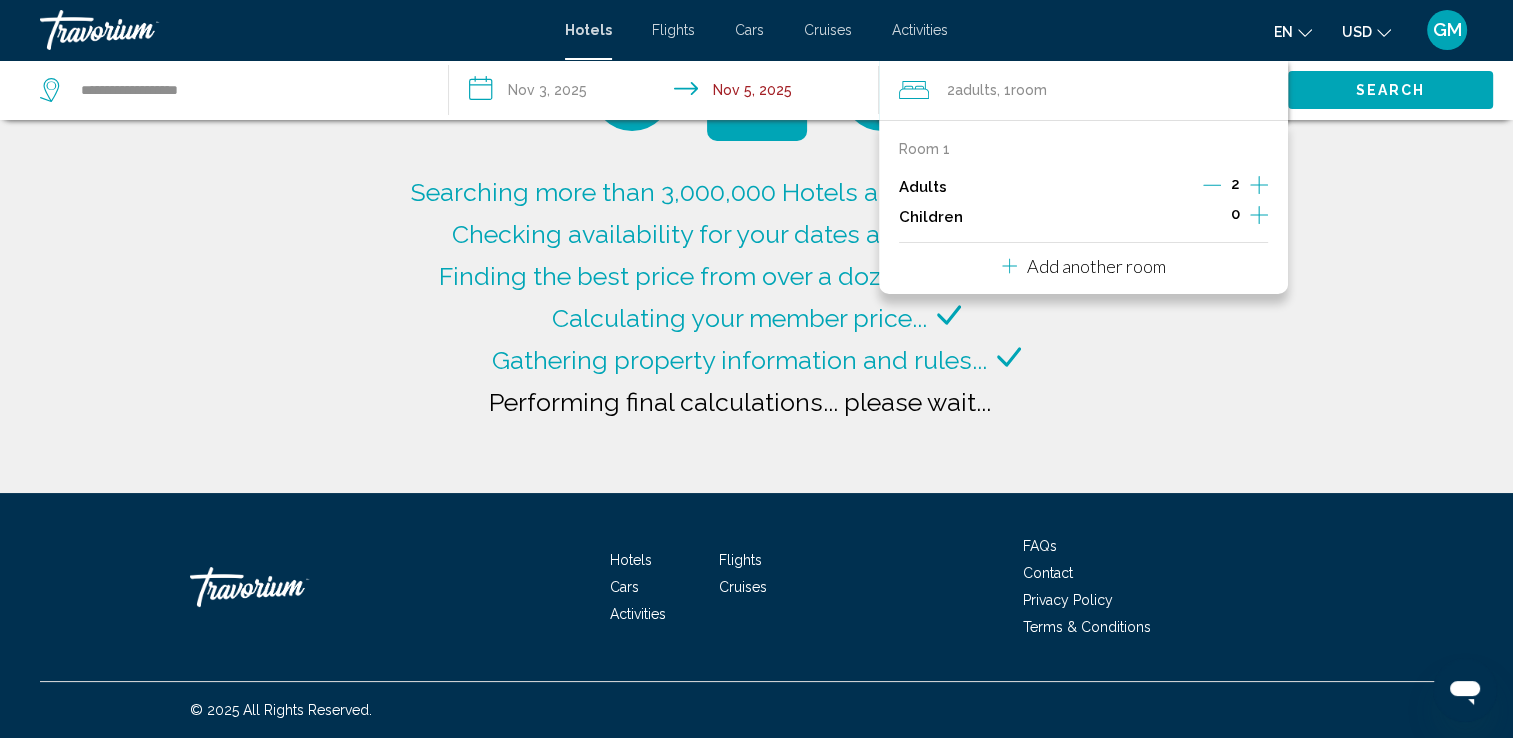 click on "**********" at bounding box center (667, 93) 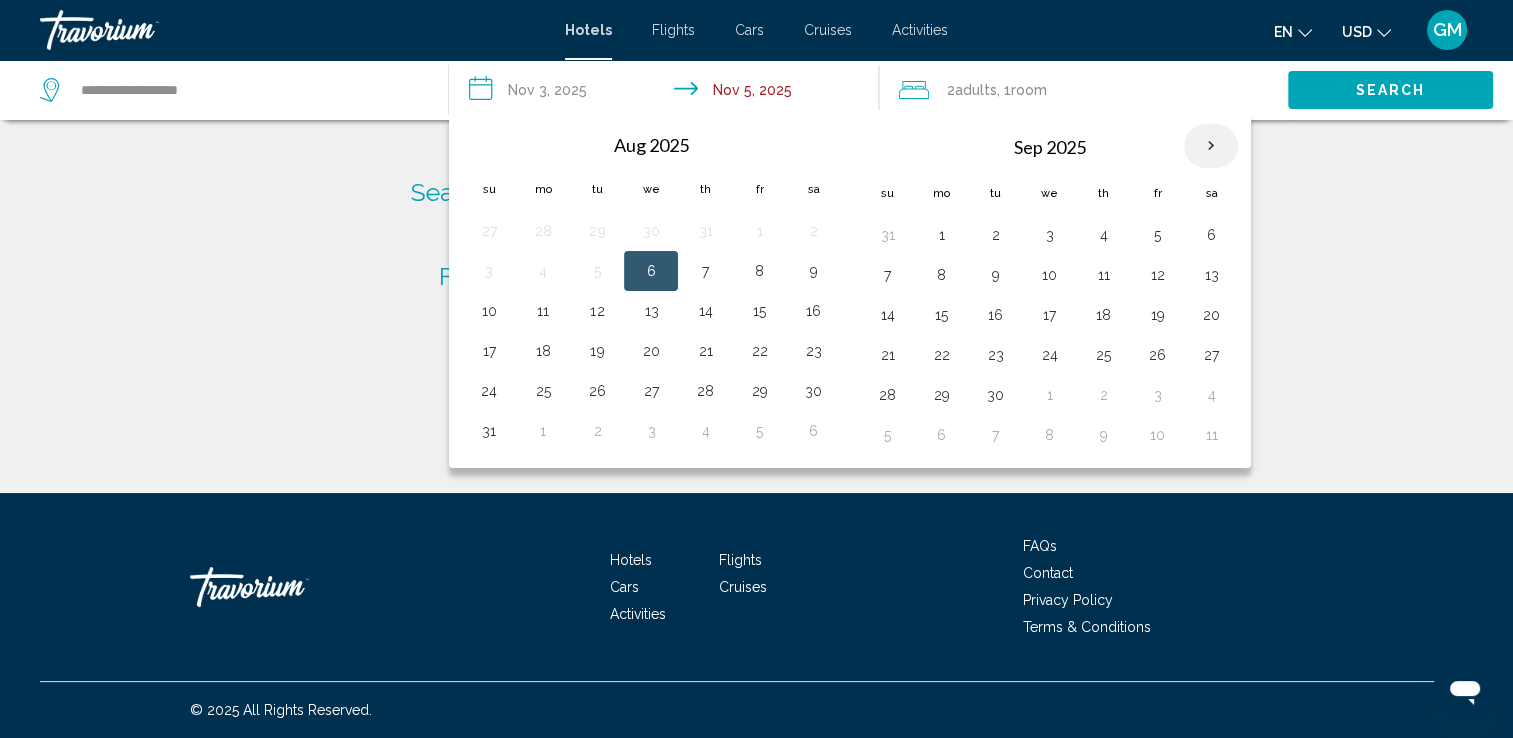 click at bounding box center [1211, 146] 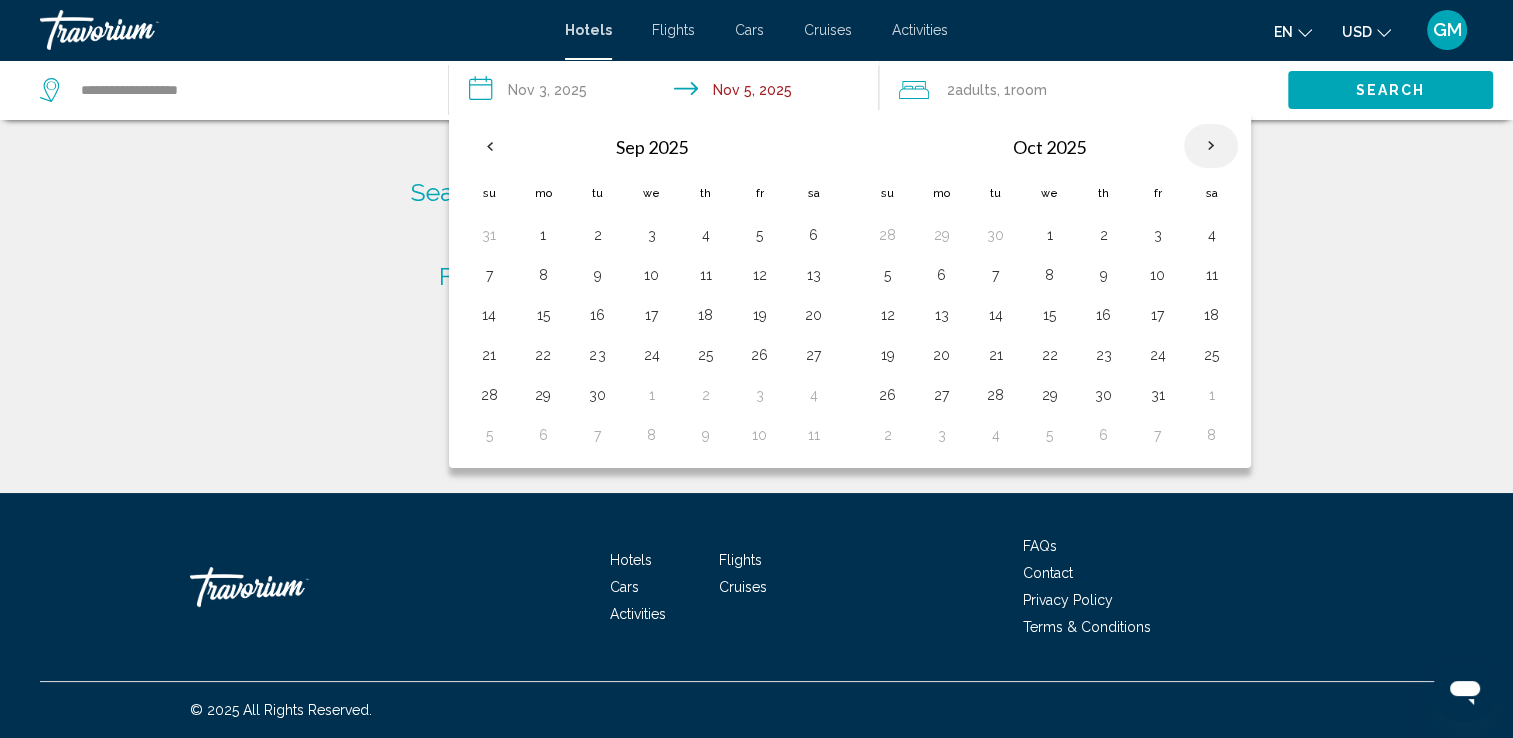click at bounding box center [1211, 146] 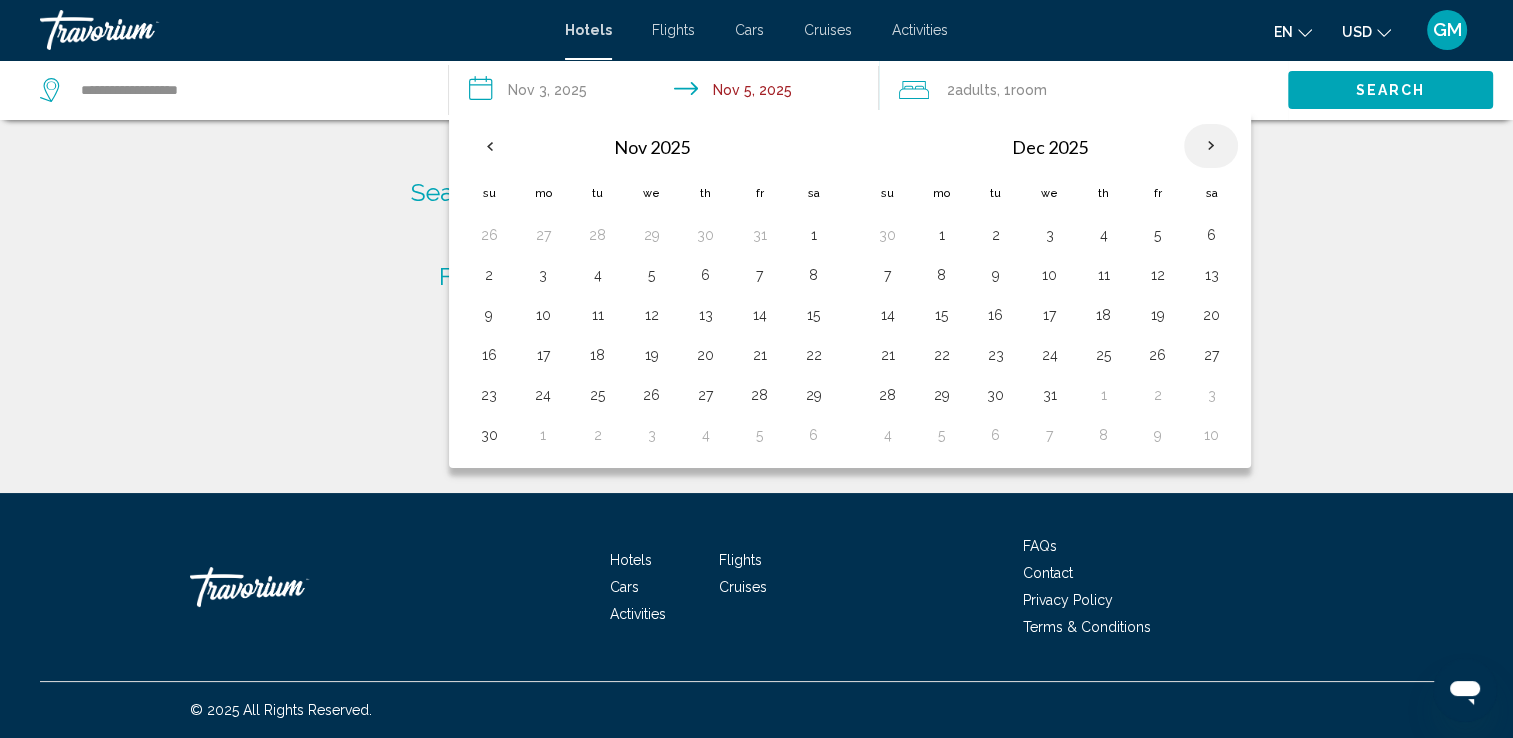 click at bounding box center (1211, 146) 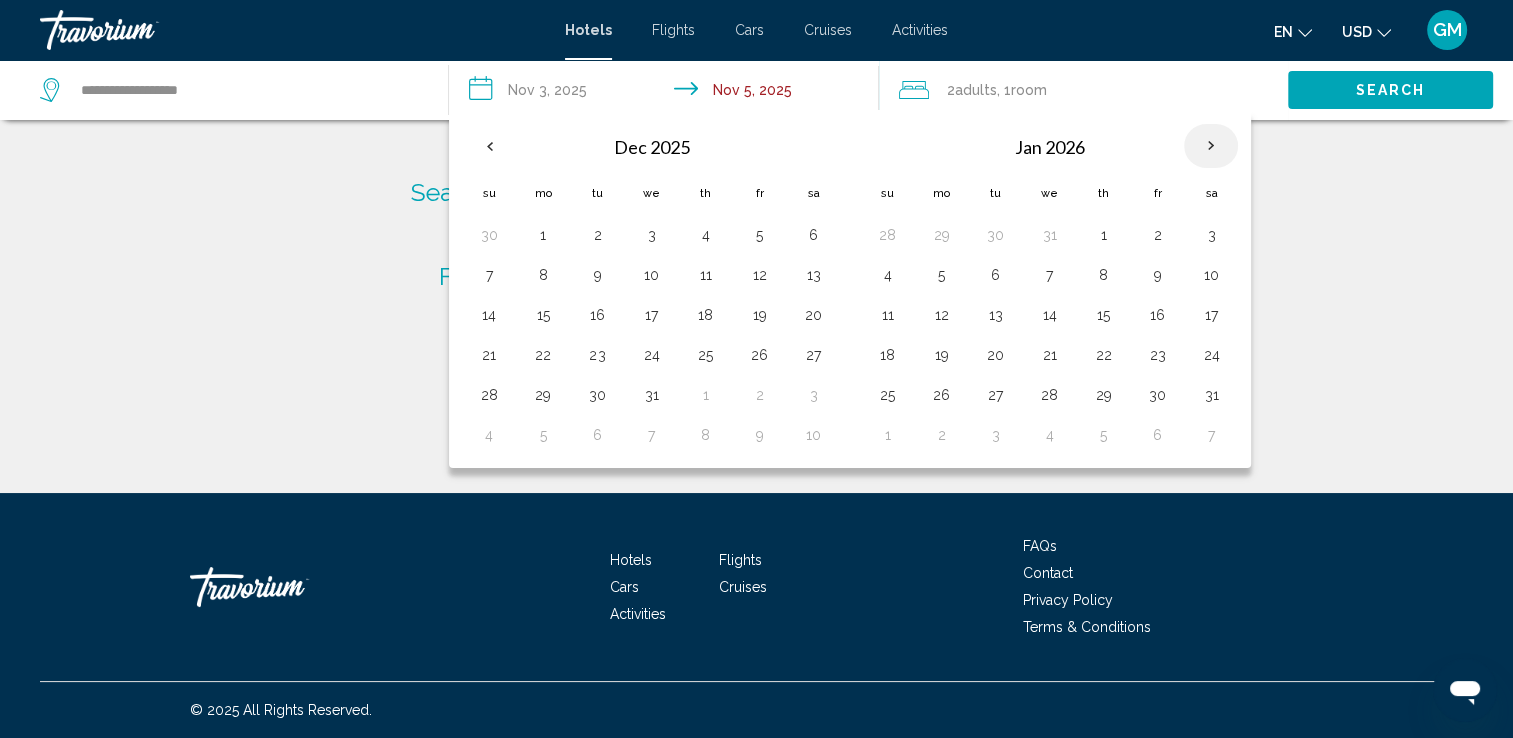 click at bounding box center [1211, 146] 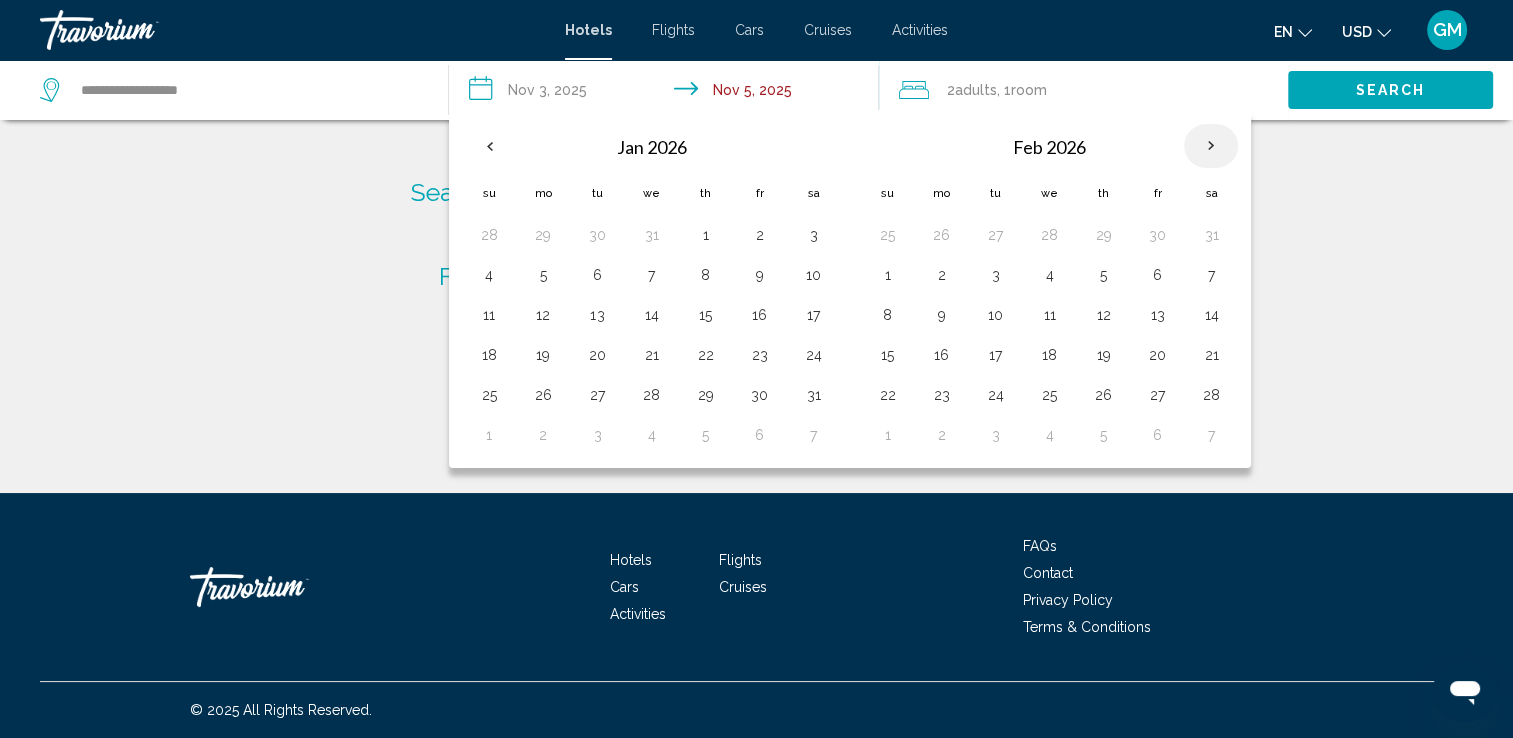 click at bounding box center (1211, 146) 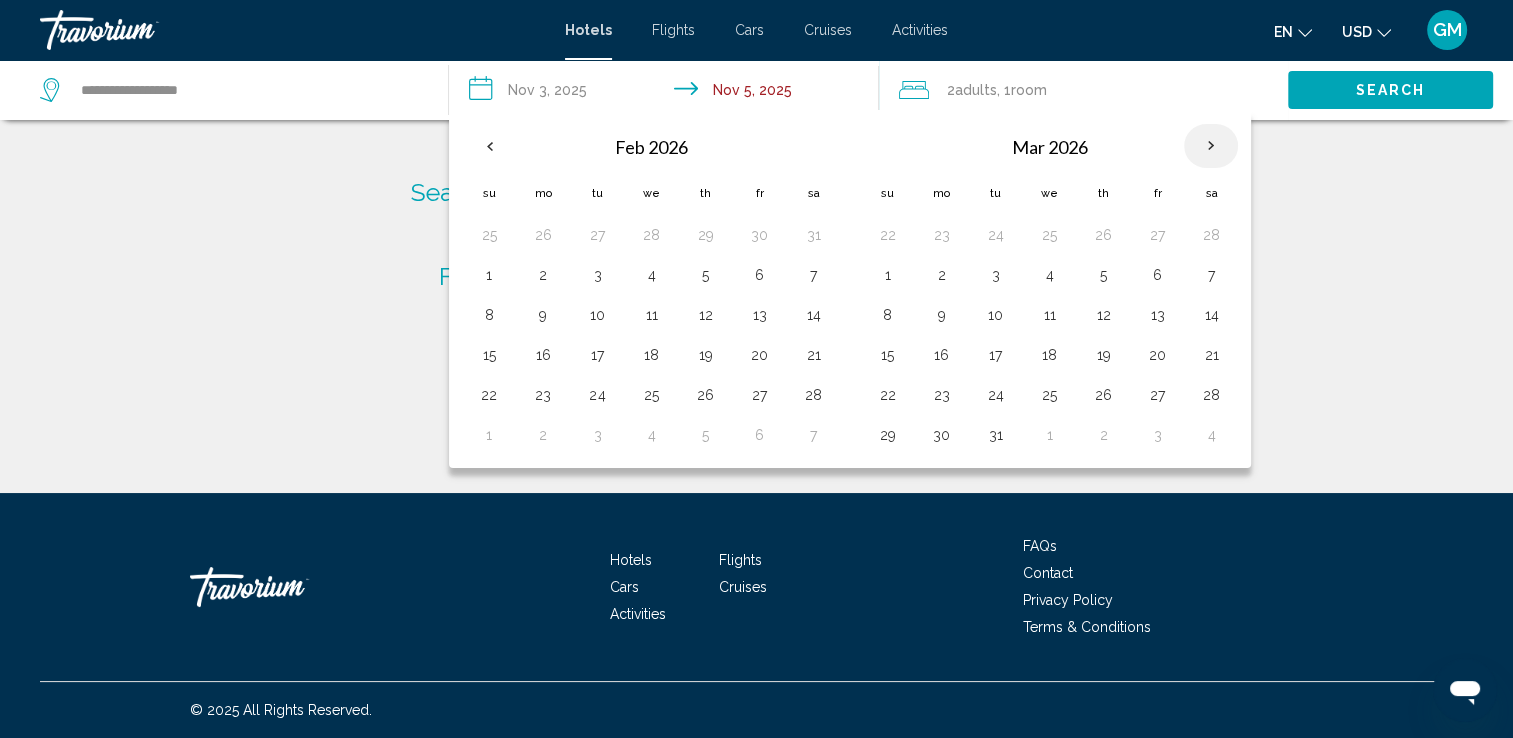 click at bounding box center [1211, 146] 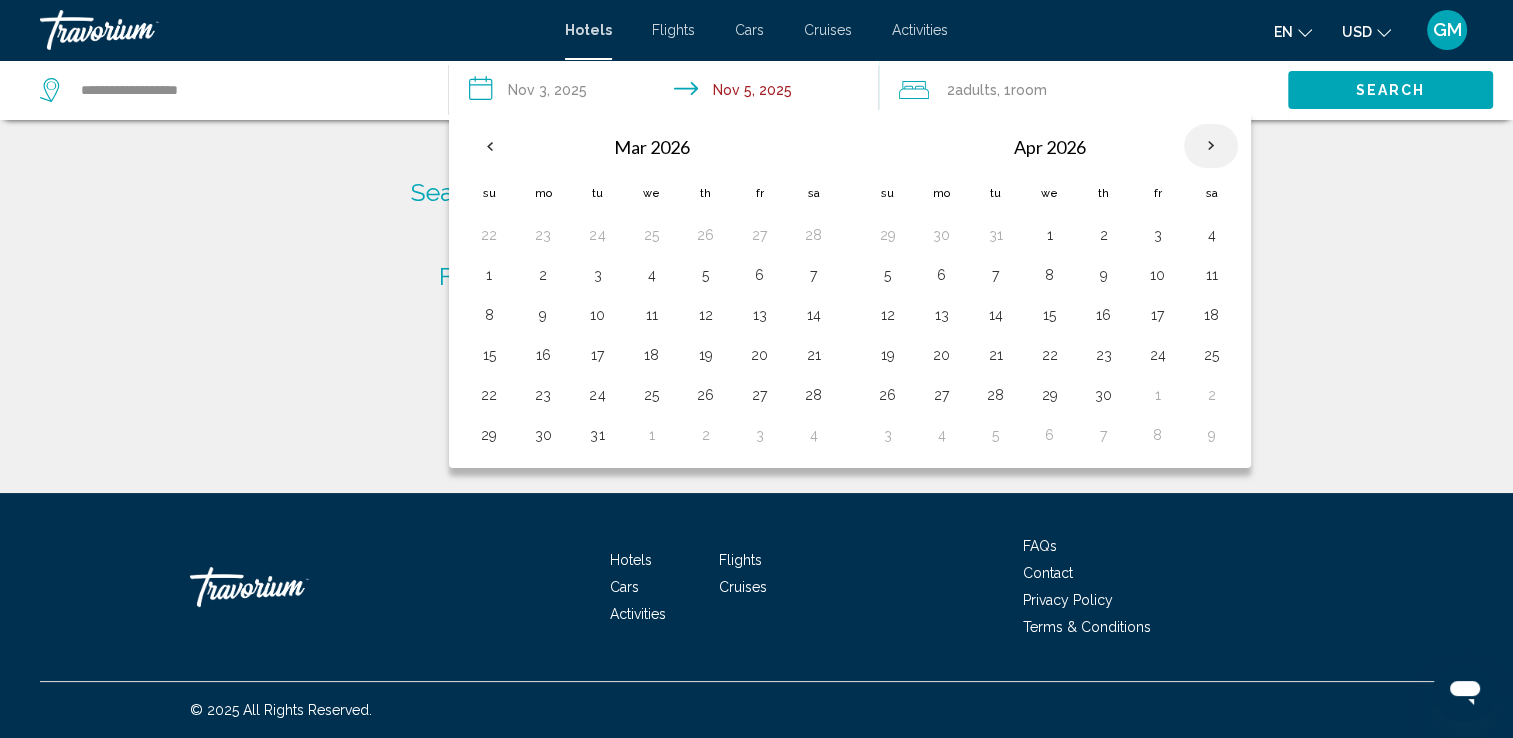 click at bounding box center [1211, 146] 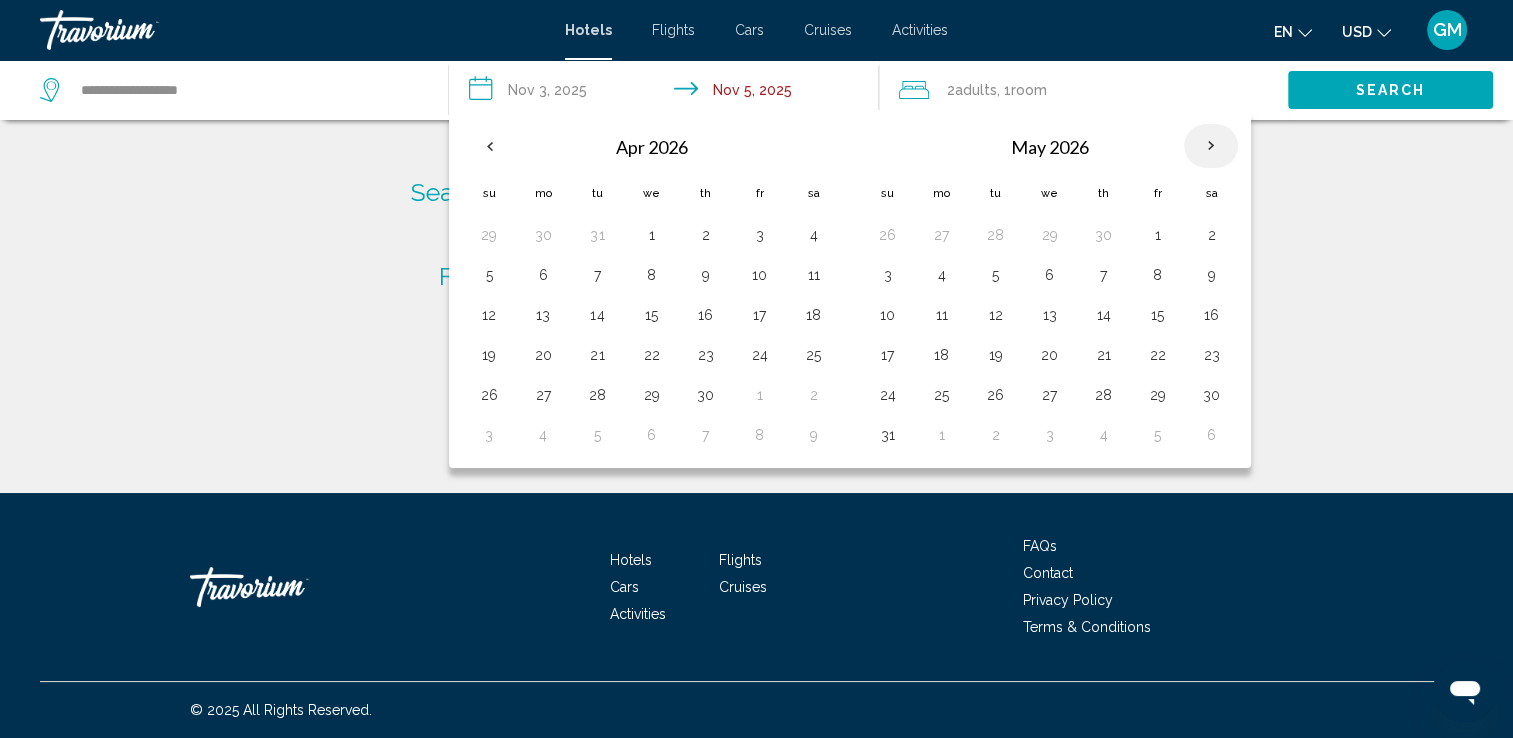 click at bounding box center [1211, 146] 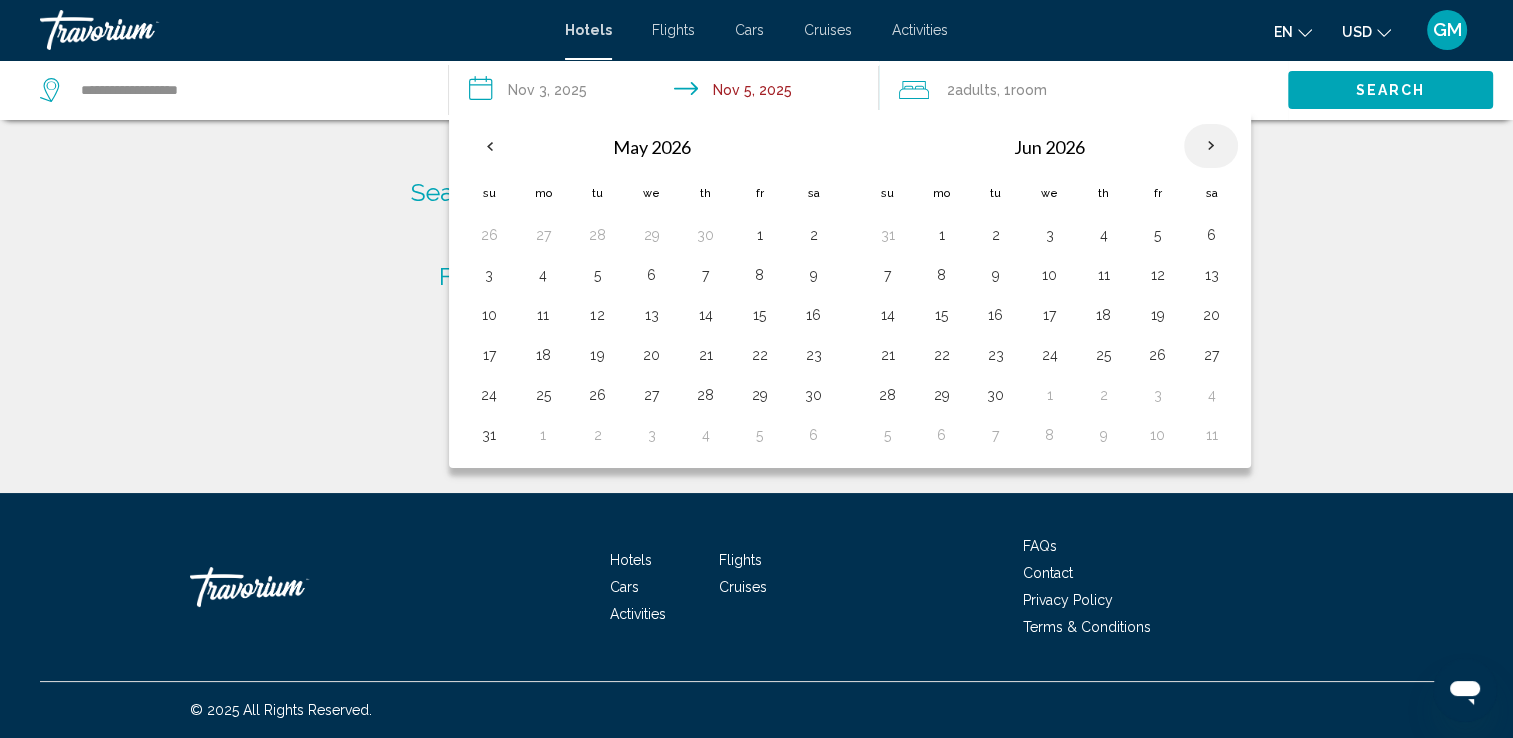 click at bounding box center [1211, 146] 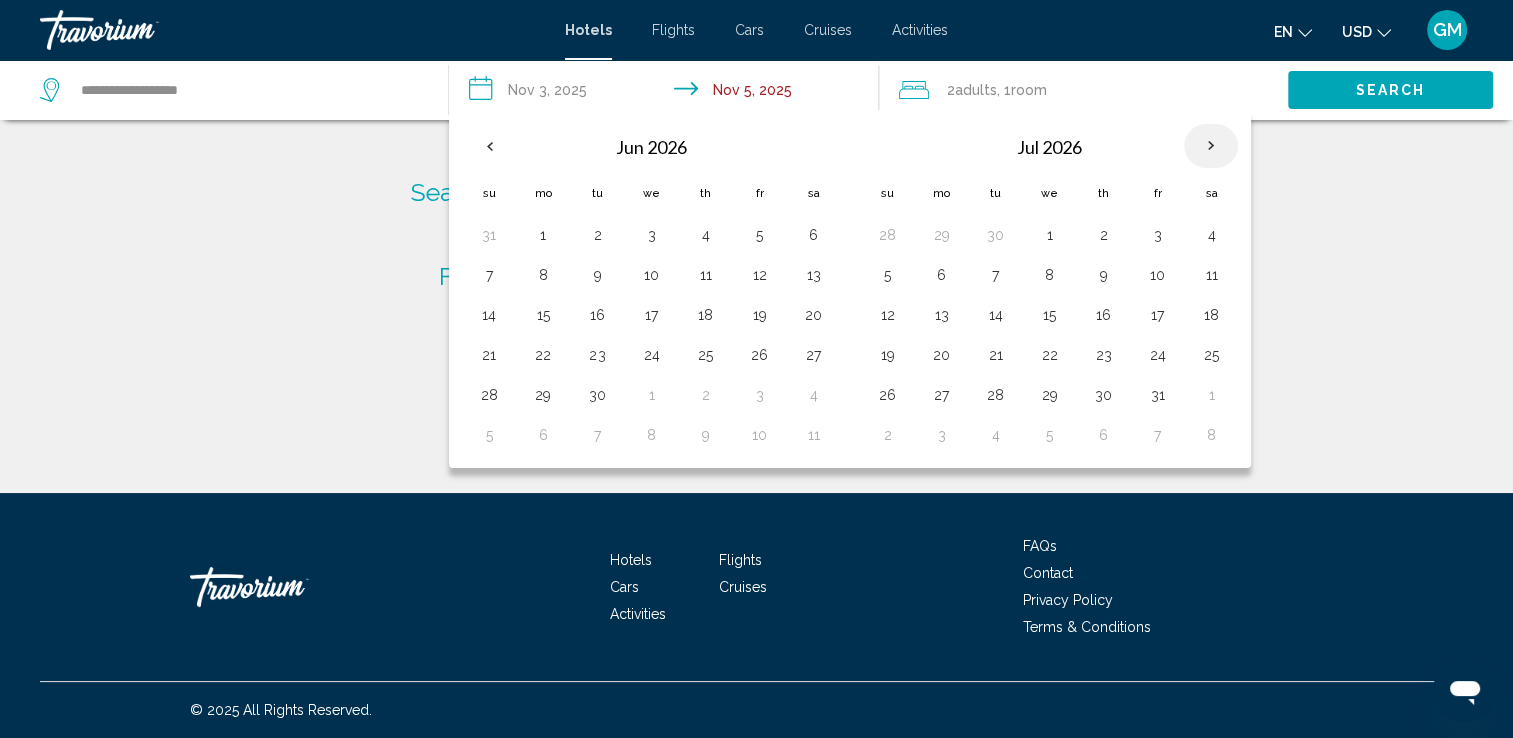 click at bounding box center (1211, 146) 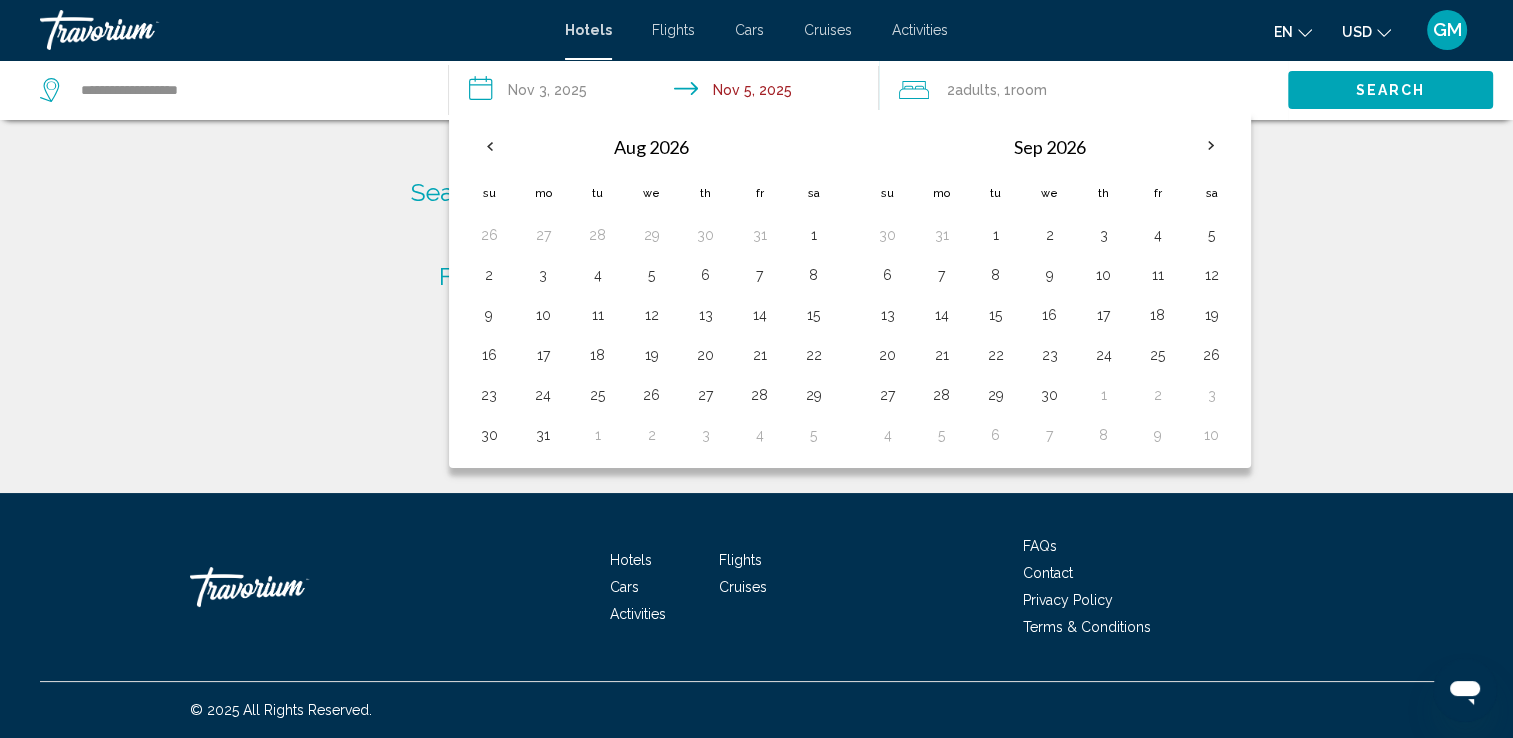 click on "Aug  2026" at bounding box center (651, 147) 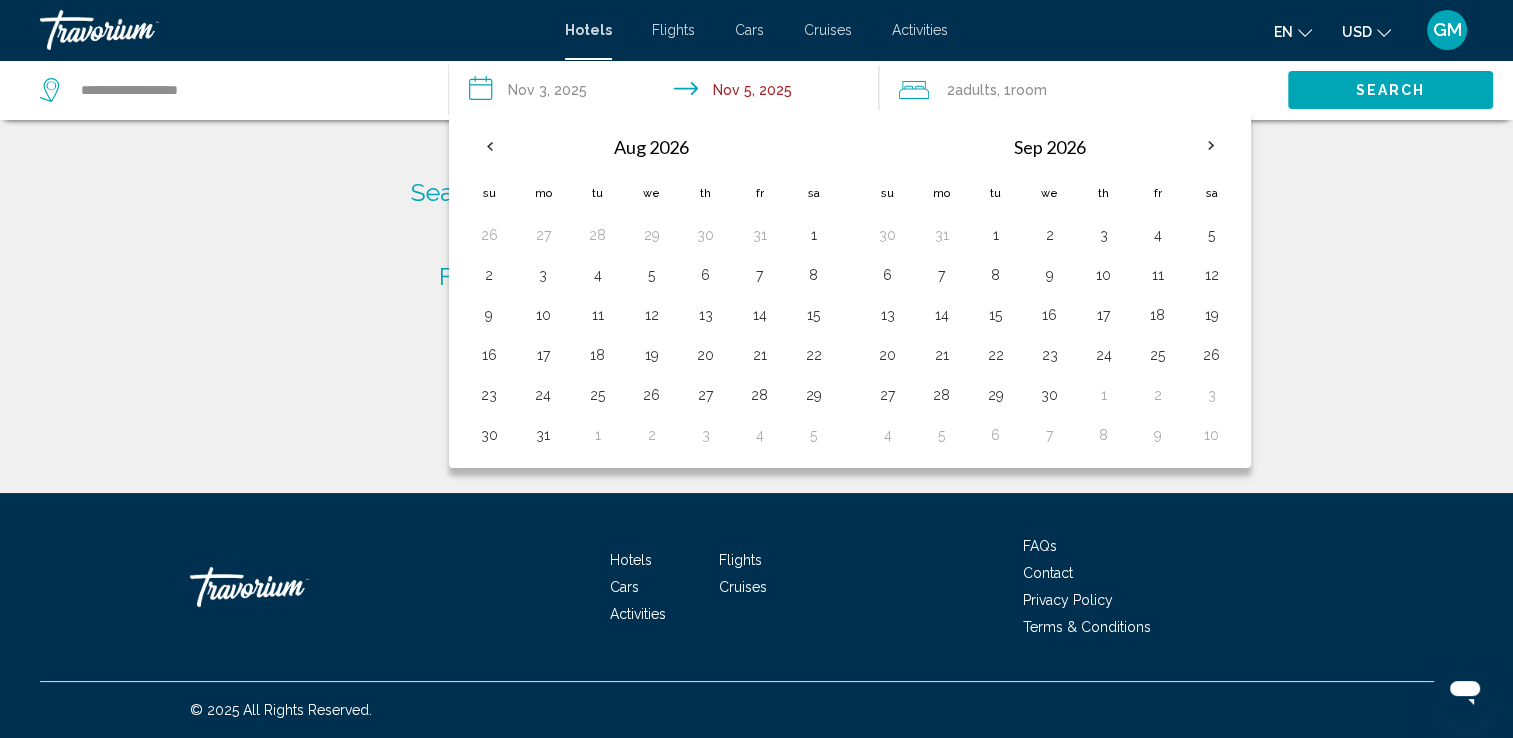 click on "Aug  2026" at bounding box center [651, 147] 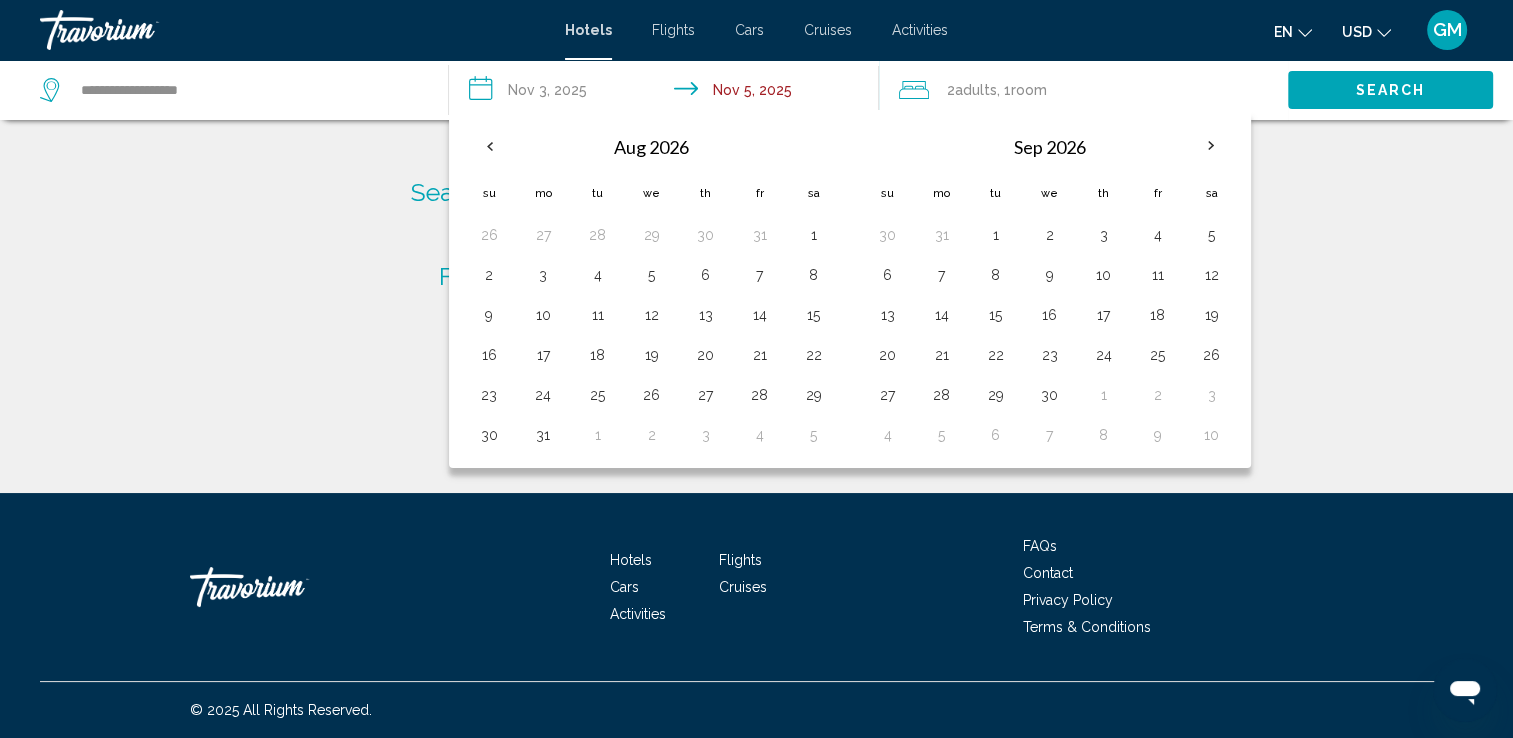 click on "Aug  2026" at bounding box center [651, 147] 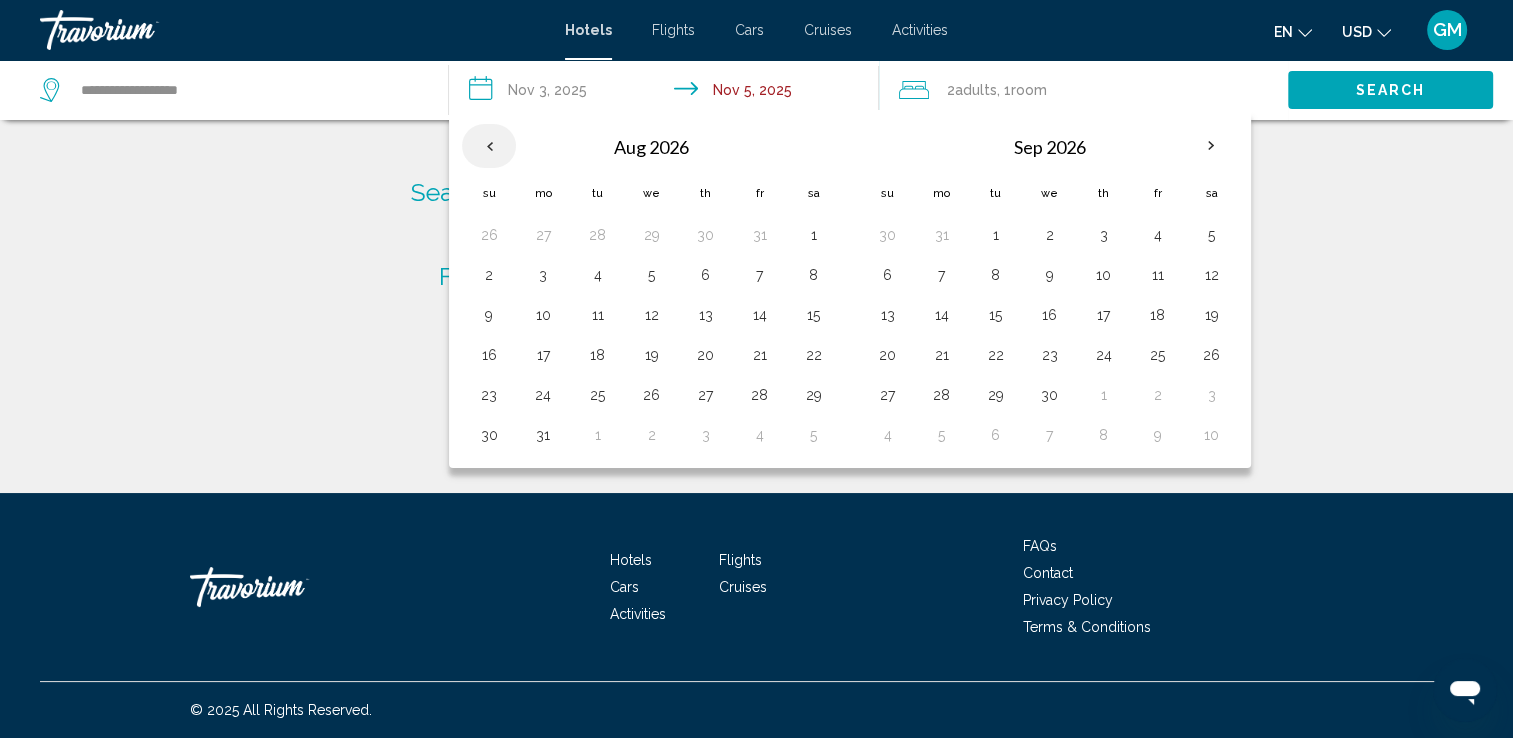 click at bounding box center (489, 146) 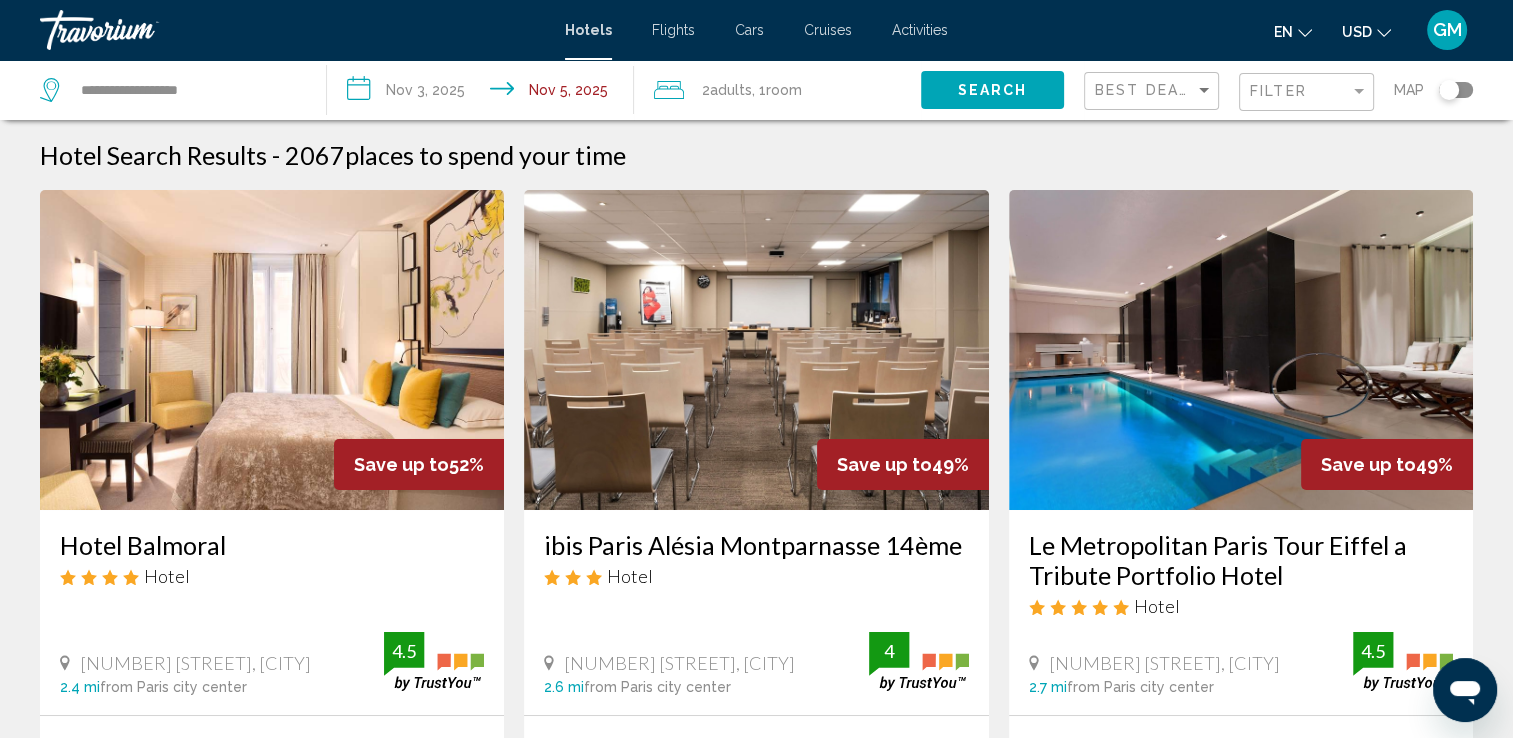 click on "**********" at bounding box center [484, 93] 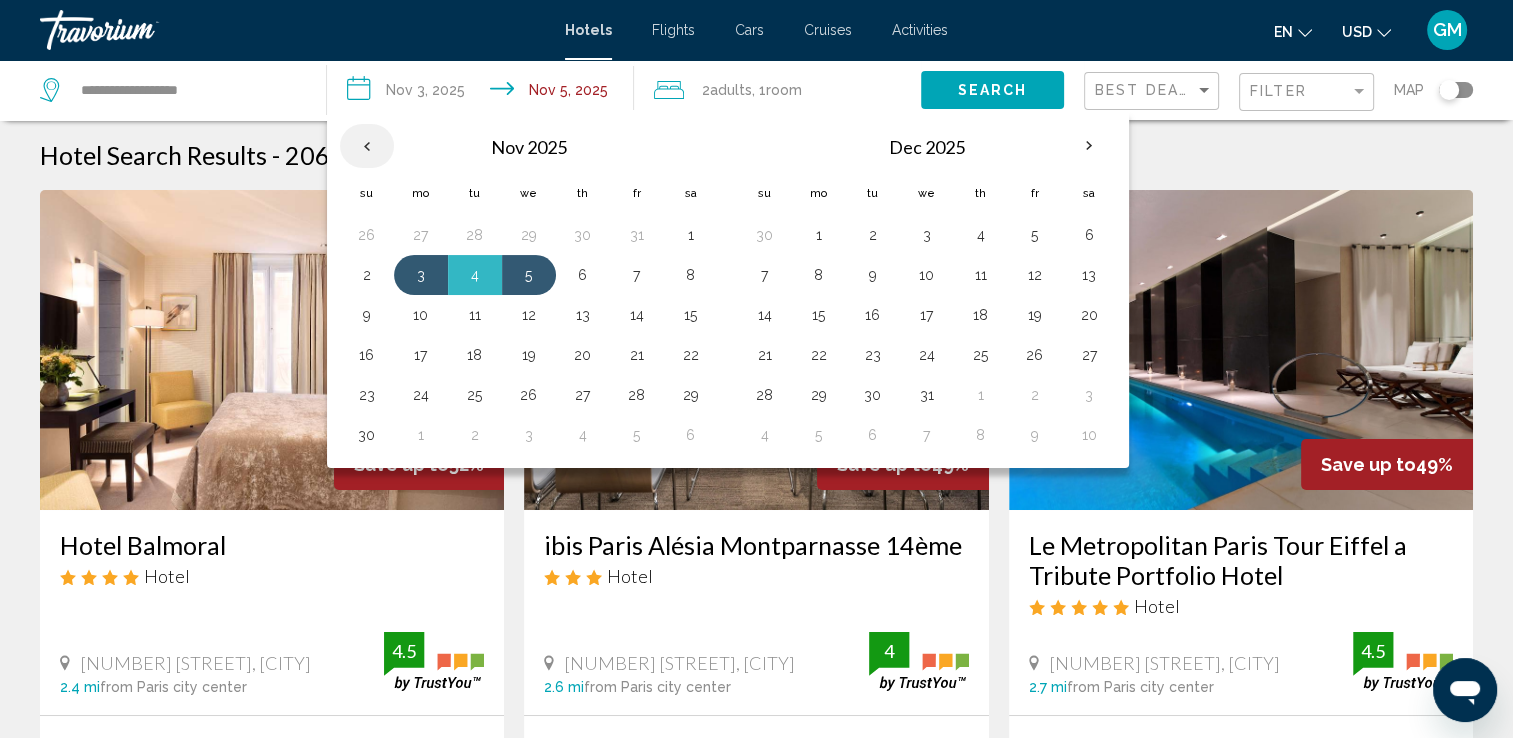 click at bounding box center (367, 146) 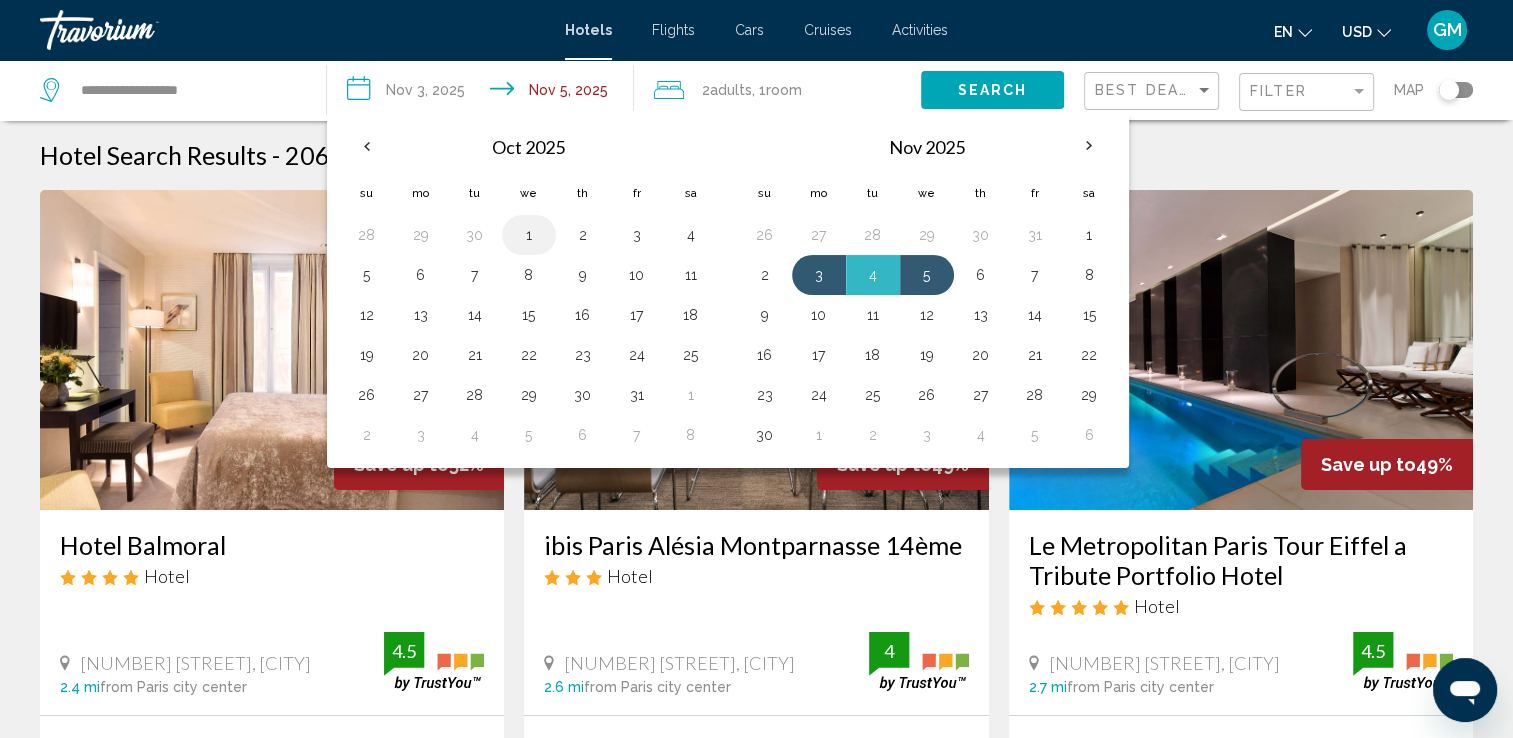 click on "1" at bounding box center [529, 235] 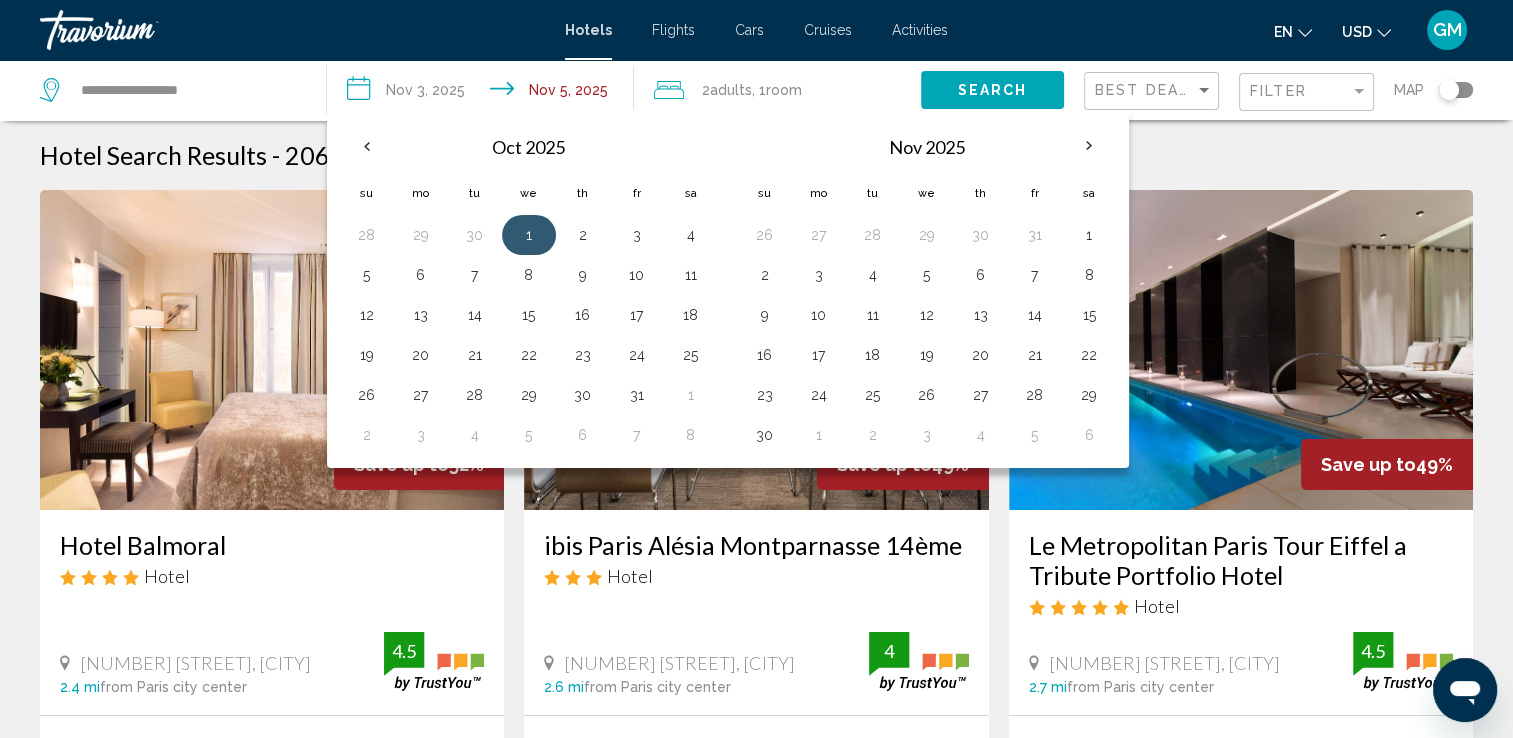 click on "1" at bounding box center (529, 235) 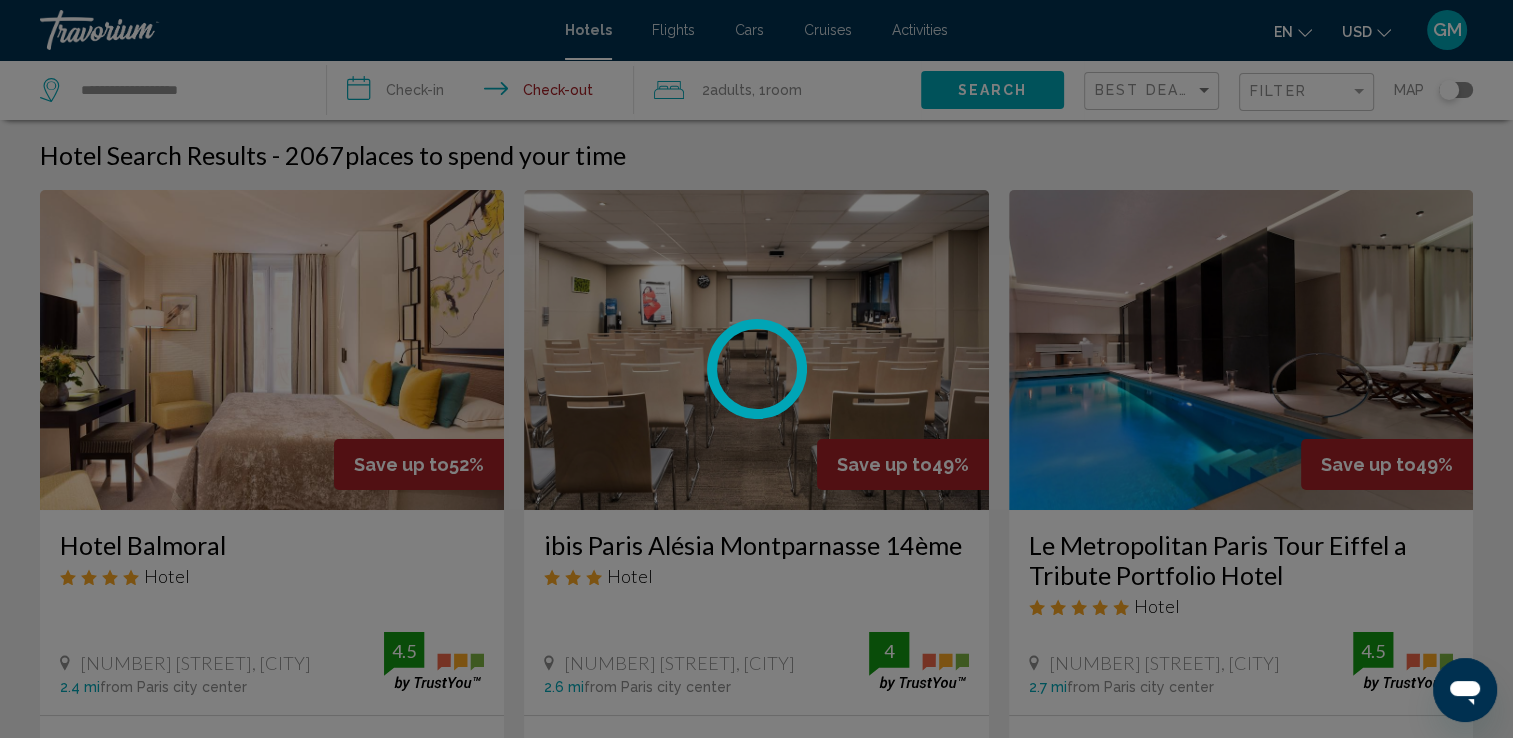 click at bounding box center (756, 369) 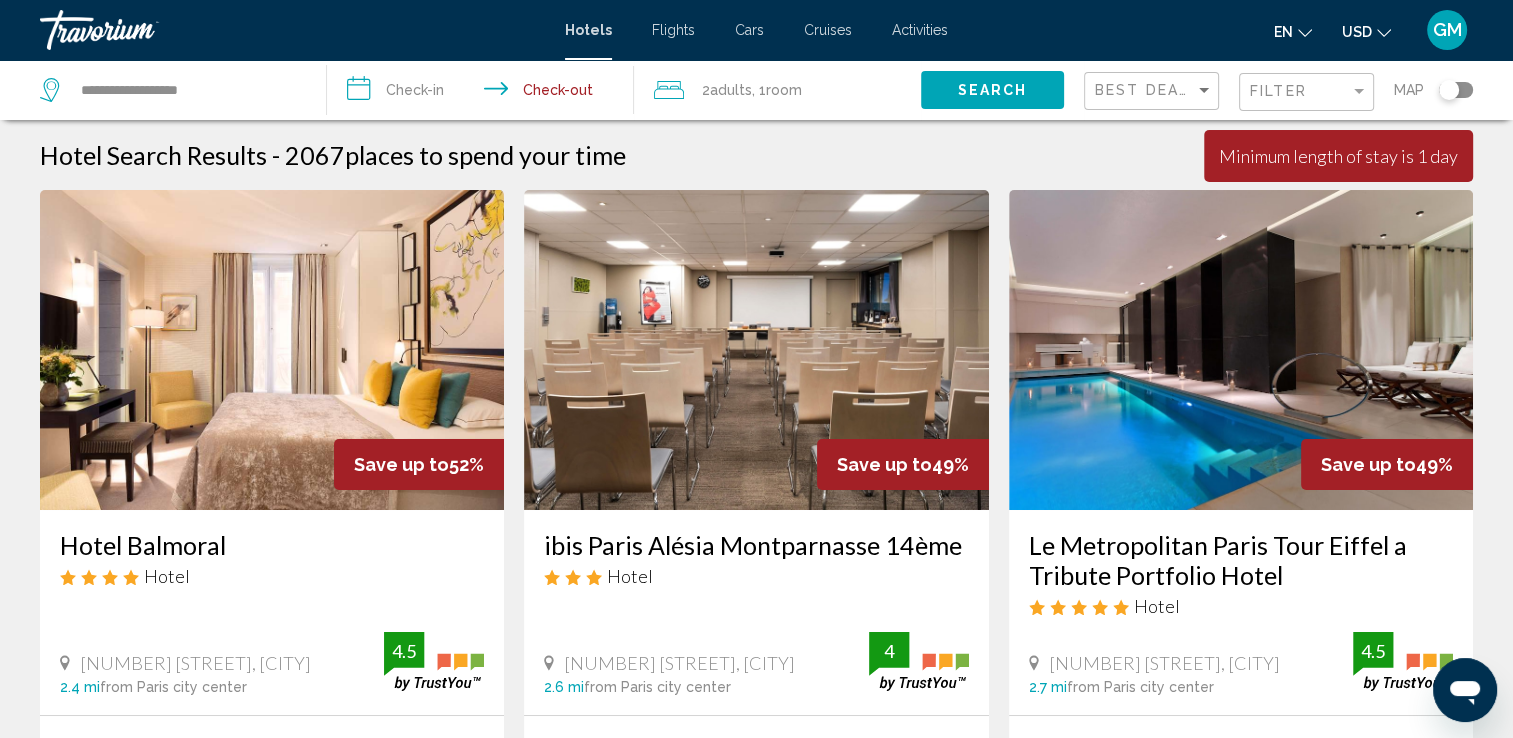drag, startPoint x: 525, startPoint y: 242, endPoint x: 521, endPoint y: 89, distance: 153.05228 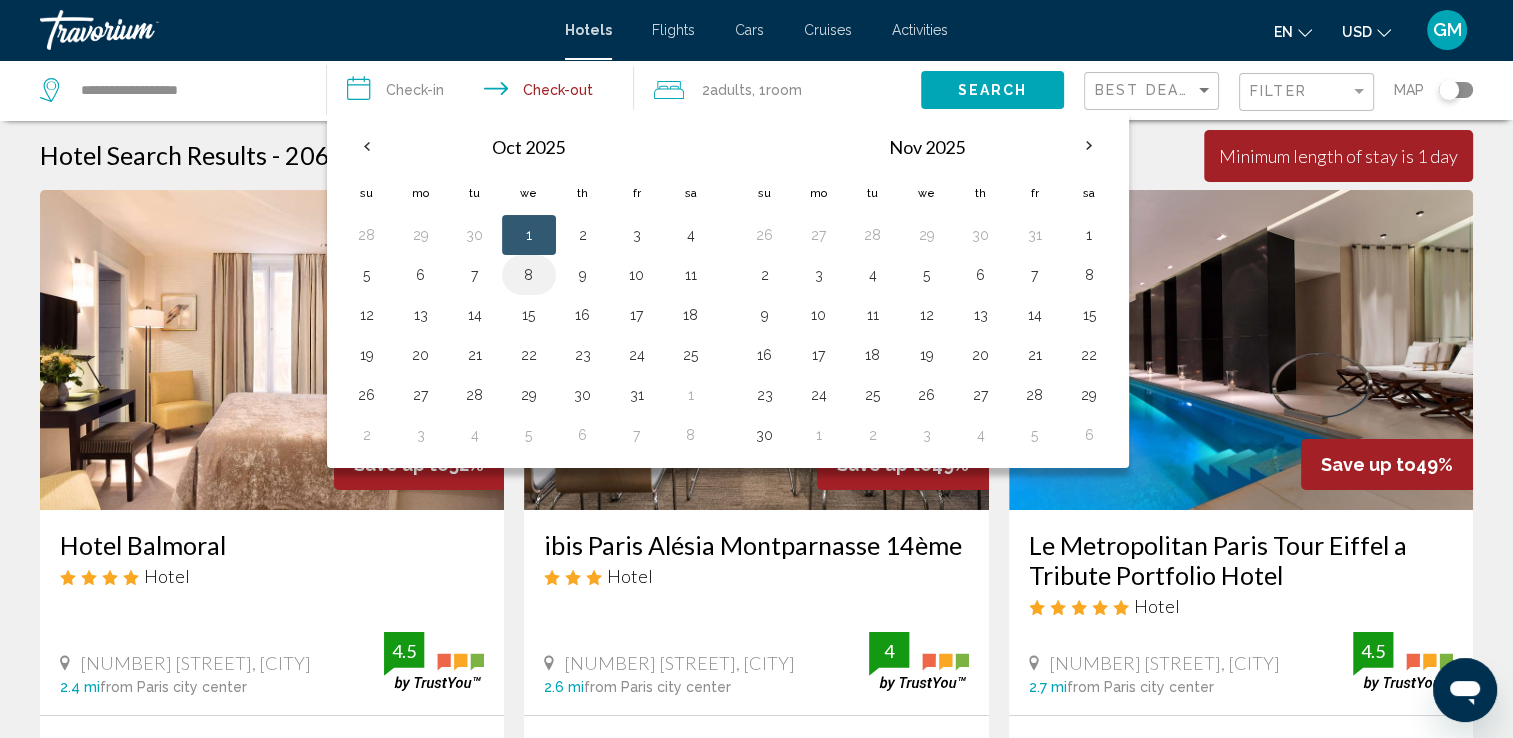 drag, startPoint x: 521, startPoint y: 89, endPoint x: 530, endPoint y: 266, distance: 177.22867 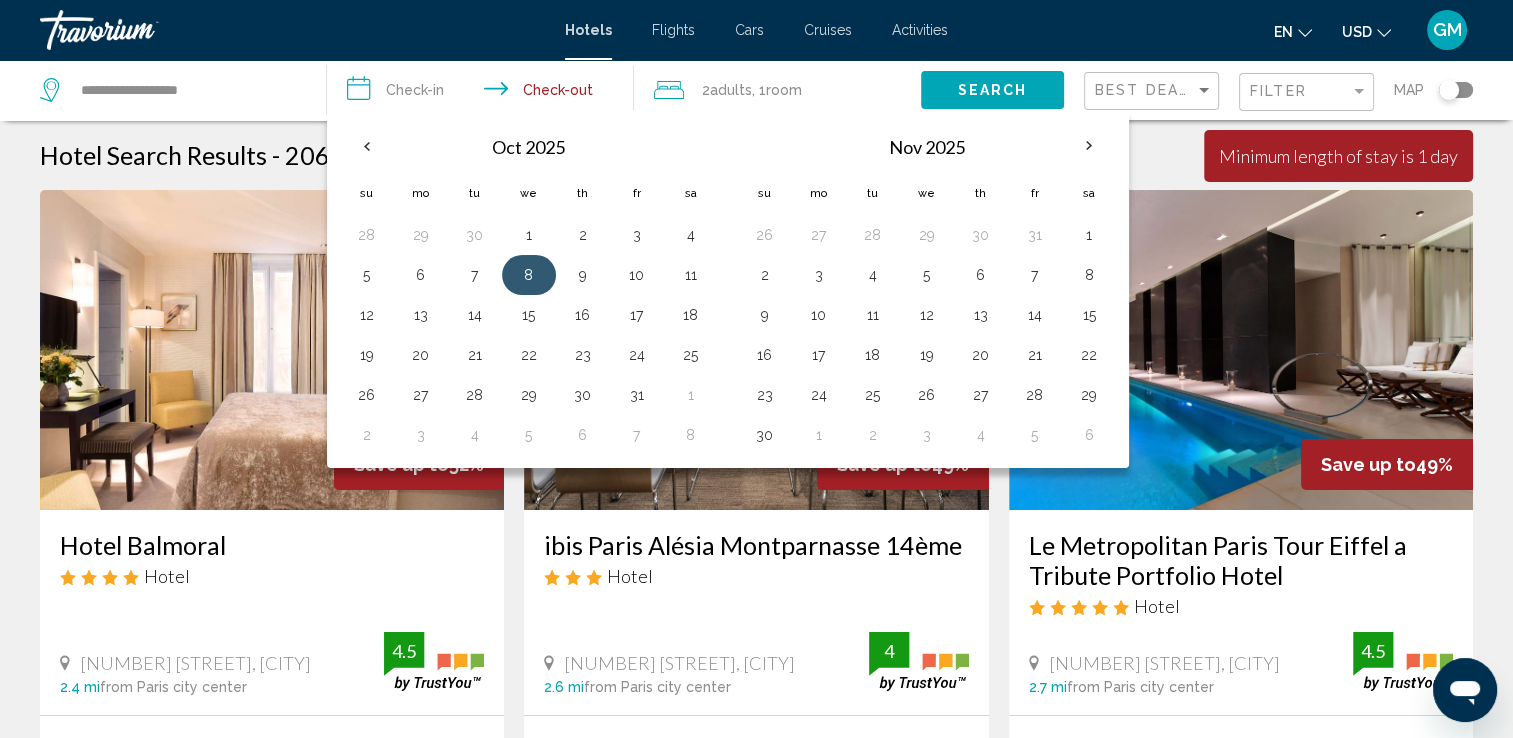 click on "8" at bounding box center [529, 275] 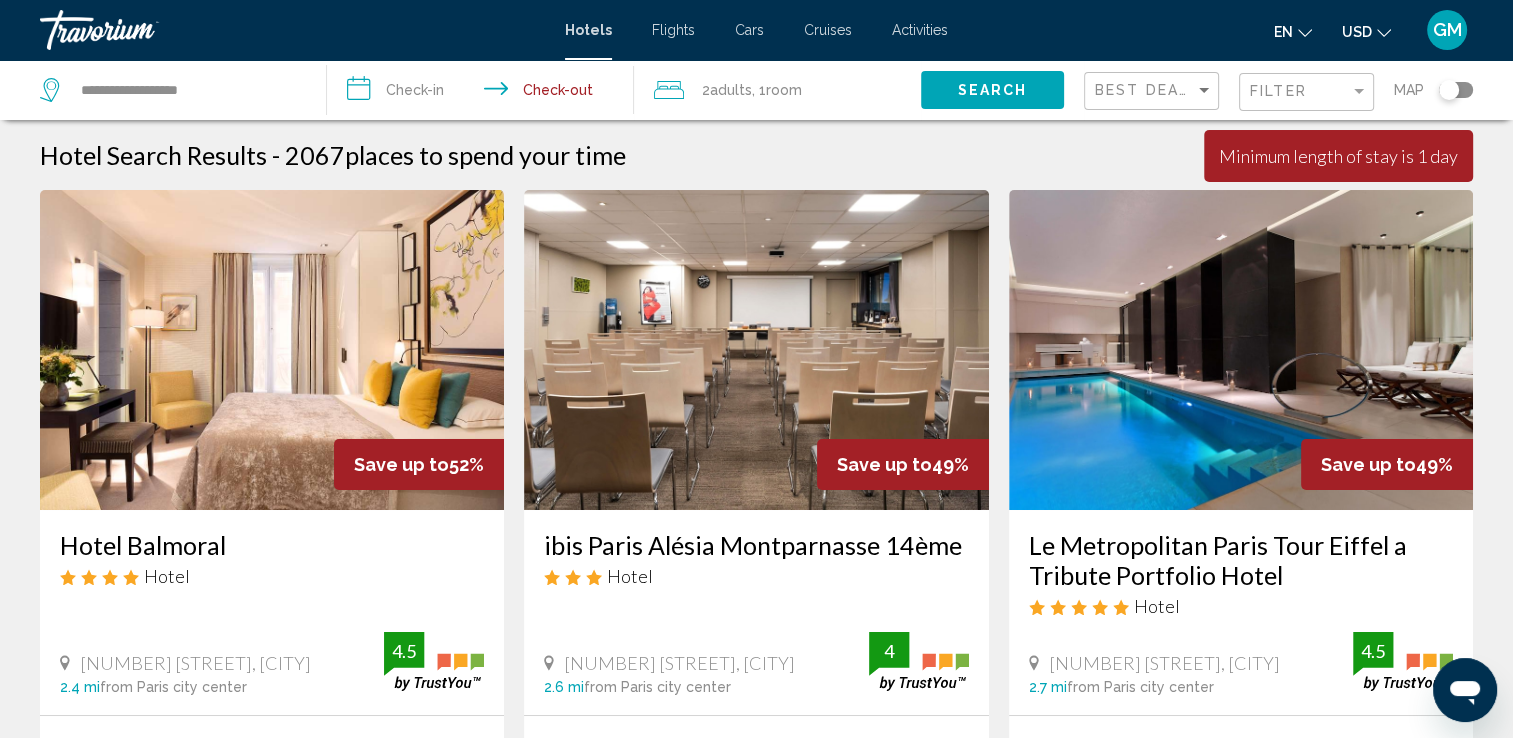 click at bounding box center (756, 350) 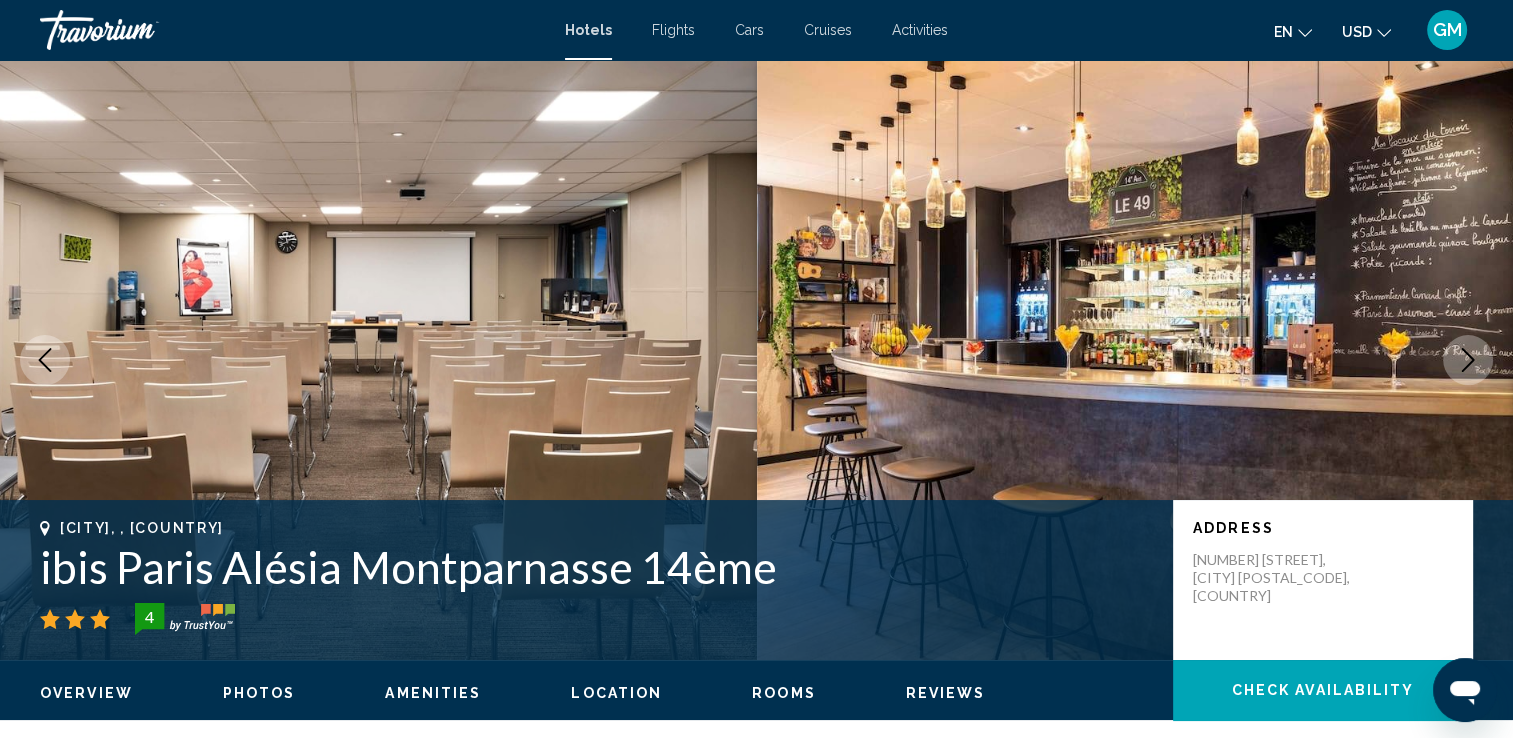 click at bounding box center (1135, 360) 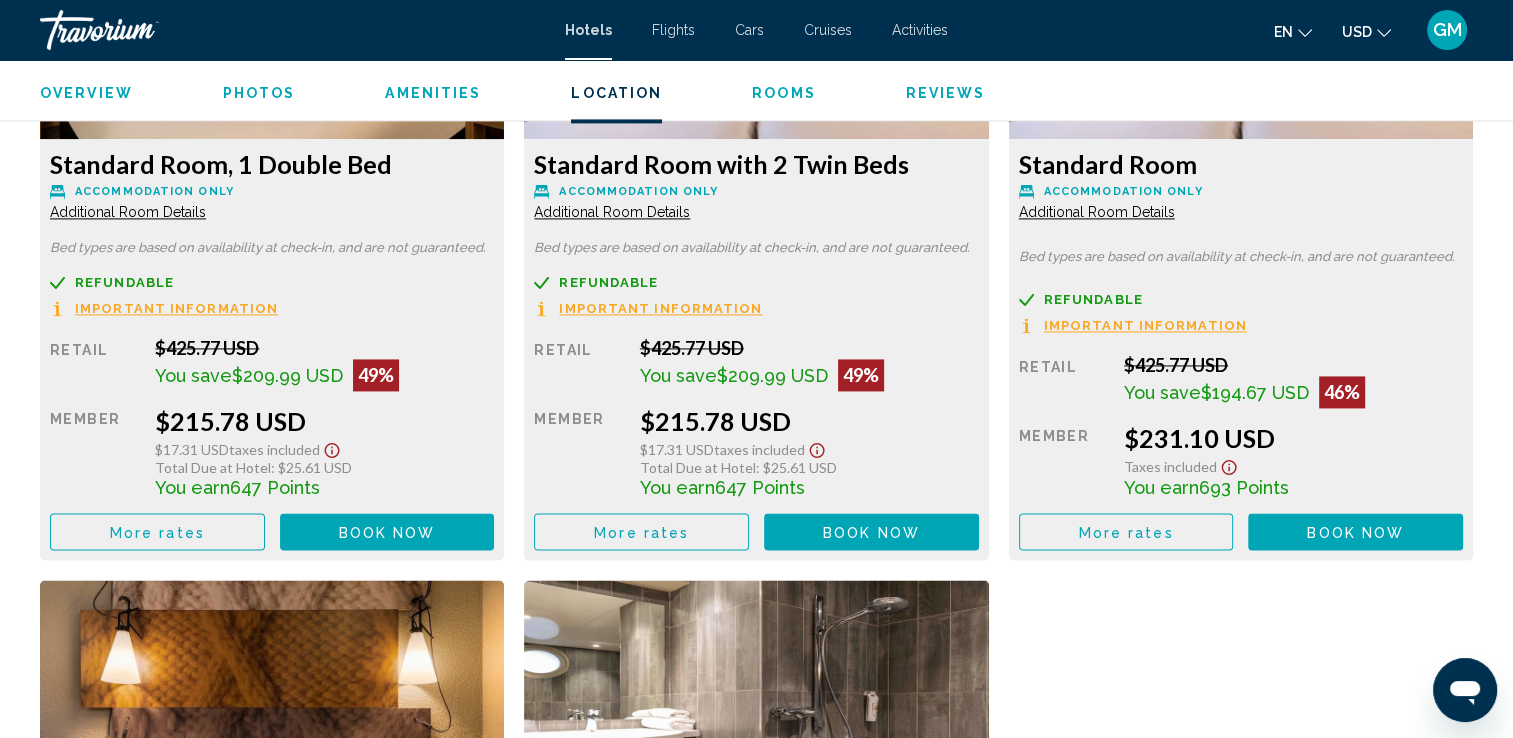 scroll, scrollTop: 2303, scrollLeft: 0, axis: vertical 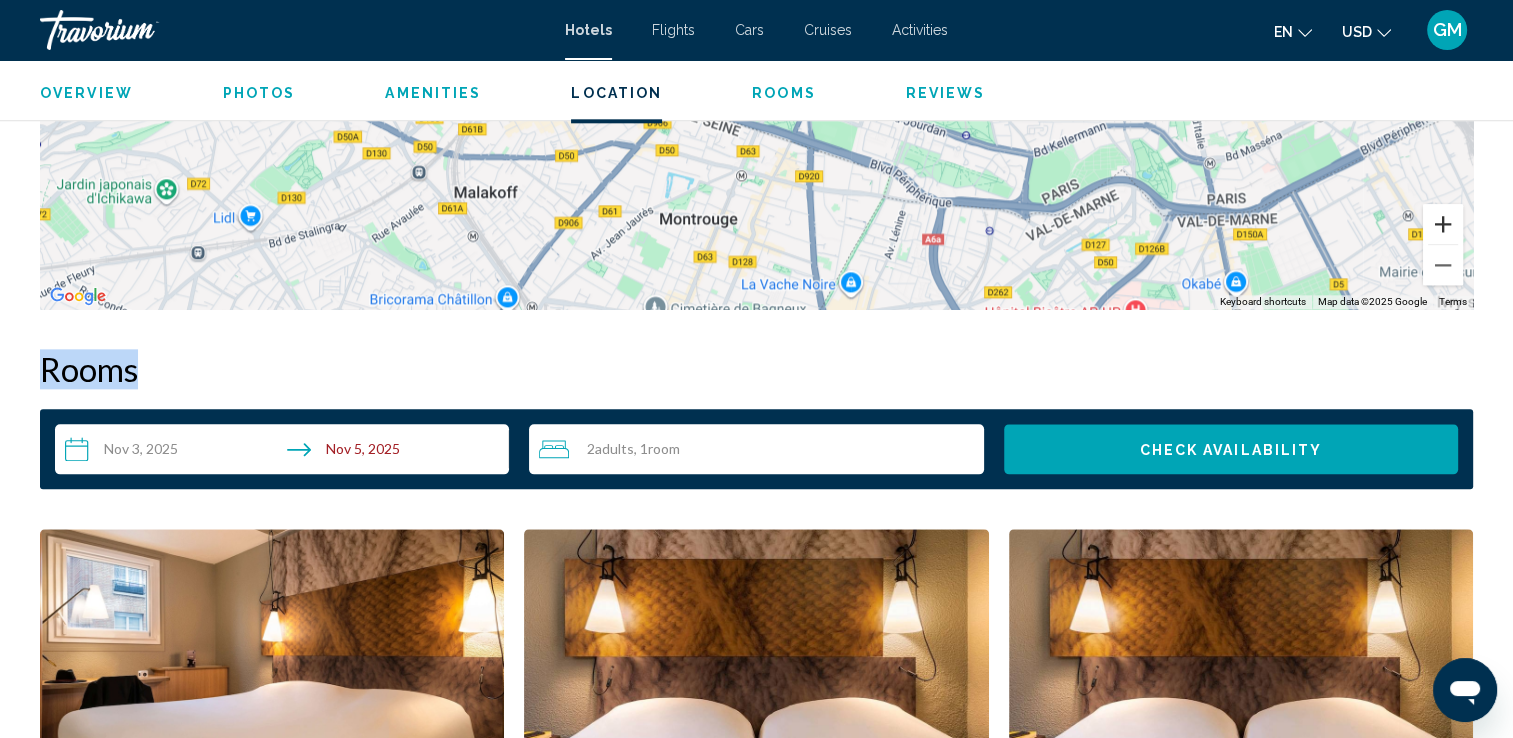 drag, startPoint x: 1487, startPoint y: 386, endPoint x: 1459, endPoint y: 241, distance: 147.67871 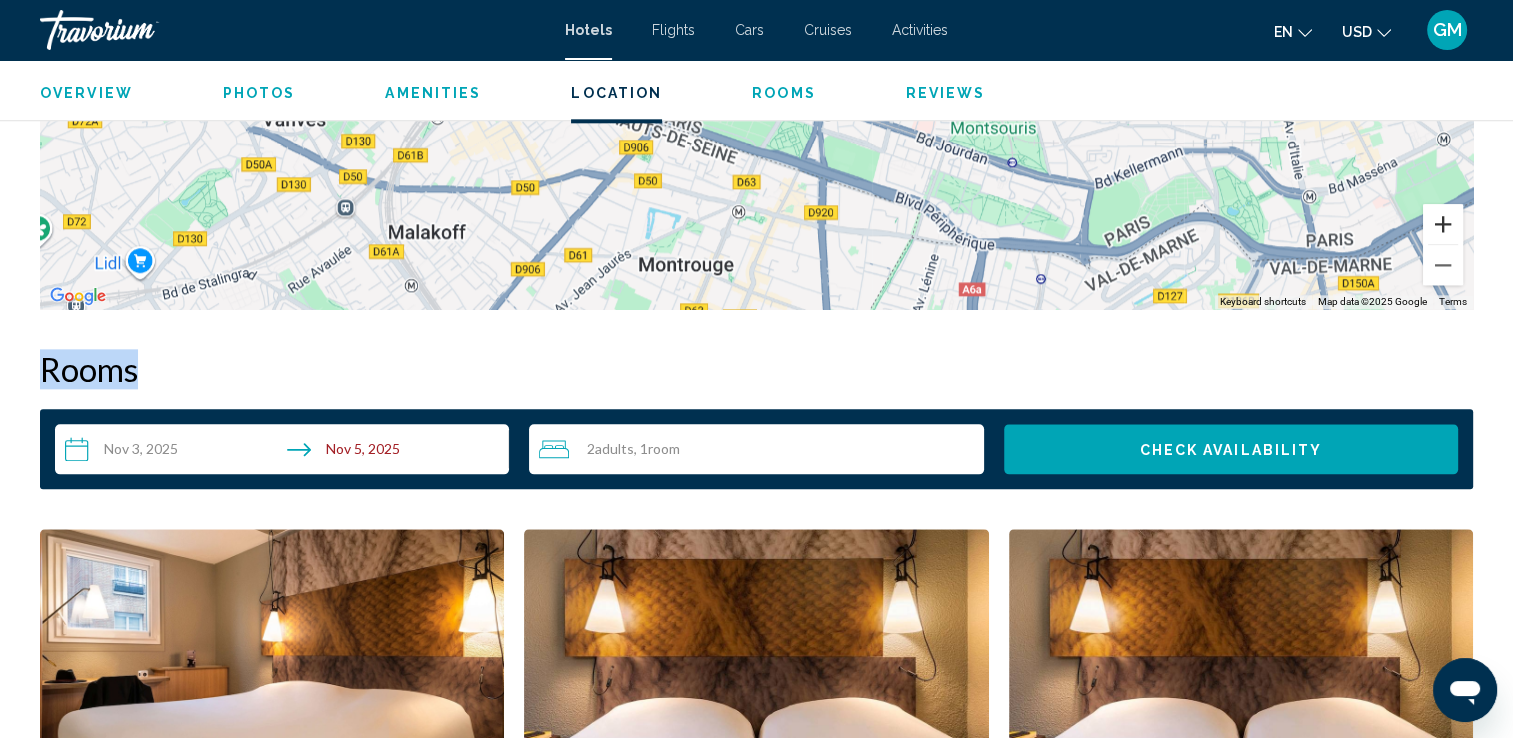 click at bounding box center [1443, 224] 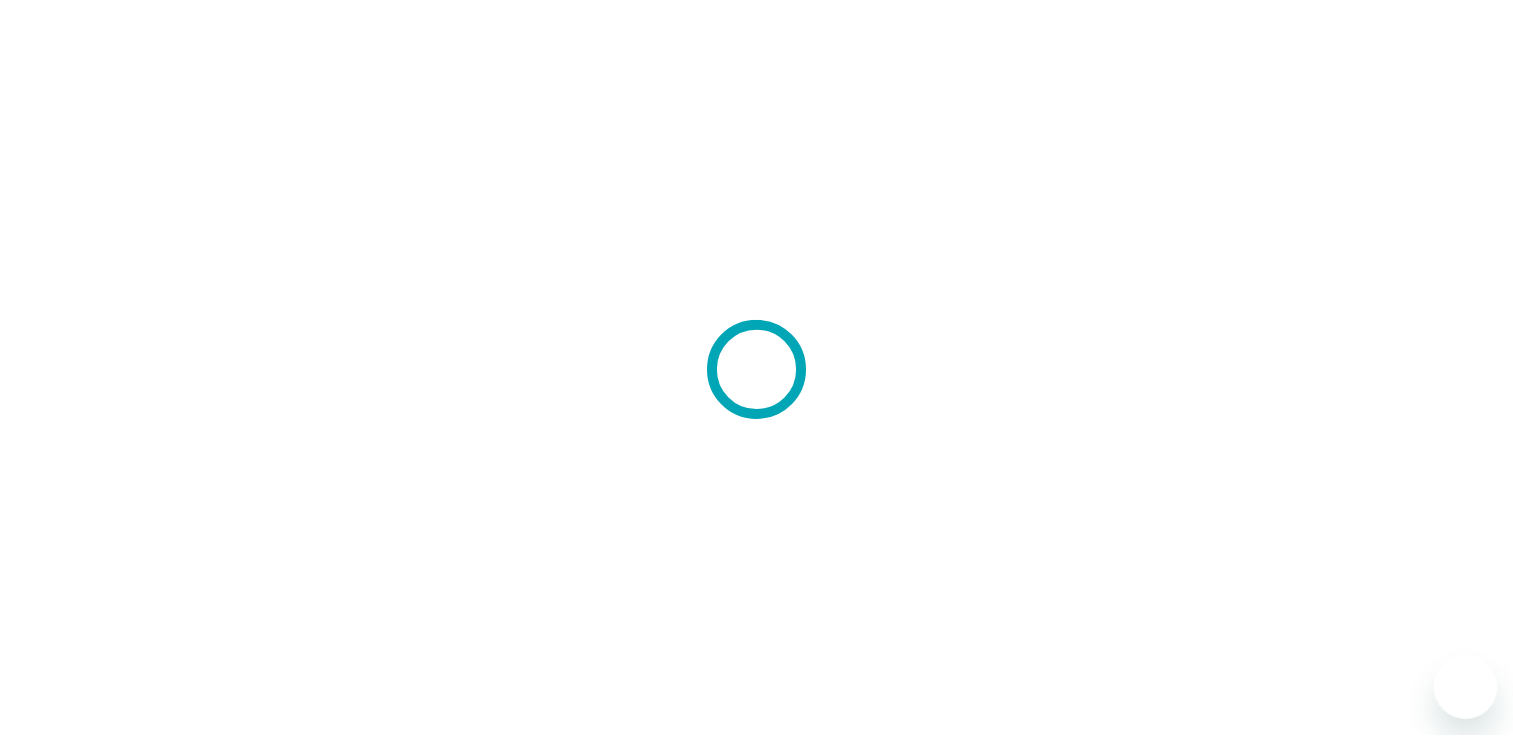 scroll, scrollTop: 0, scrollLeft: 0, axis: both 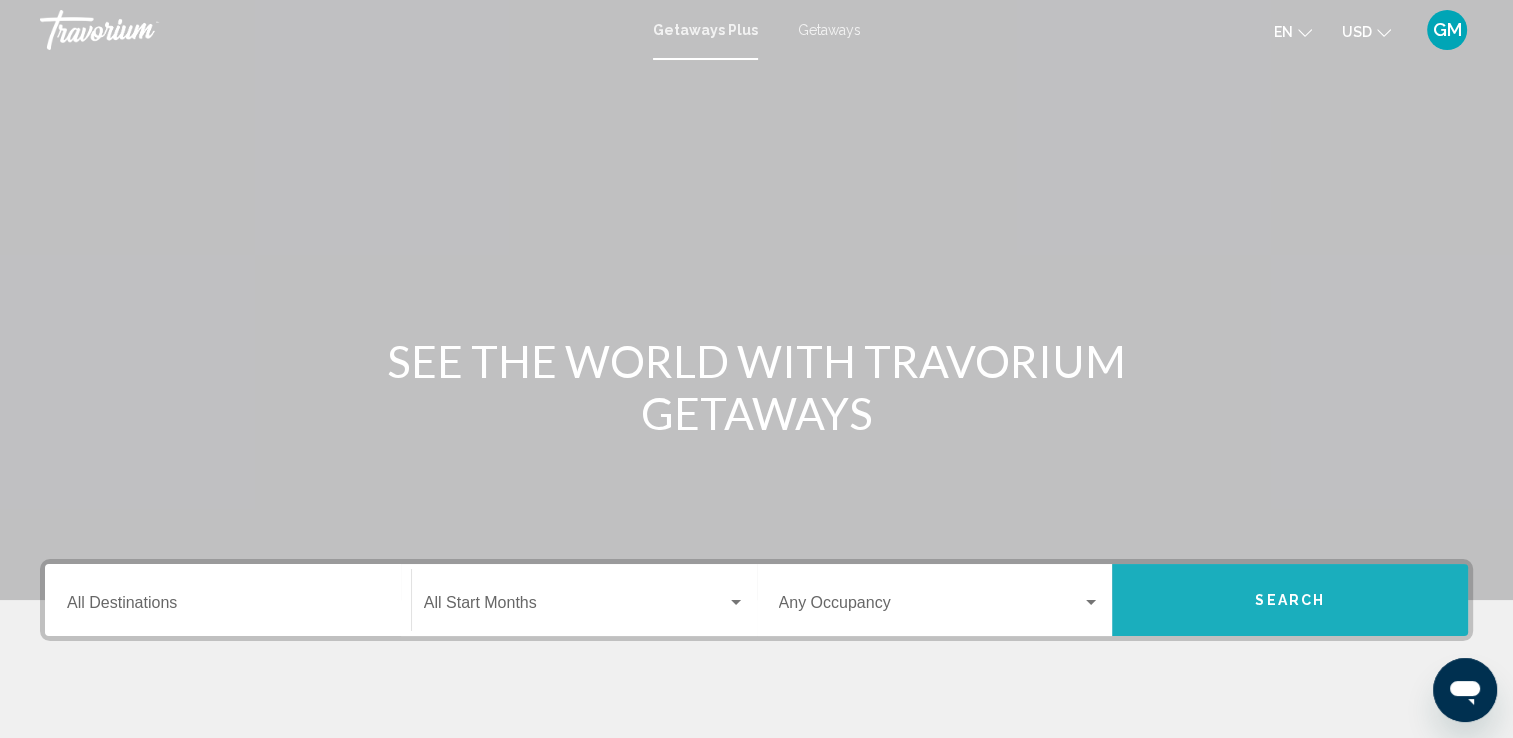 click on "Search" at bounding box center [1290, 600] 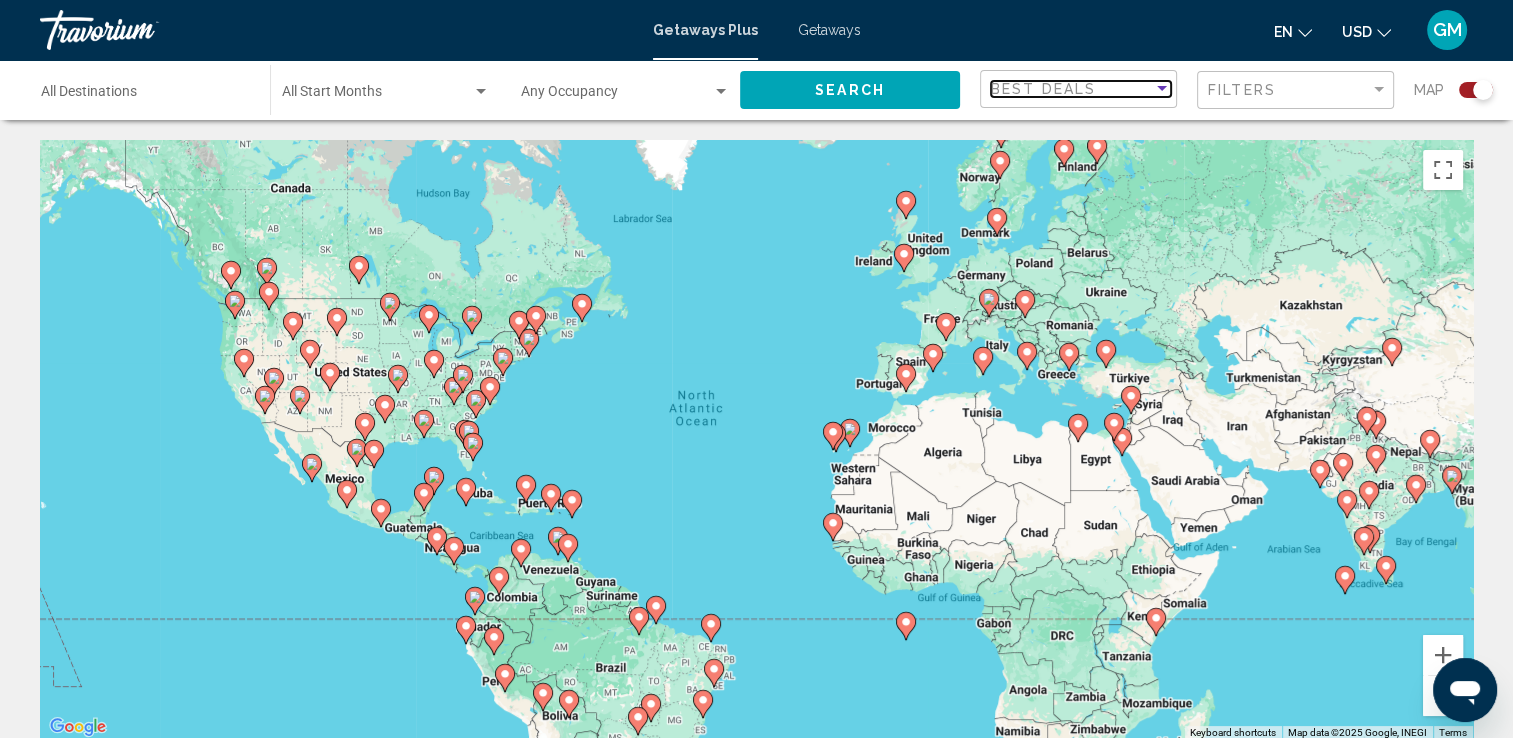 click at bounding box center [1162, 88] 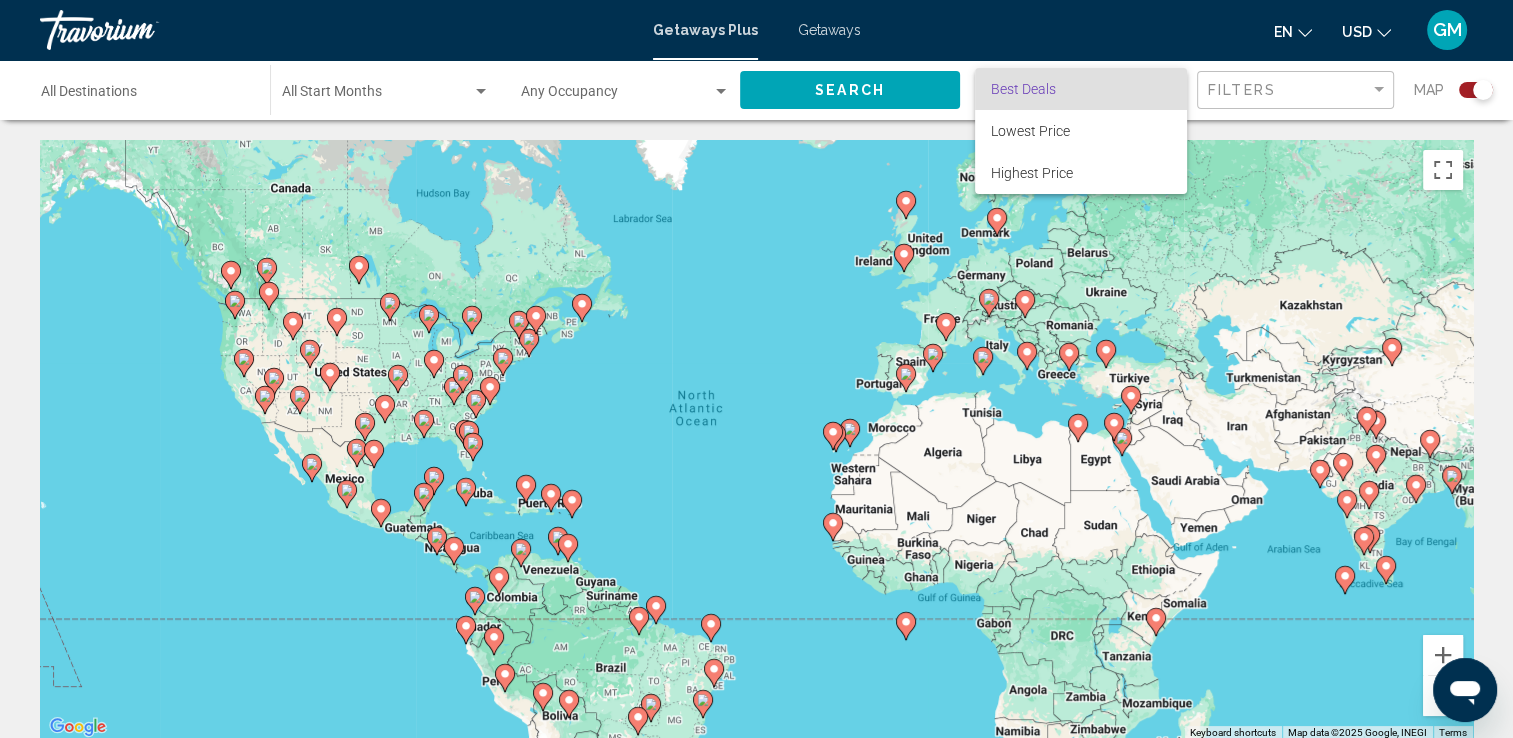 click at bounding box center [756, 369] 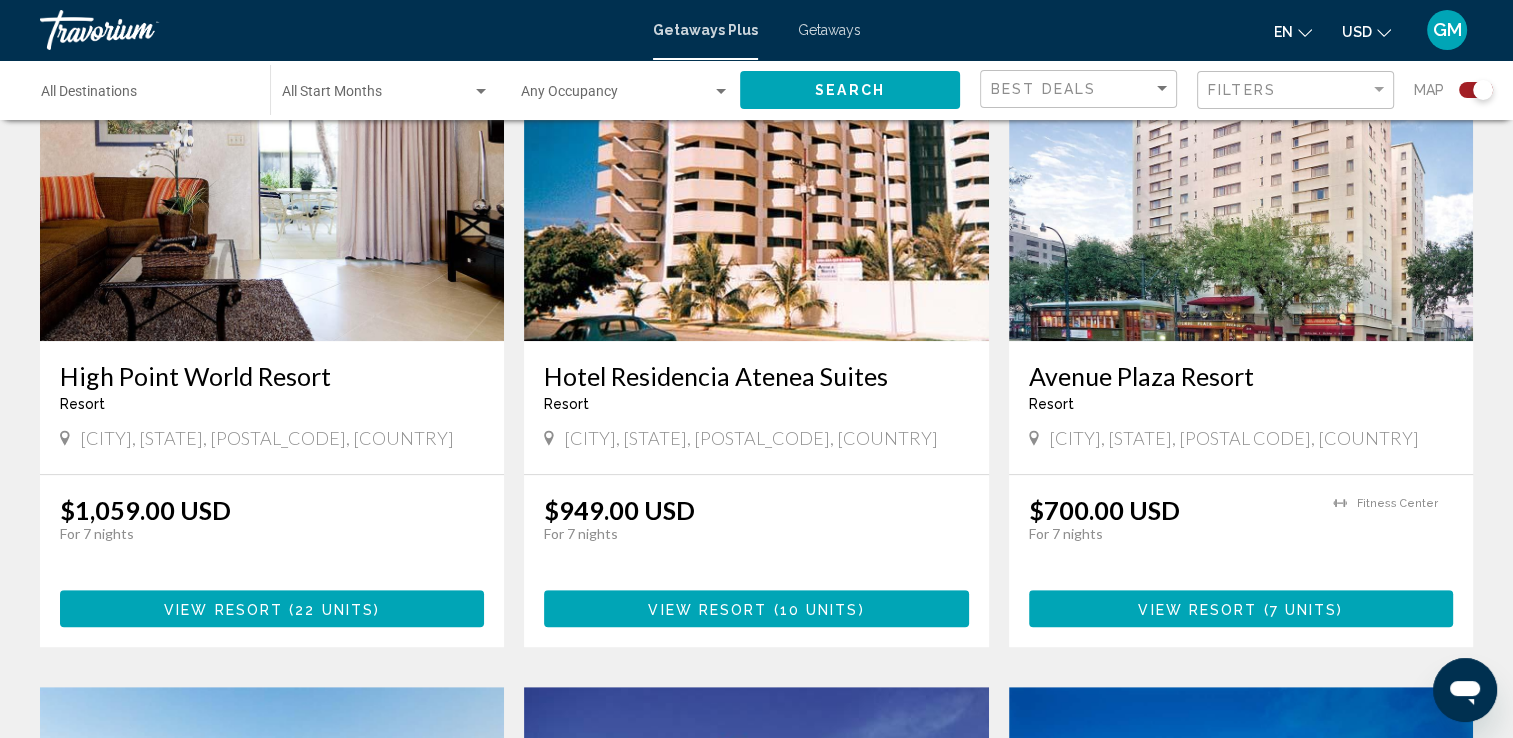 scroll, scrollTop: 822, scrollLeft: 0, axis: vertical 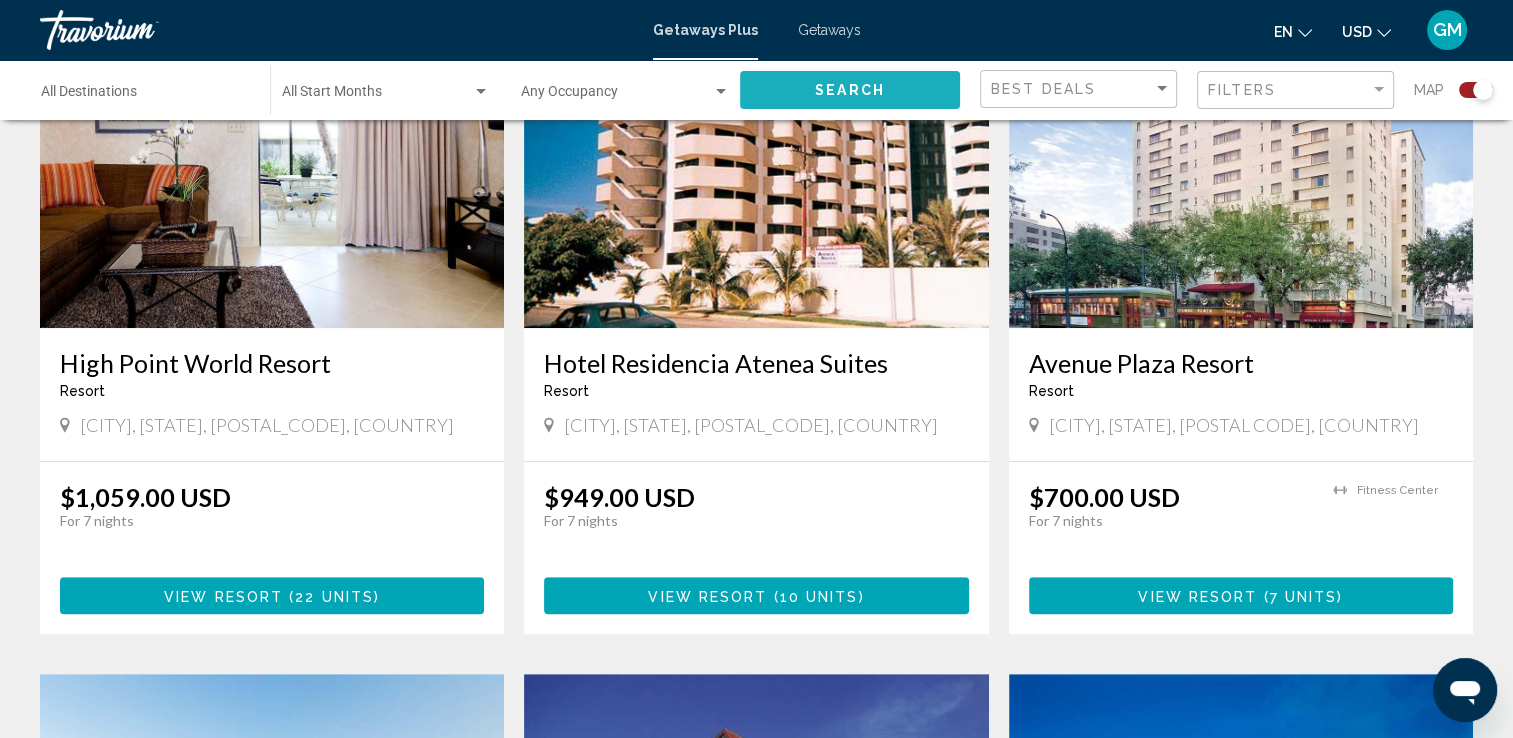 click on "Search" 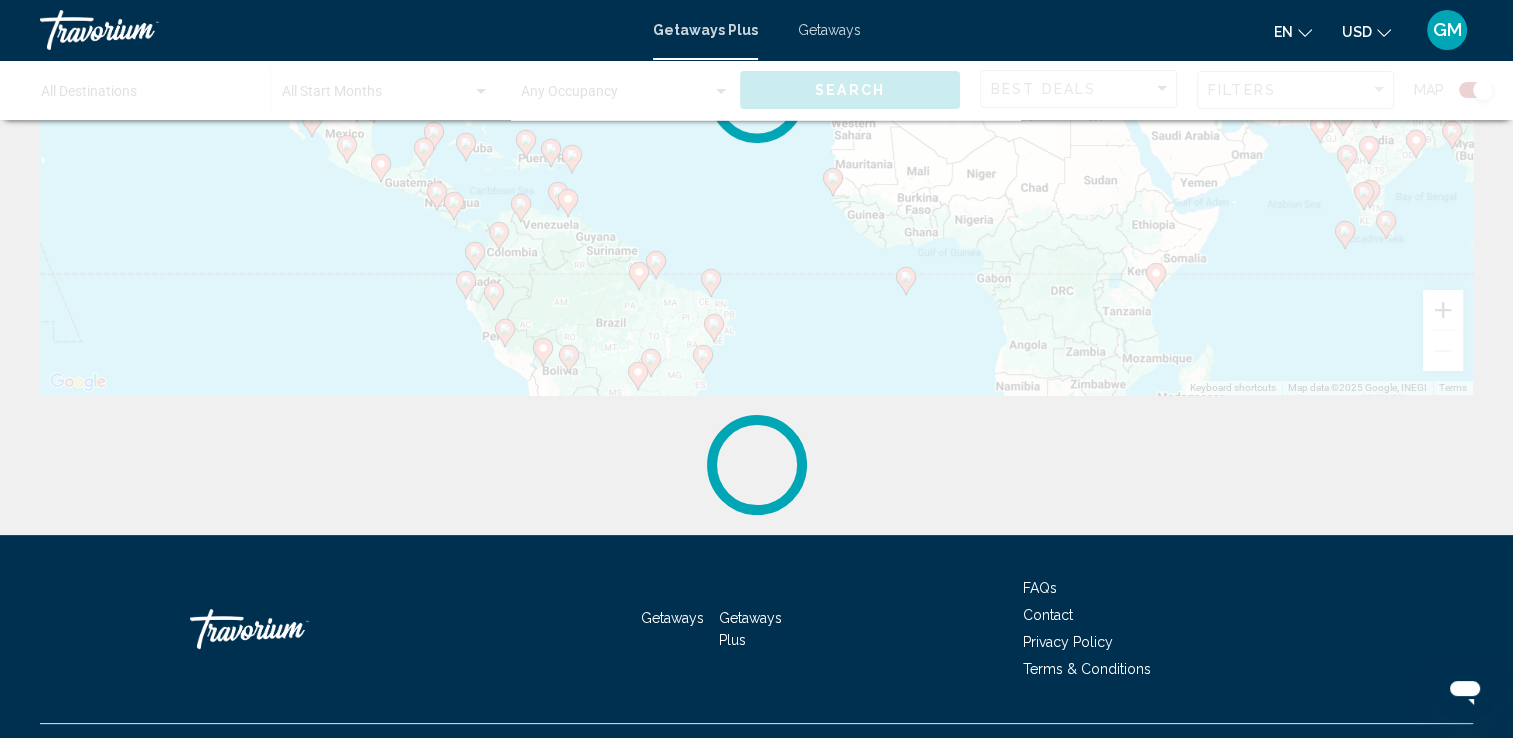 scroll, scrollTop: 162, scrollLeft: 0, axis: vertical 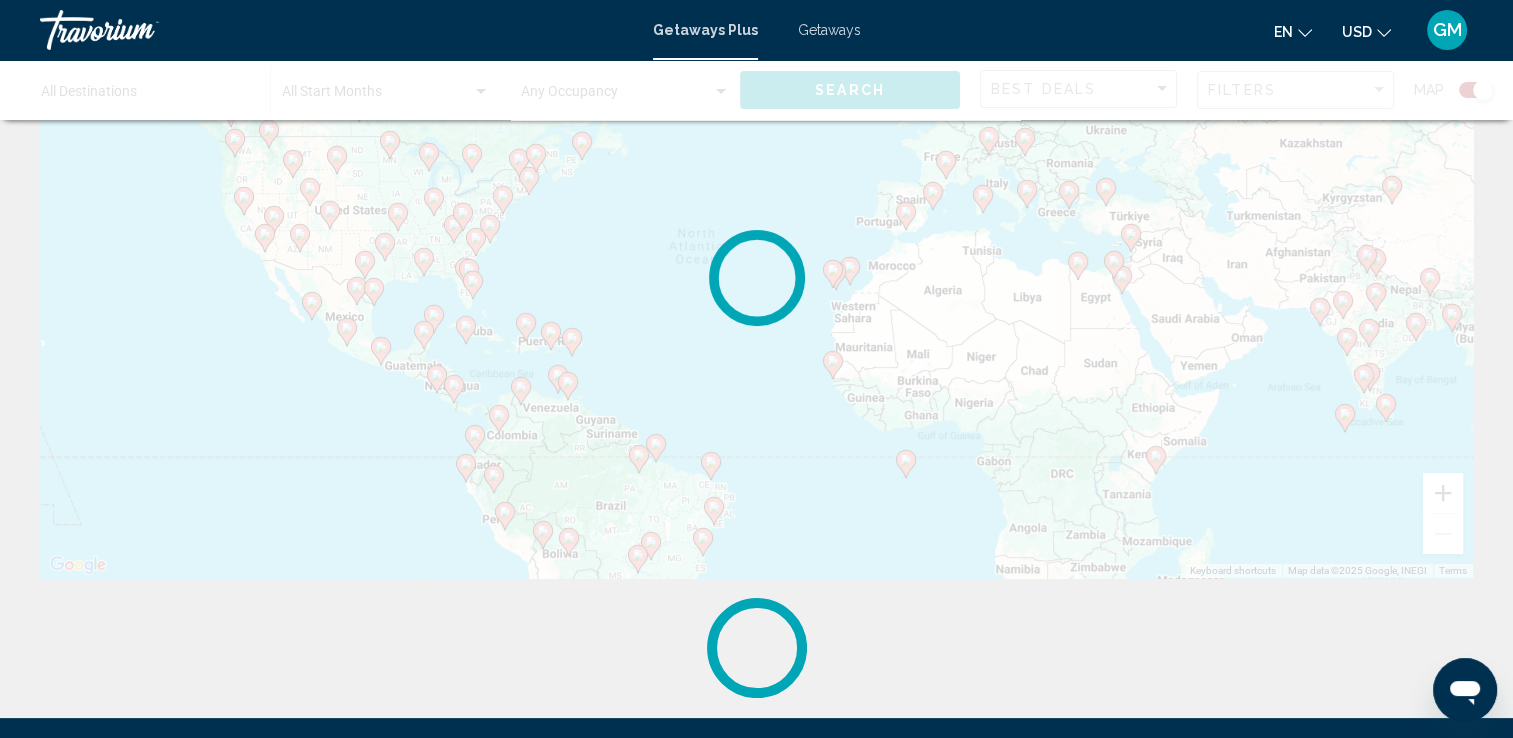 click 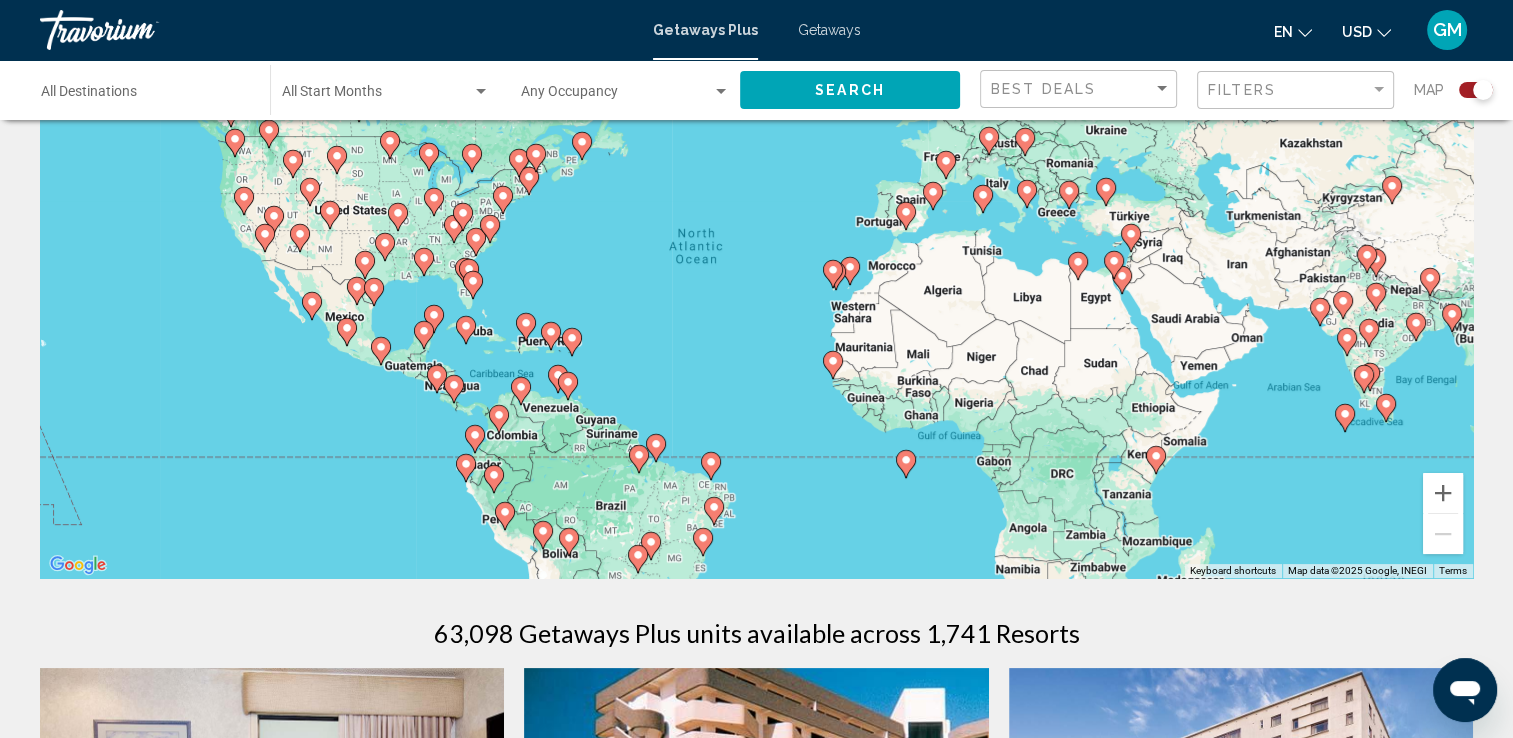 scroll, scrollTop: 0, scrollLeft: 0, axis: both 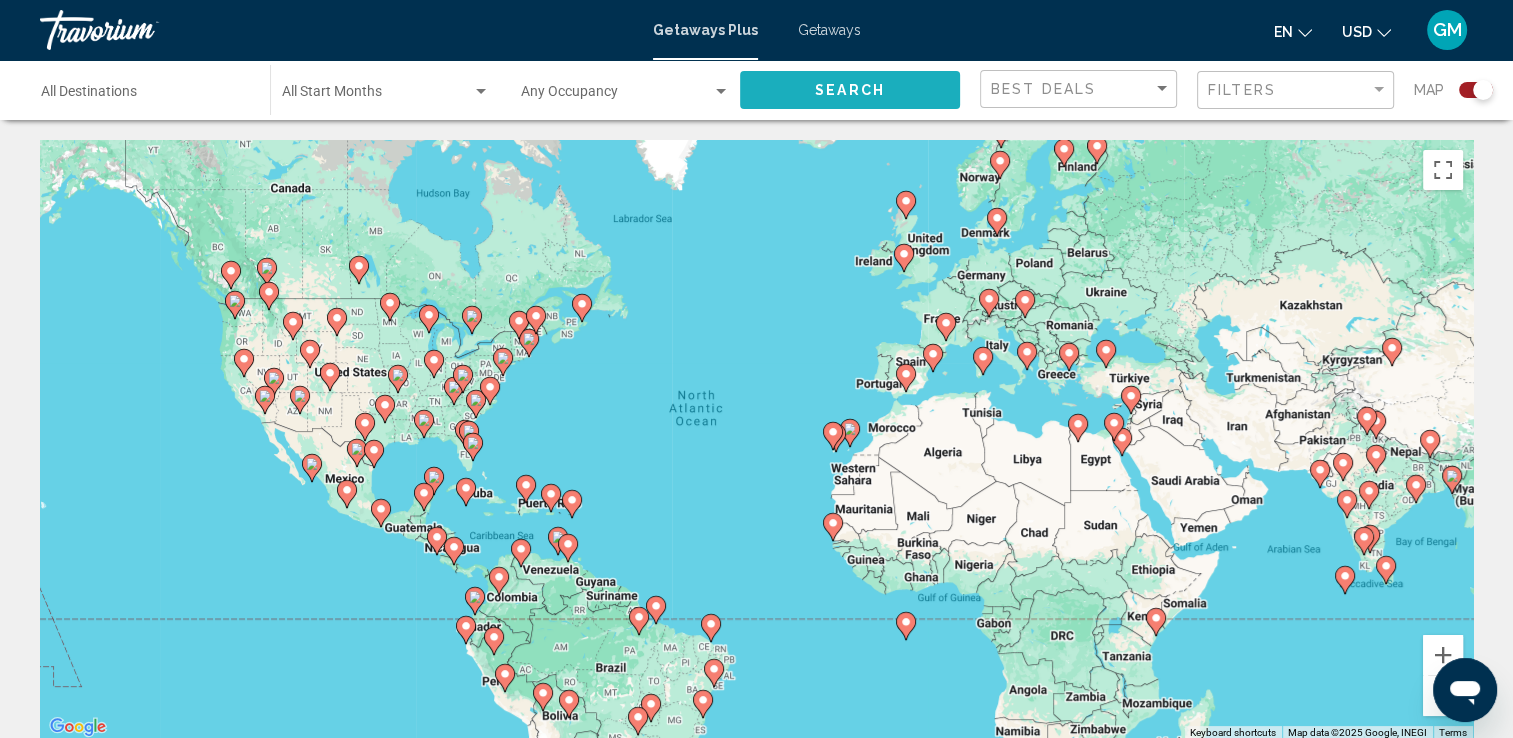 drag, startPoint x: 920, startPoint y: 96, endPoint x: 871, endPoint y: 85, distance: 50.219517 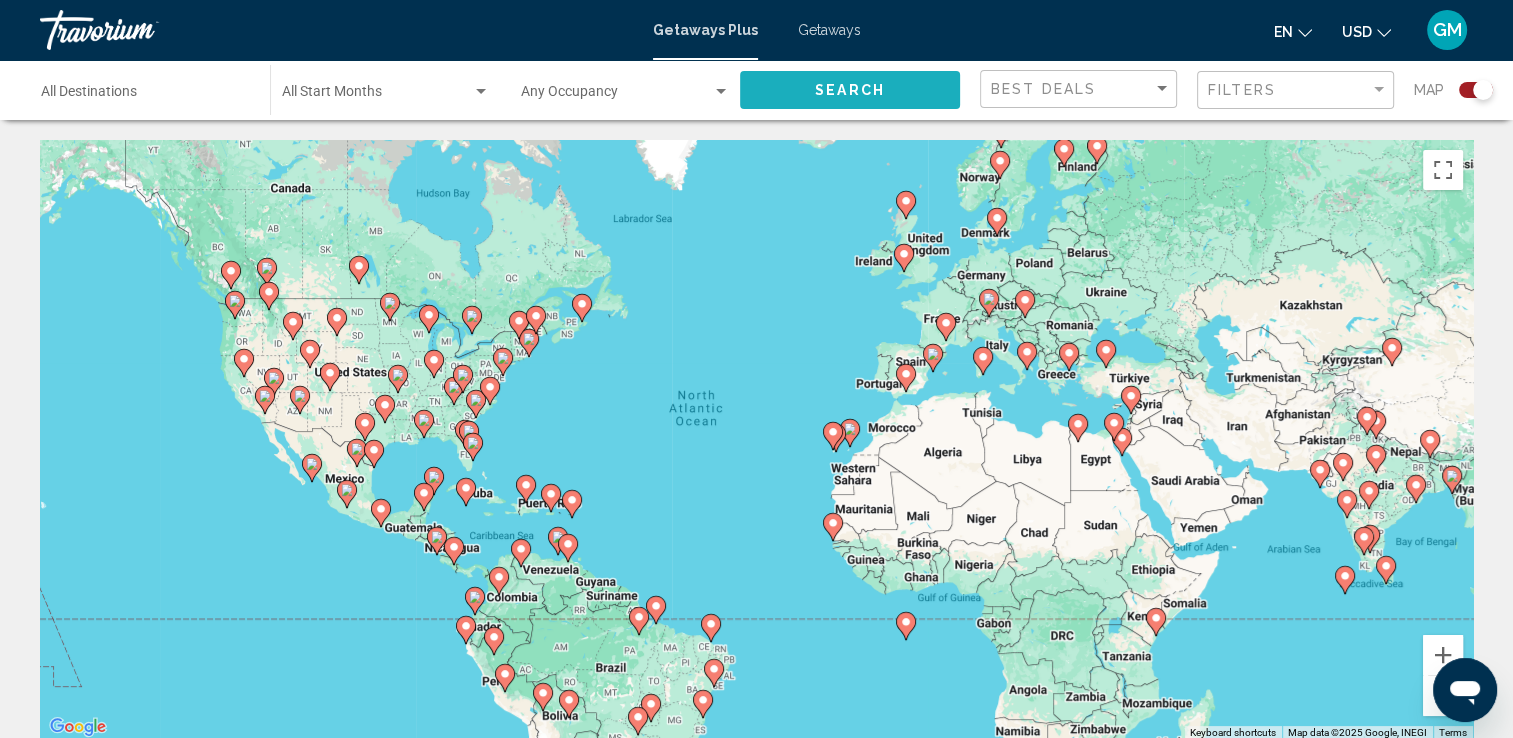 click on "Search" 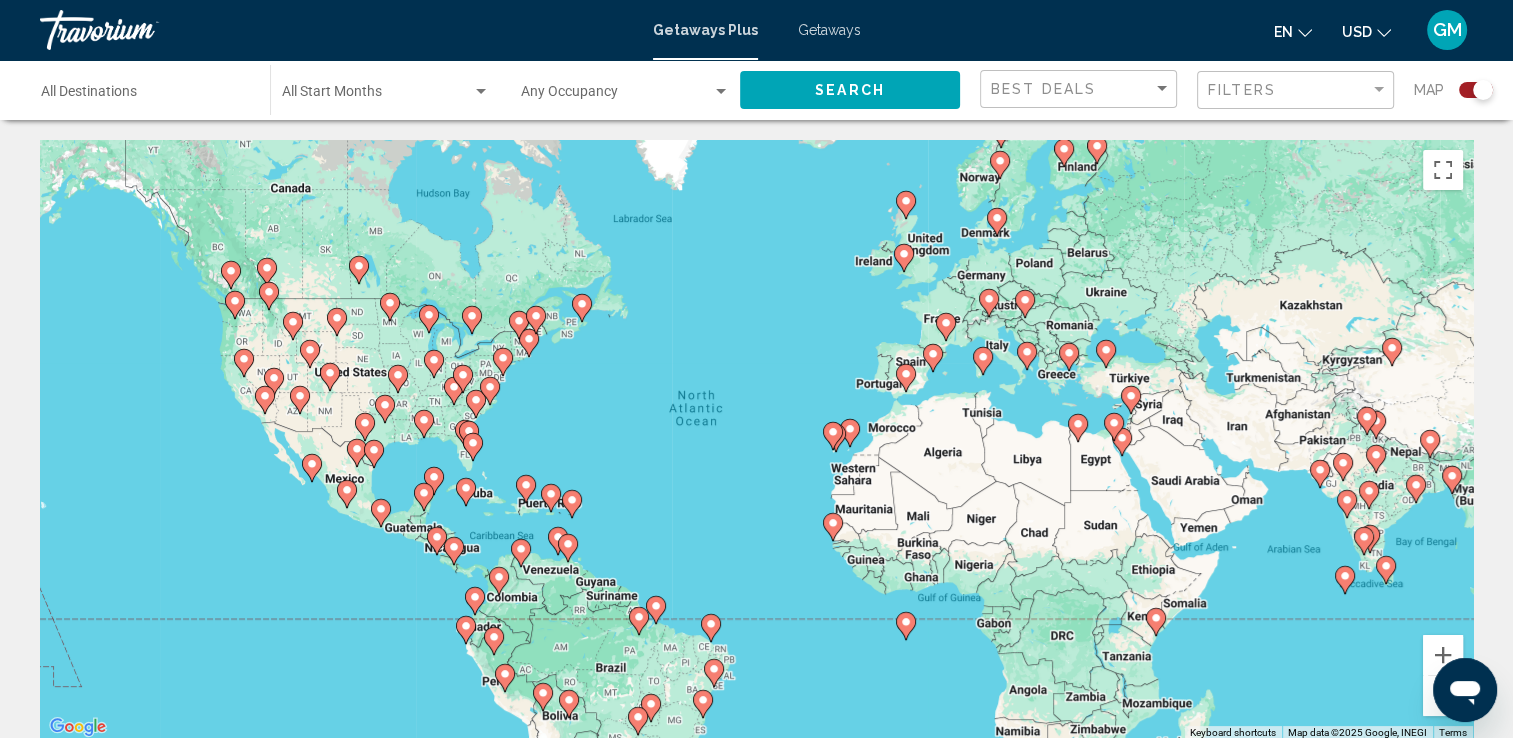 click on "To activate drag with keyboard, press Alt + Enter. Once in keyboard drag state, use the arrow keys to move the marker. To complete the drag, press the Enter key. To cancel, press Escape." at bounding box center [756, 440] 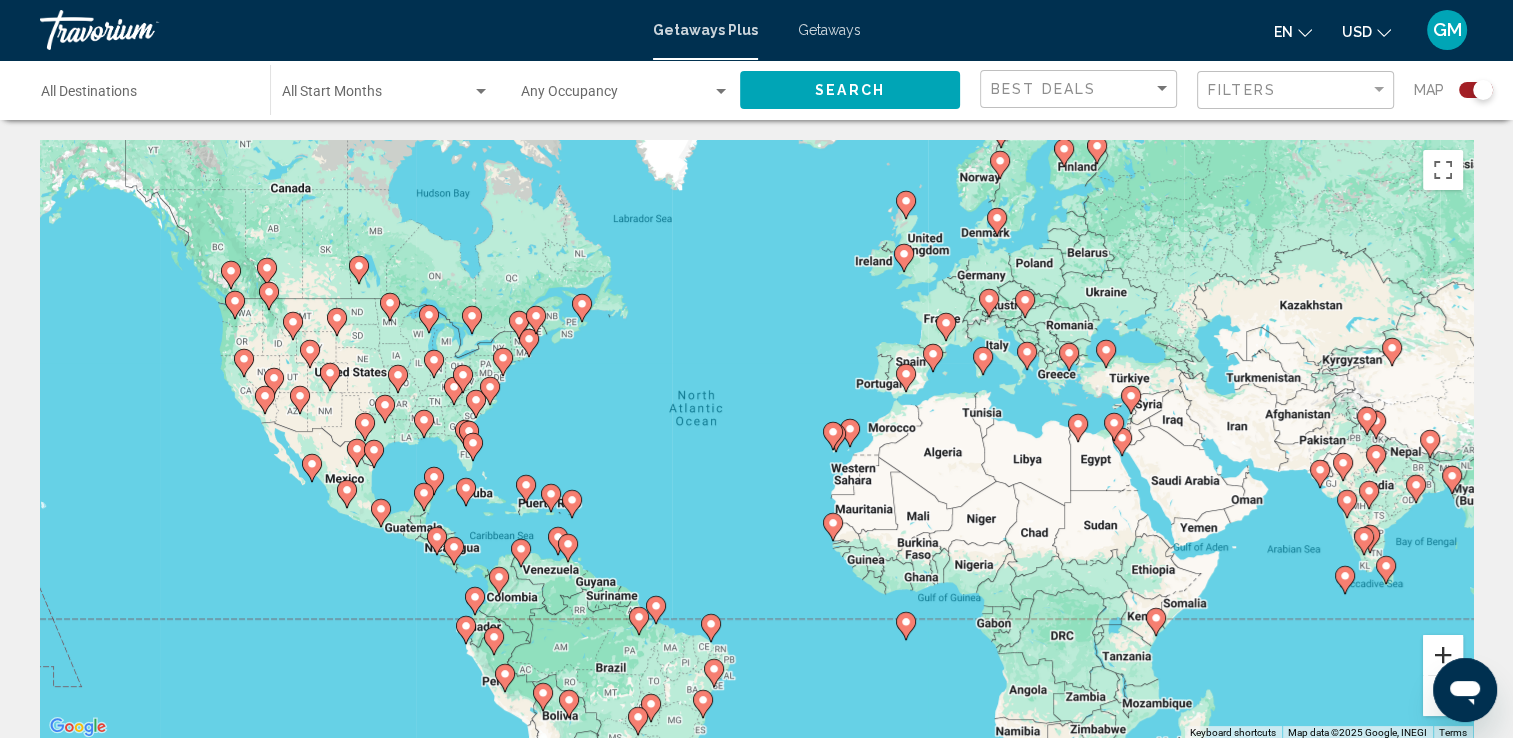 click at bounding box center [1443, 655] 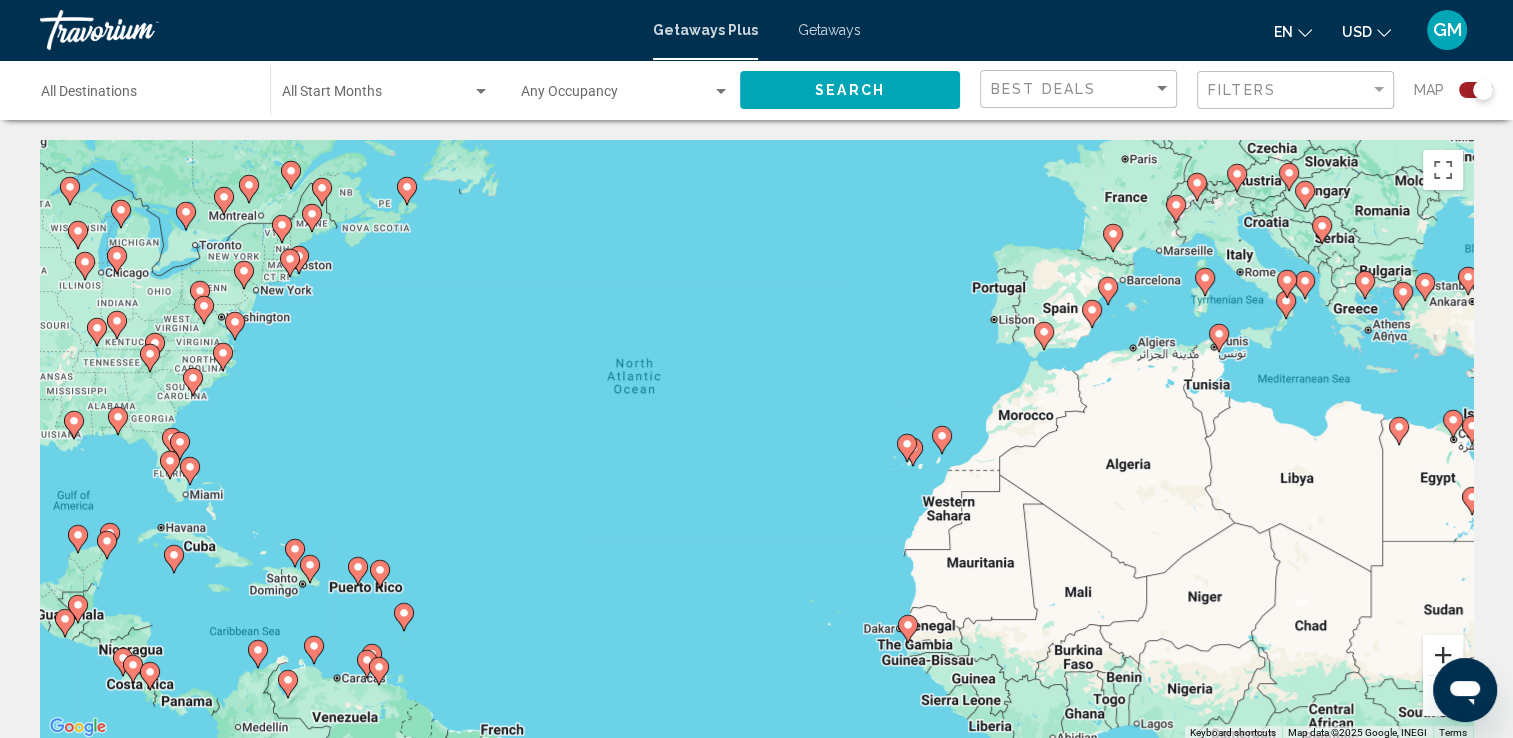 click at bounding box center (1443, 655) 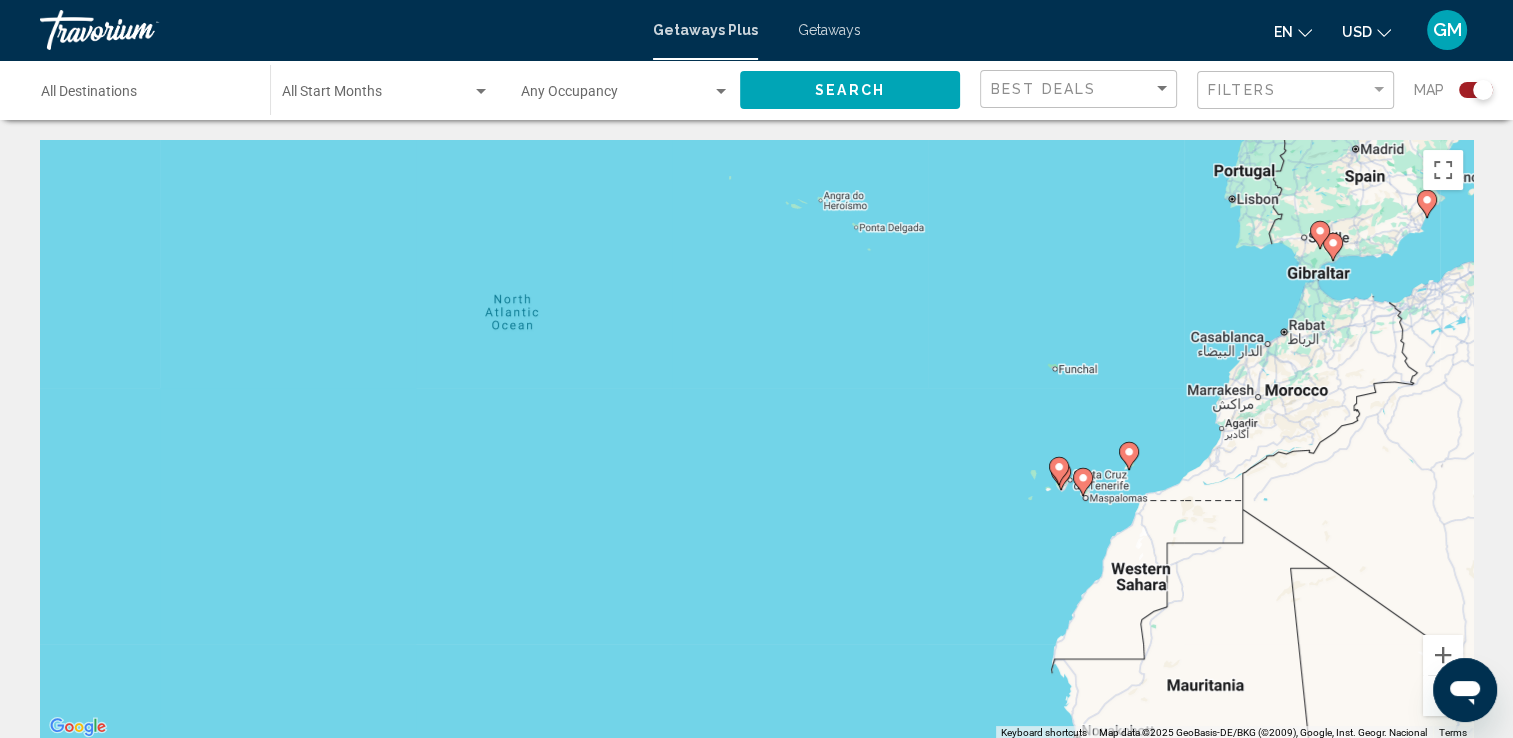 click at bounding box center [1443, 696] 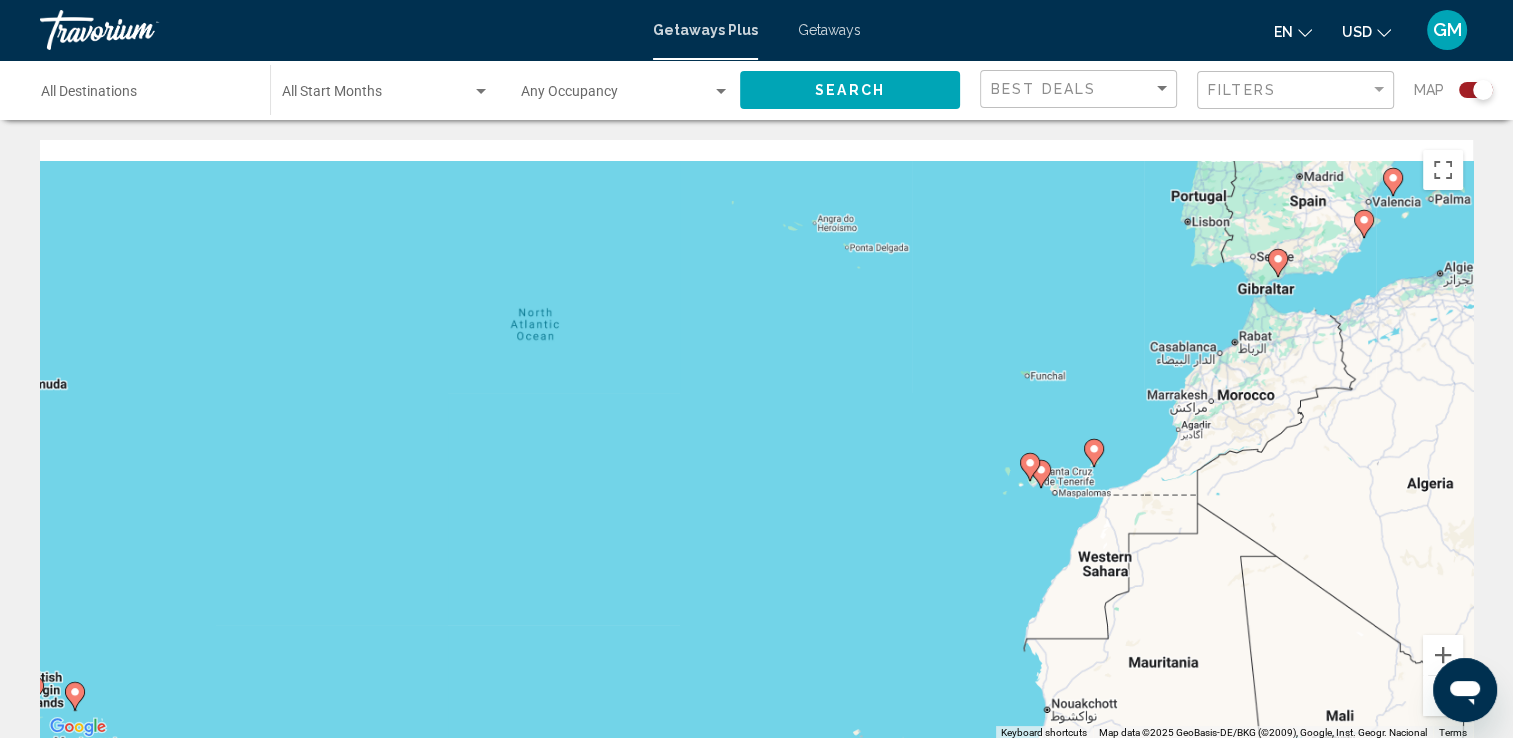 click at bounding box center [1443, 696] 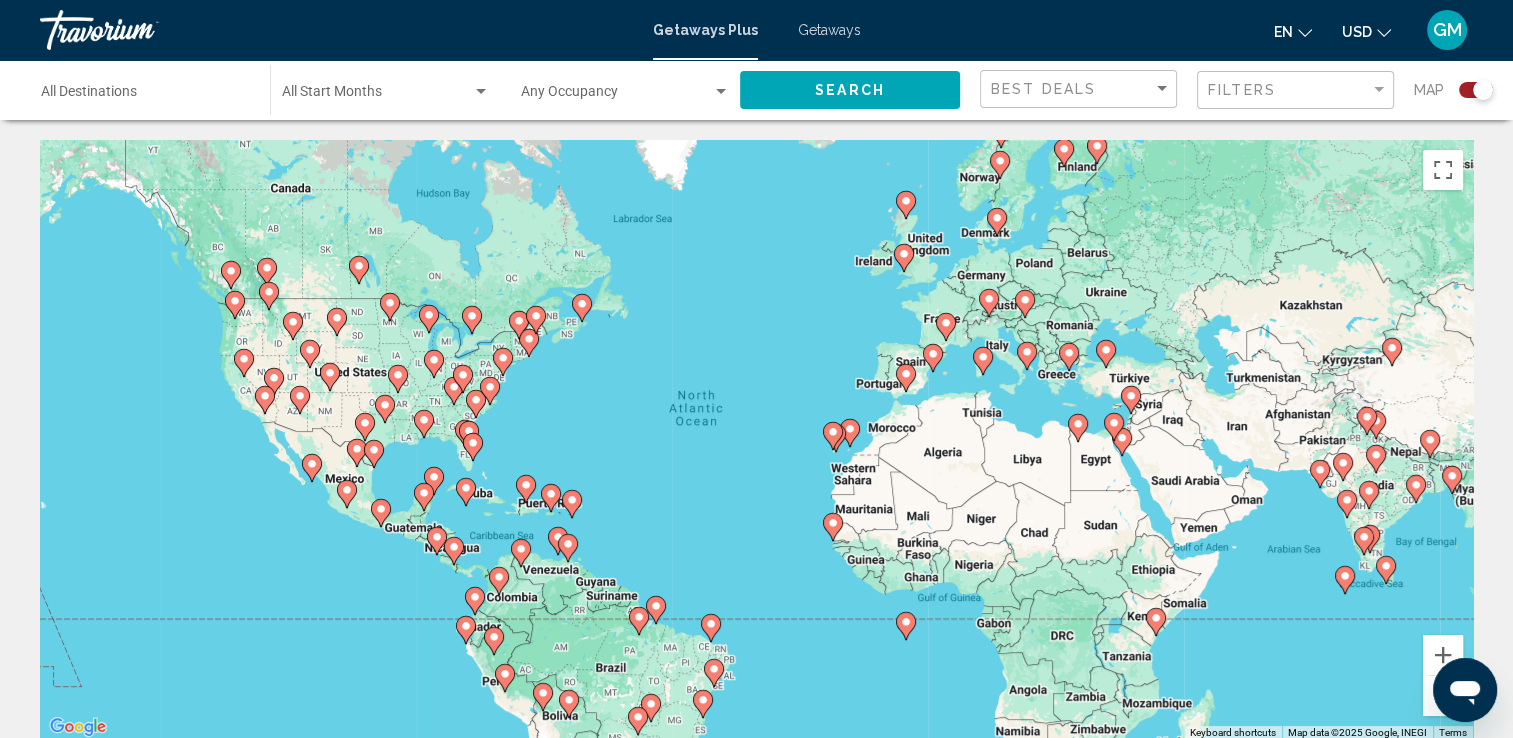 click 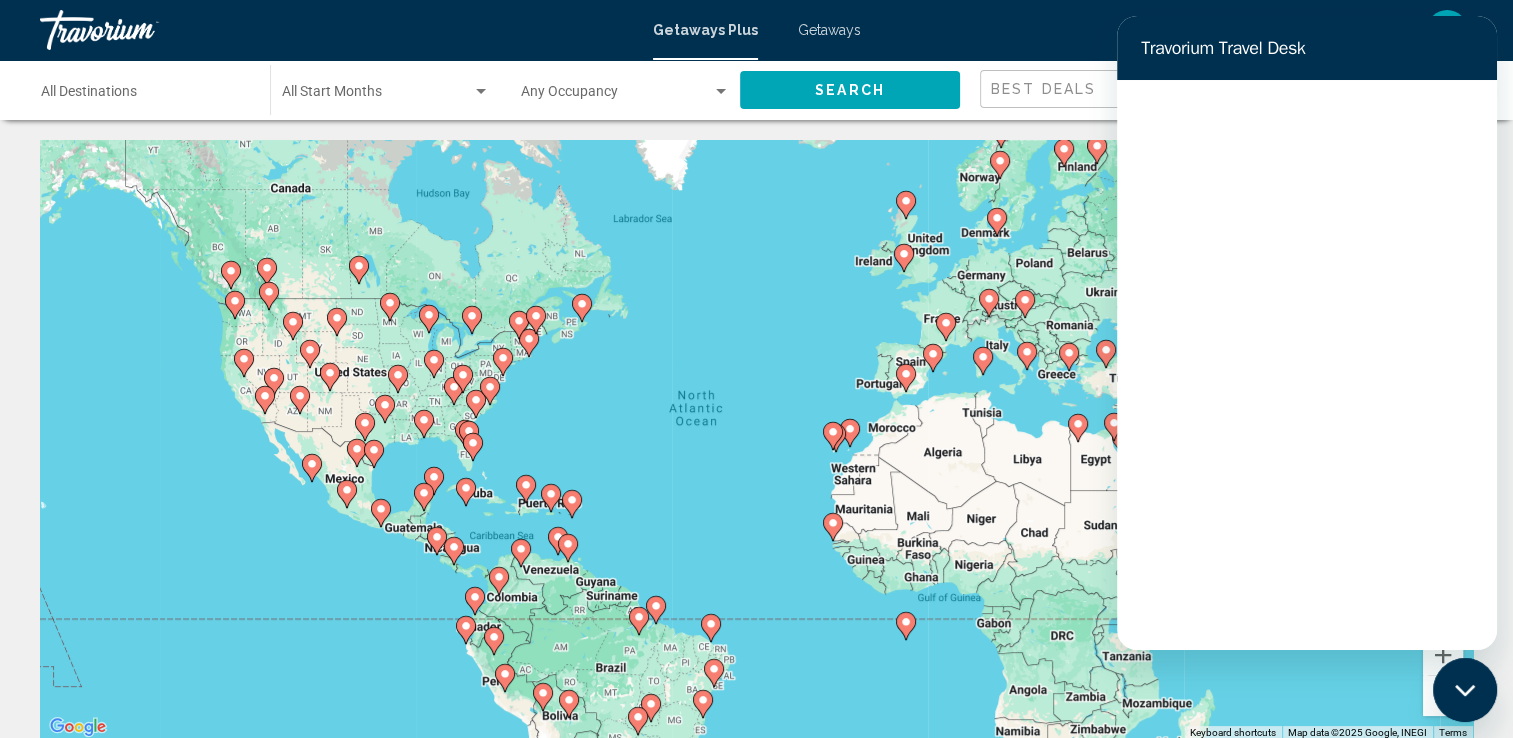 scroll, scrollTop: 0, scrollLeft: 0, axis: both 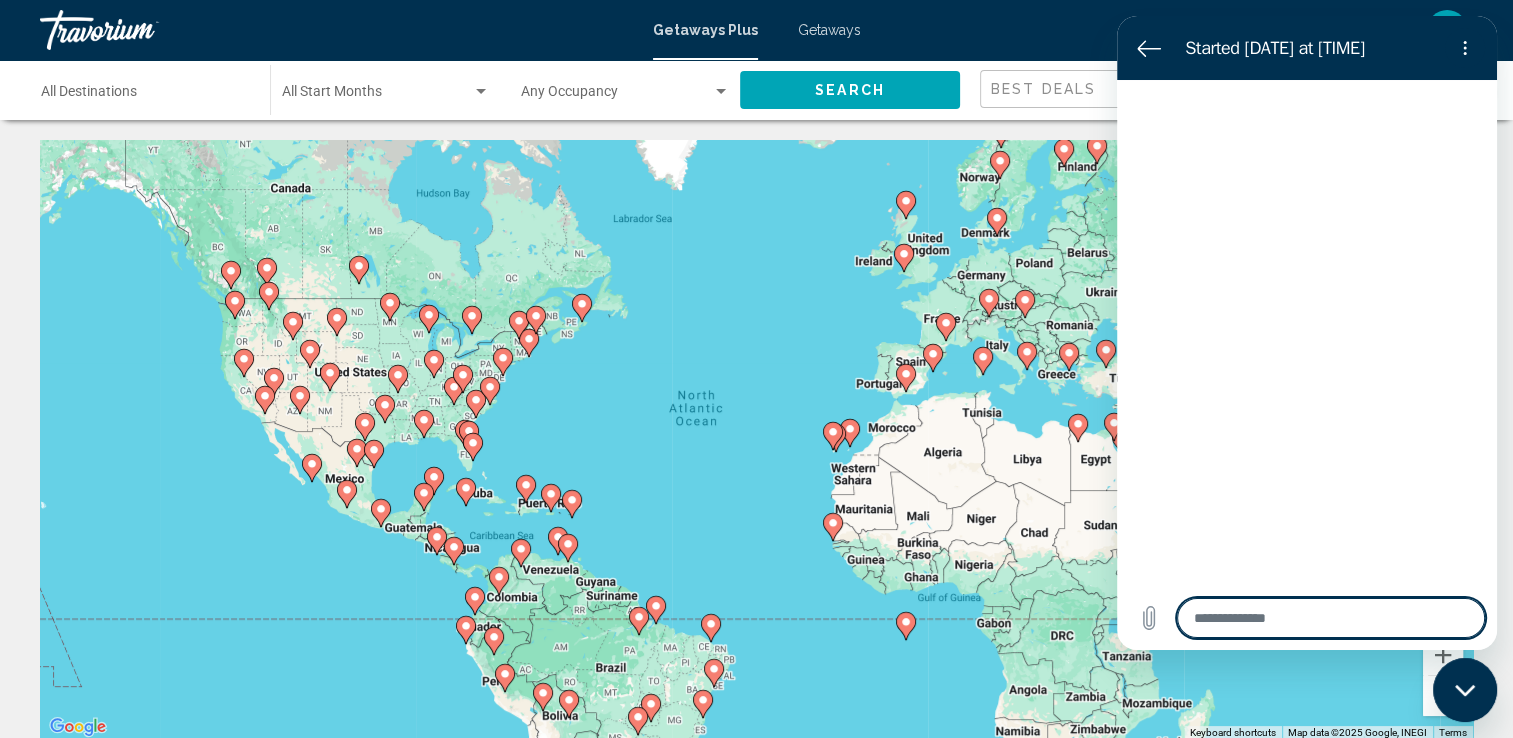 type on "*" 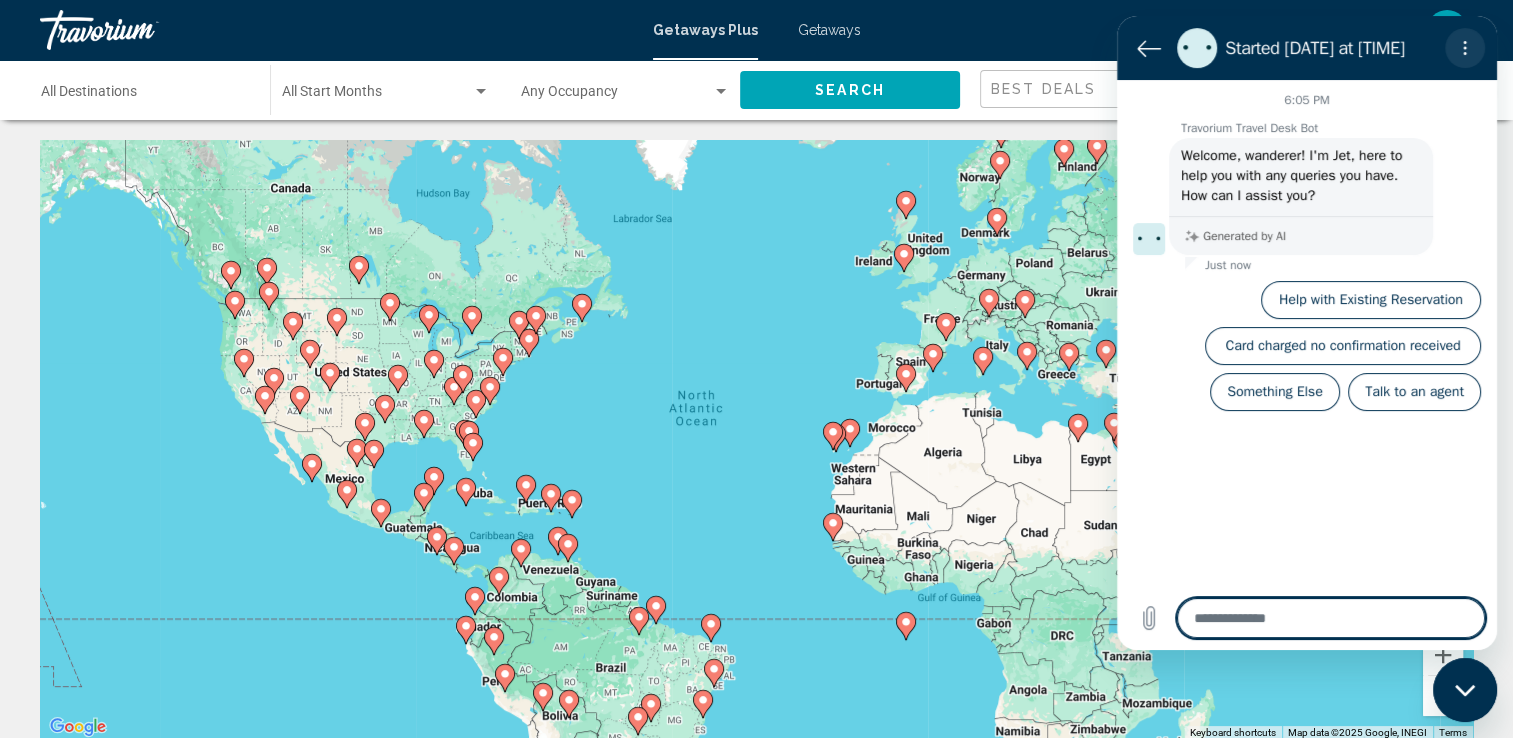 click 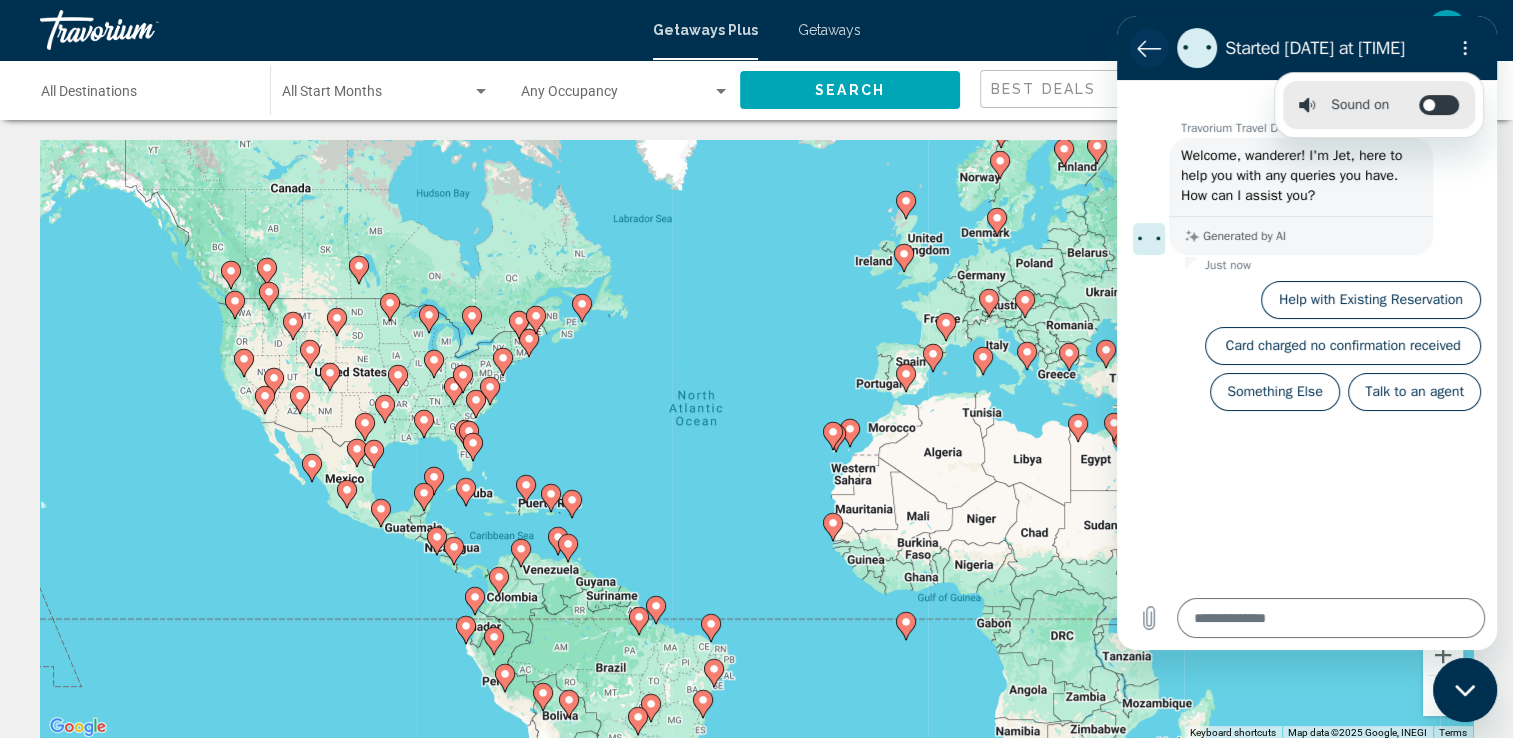 click 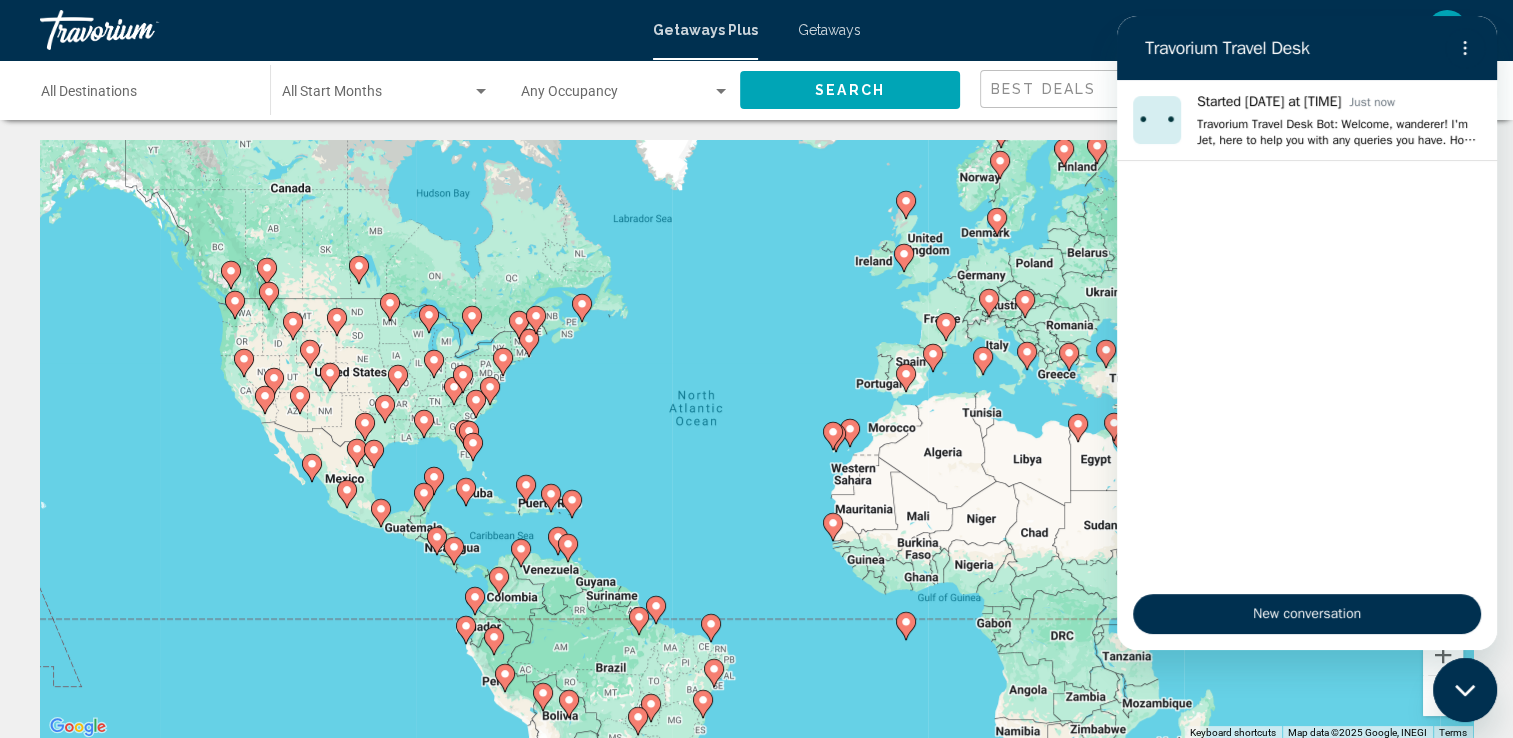 click on "Travorium Travel Desk" at bounding box center [1307, 48] 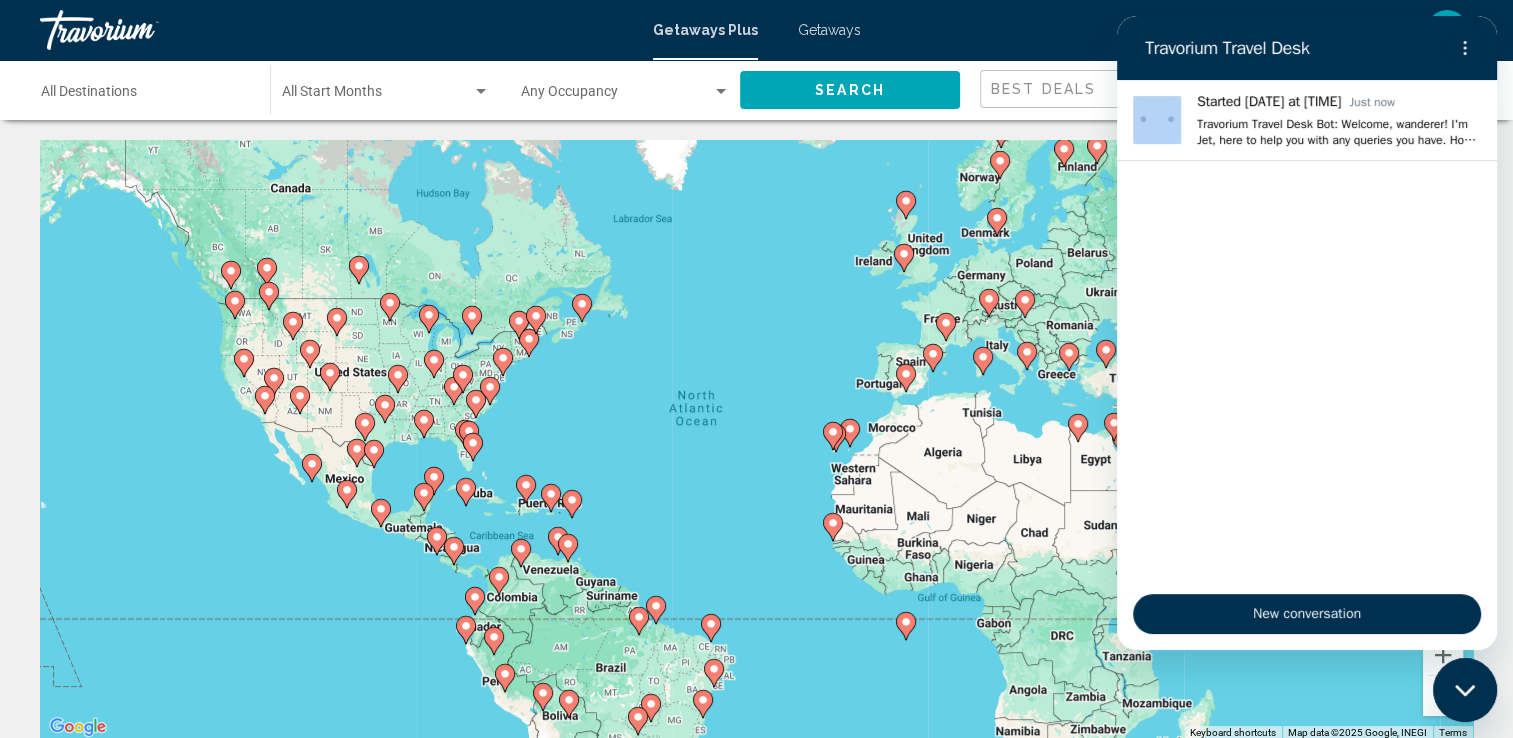 click on "Travorium Travel Desk" at bounding box center (1307, 48) 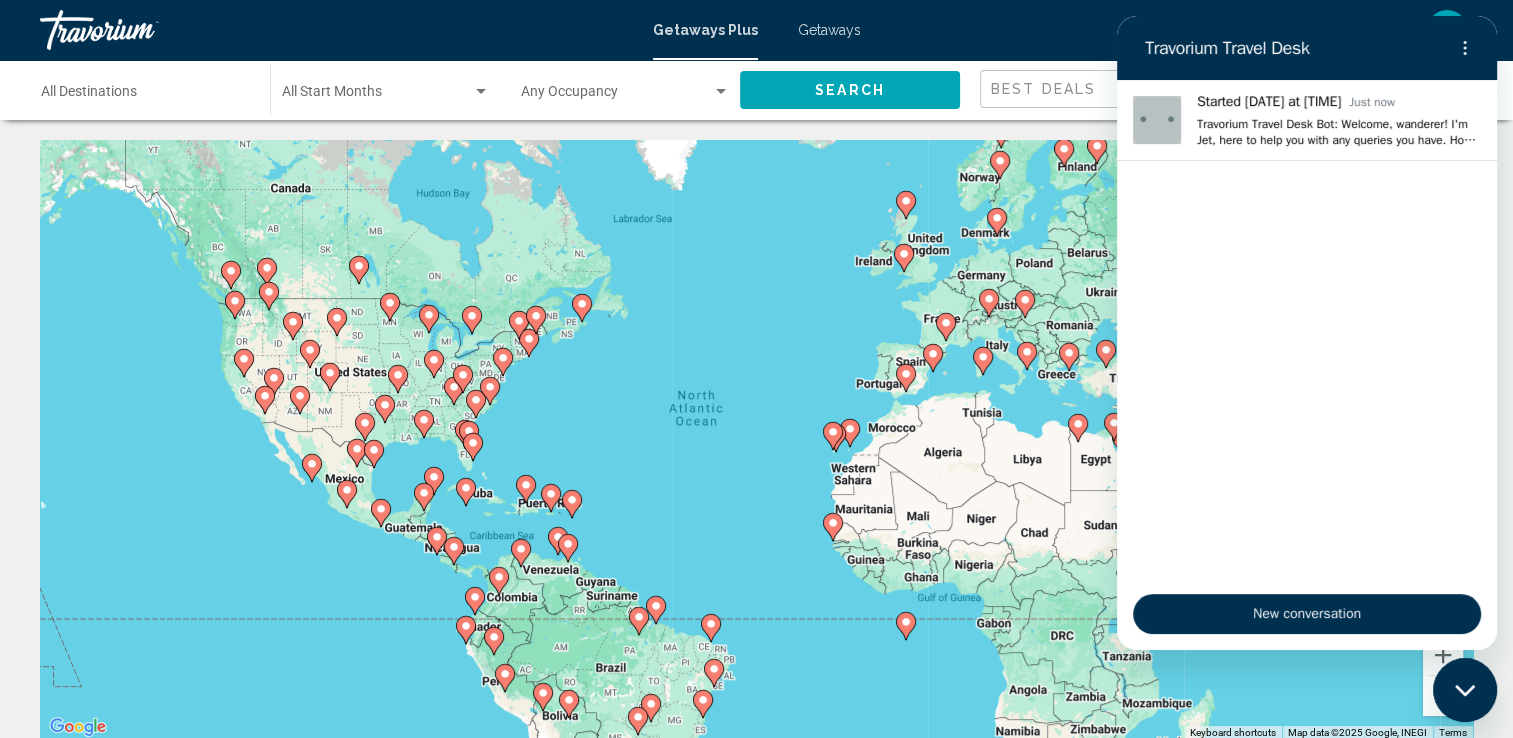 click at bounding box center [1465, 690] 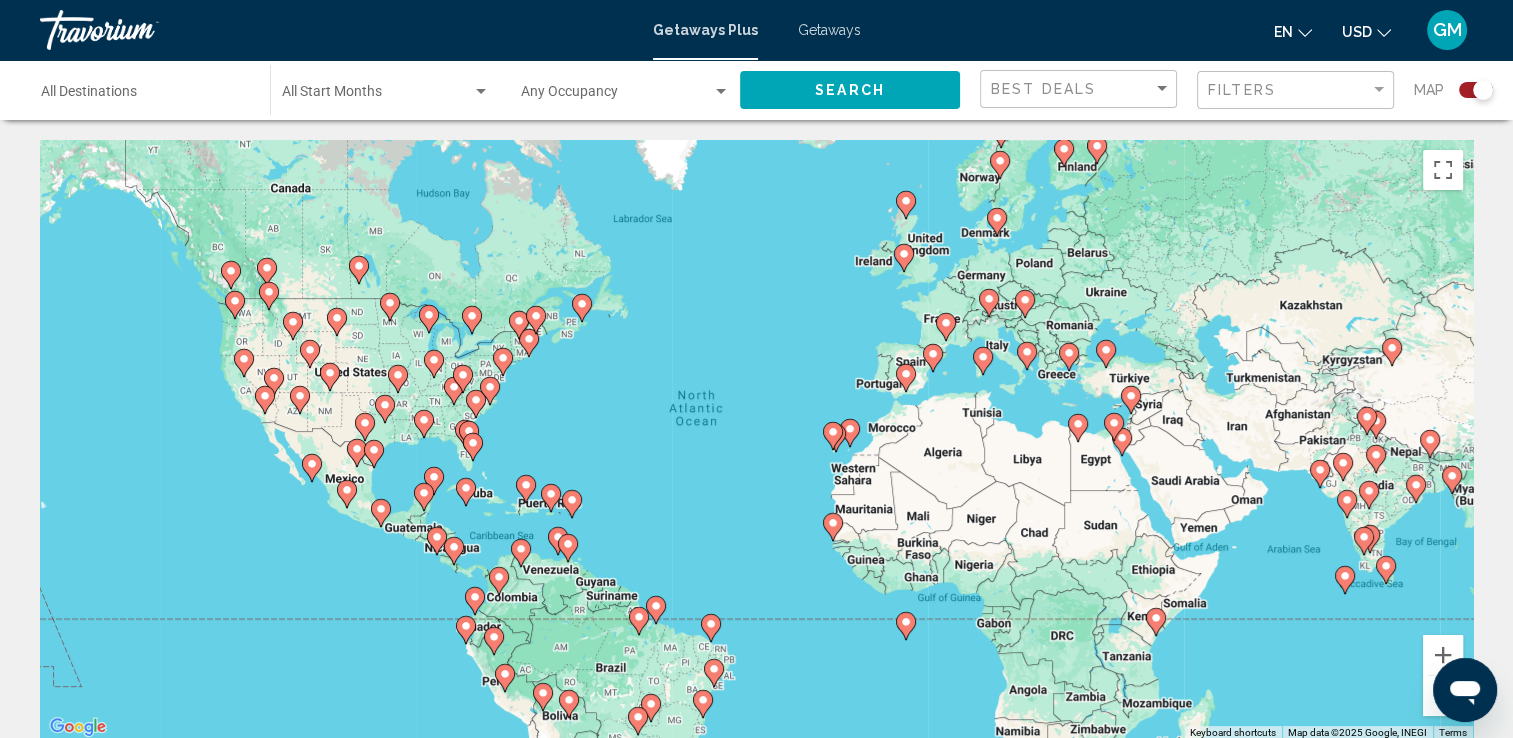 drag, startPoint x: 1443, startPoint y: 706, endPoint x: 1531, endPoint y: 673, distance: 93.98404 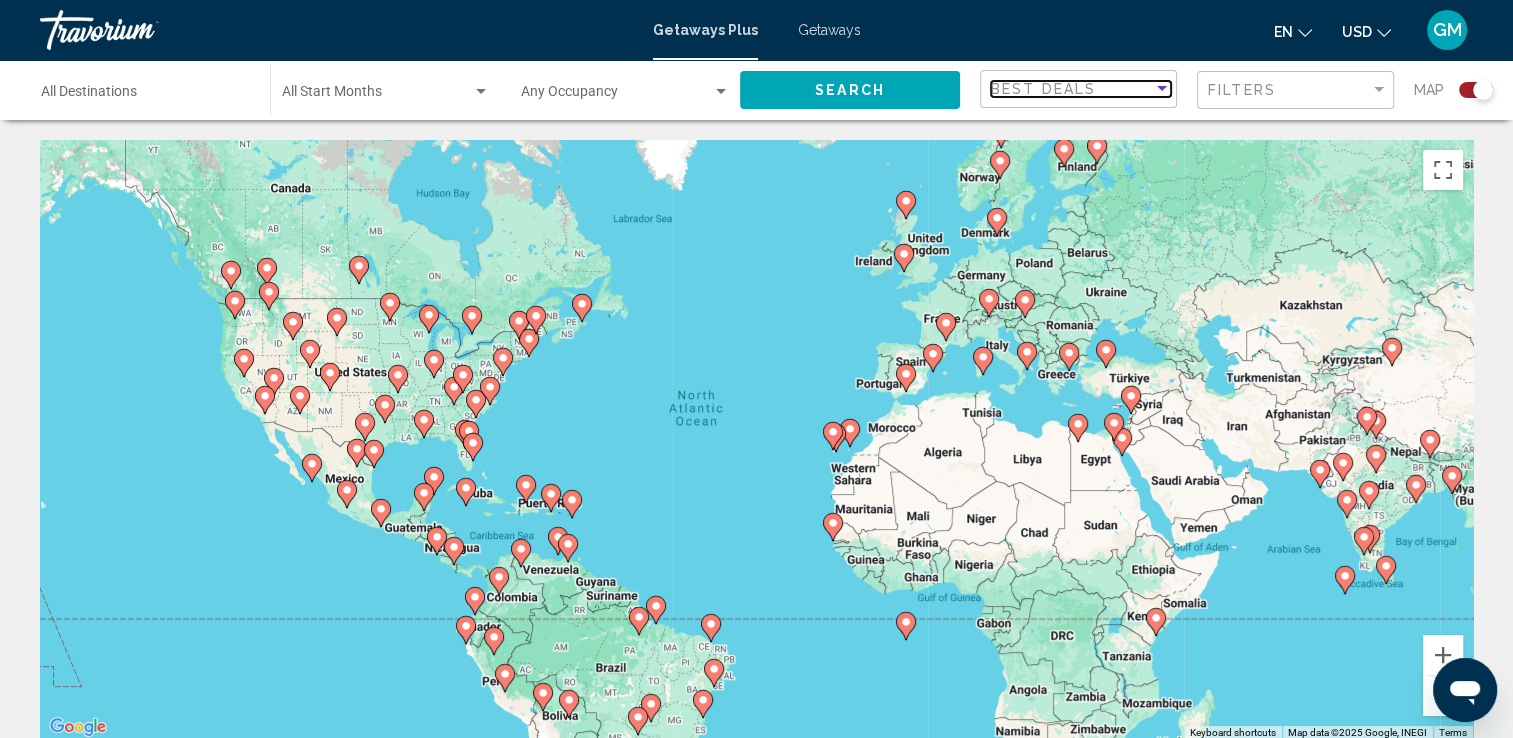 click at bounding box center (1162, 88) 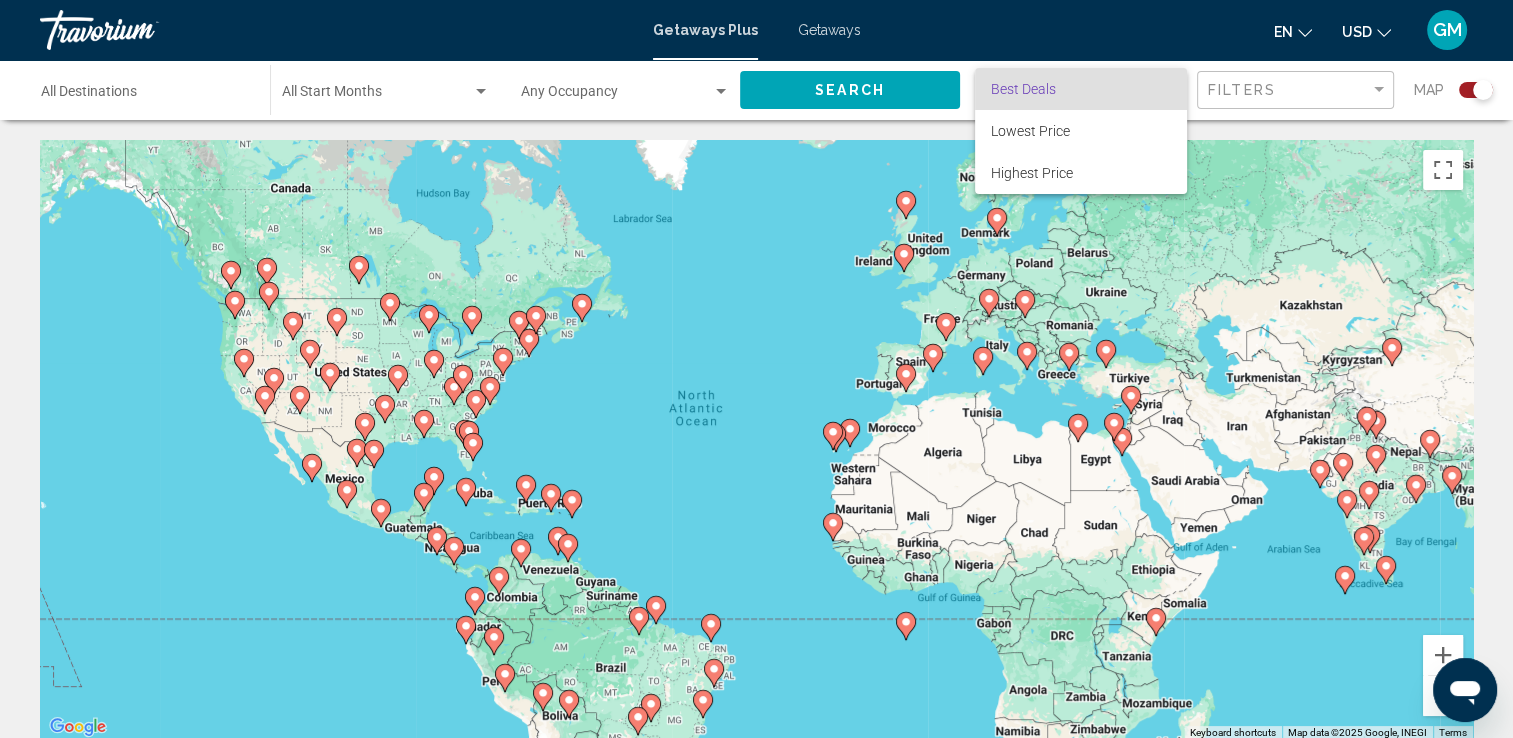 click at bounding box center (756, 369) 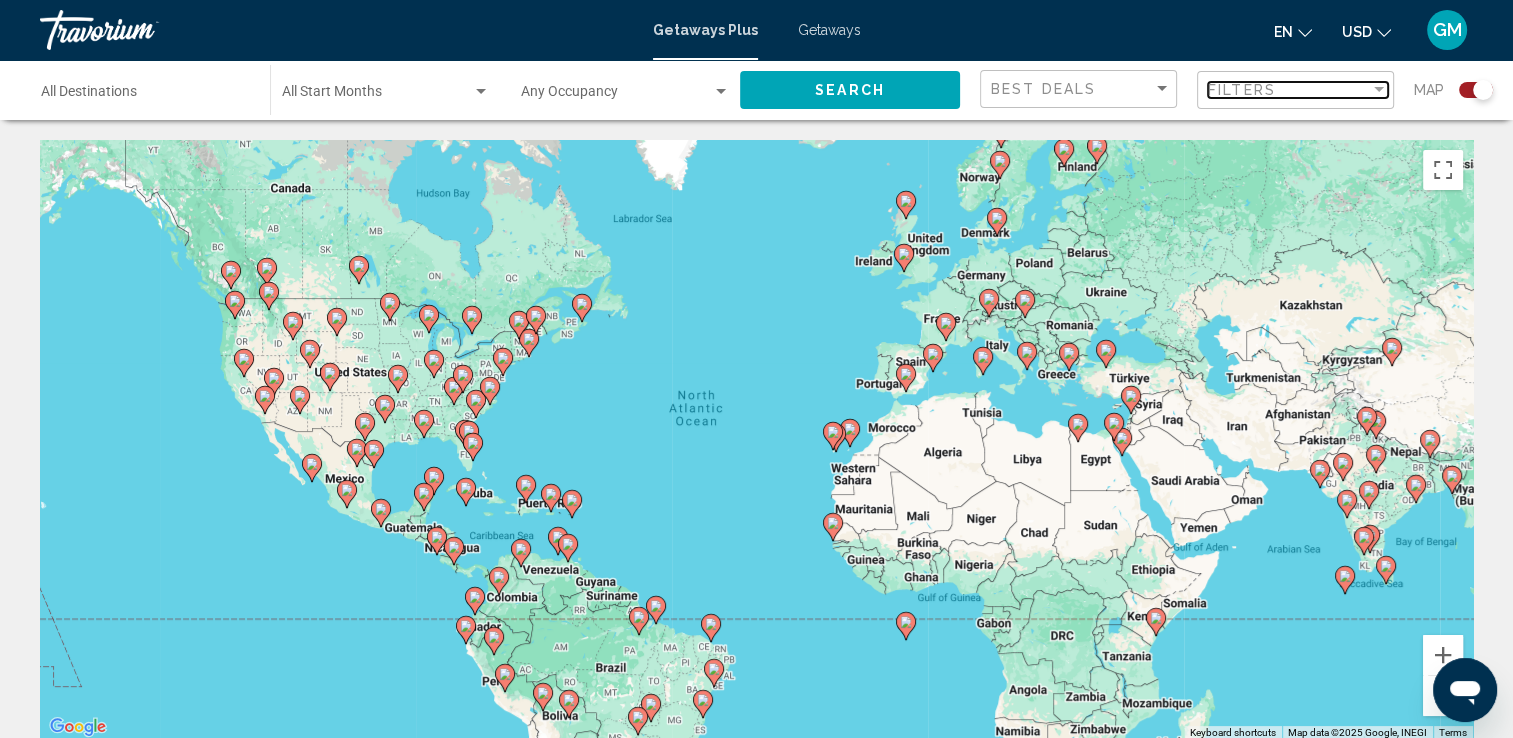 click at bounding box center (1379, 90) 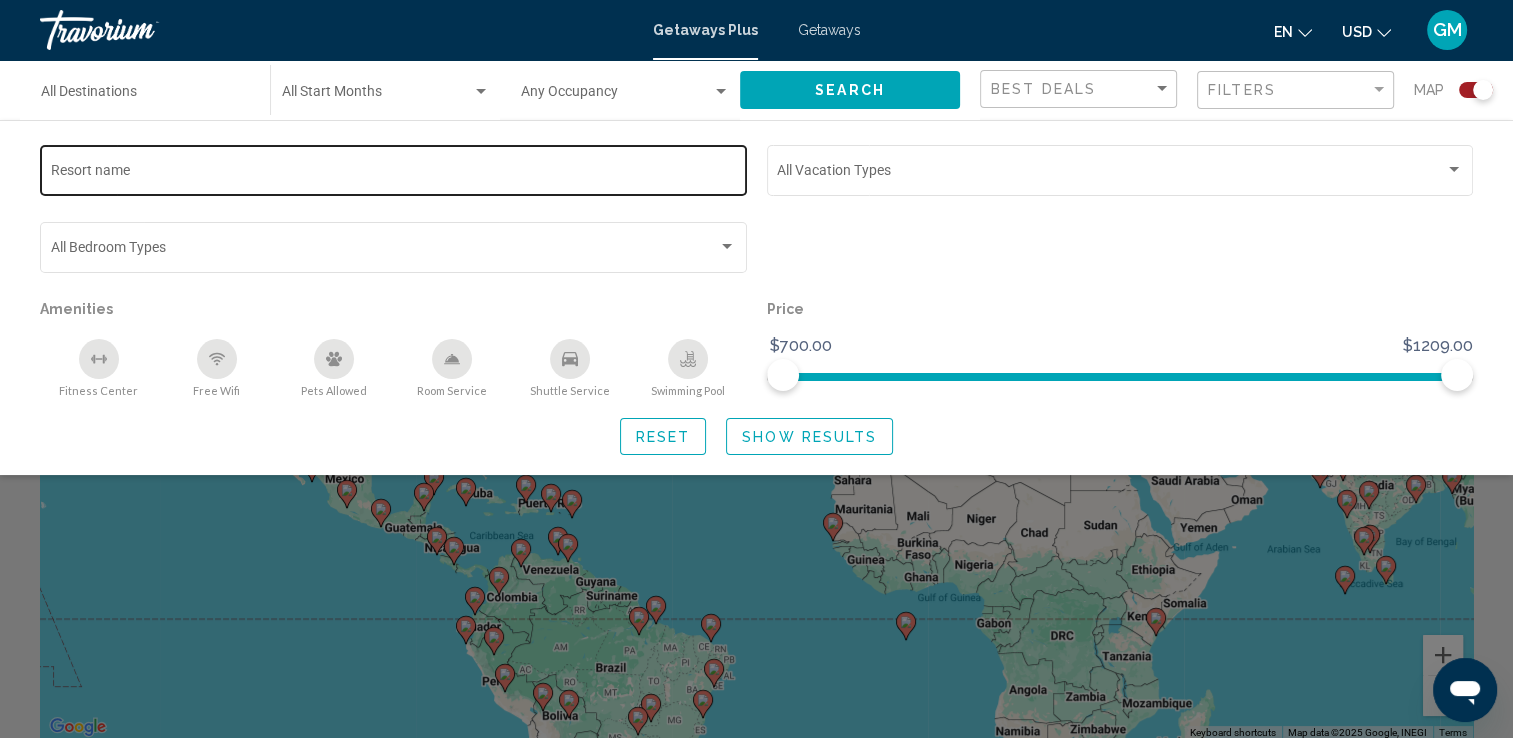 click on "Resort name" 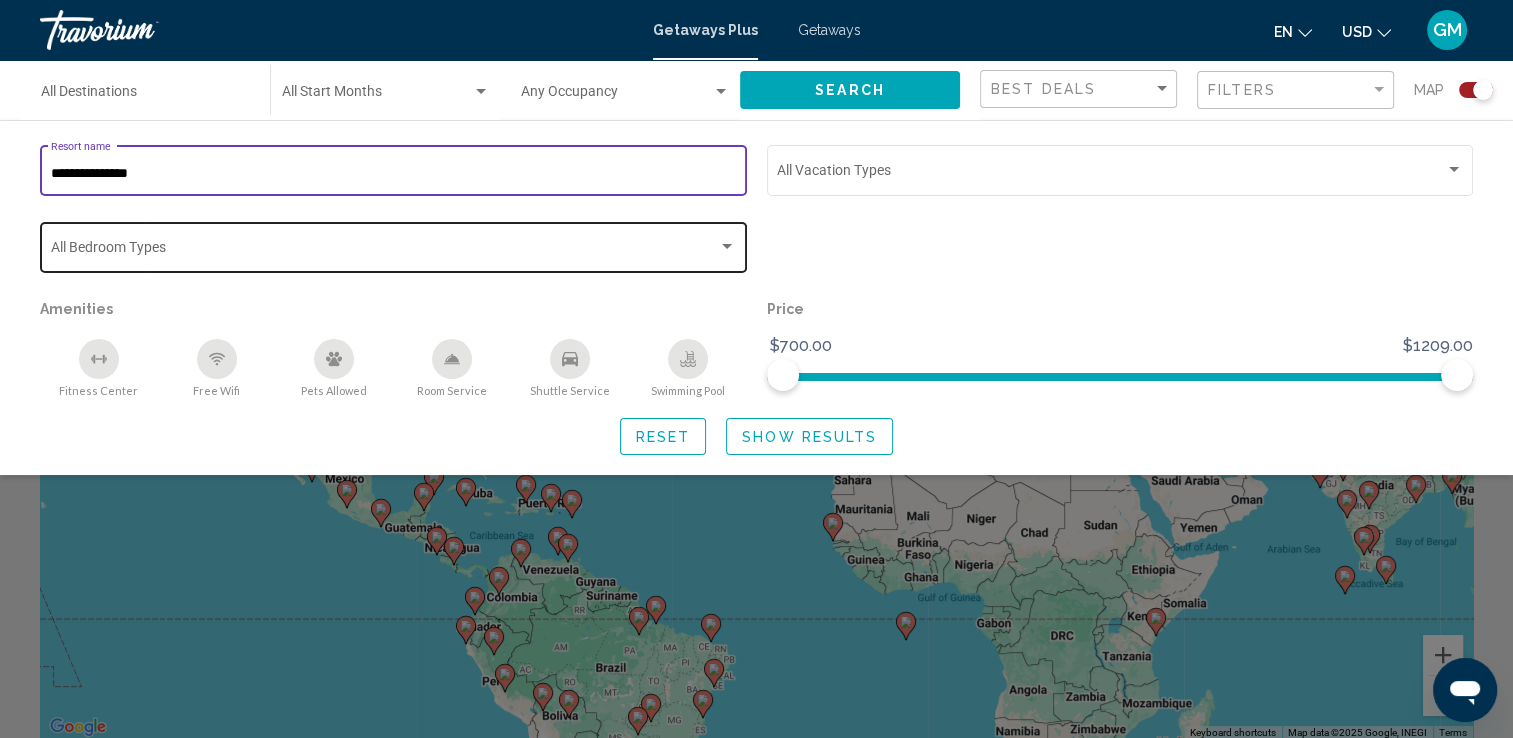 type on "**********" 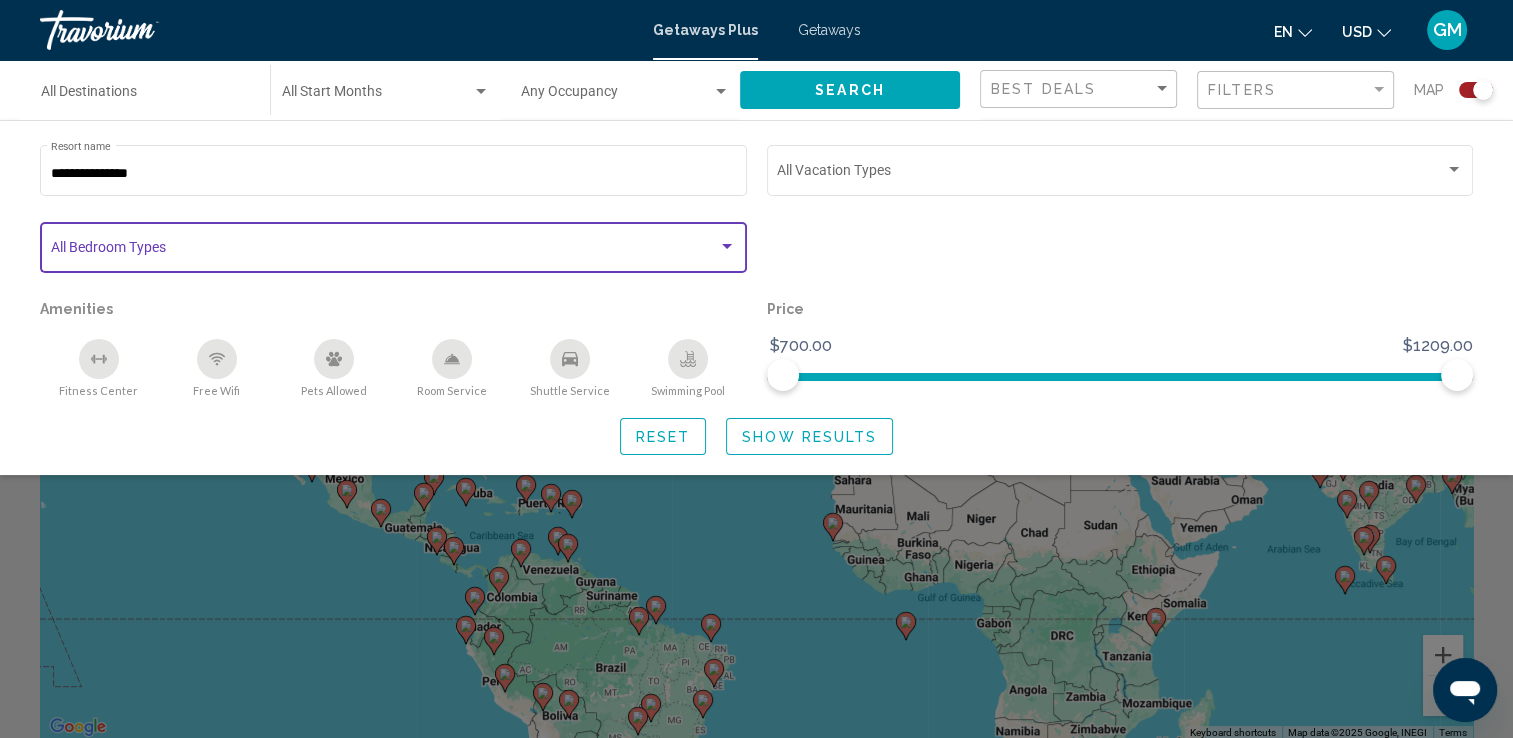 click at bounding box center (385, 251) 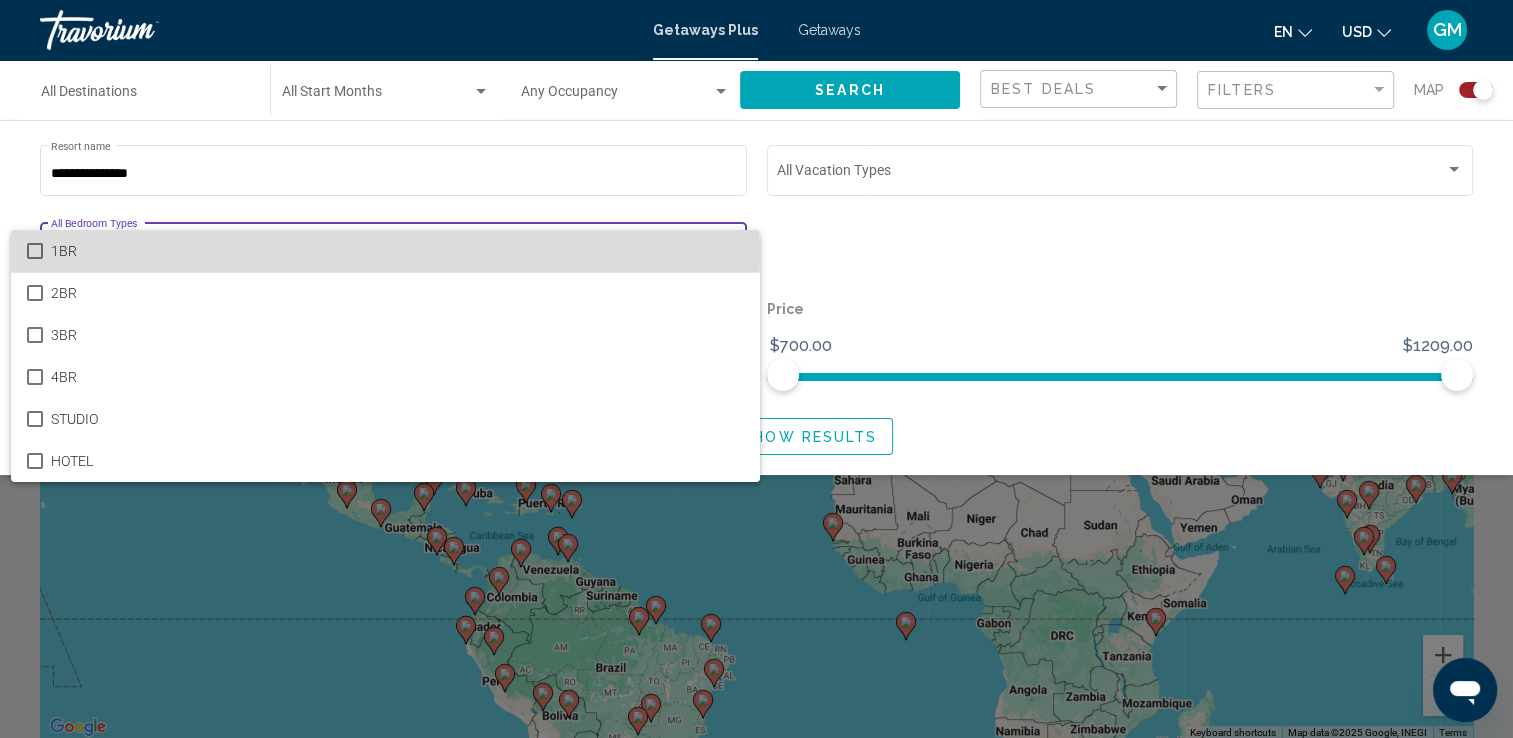 click on "1BR" at bounding box center (397, 251) 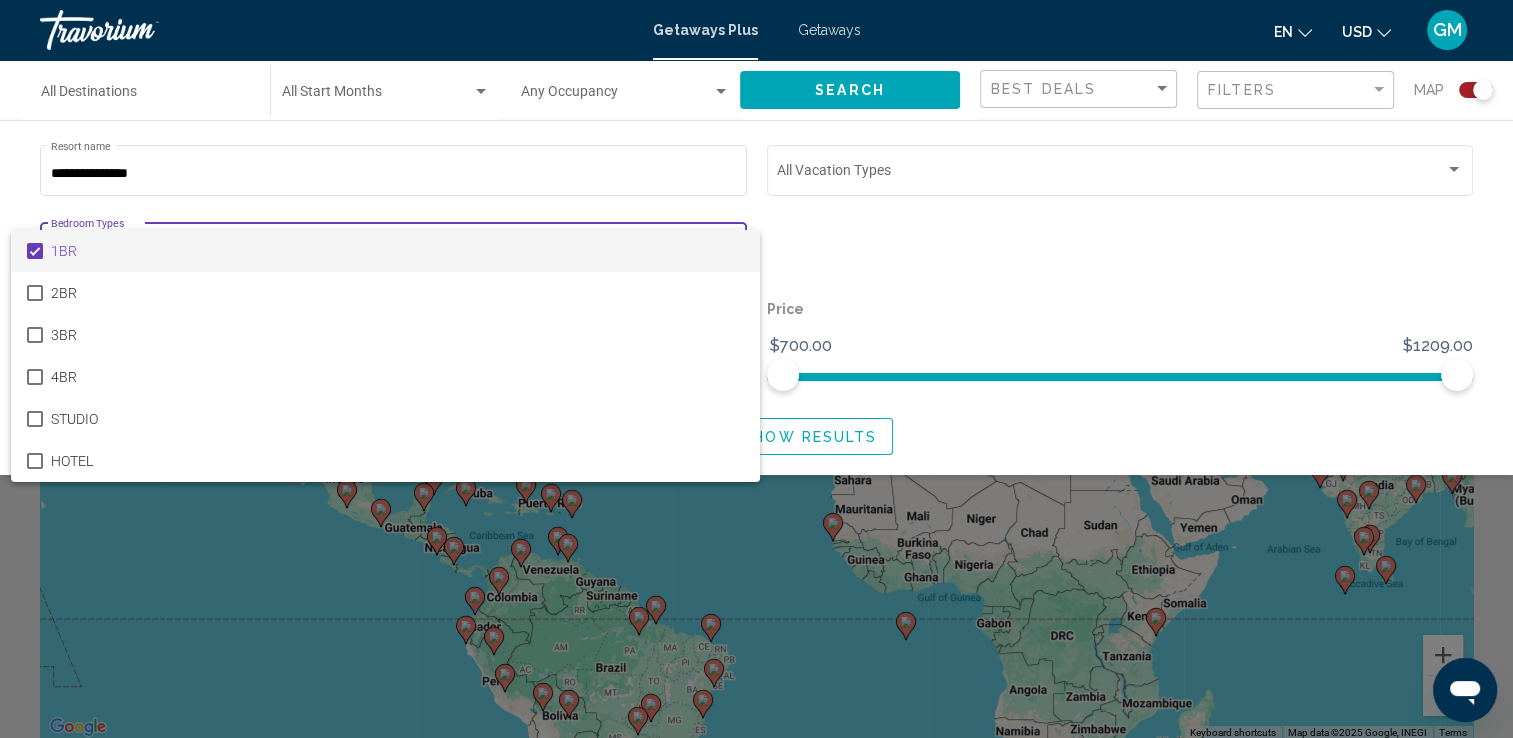 click at bounding box center (756, 369) 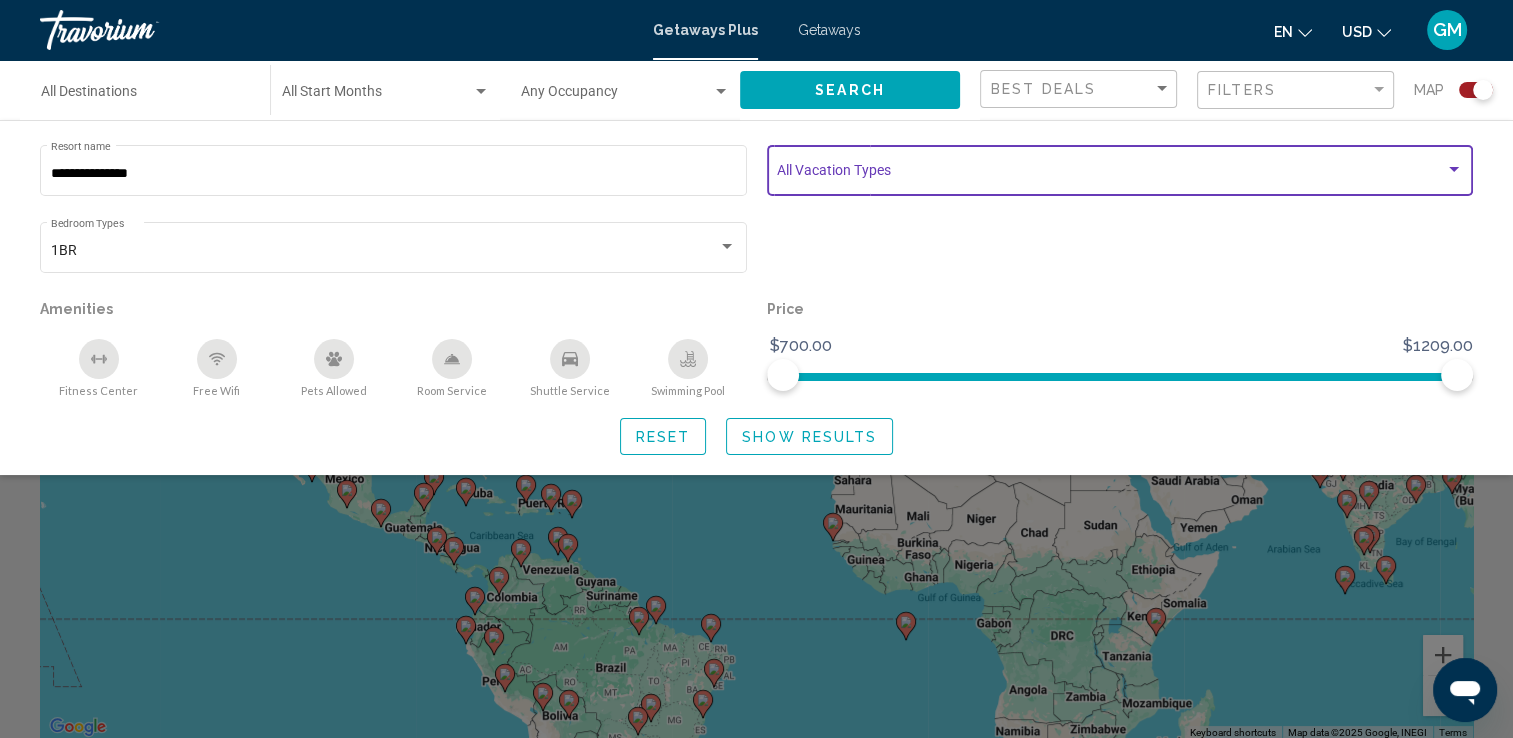 click at bounding box center (1111, 174) 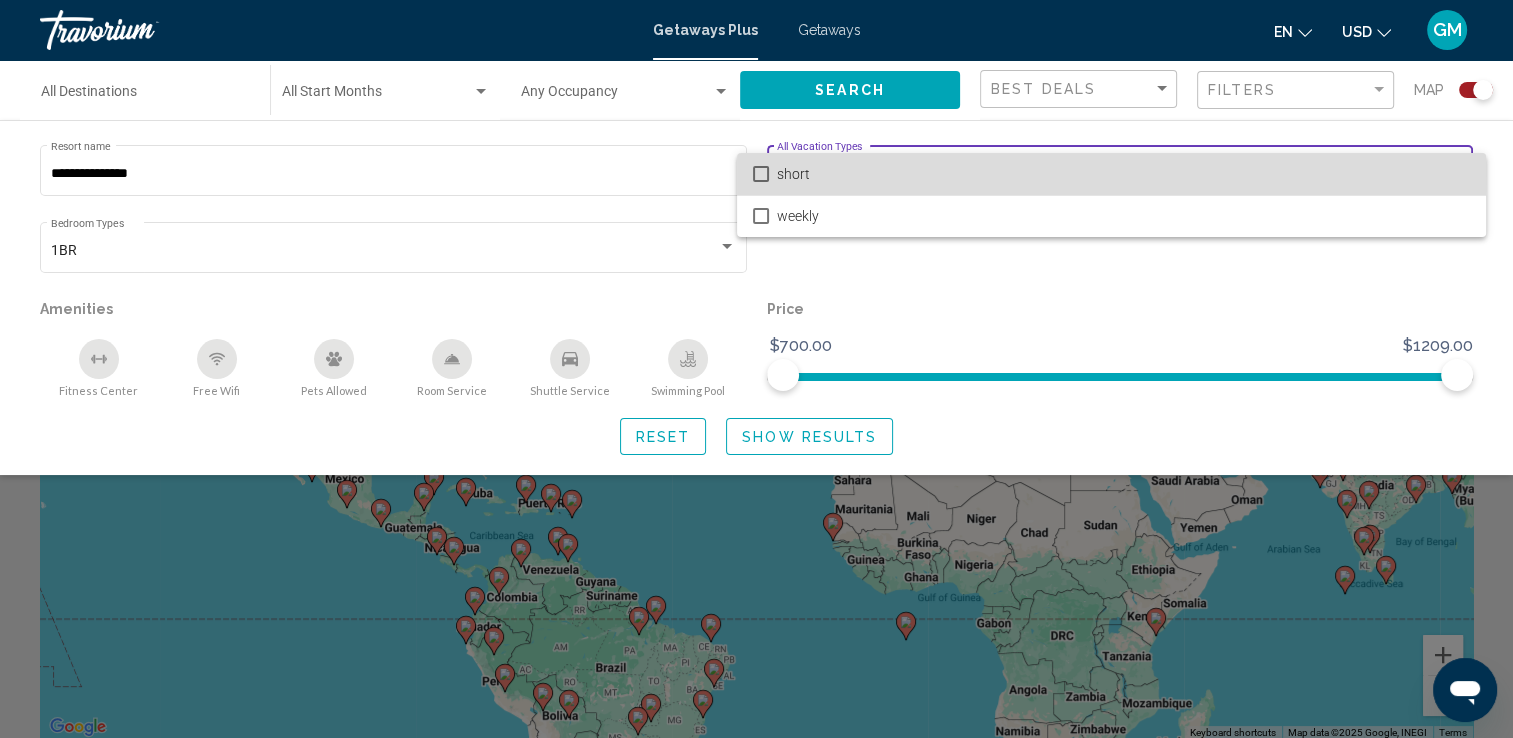 click on "short" at bounding box center (1123, 174) 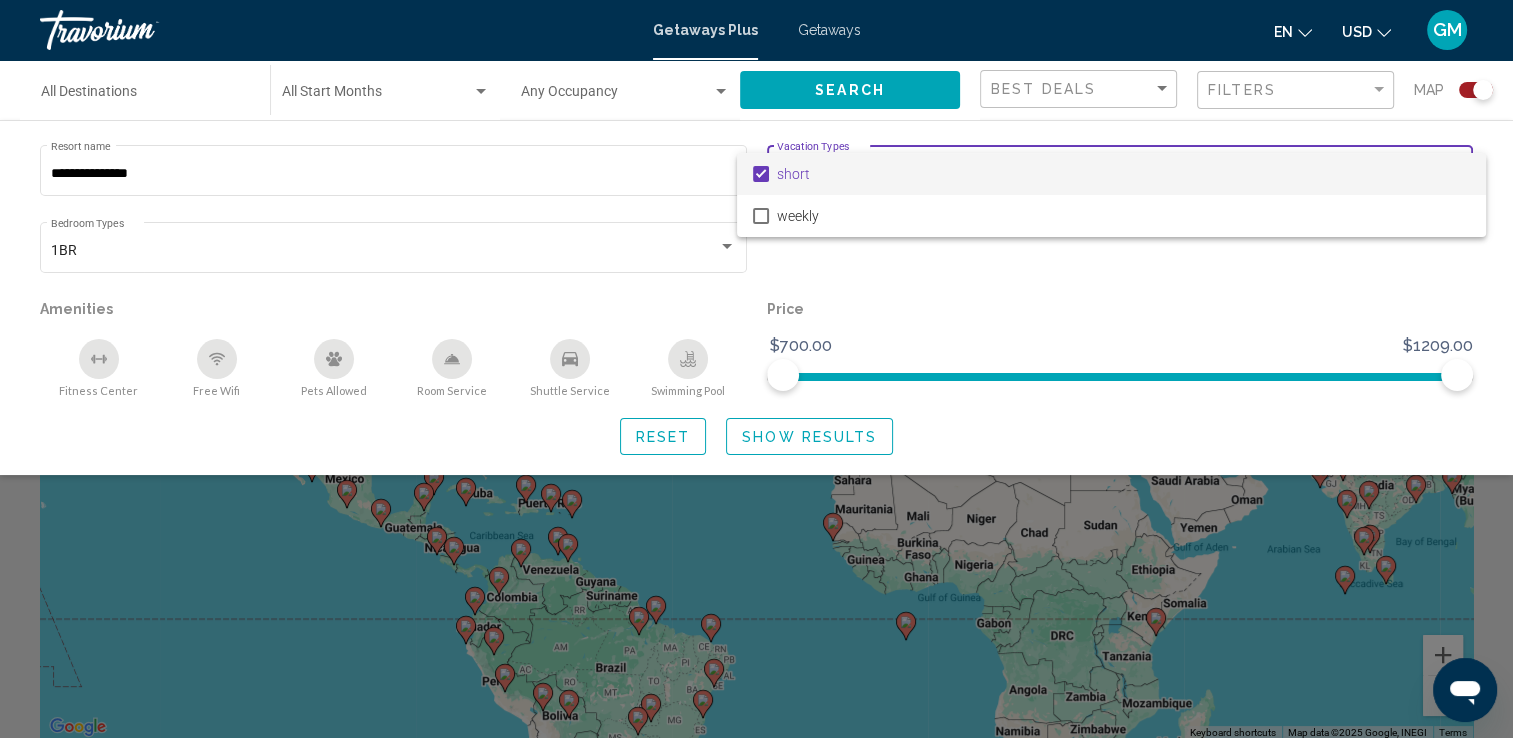 click at bounding box center [756, 369] 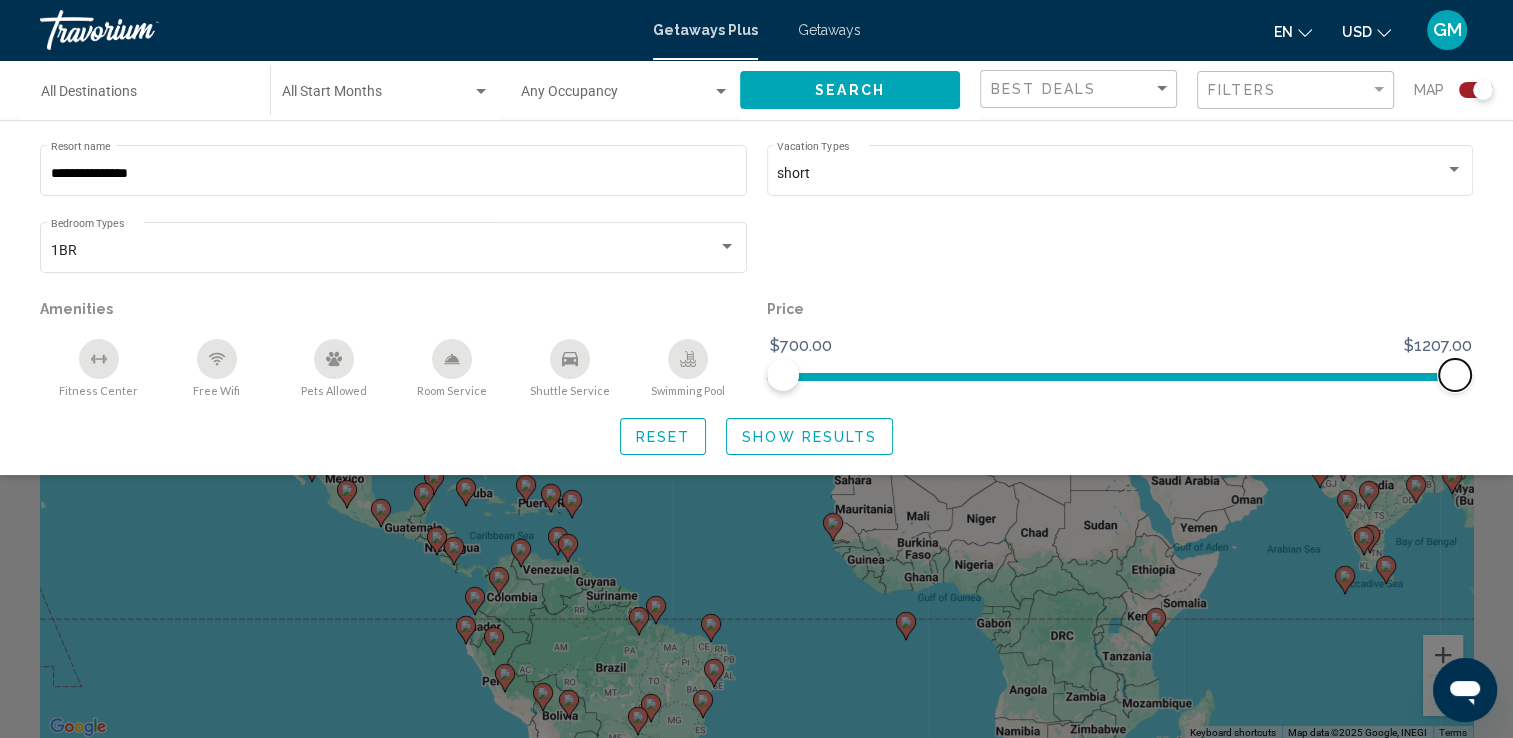 drag, startPoint x: 1463, startPoint y: 381, endPoint x: 1454, endPoint y: 412, distance: 32.280025 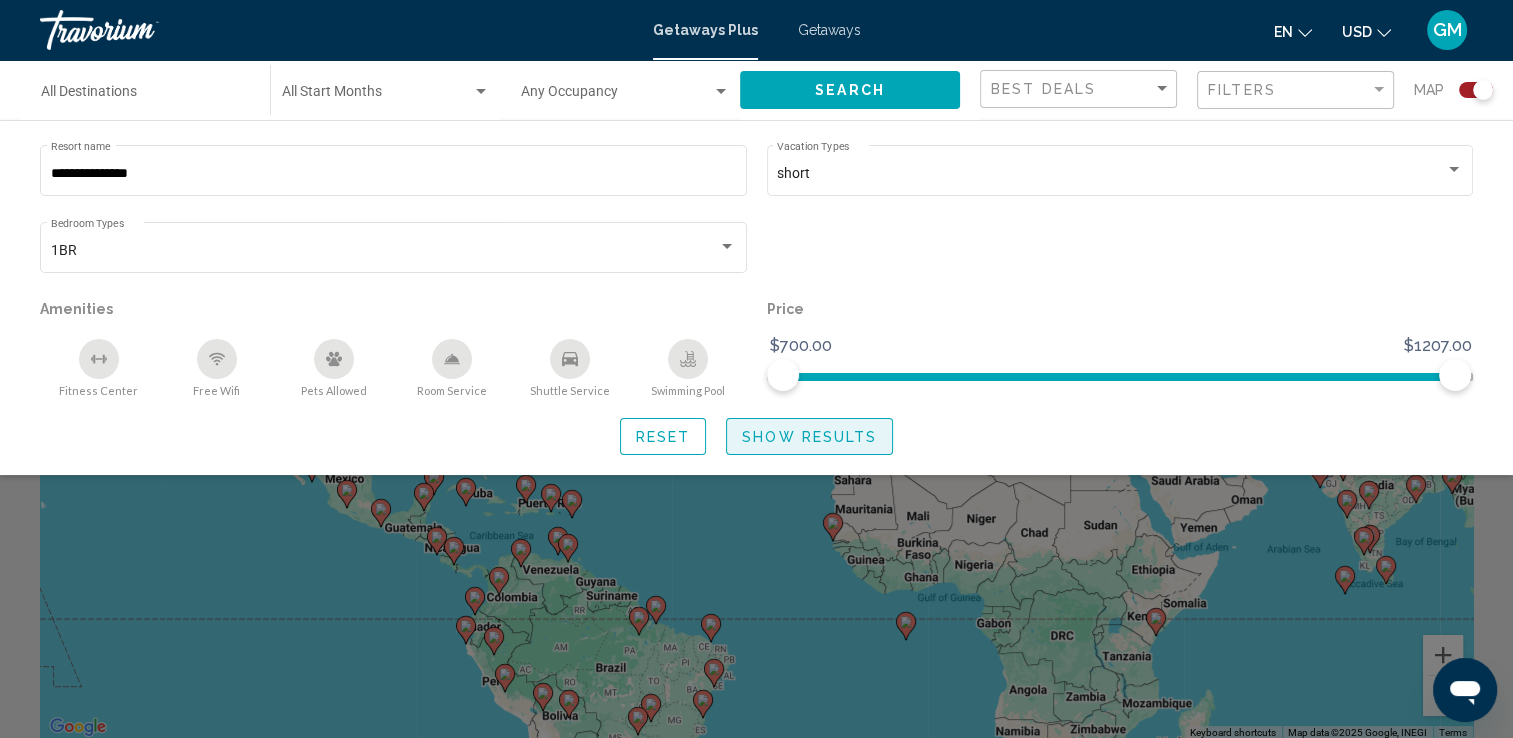 click on "Show Results" 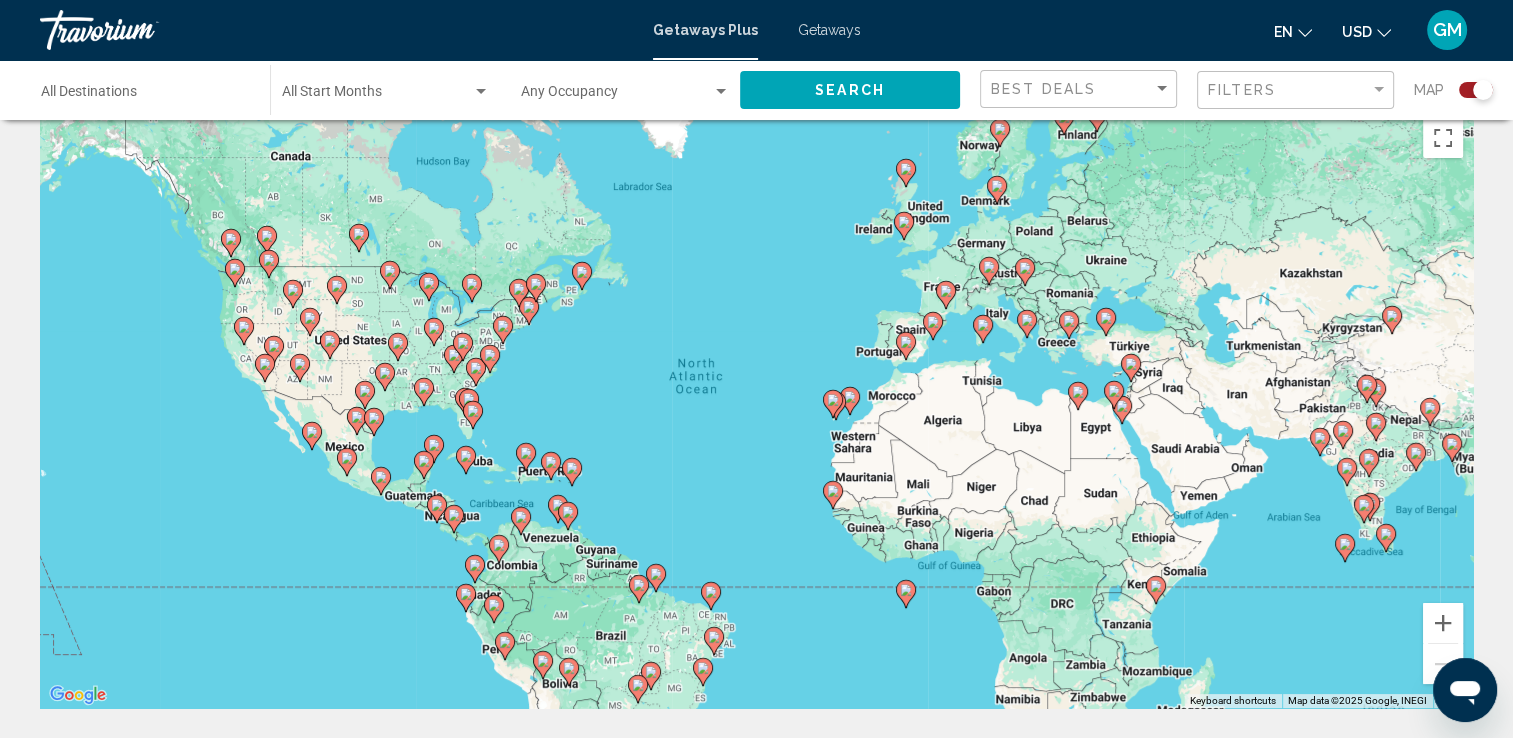scroll, scrollTop: 0, scrollLeft: 0, axis: both 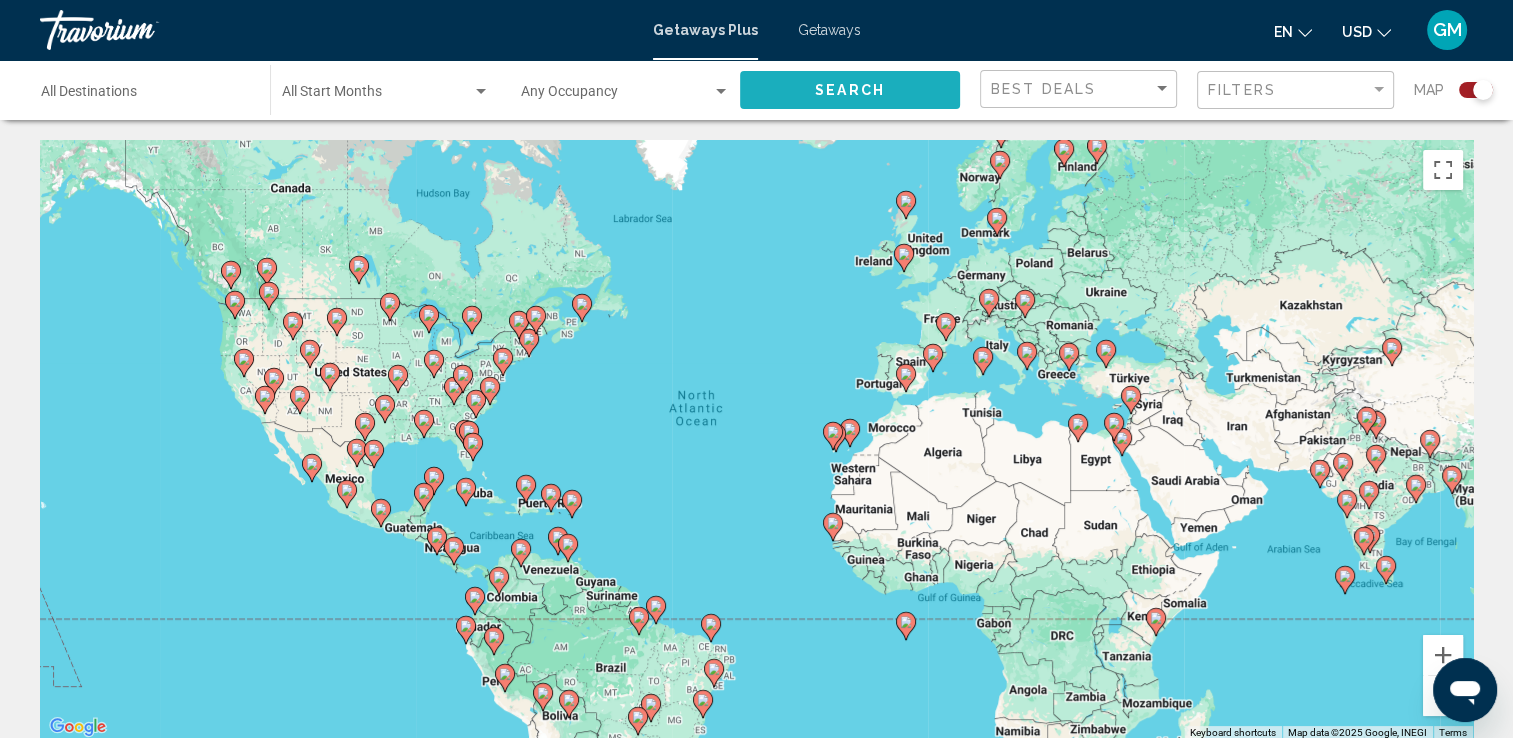 click on "Search" 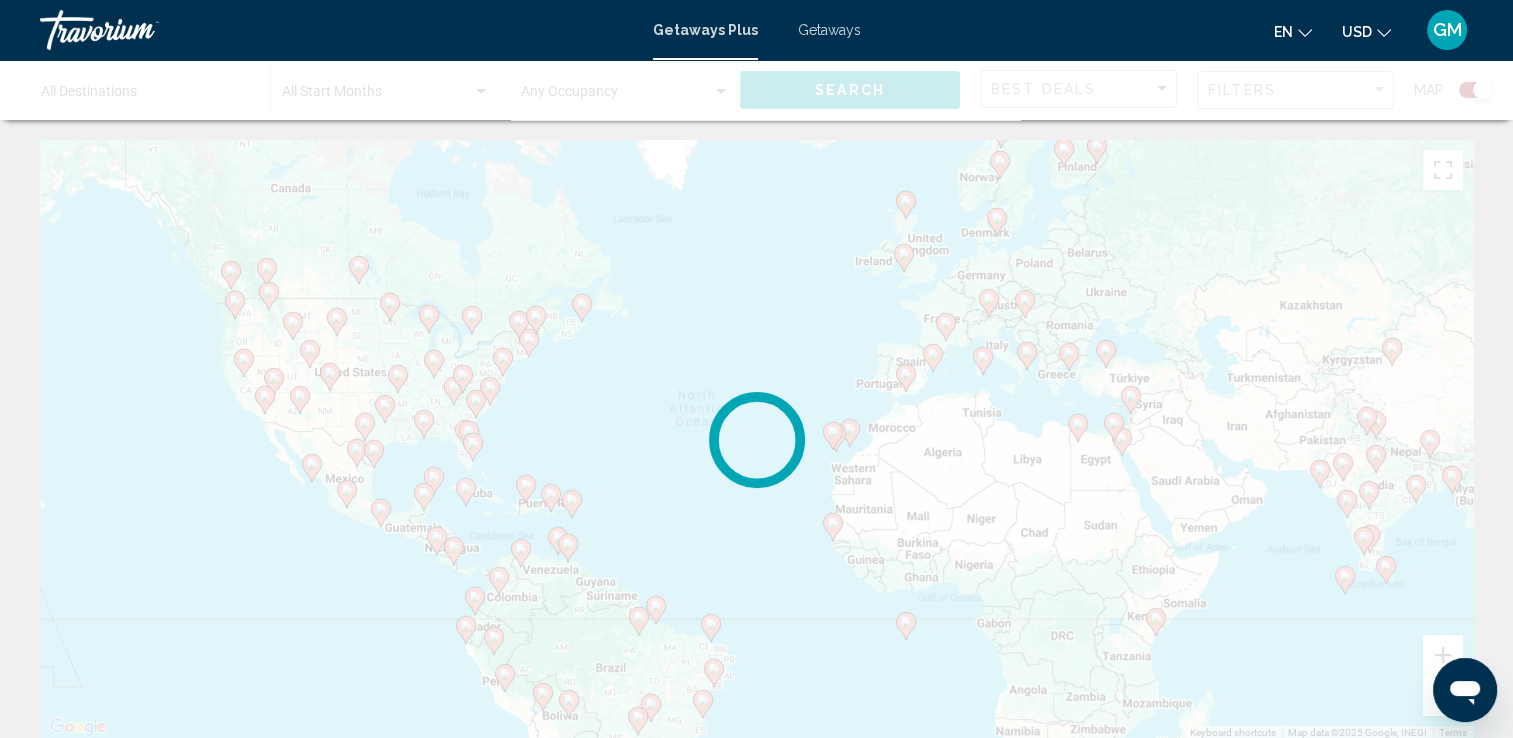 click 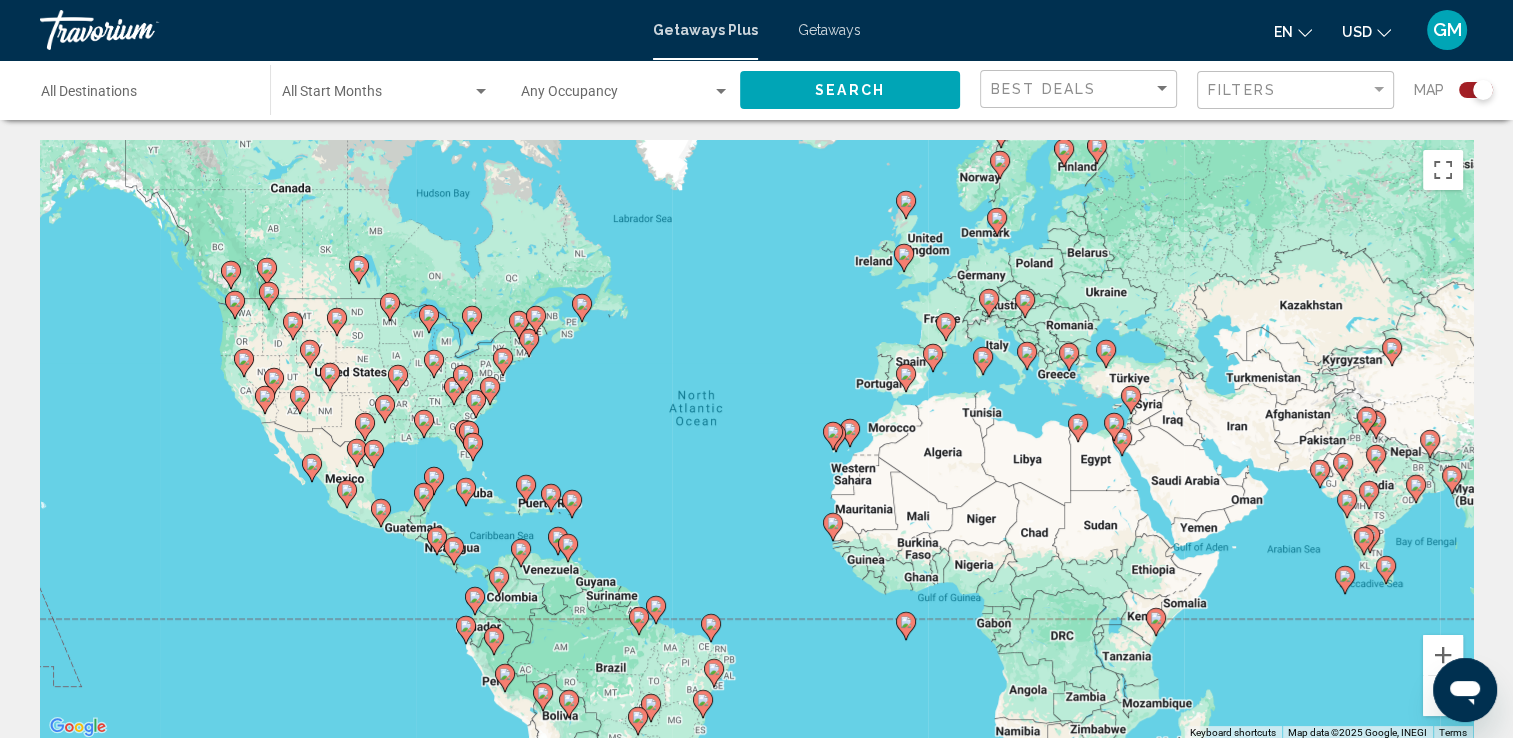 drag, startPoint x: 871, startPoint y: 92, endPoint x: 1205, endPoint y: 98, distance: 334.0539 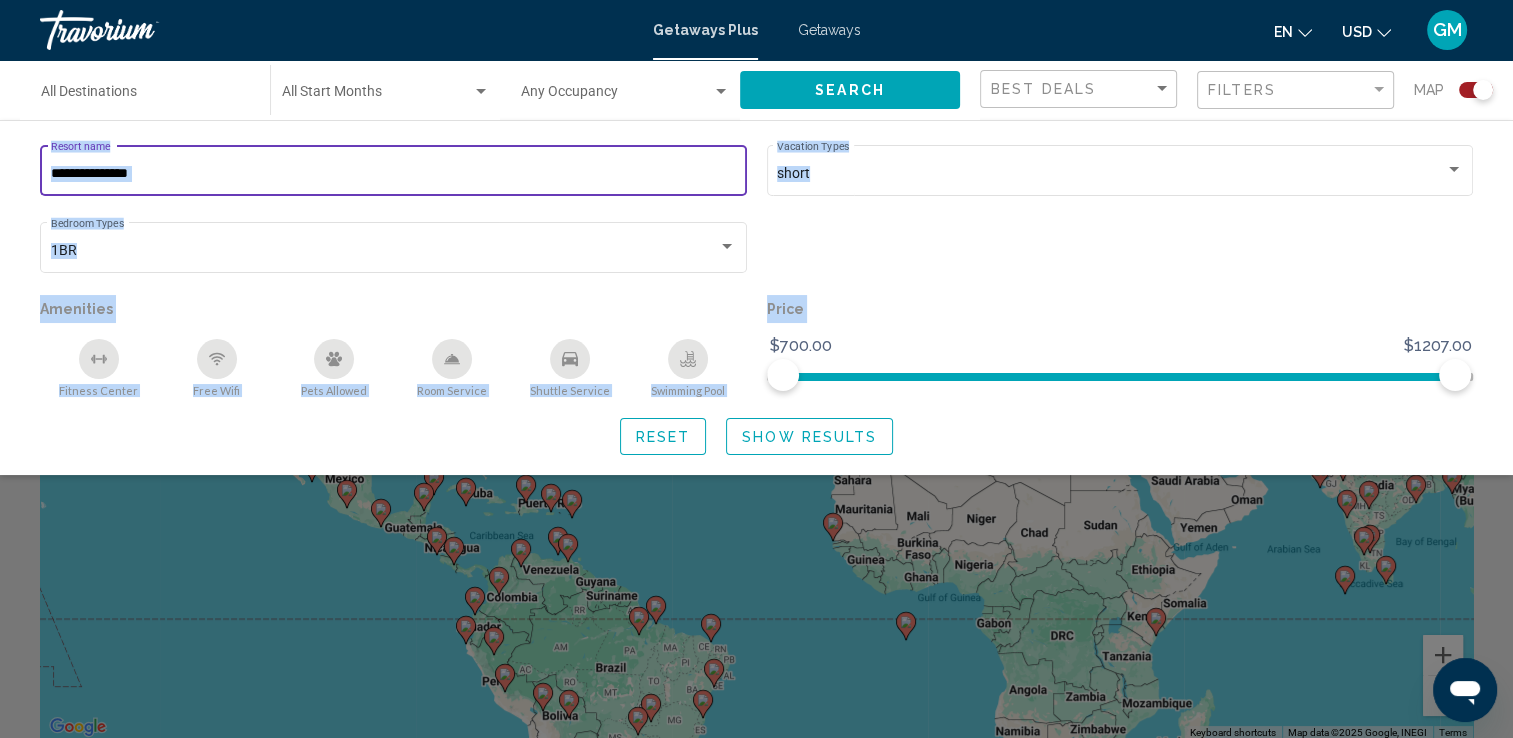 click on "**********" at bounding box center (394, 174) 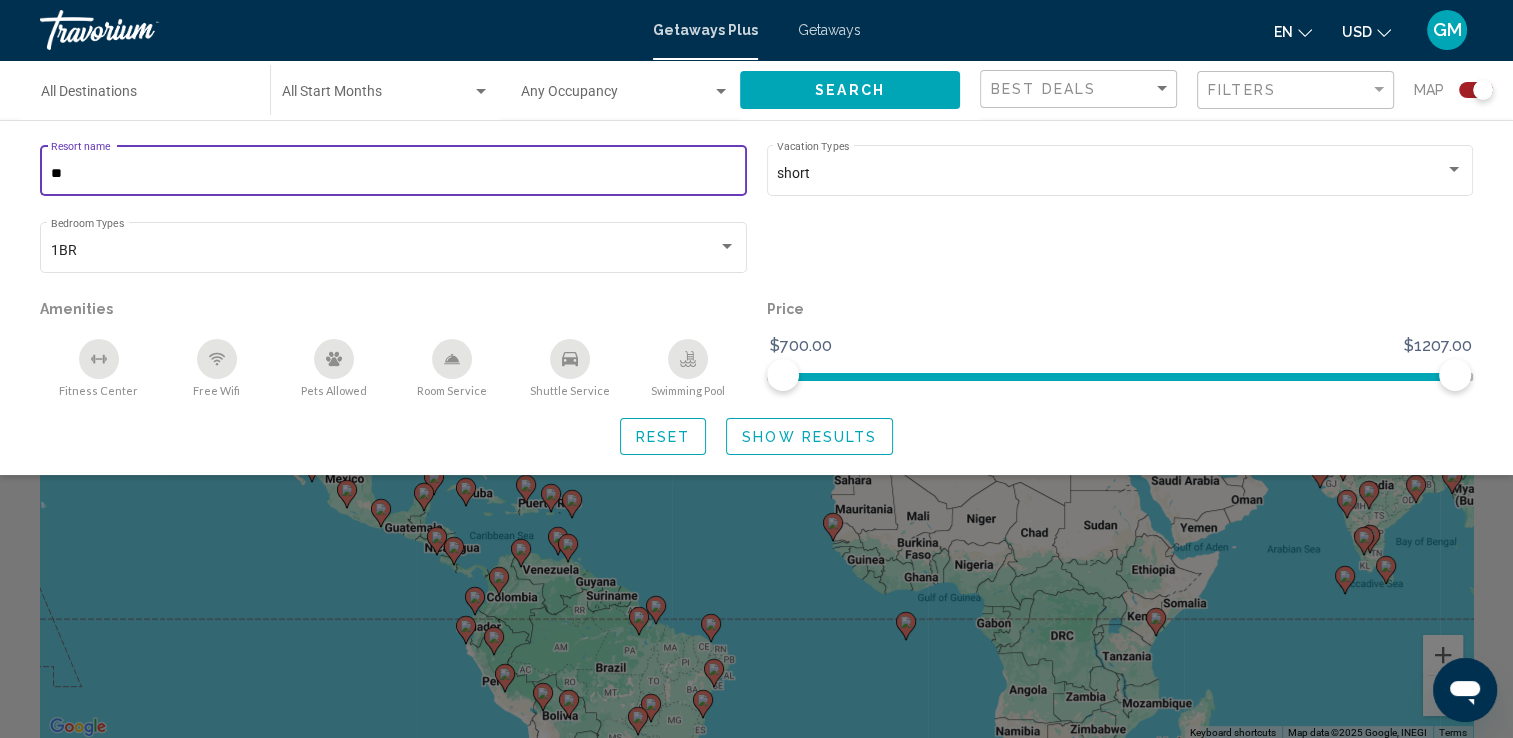 type on "*" 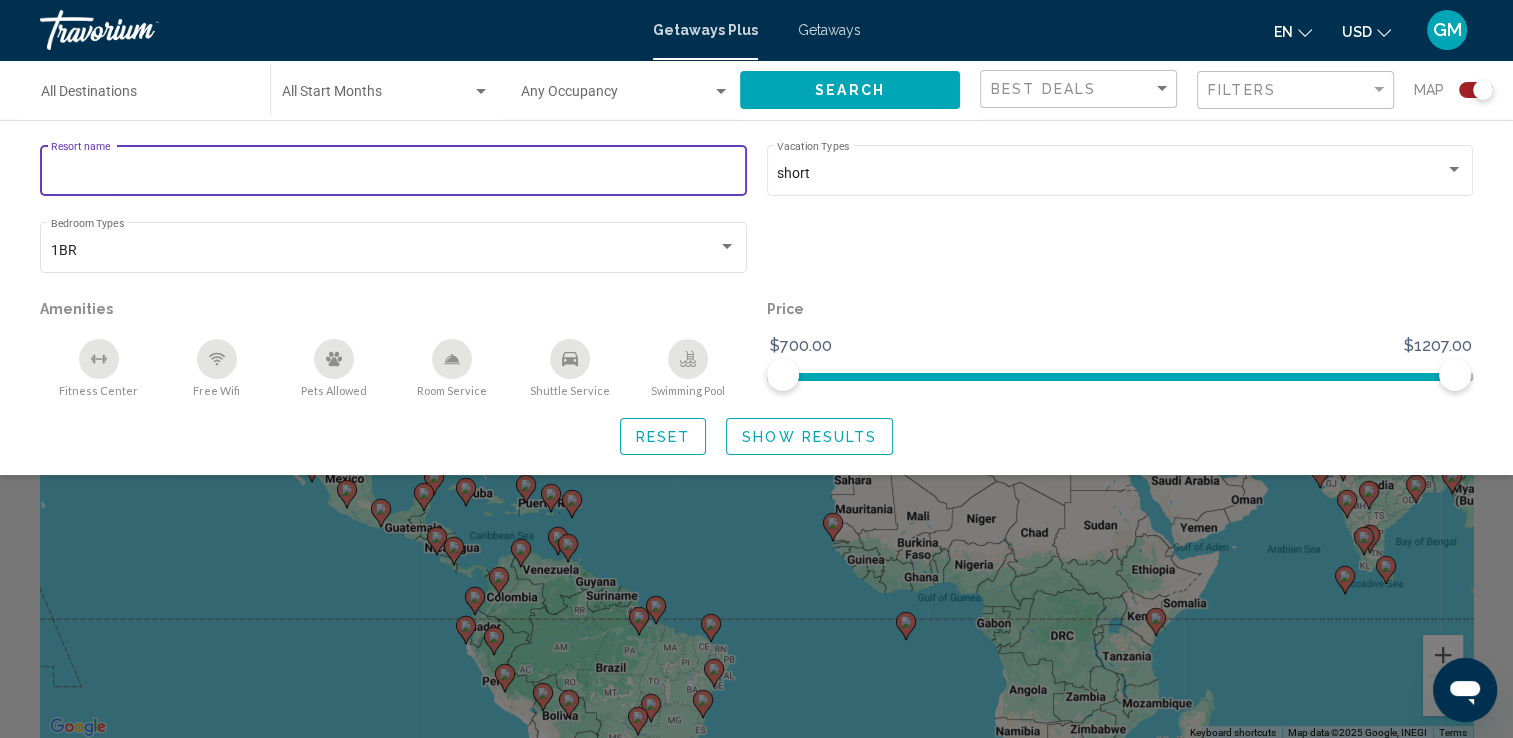 type 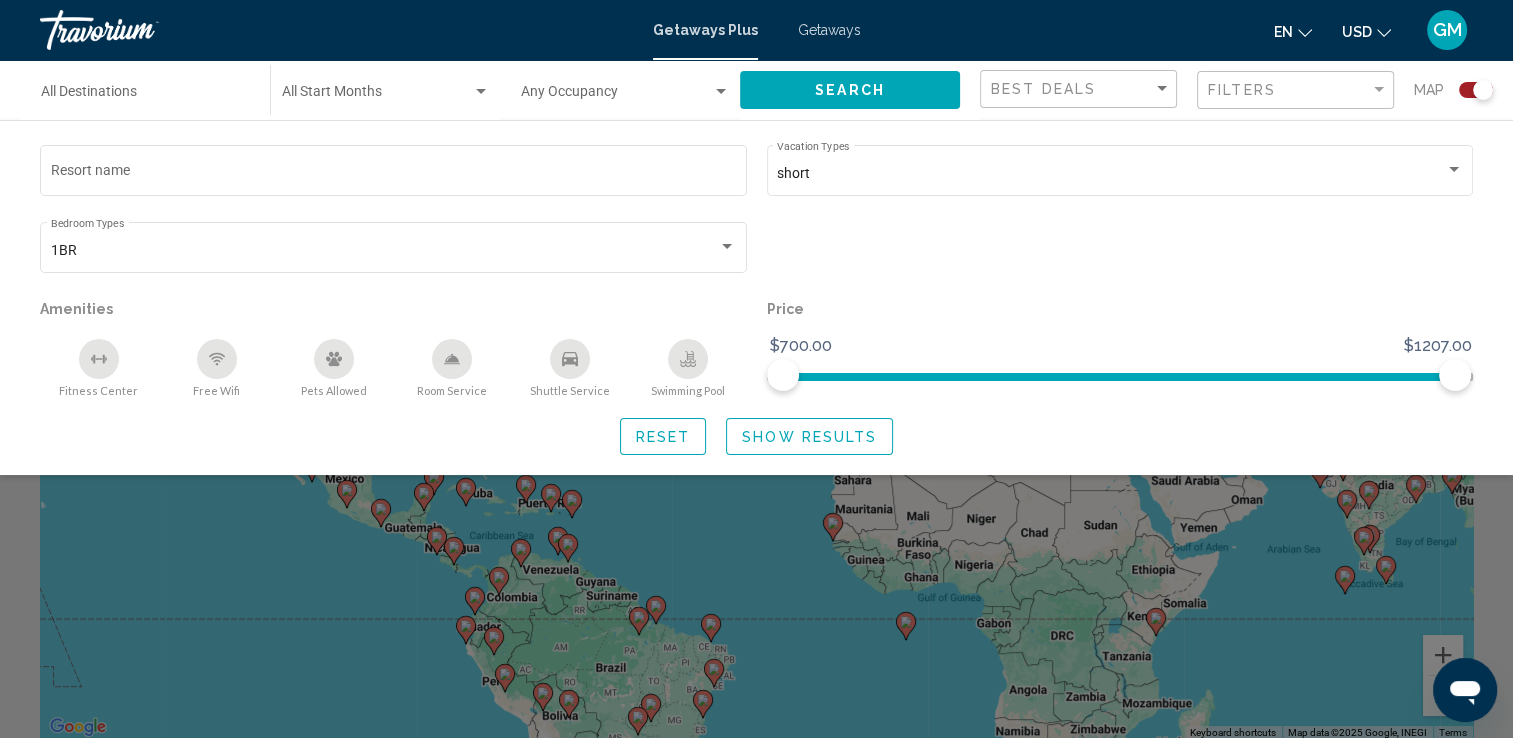 click on "Destination All Destinations" 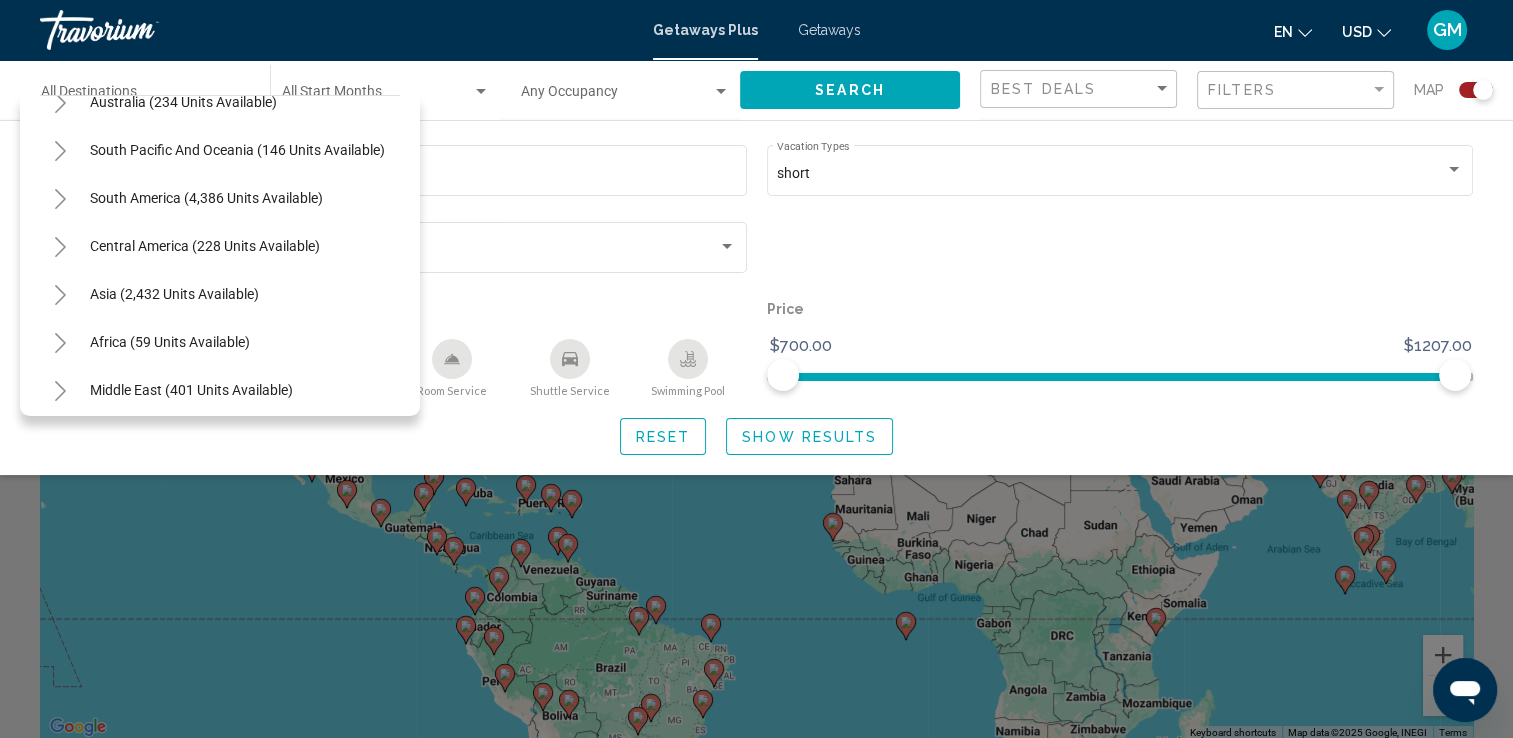 scroll, scrollTop: 339, scrollLeft: 0, axis: vertical 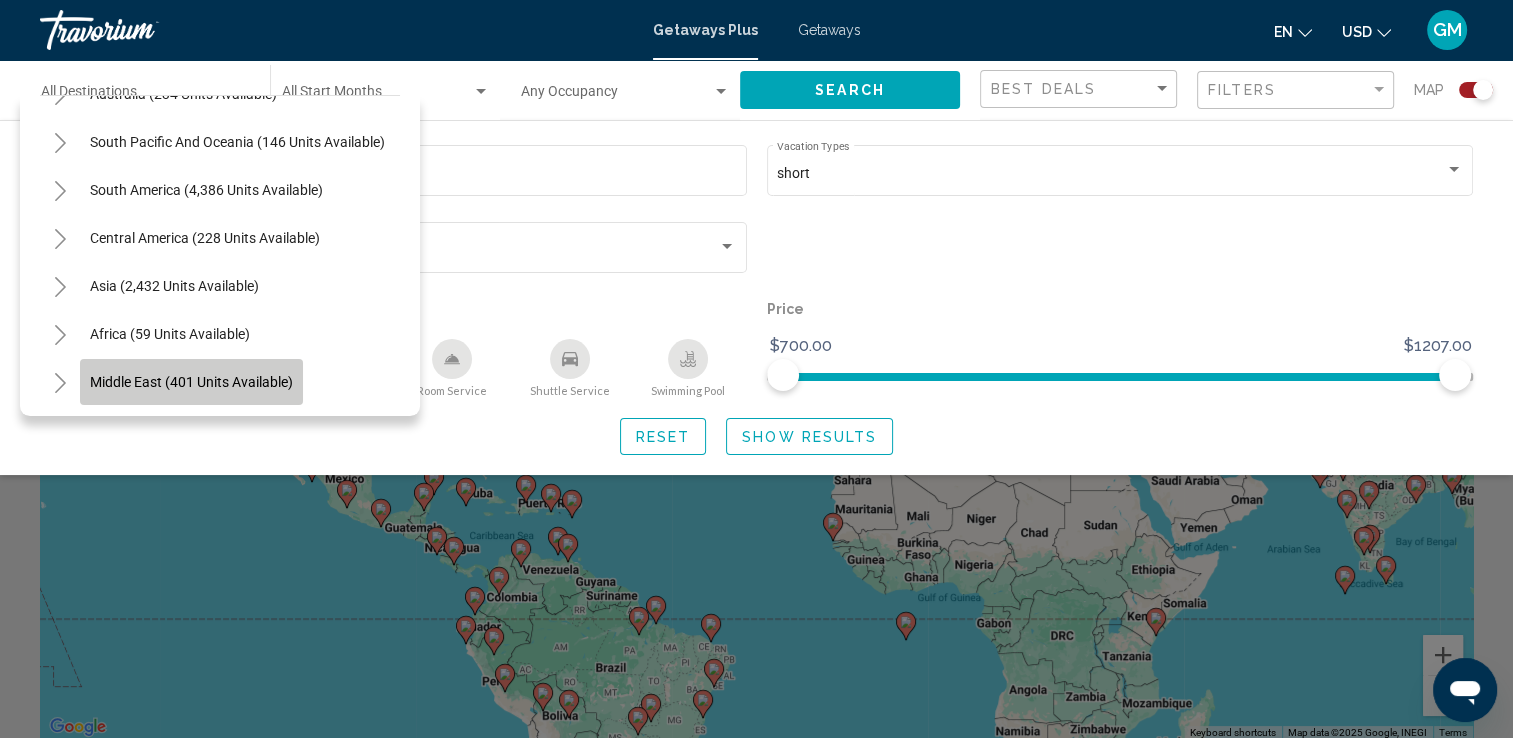 click on "Middle East (401 units available)" 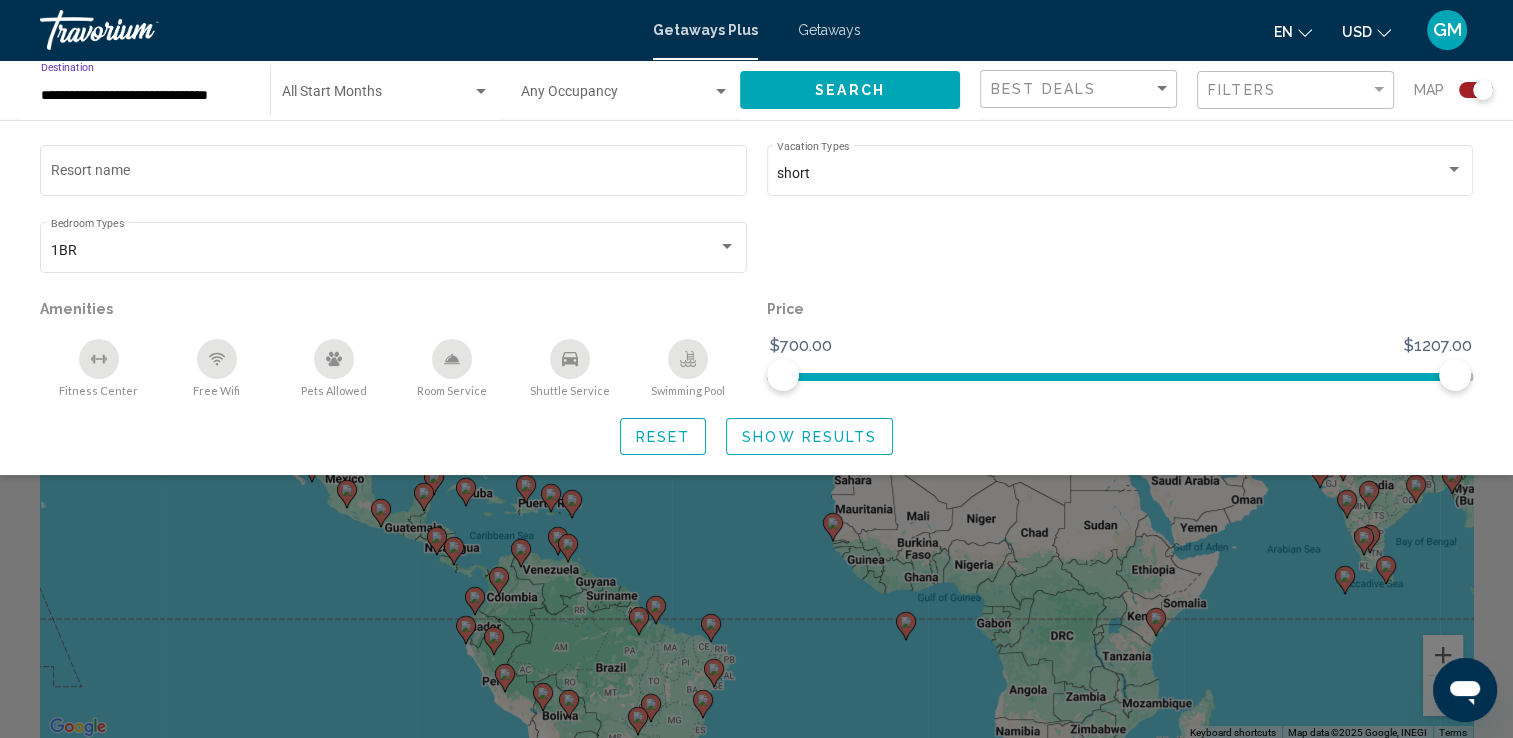 click on "Search" 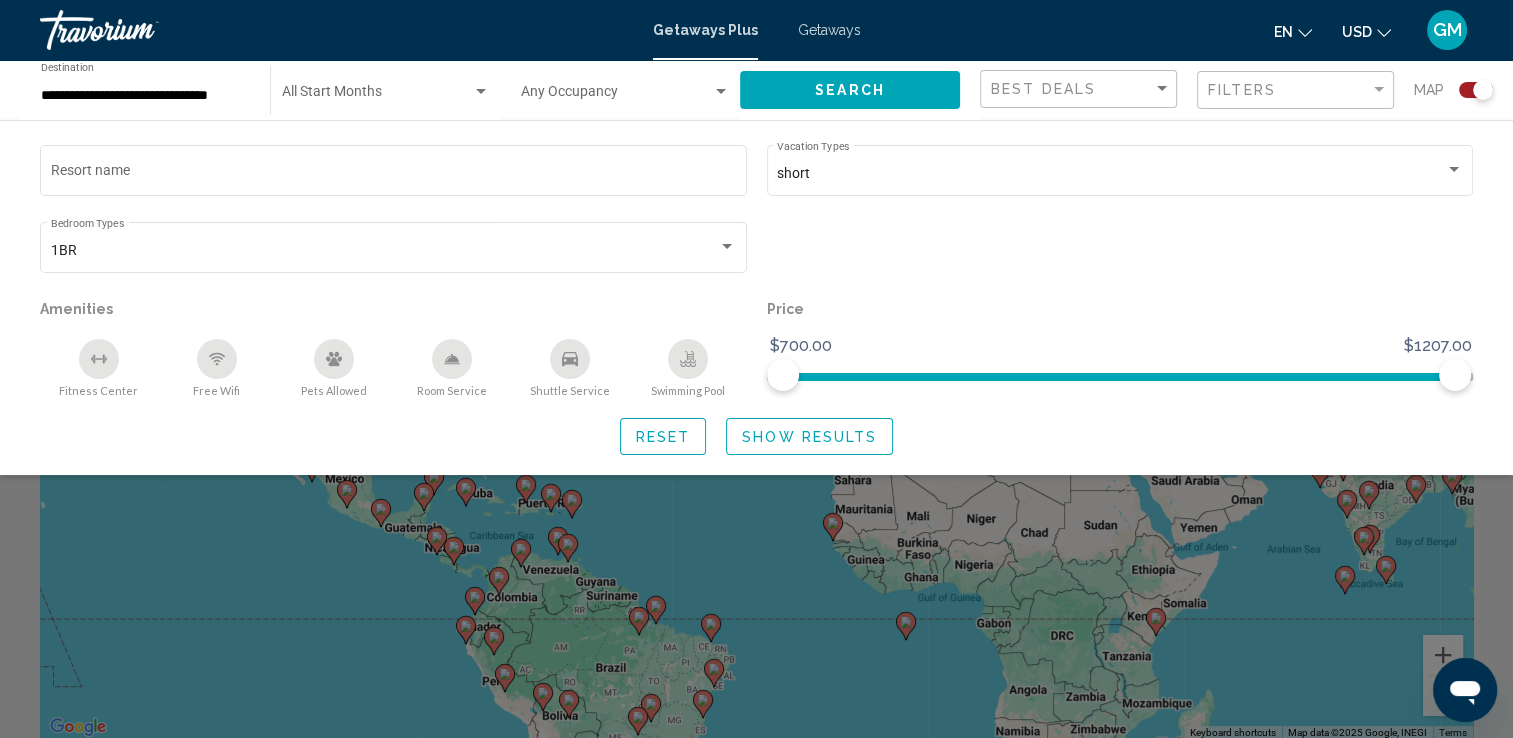 click 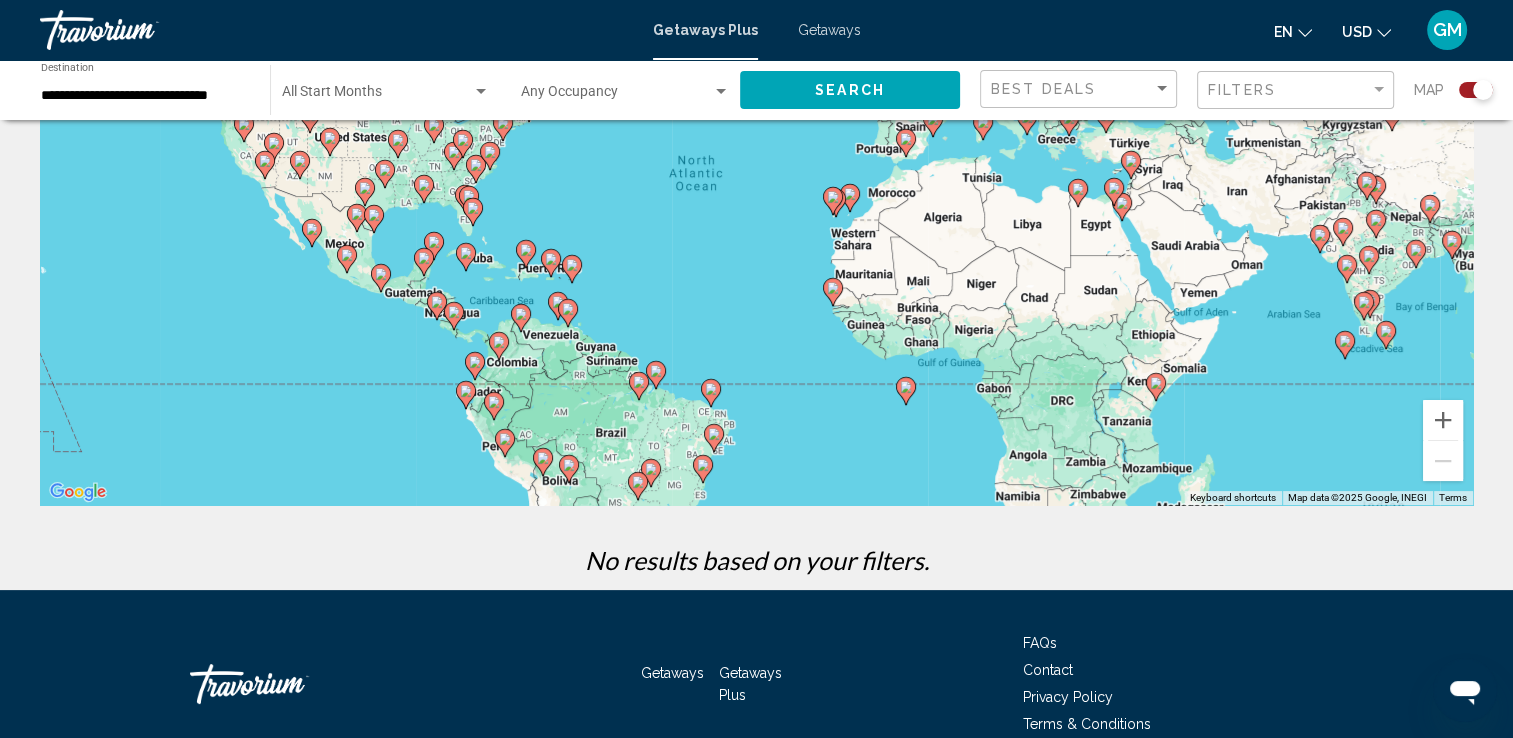 scroll, scrollTop: 185, scrollLeft: 0, axis: vertical 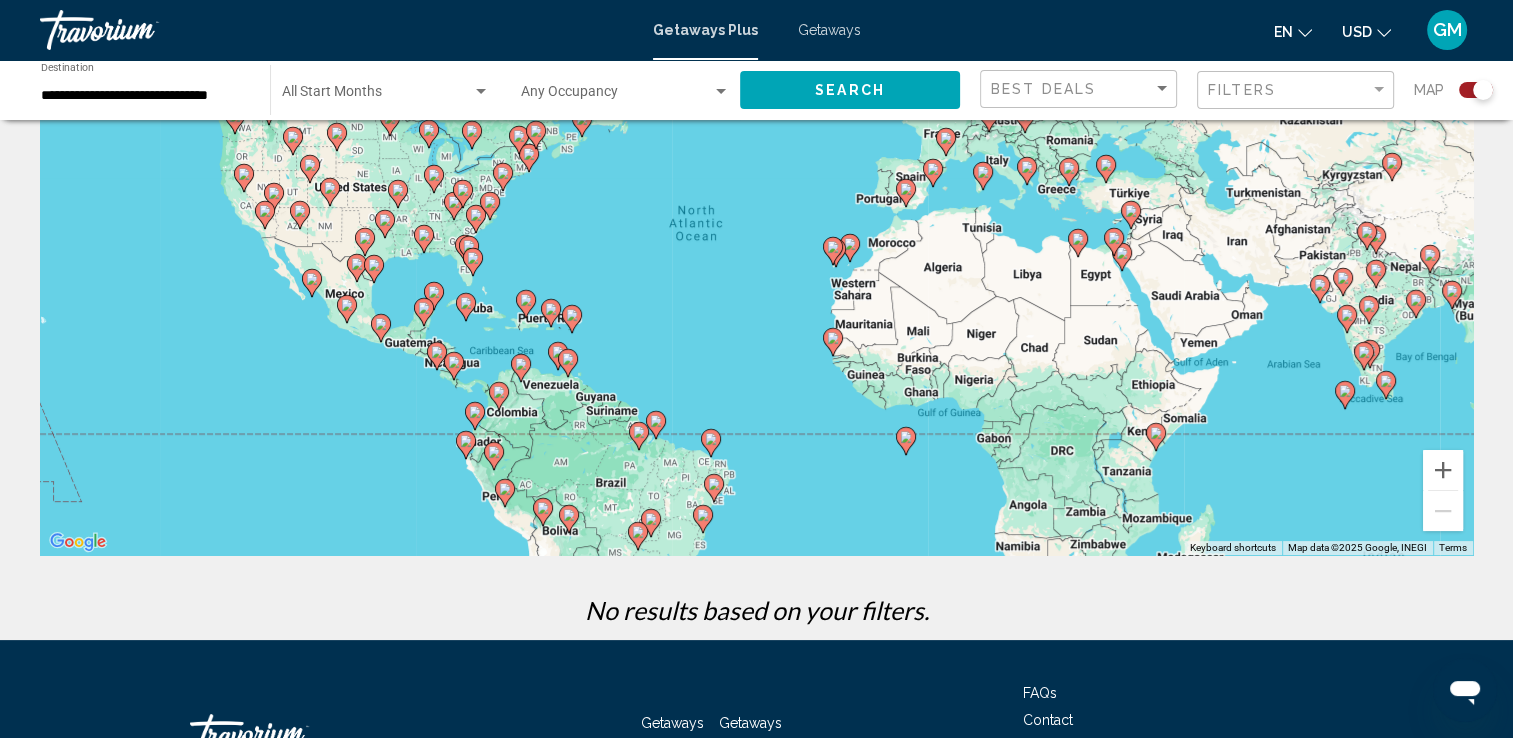 click on "Filters" 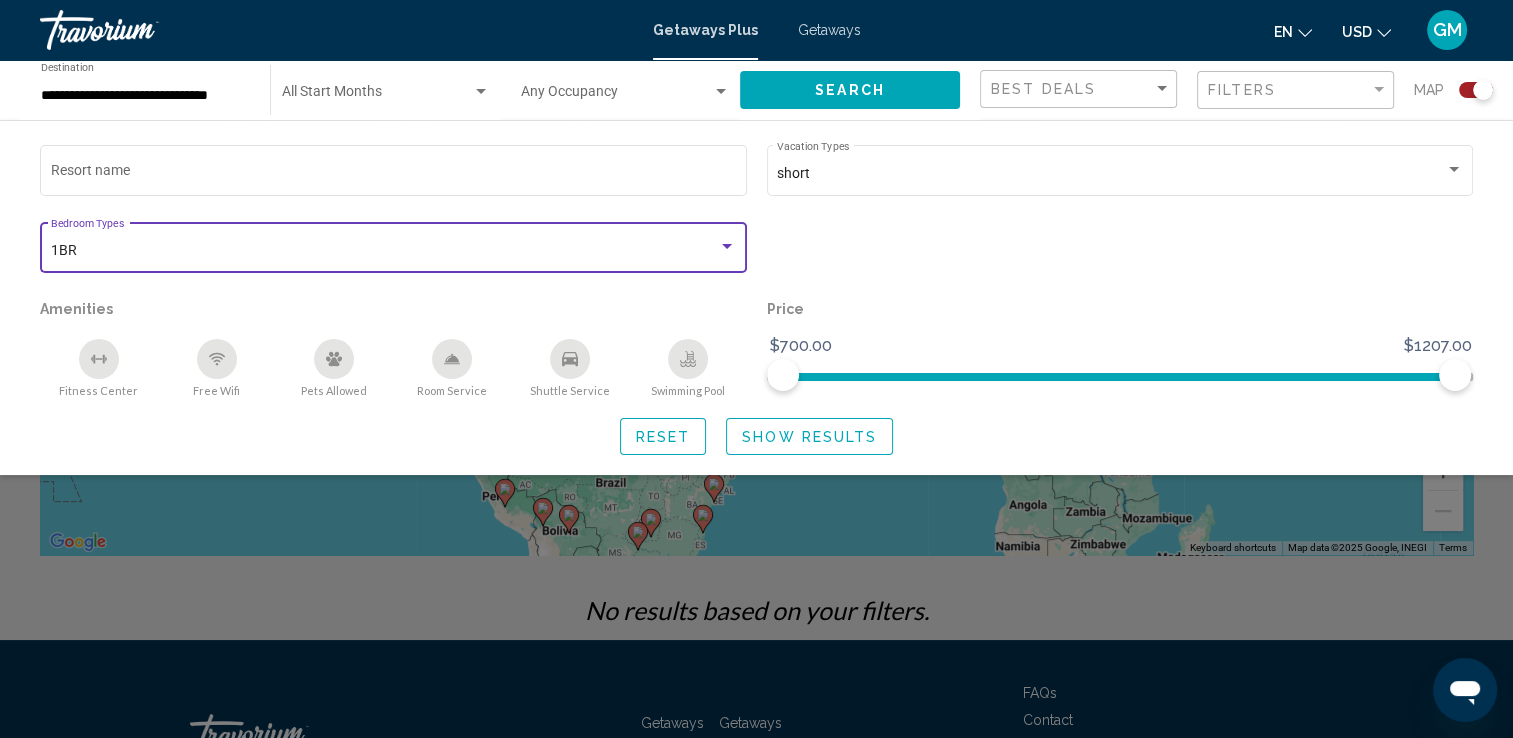 click on "1BR" at bounding box center (385, 251) 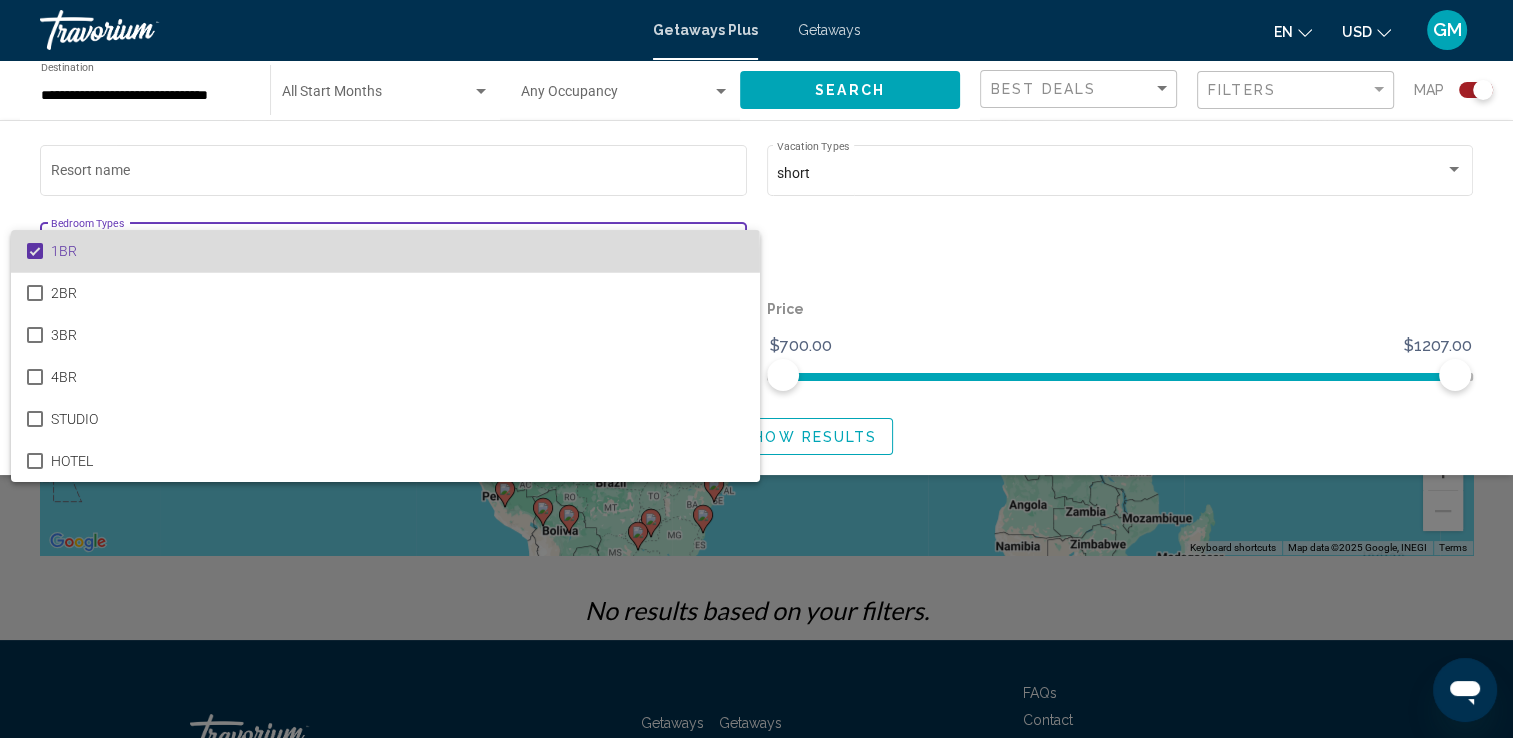 click at bounding box center (35, 251) 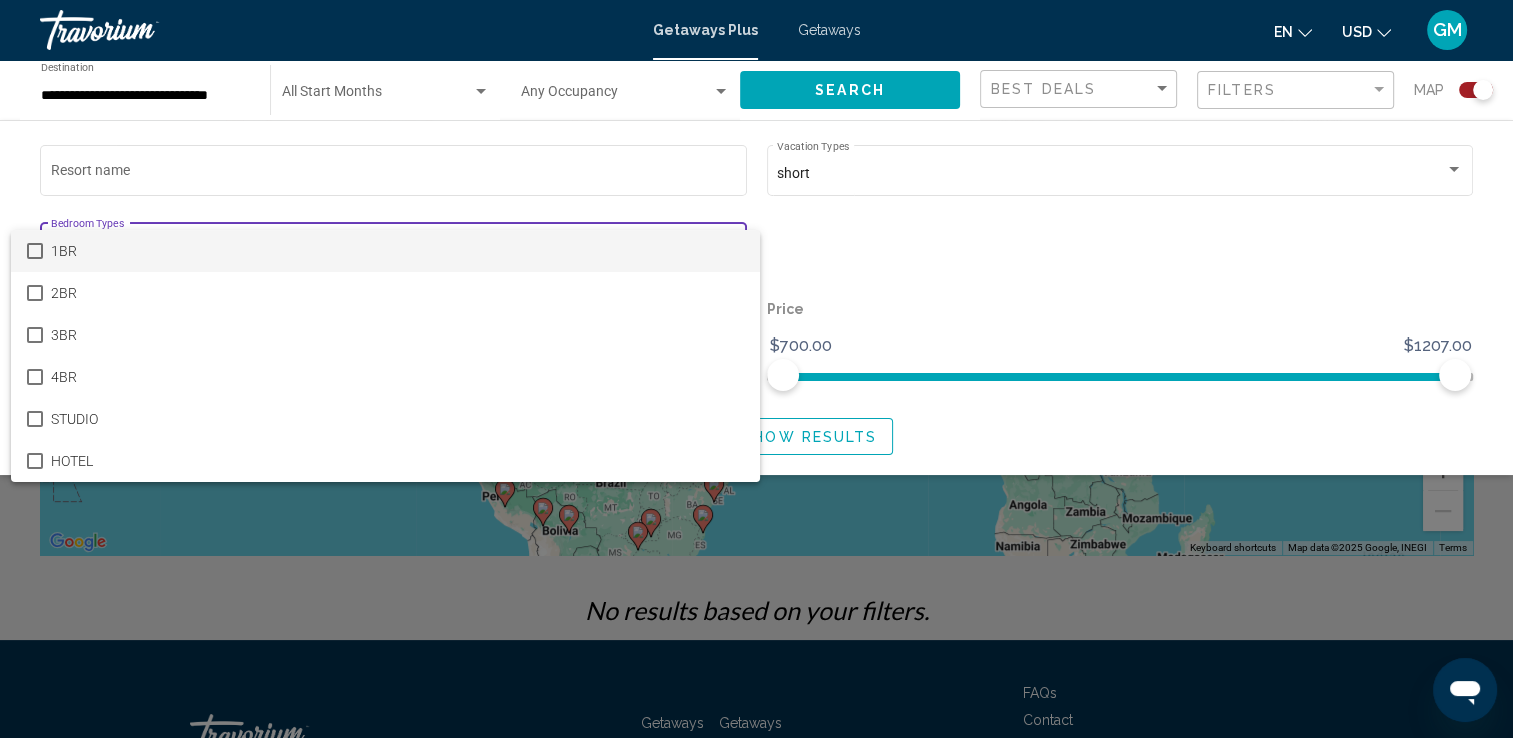 drag, startPoint x: 863, startPoint y: 159, endPoint x: 862, endPoint y: 171, distance: 12.0415945 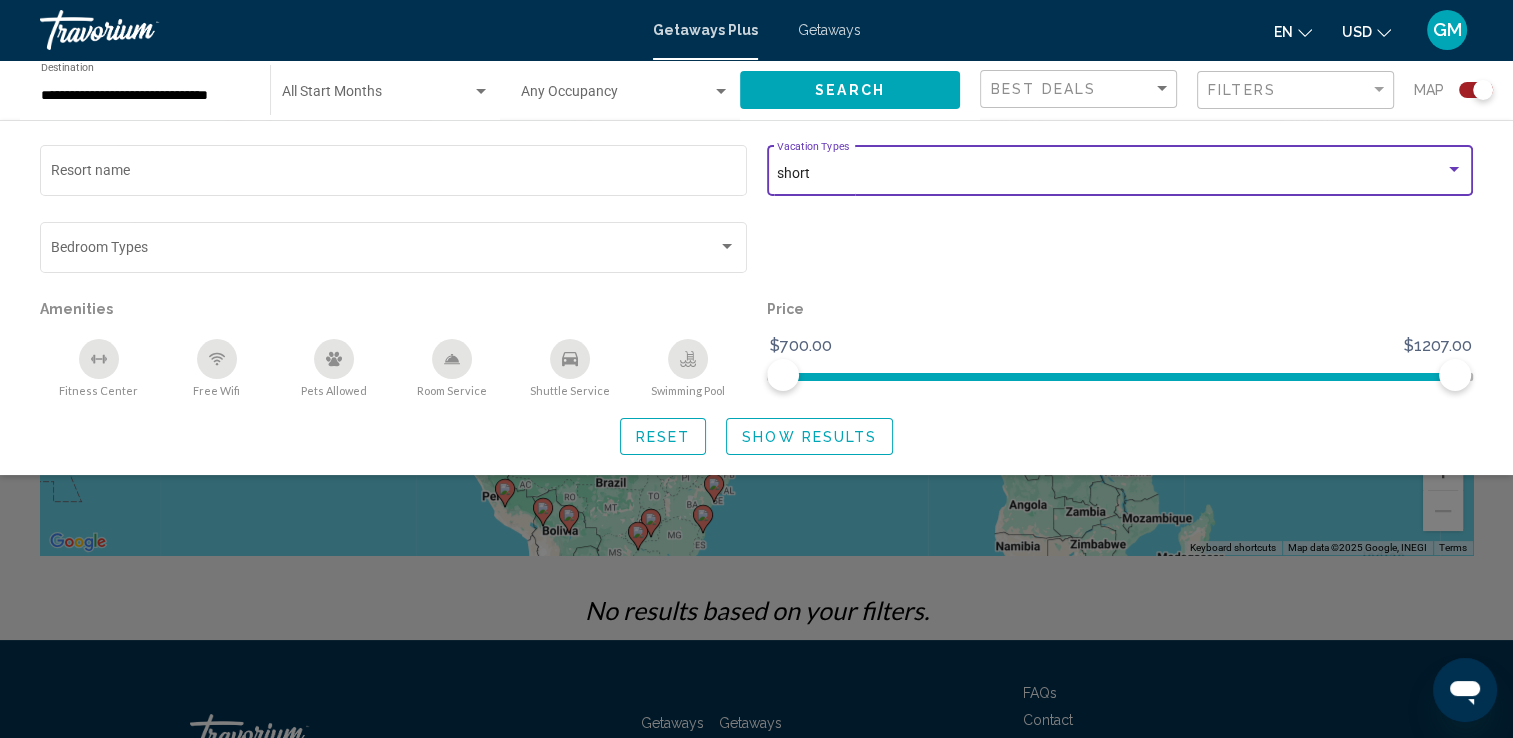 click on "short" at bounding box center (1111, 174) 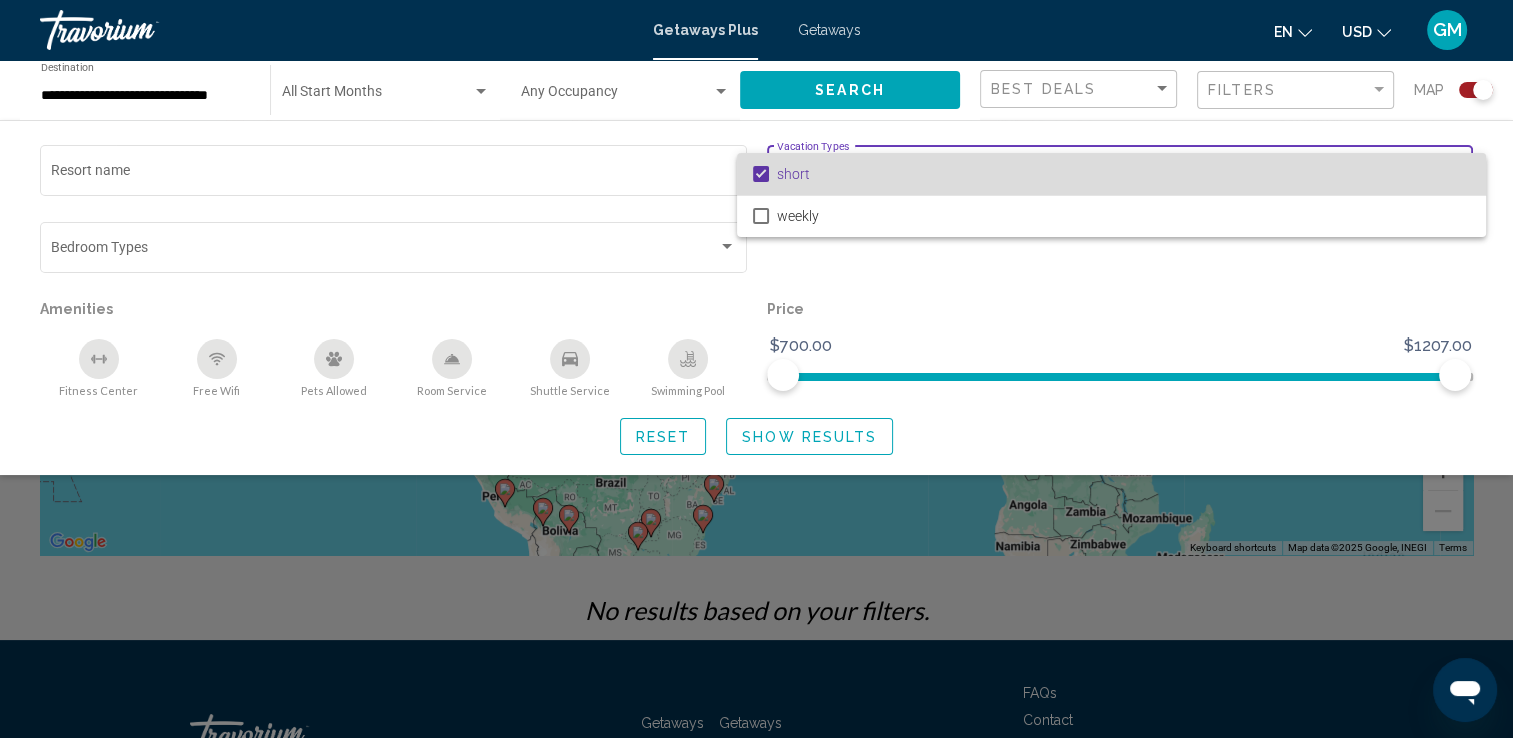 click at bounding box center [761, 174] 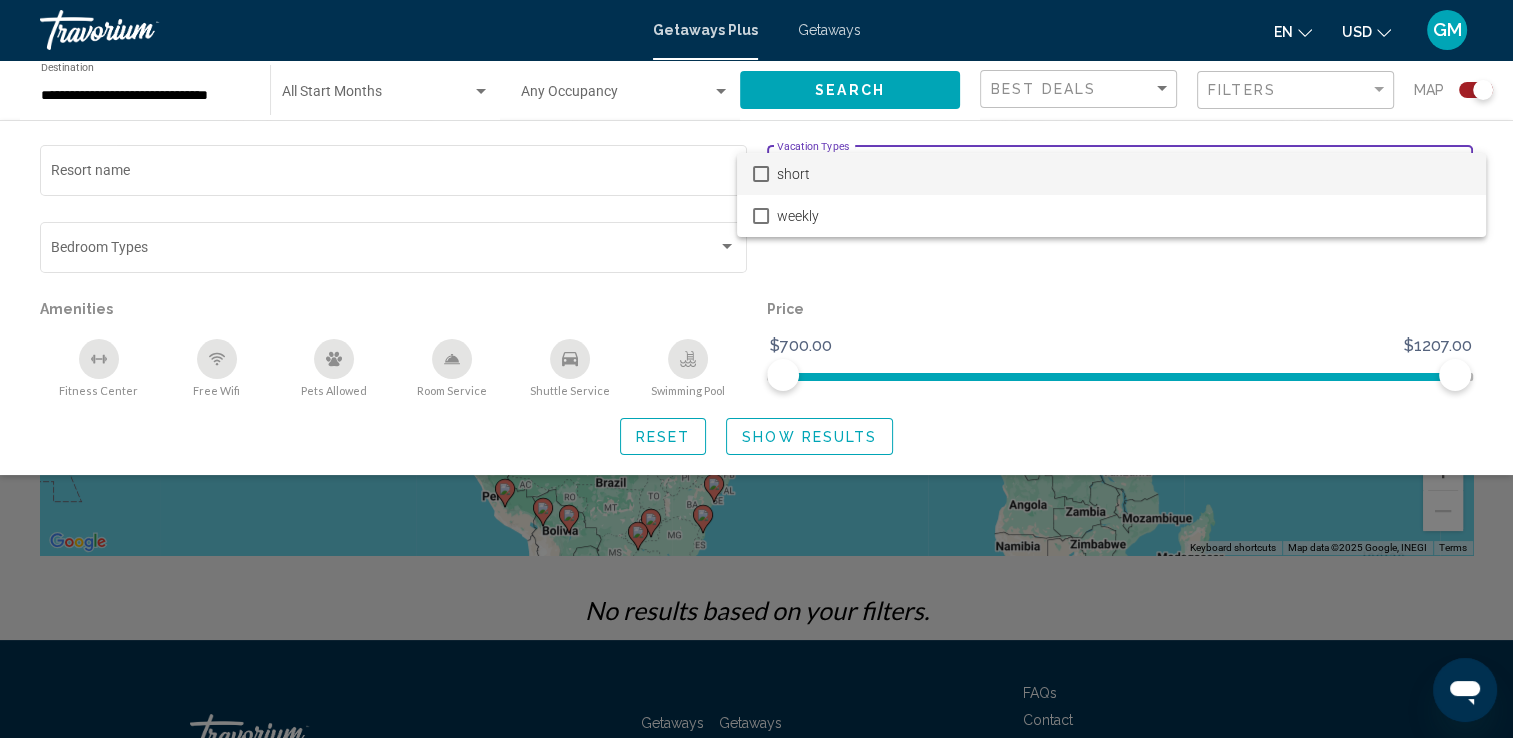 click at bounding box center [756, 369] 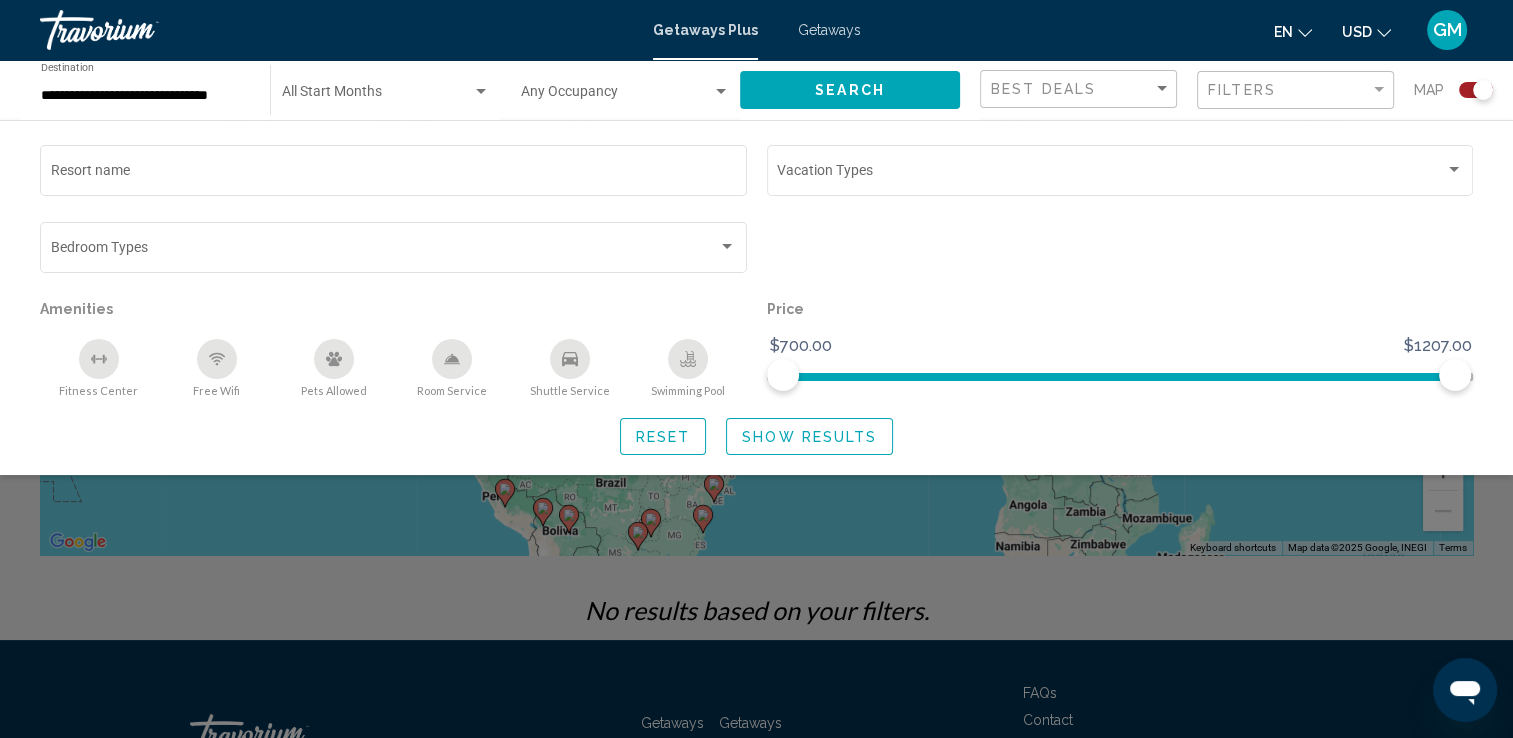 click 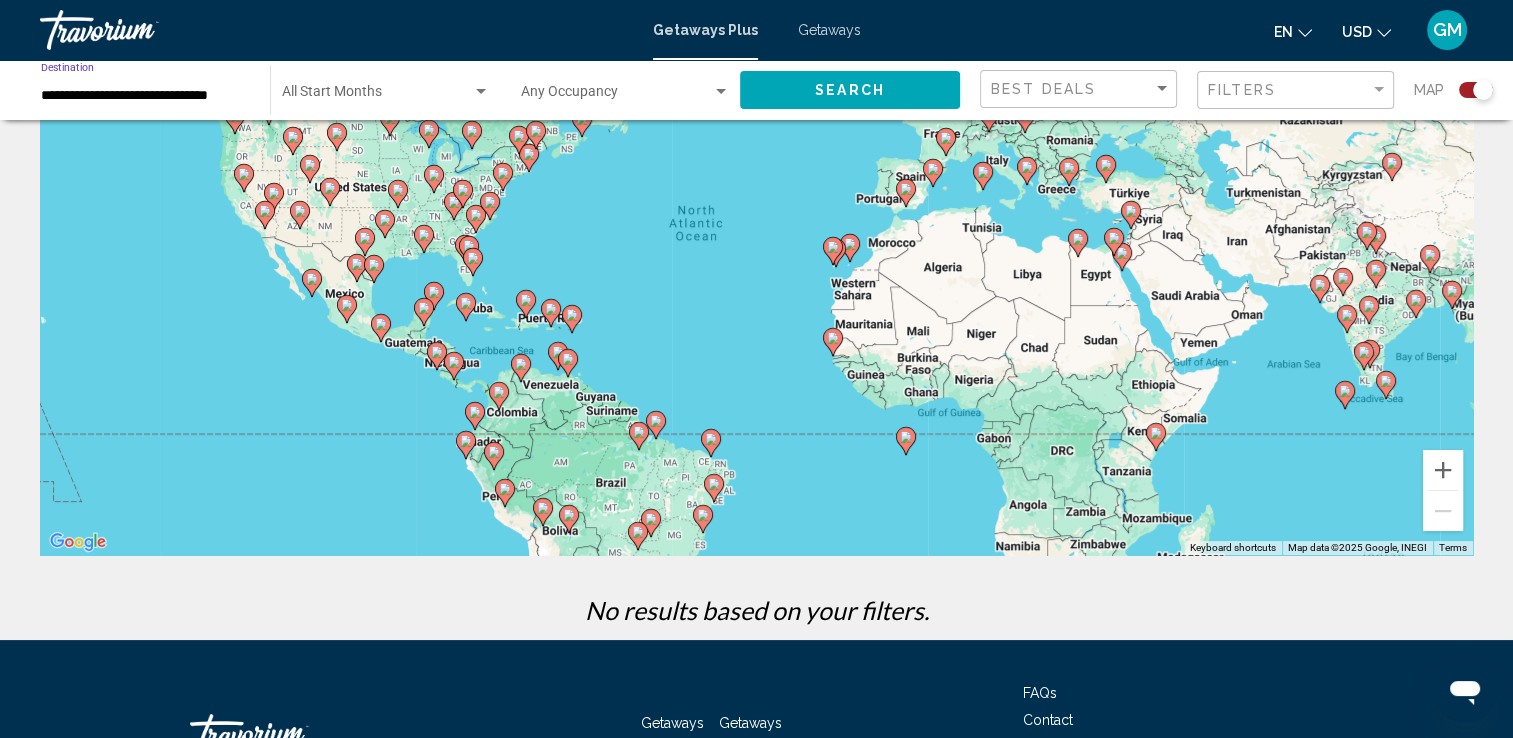 click on "**********" at bounding box center (145, 96) 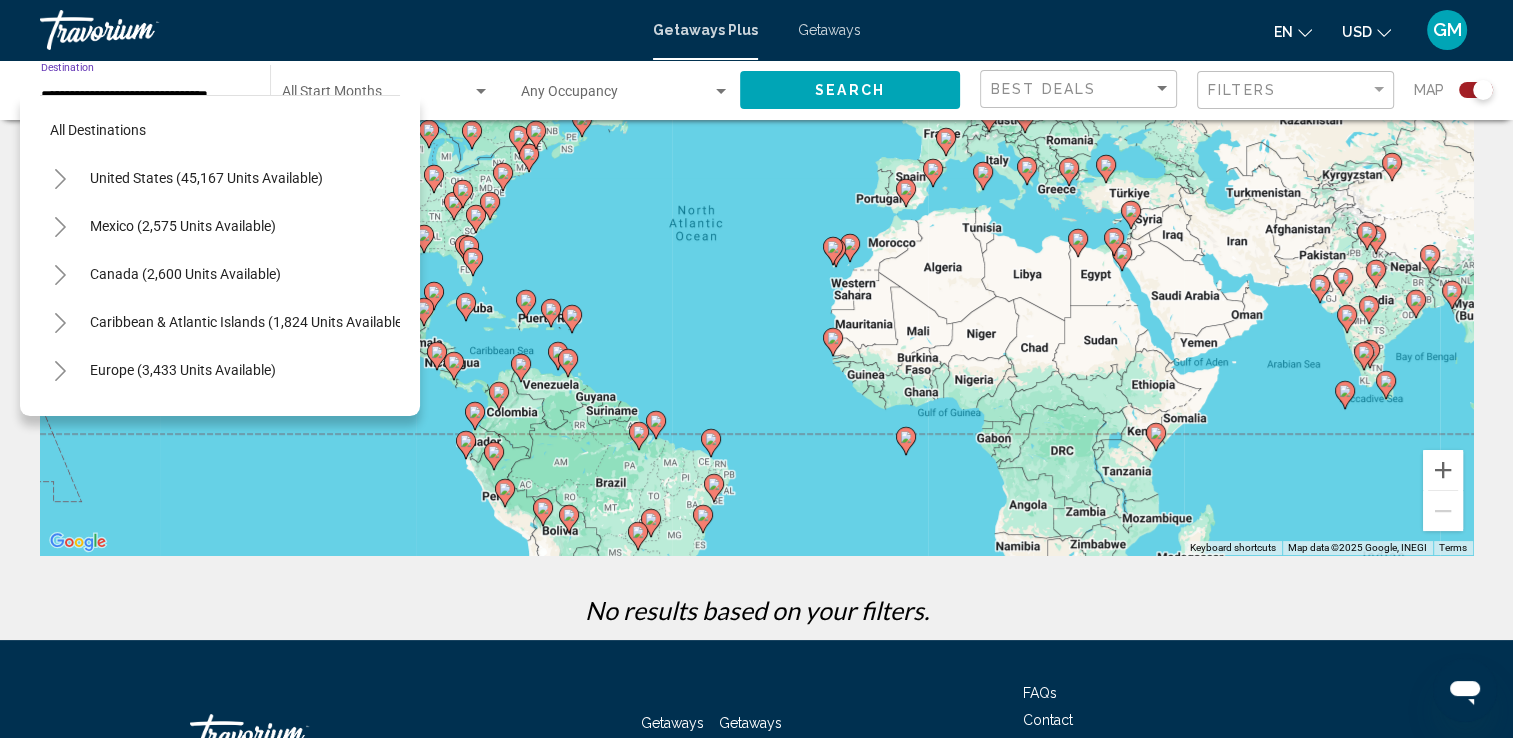 scroll, scrollTop: 462, scrollLeft: 0, axis: vertical 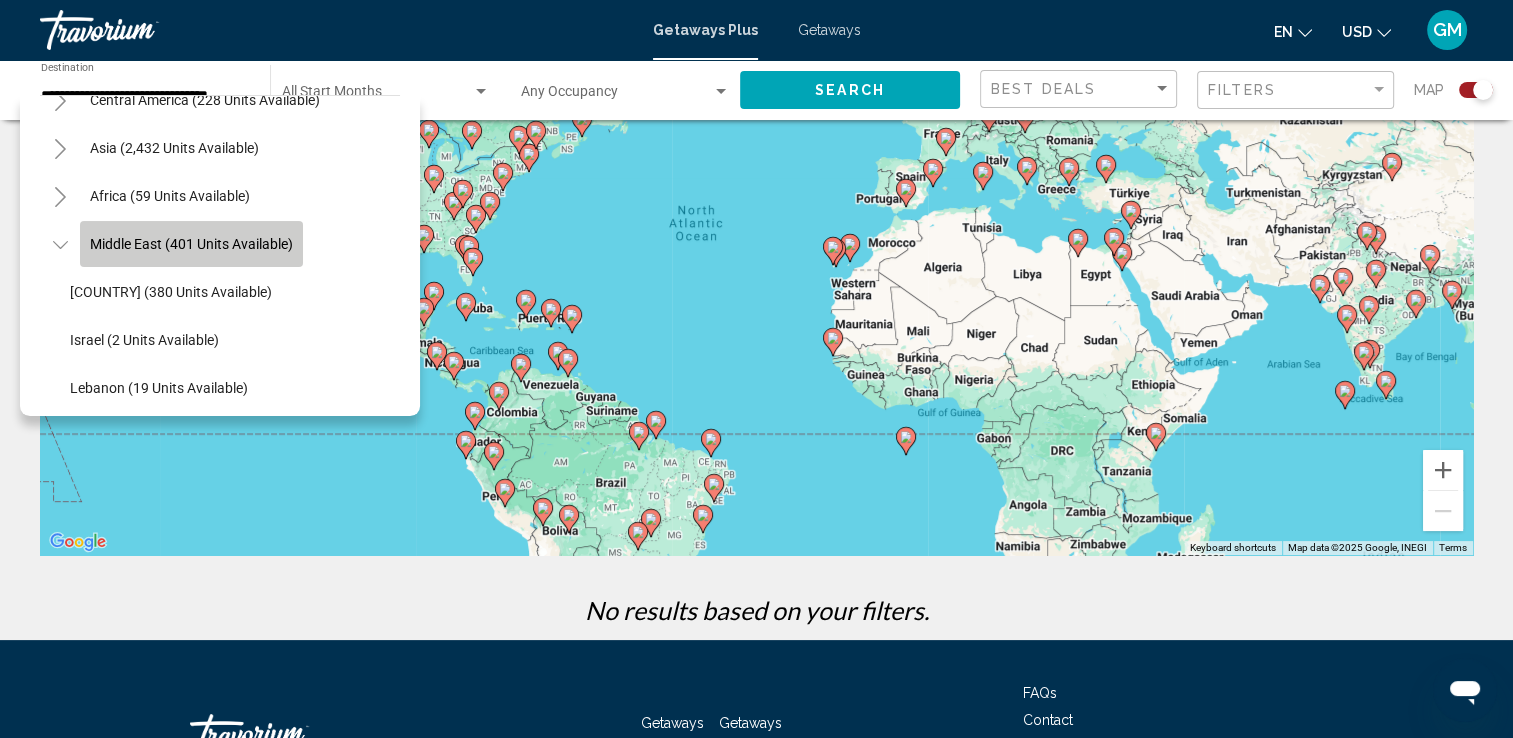 click on "Middle East (401 units available)" 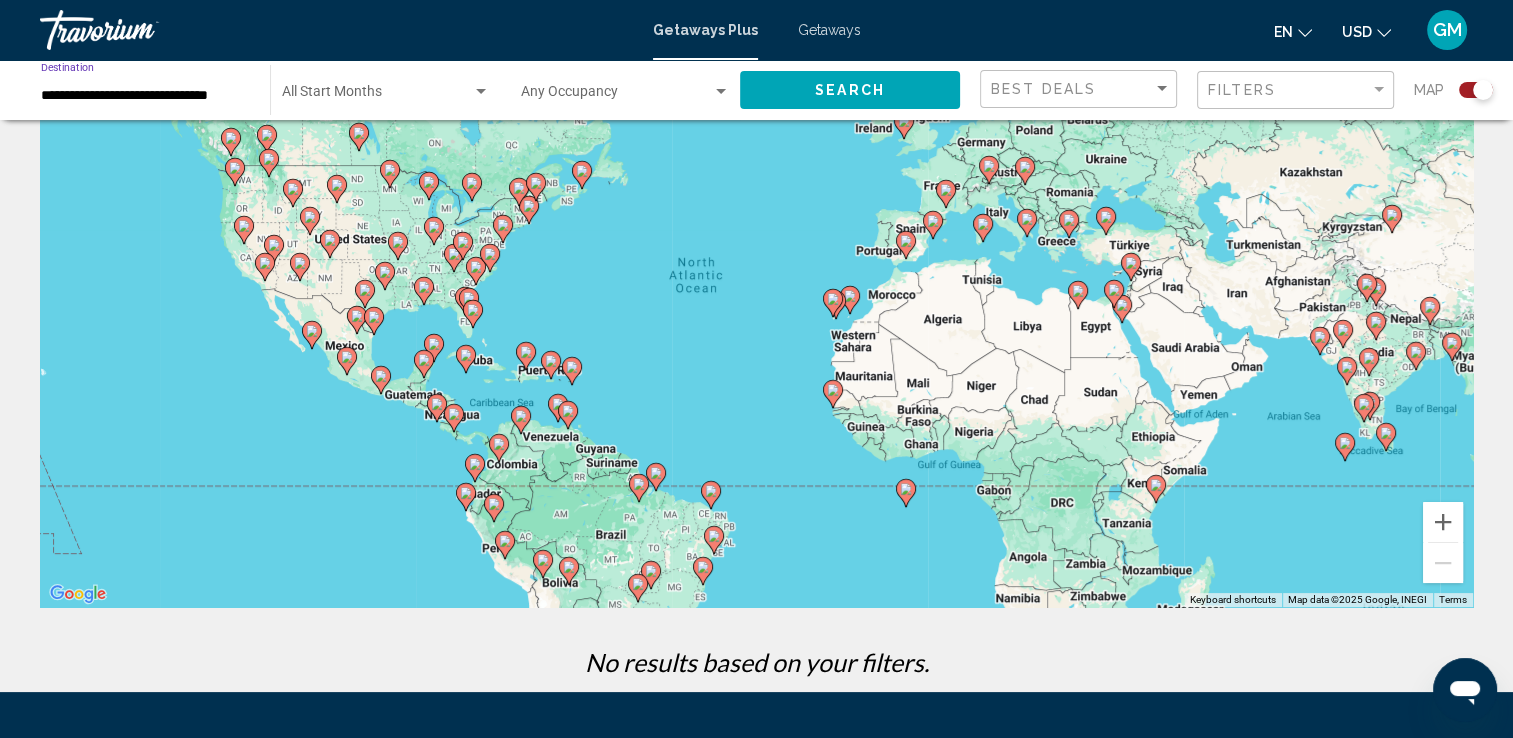 scroll, scrollTop: 129, scrollLeft: 0, axis: vertical 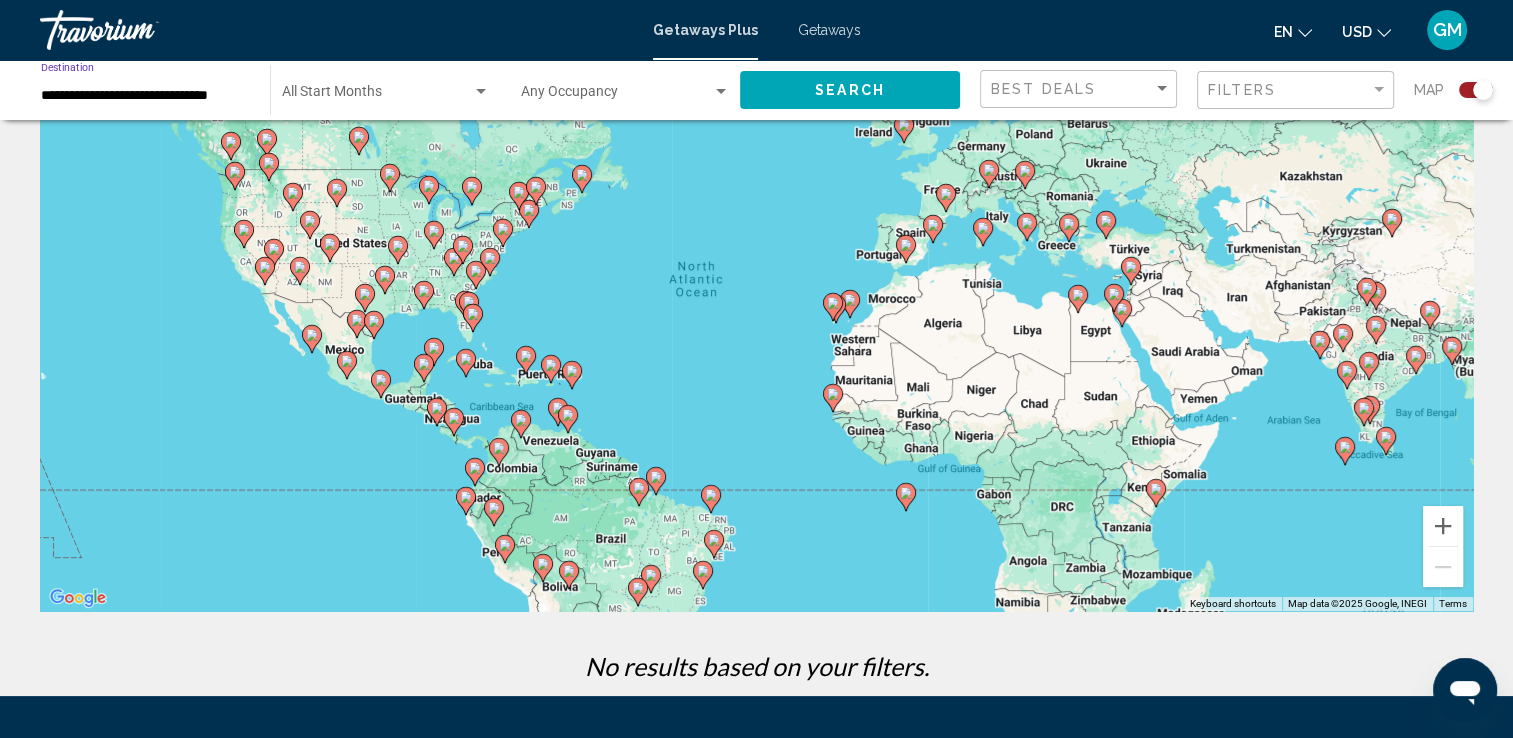 click on "**********" at bounding box center (145, 96) 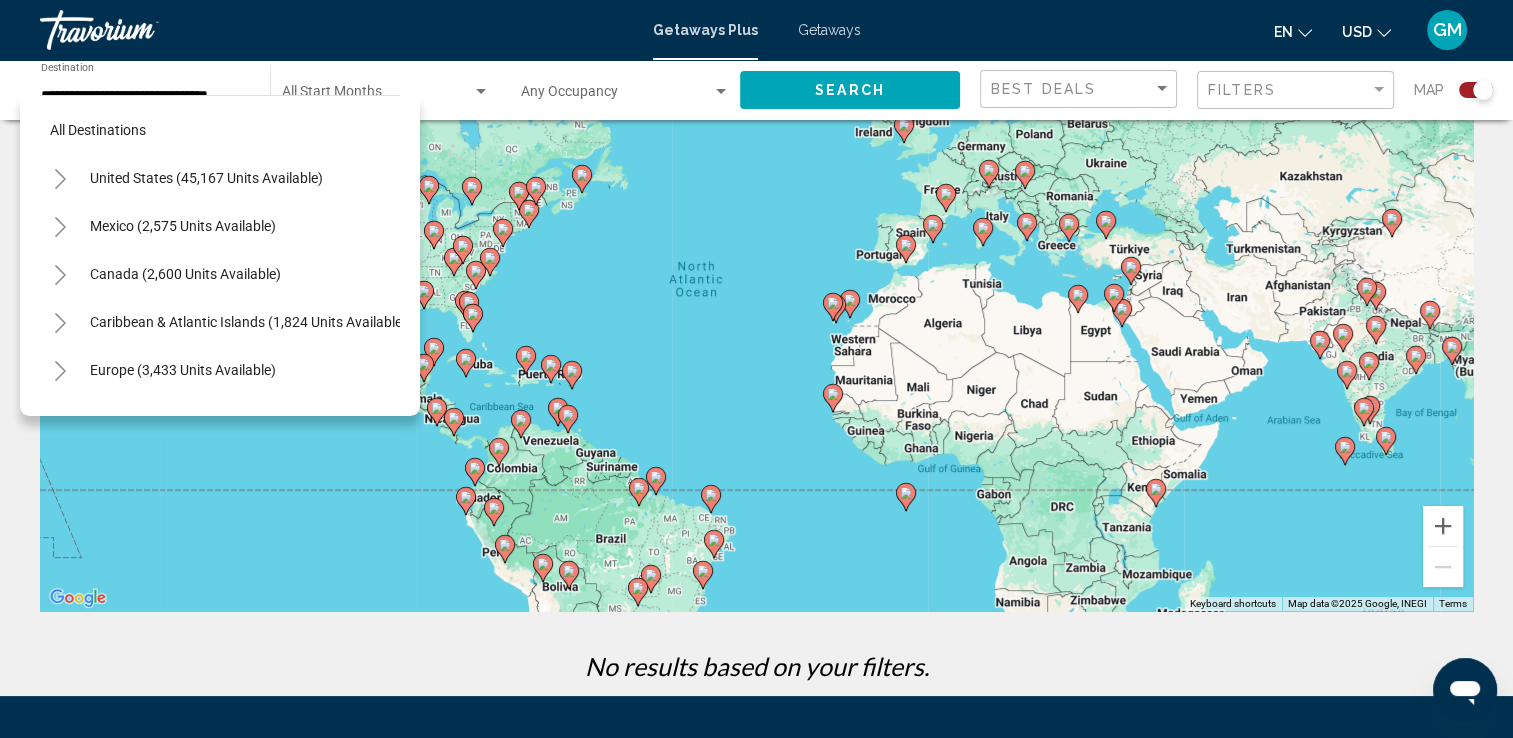click on "Central America (228 units available)" 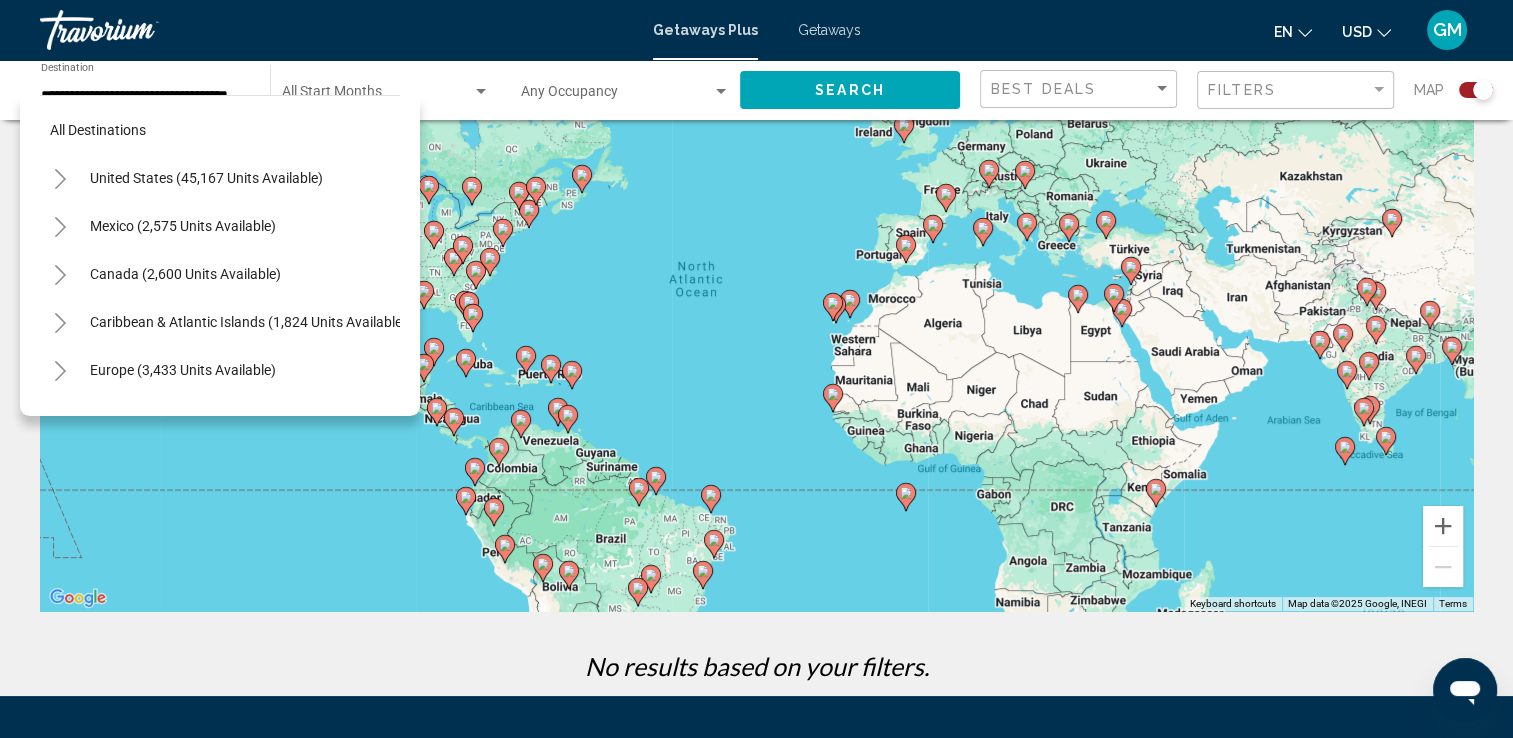 scroll, scrollTop: 0, scrollLeft: 0, axis: both 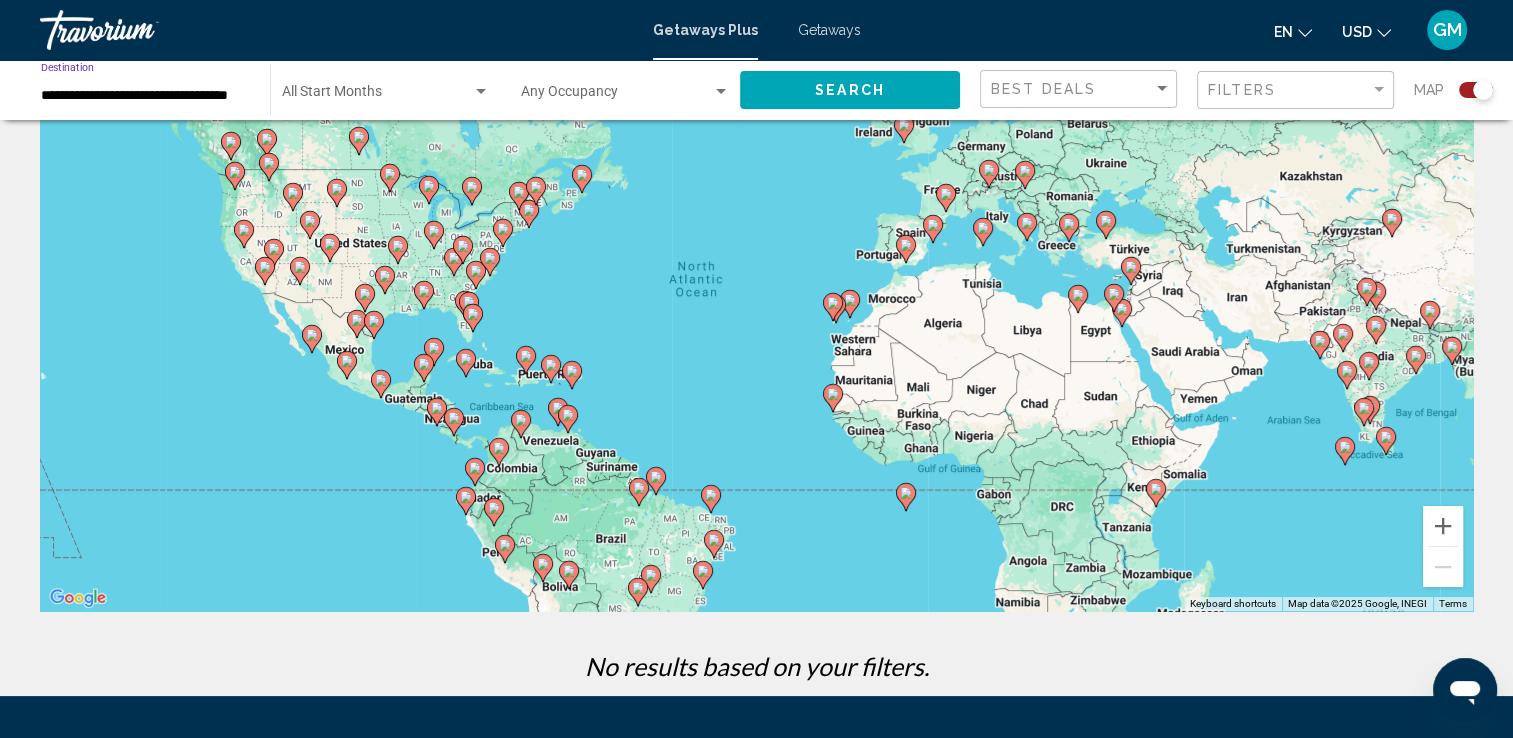 click on "**********" at bounding box center (145, 96) 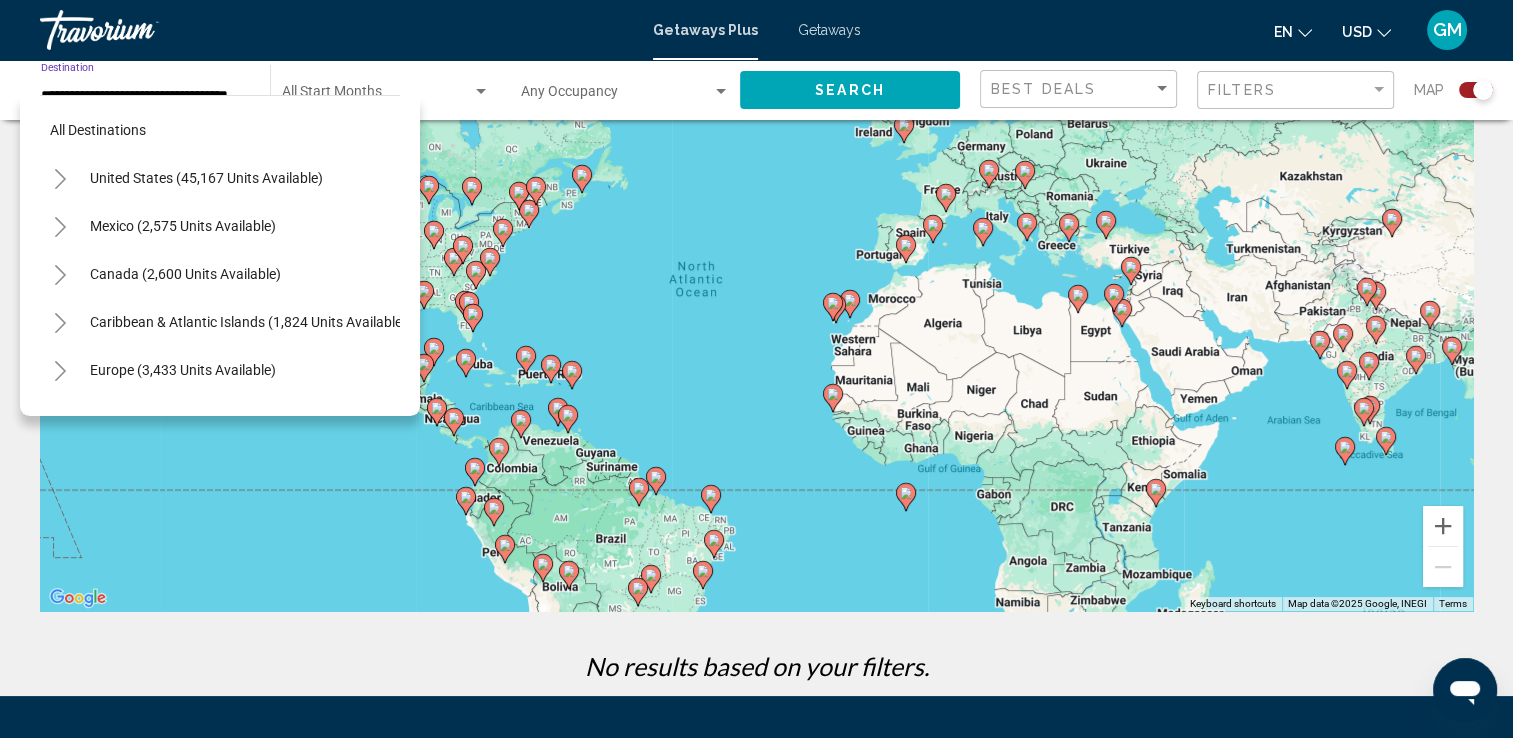 scroll, scrollTop: 318, scrollLeft: 0, axis: vertical 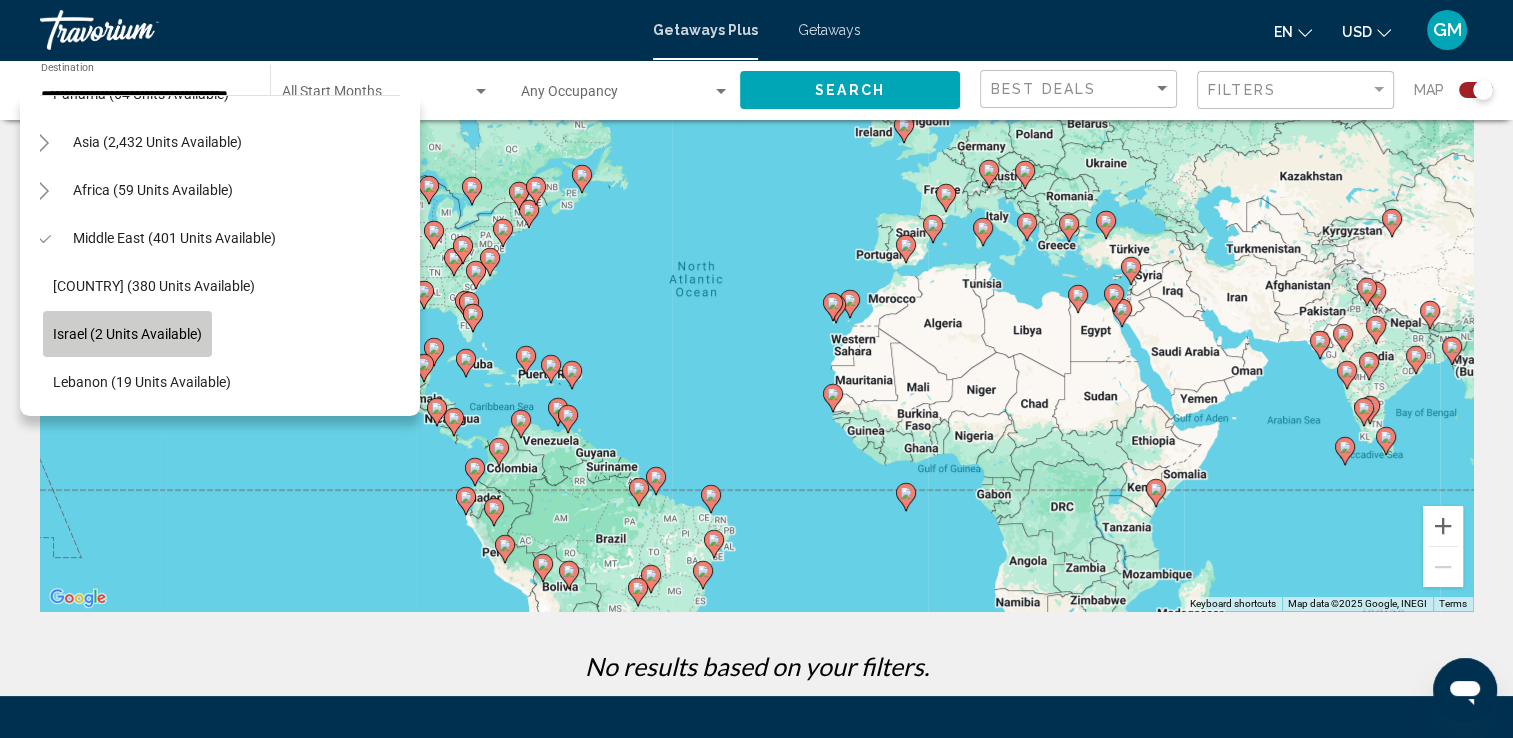 click on "Israel (2 units available)" 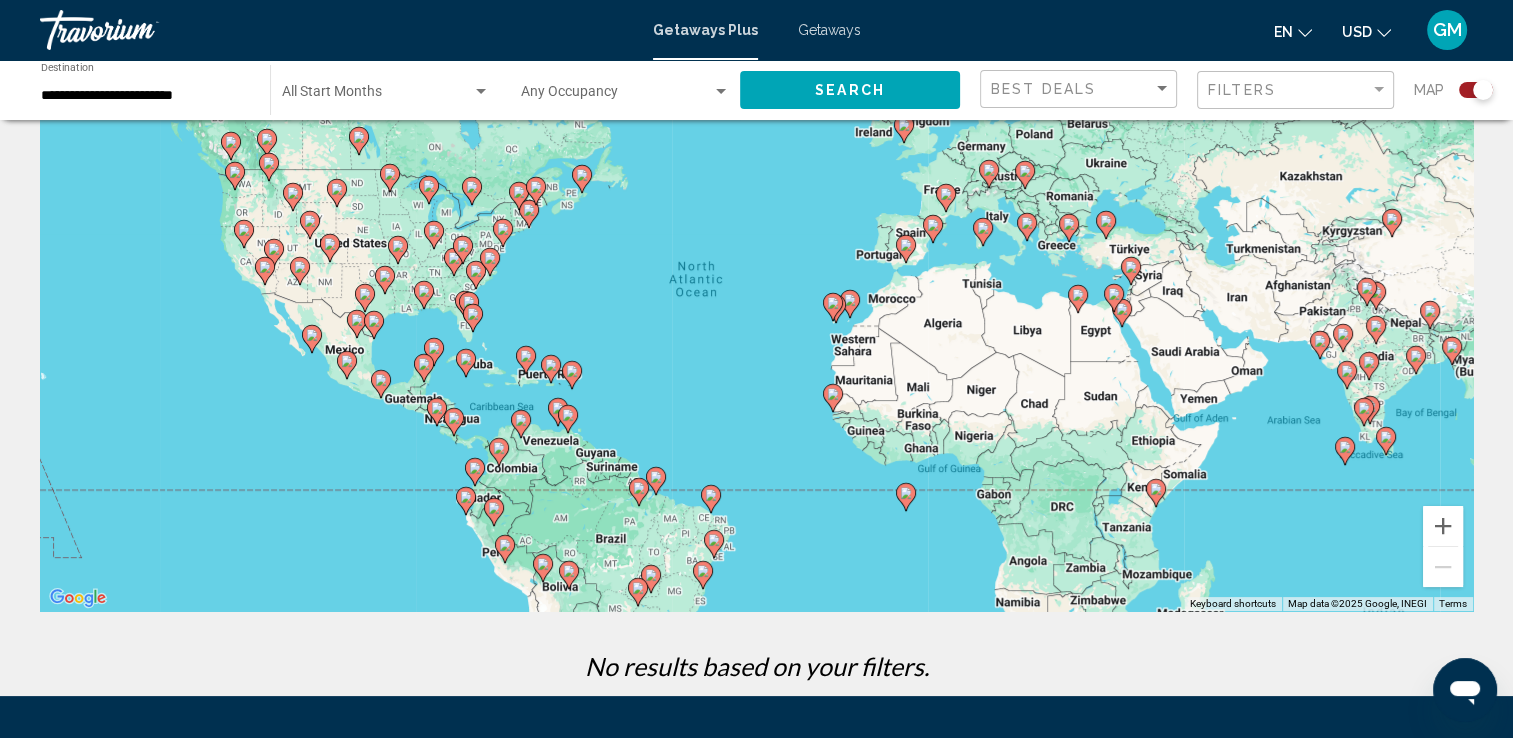 click on "To activate drag with keyboard, press Alt + Enter. Once in keyboard drag state, use the arrow keys to move the marker. To complete the drag, press the Enter key. To cancel, press Escape." at bounding box center (756, 311) 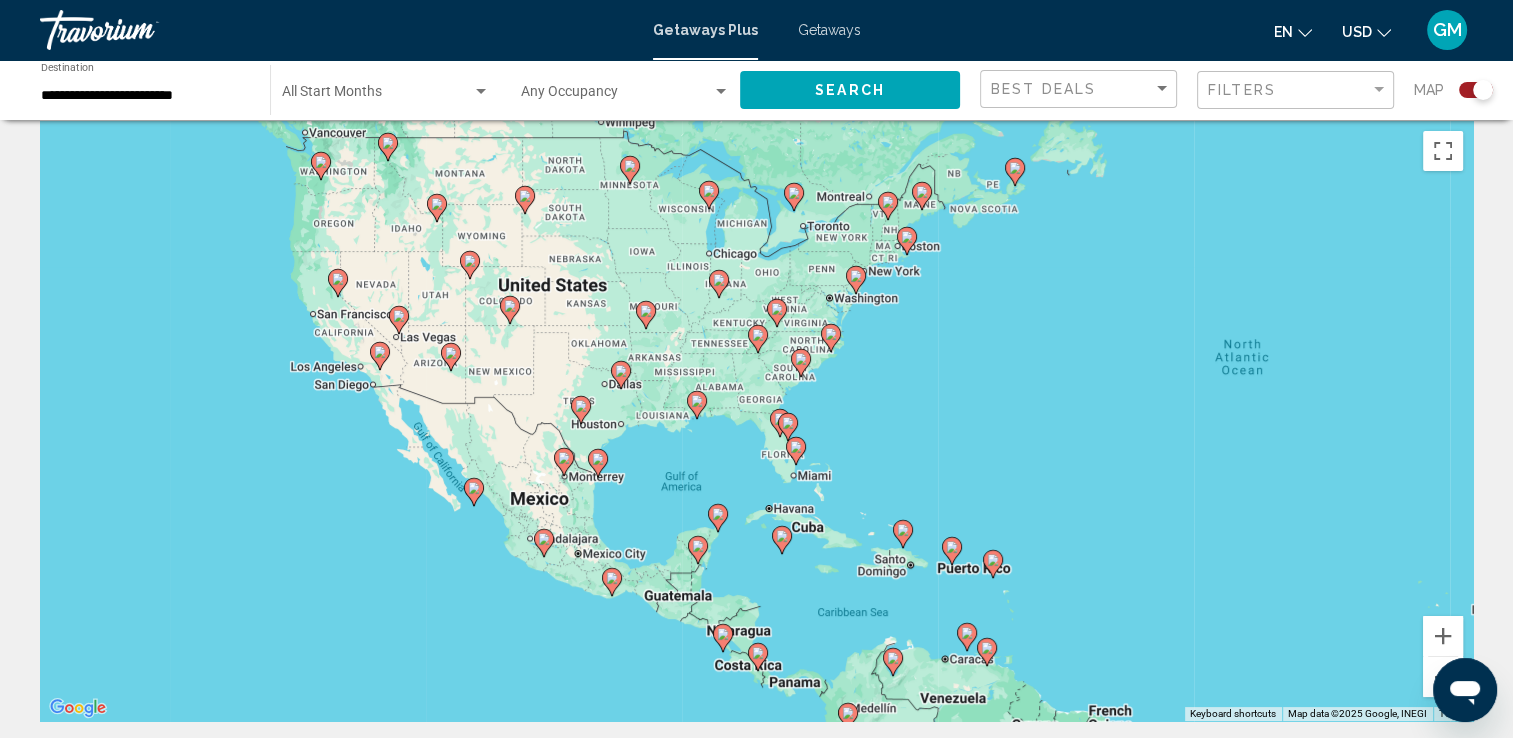 scroll, scrollTop: 0, scrollLeft: 0, axis: both 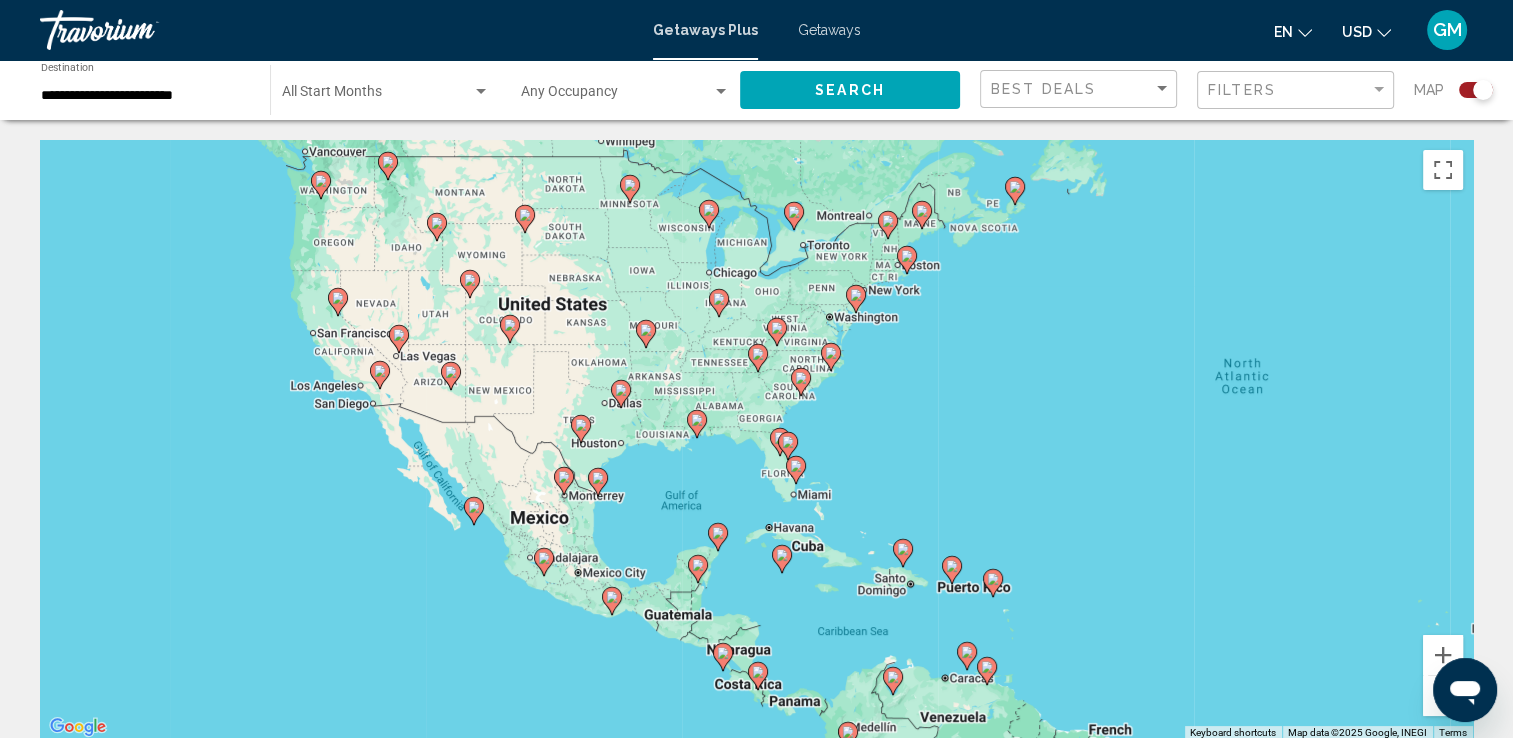 click on "**********" at bounding box center (145, 96) 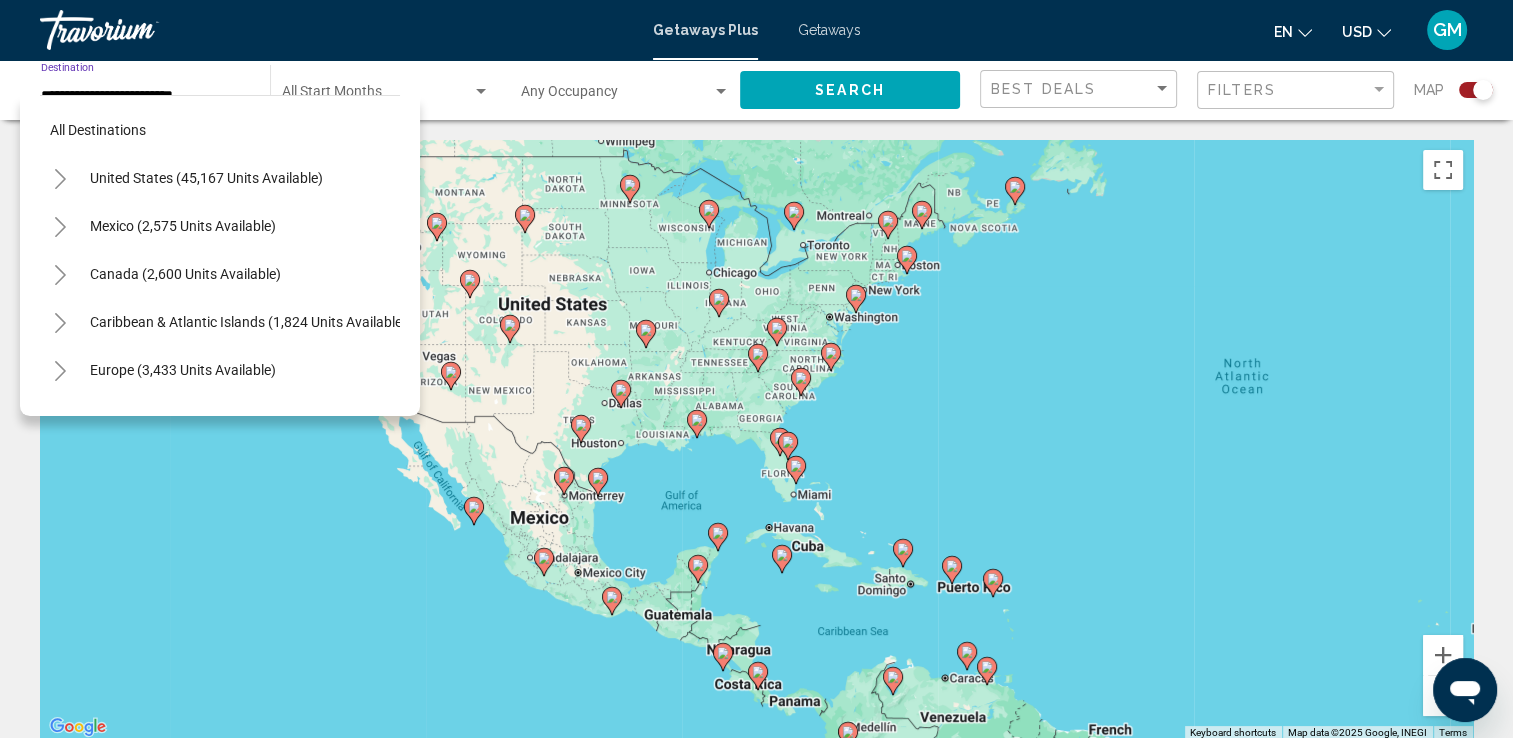scroll, scrollTop: 627, scrollLeft: 0, axis: vertical 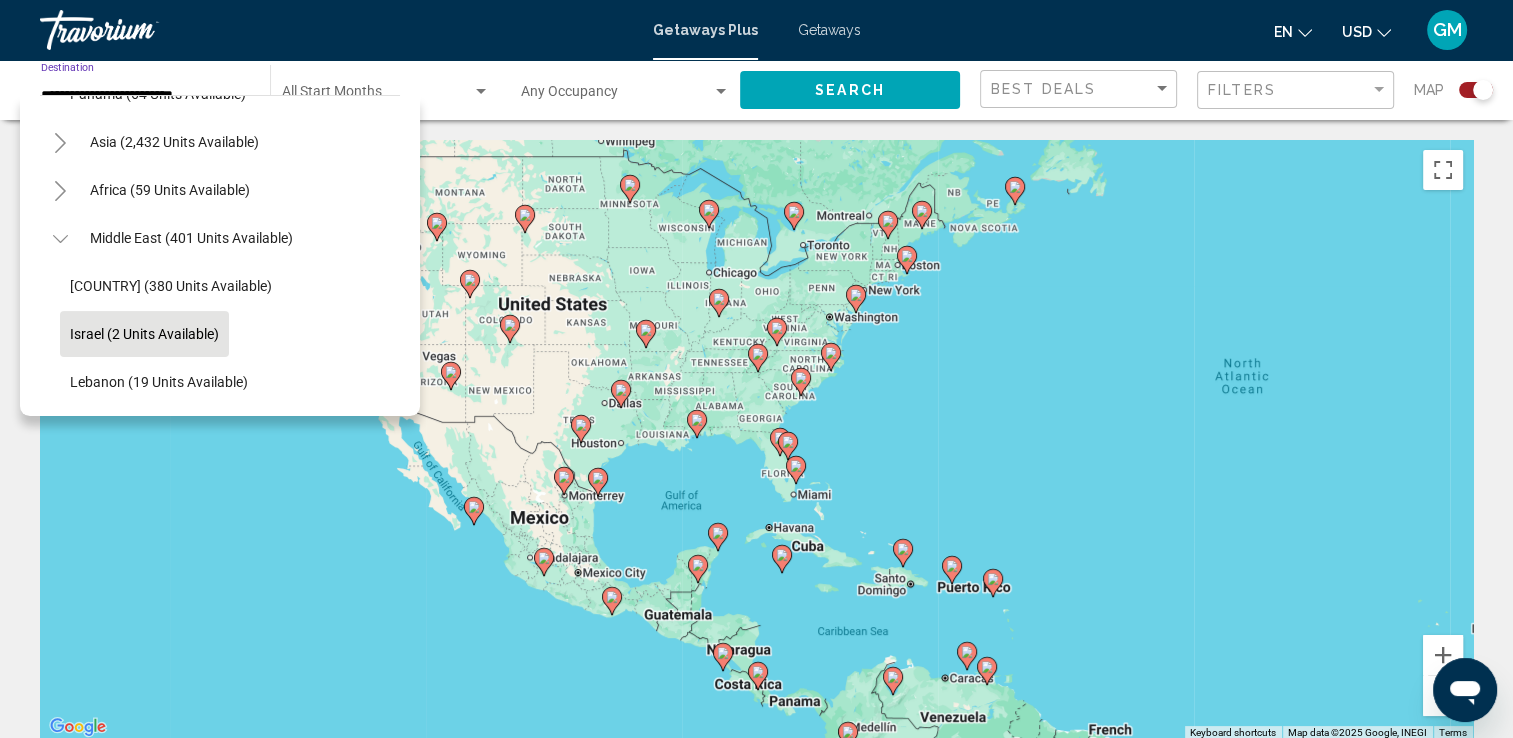 click on "**********" at bounding box center [145, 96] 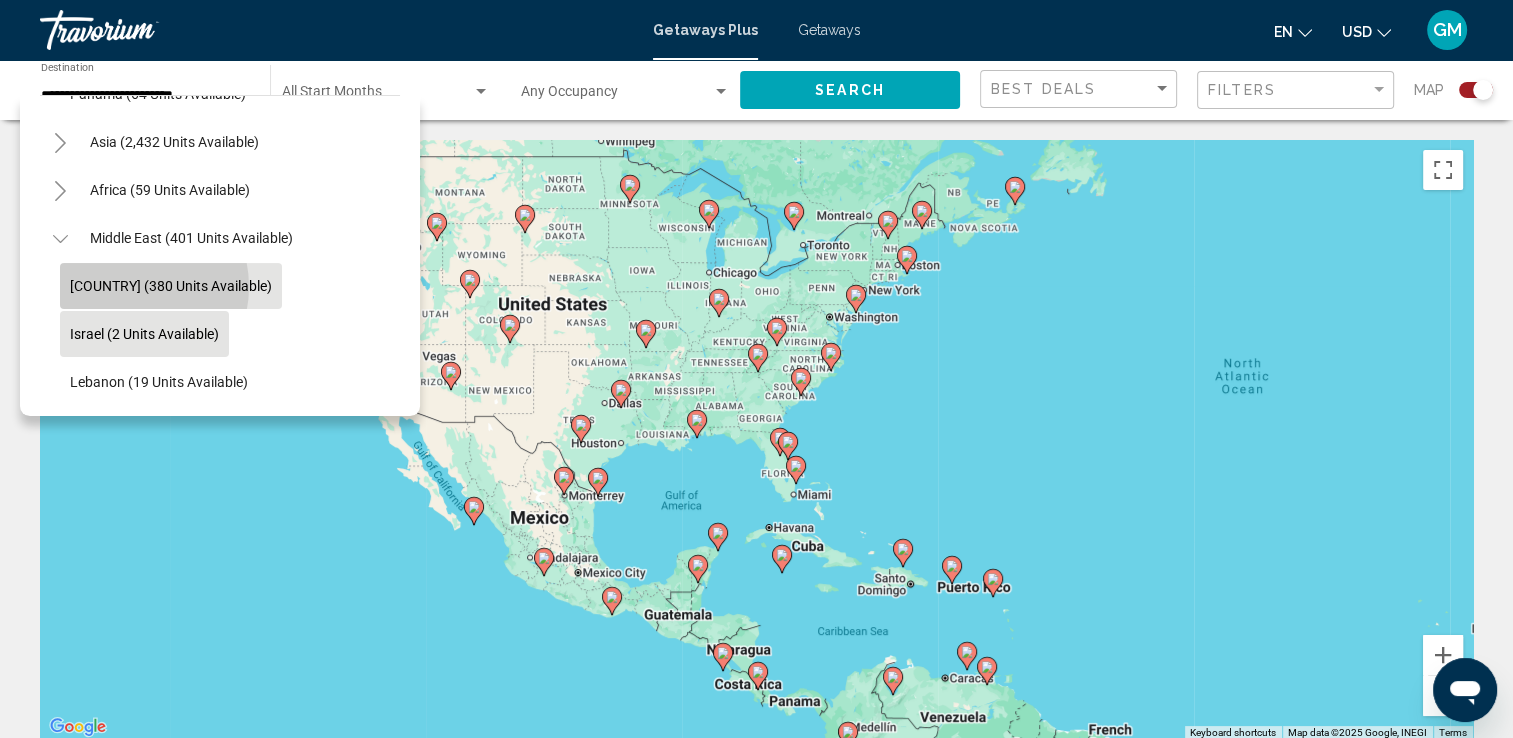 click on "[COUNTRY] (380 units available)" 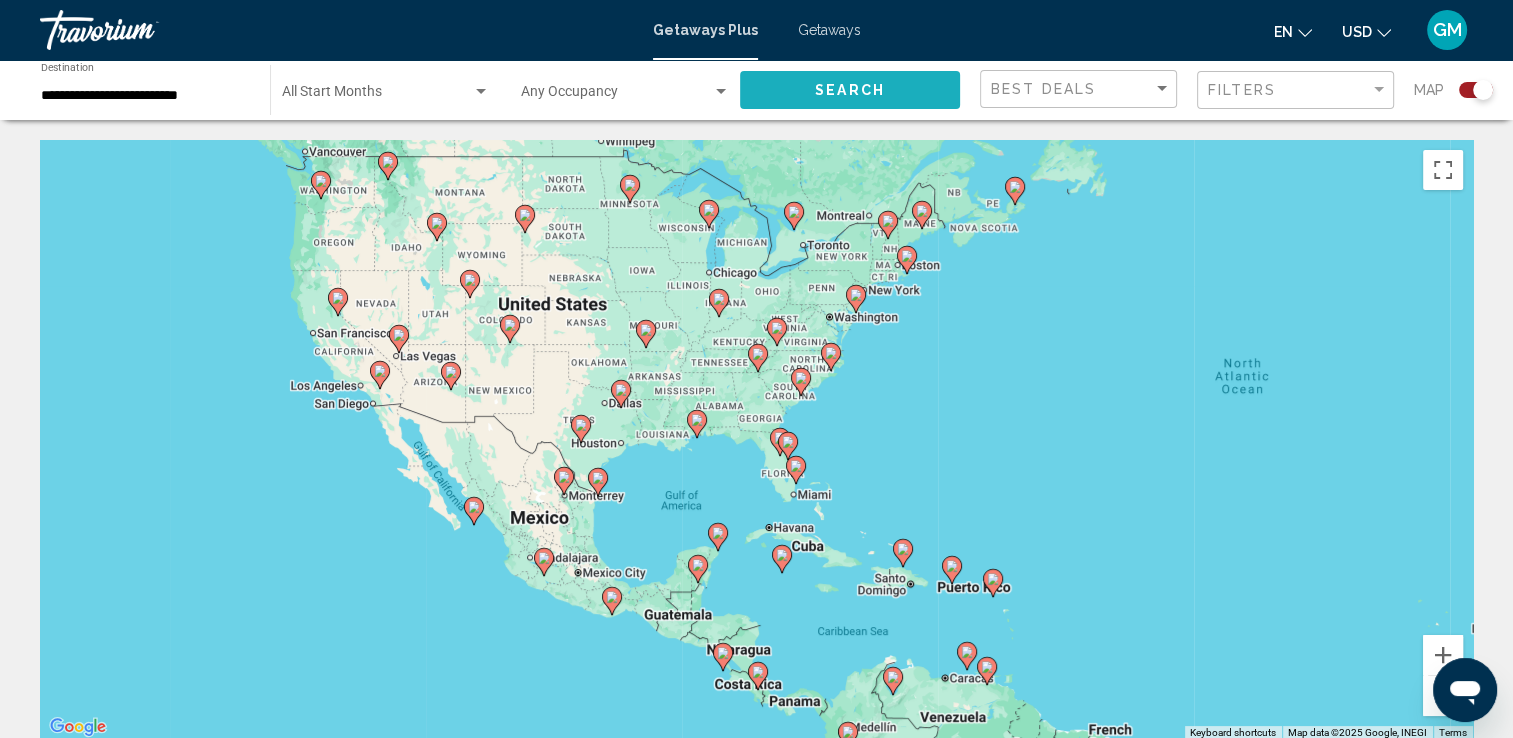 click on "Search" 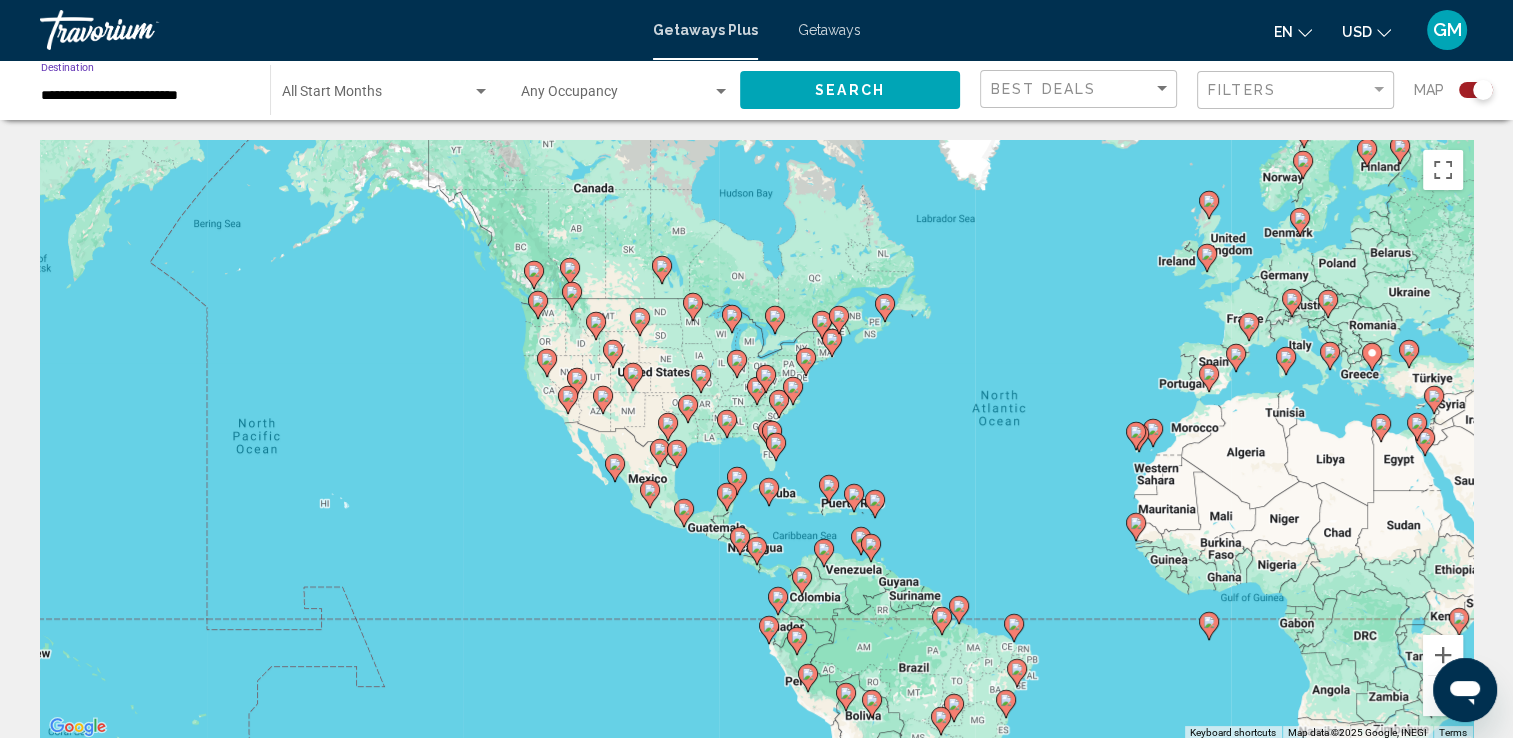 click on "**********" at bounding box center [145, 96] 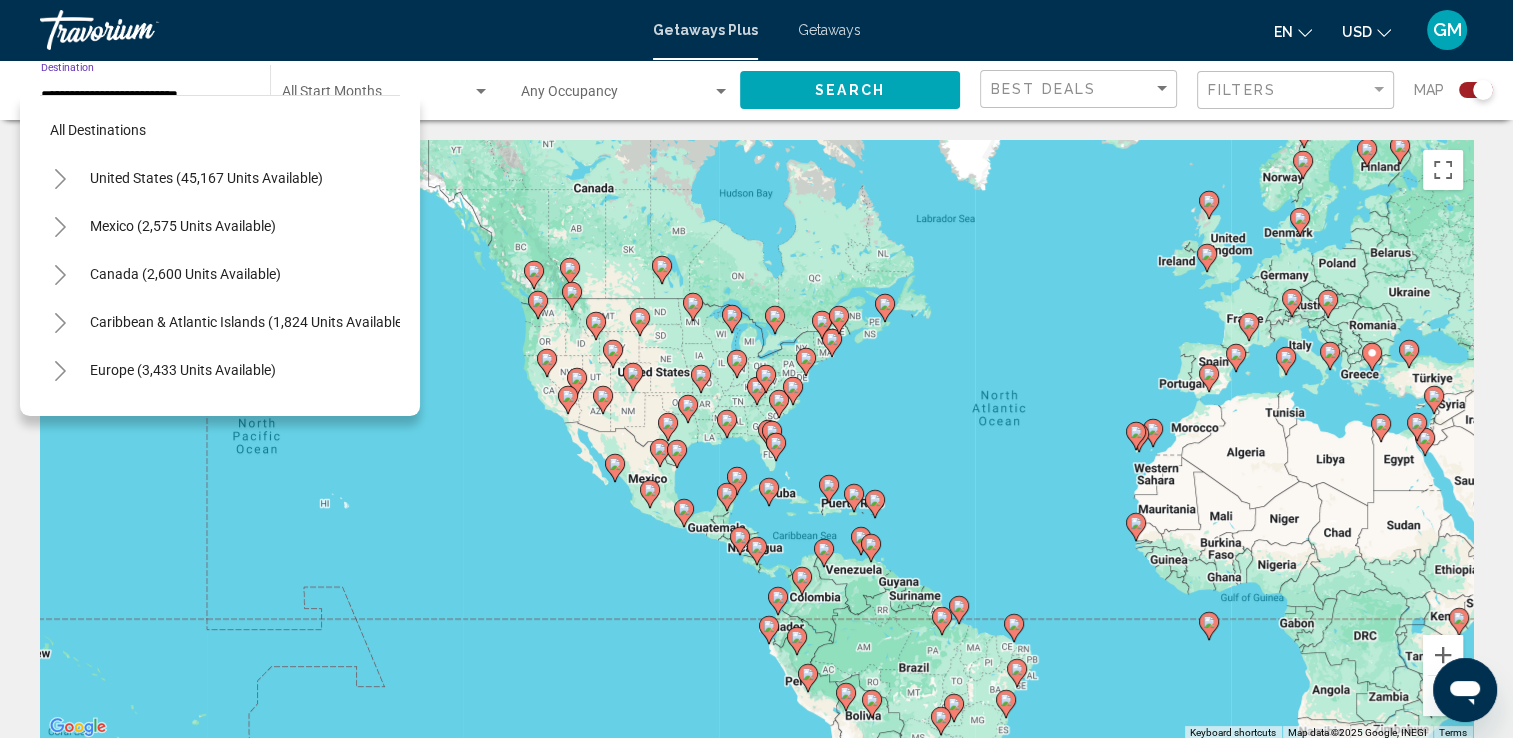 scroll, scrollTop: 483, scrollLeft: 0, axis: vertical 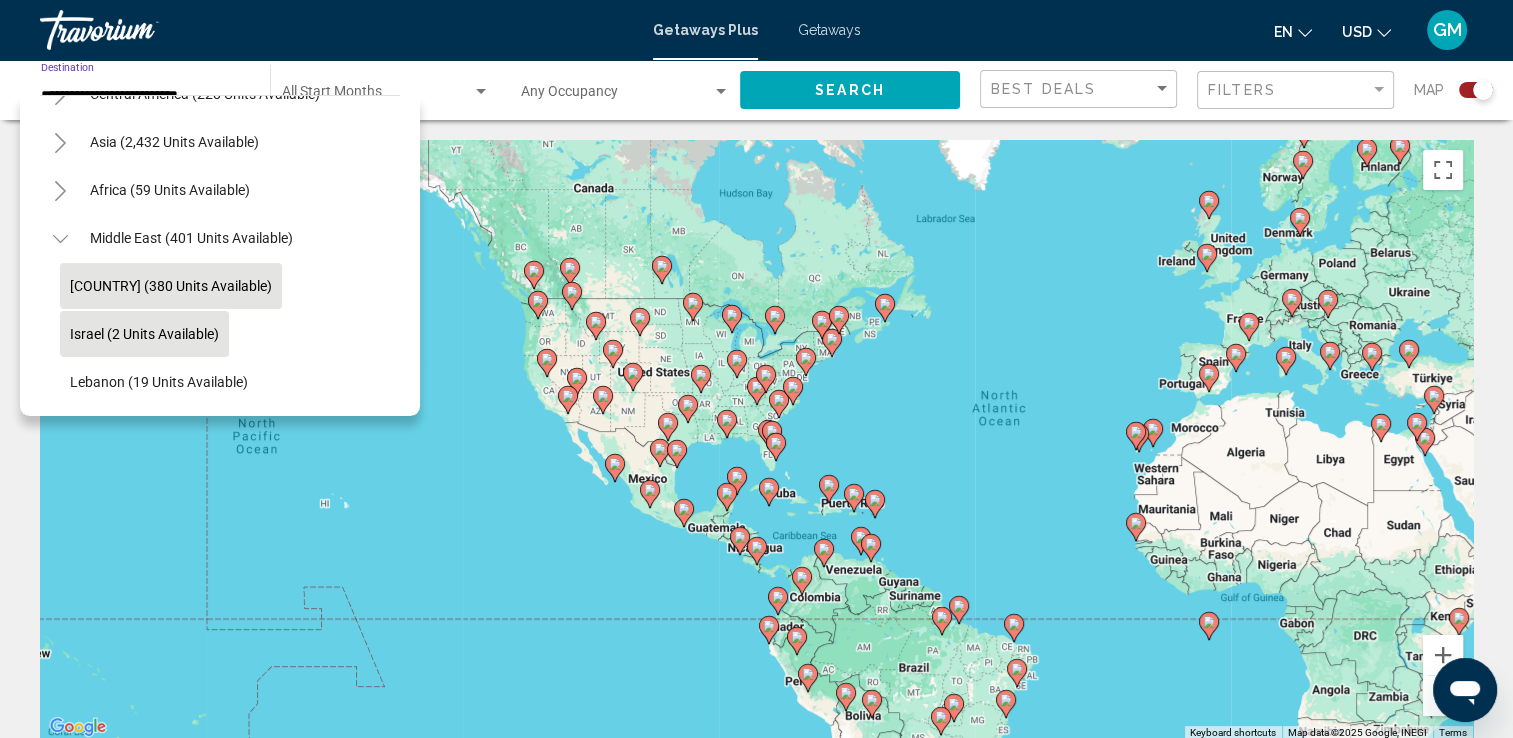 click on "Israel (2 units available)" 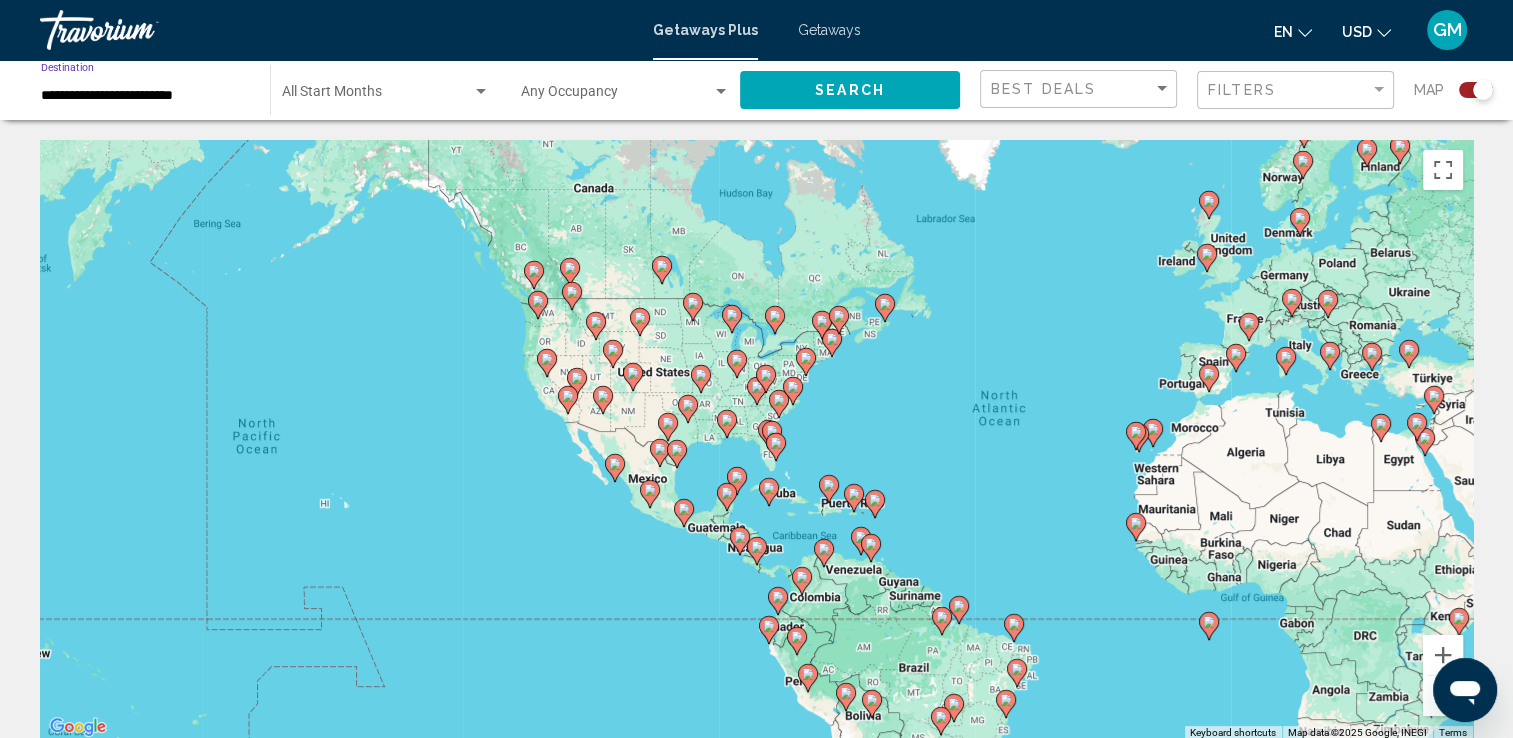 click on "To activate drag with keyboard, press Alt + Enter. Once in keyboard drag state, use the arrow keys to move the marker. To complete the drag, press the Enter key. To cancel, press Escape." at bounding box center [756, 440] 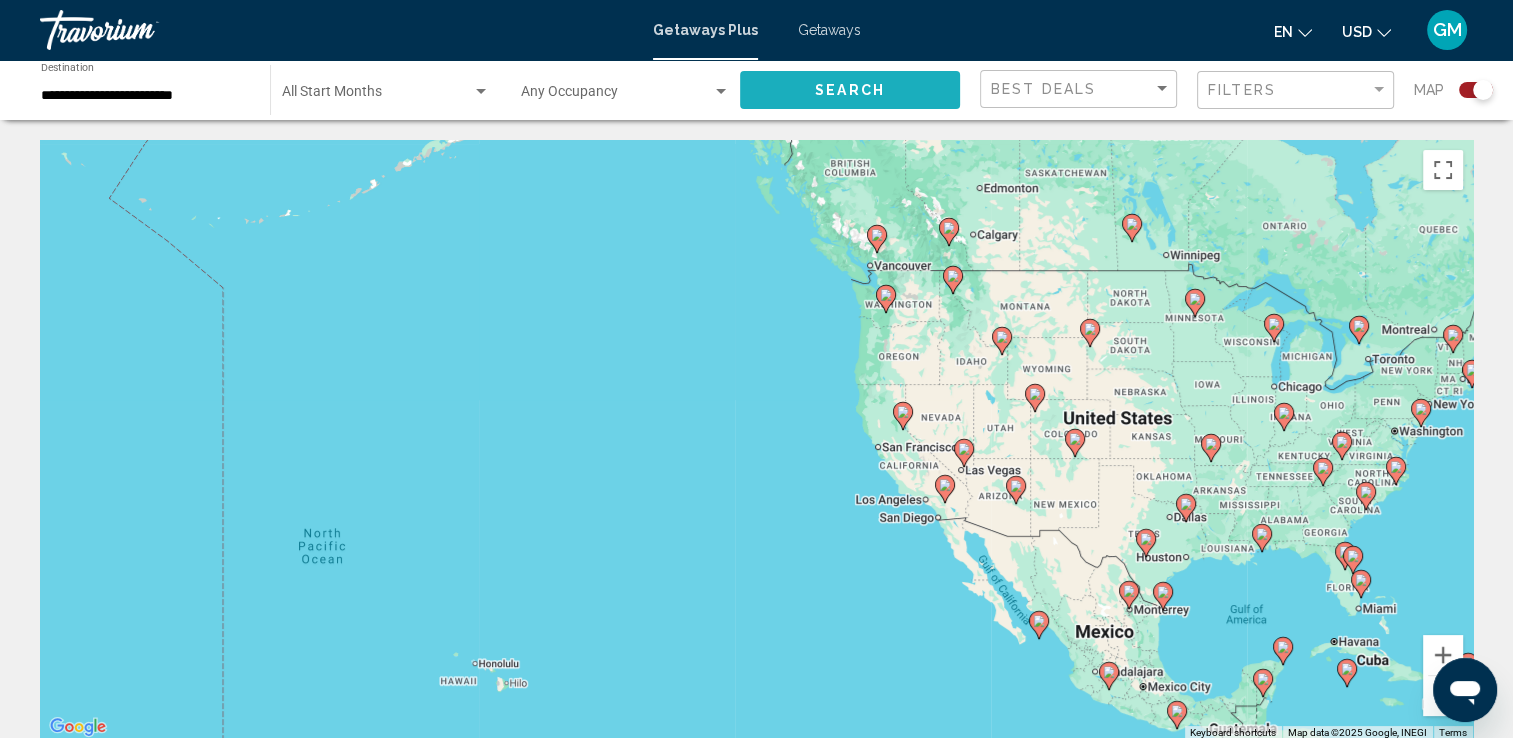 click on "Search" 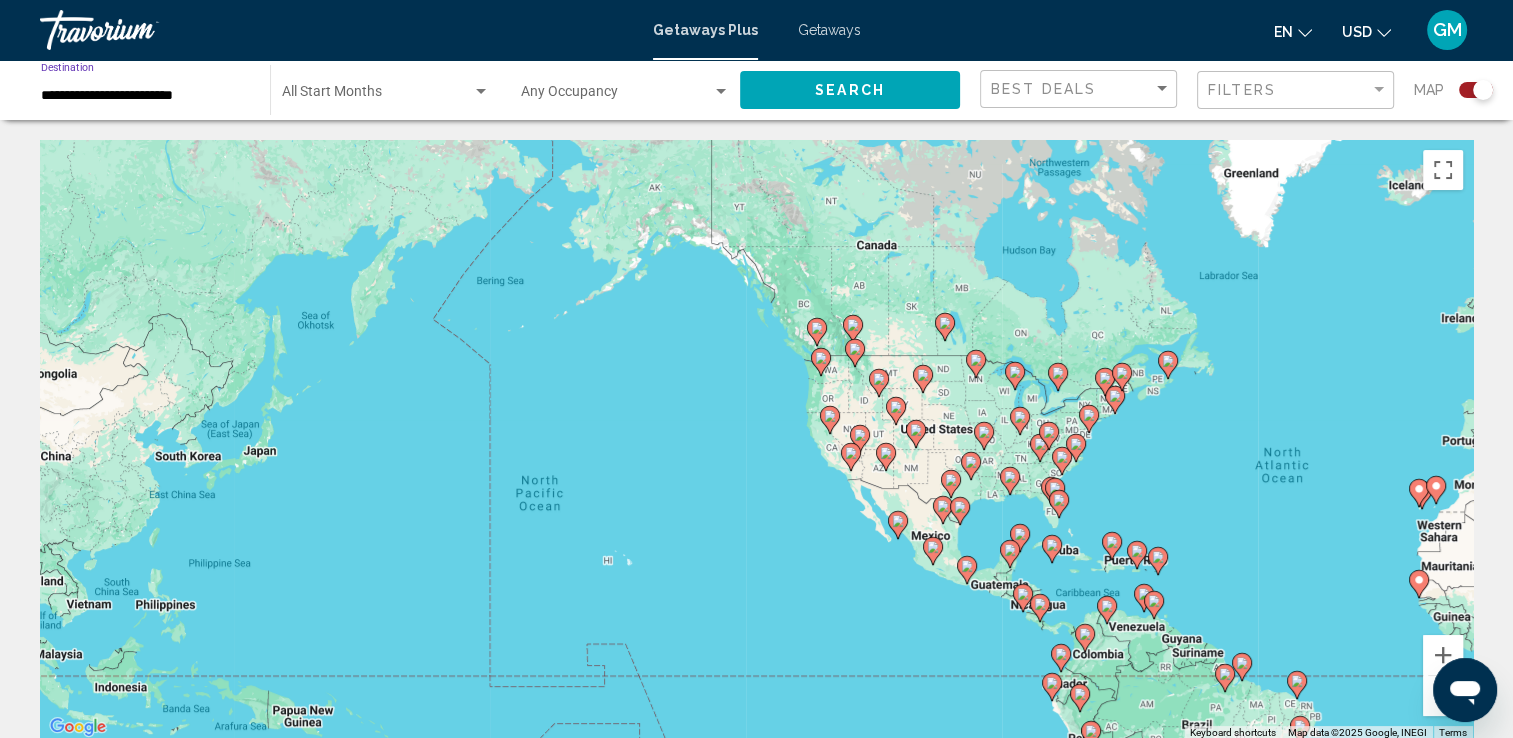 click on "**********" at bounding box center [145, 96] 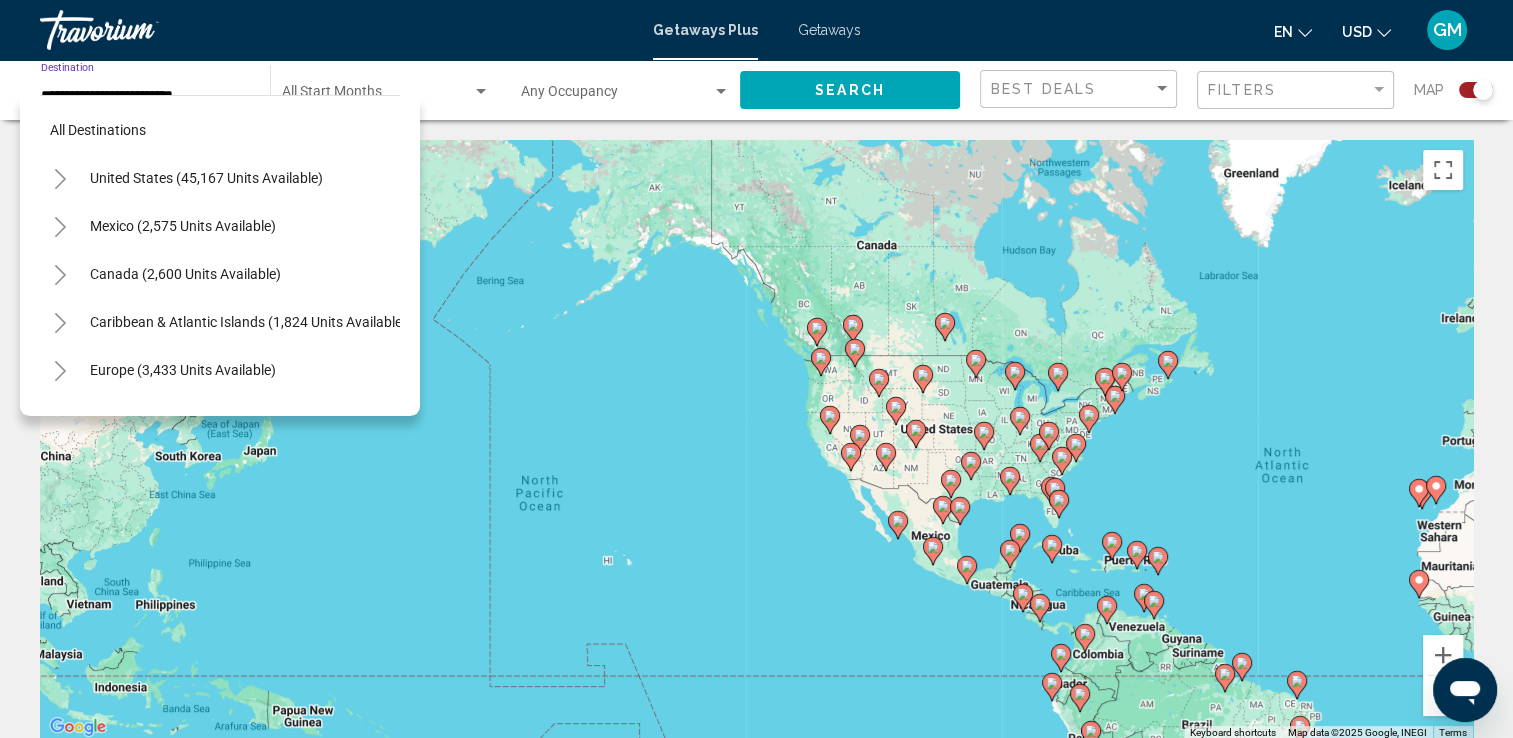 scroll, scrollTop: 483, scrollLeft: 0, axis: vertical 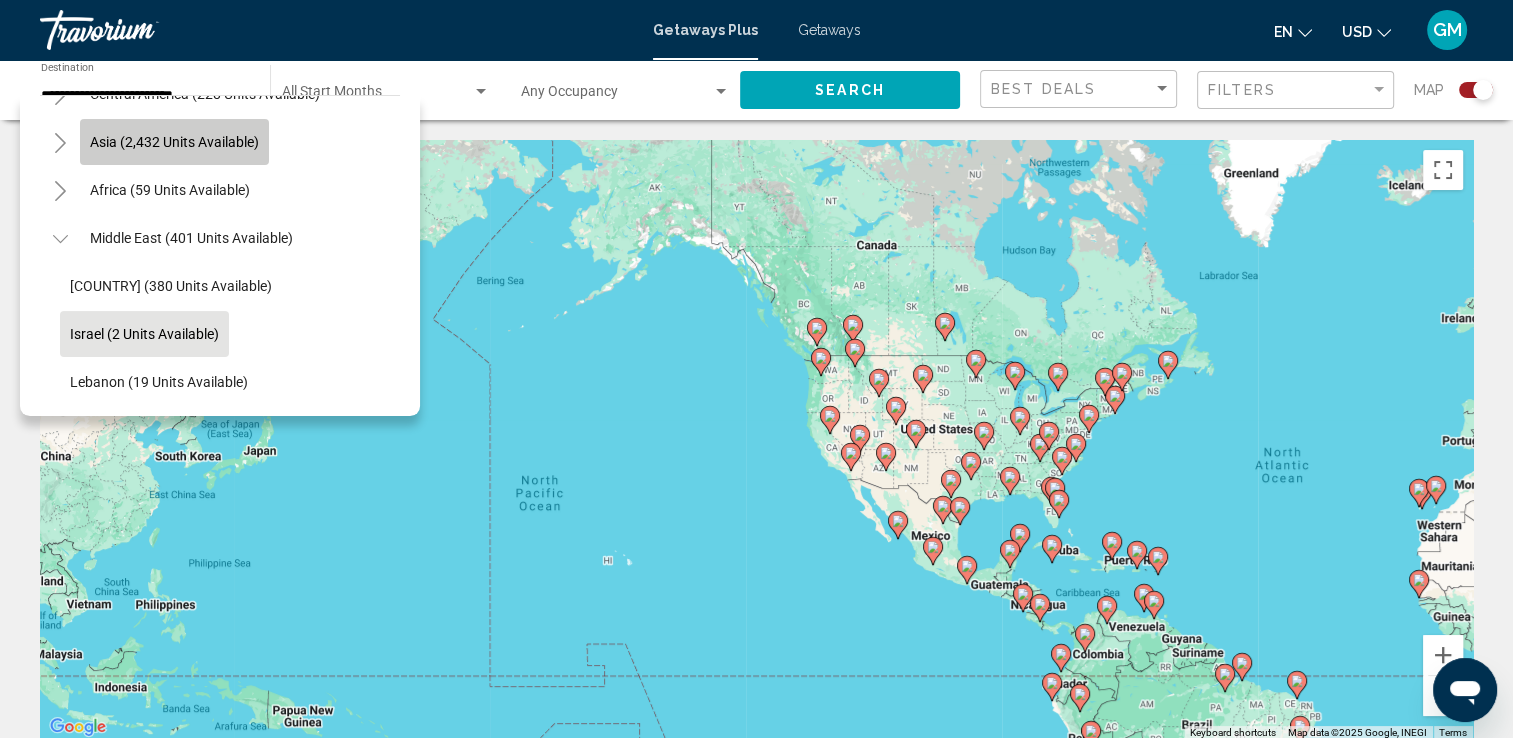 click on "Asia (2,432 units available)" 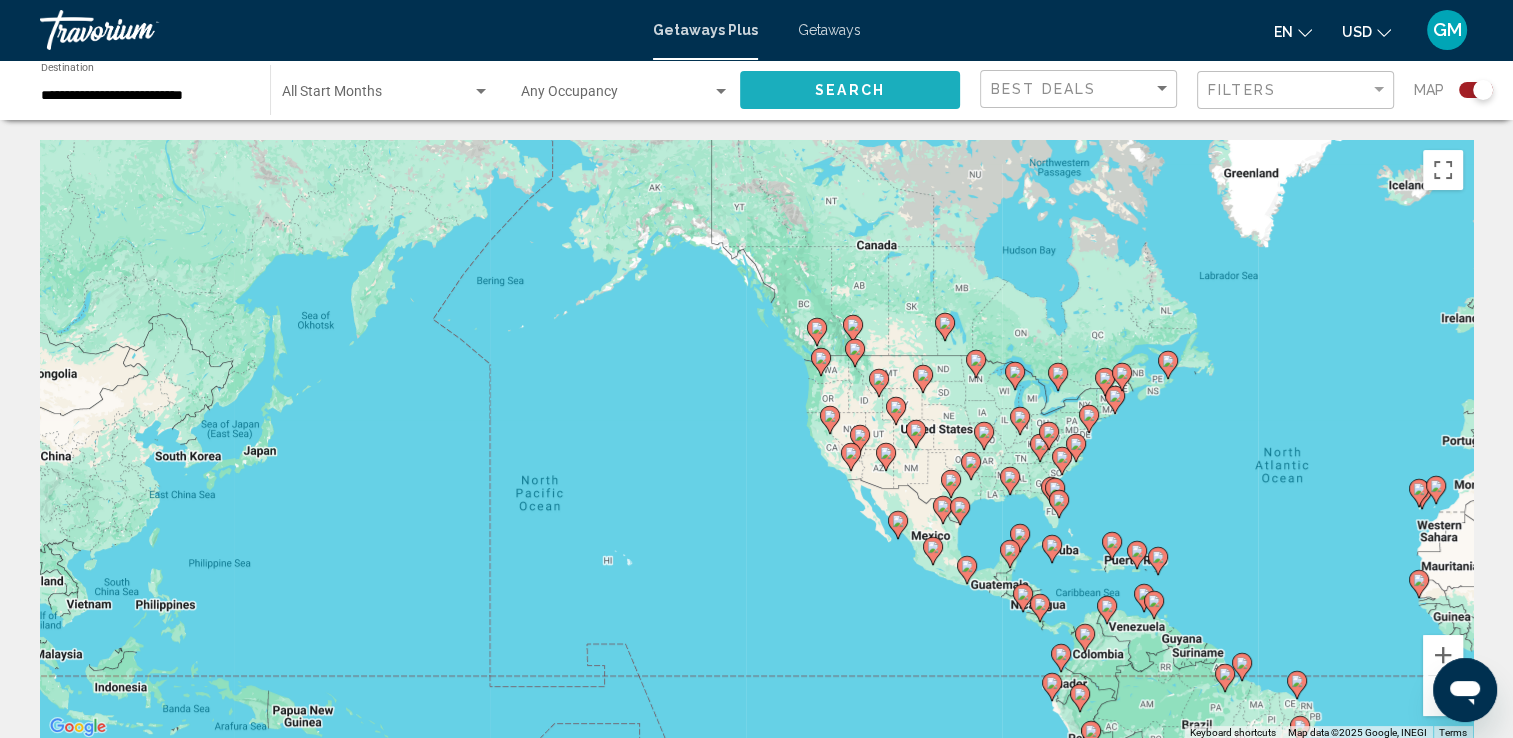 click on "Search" 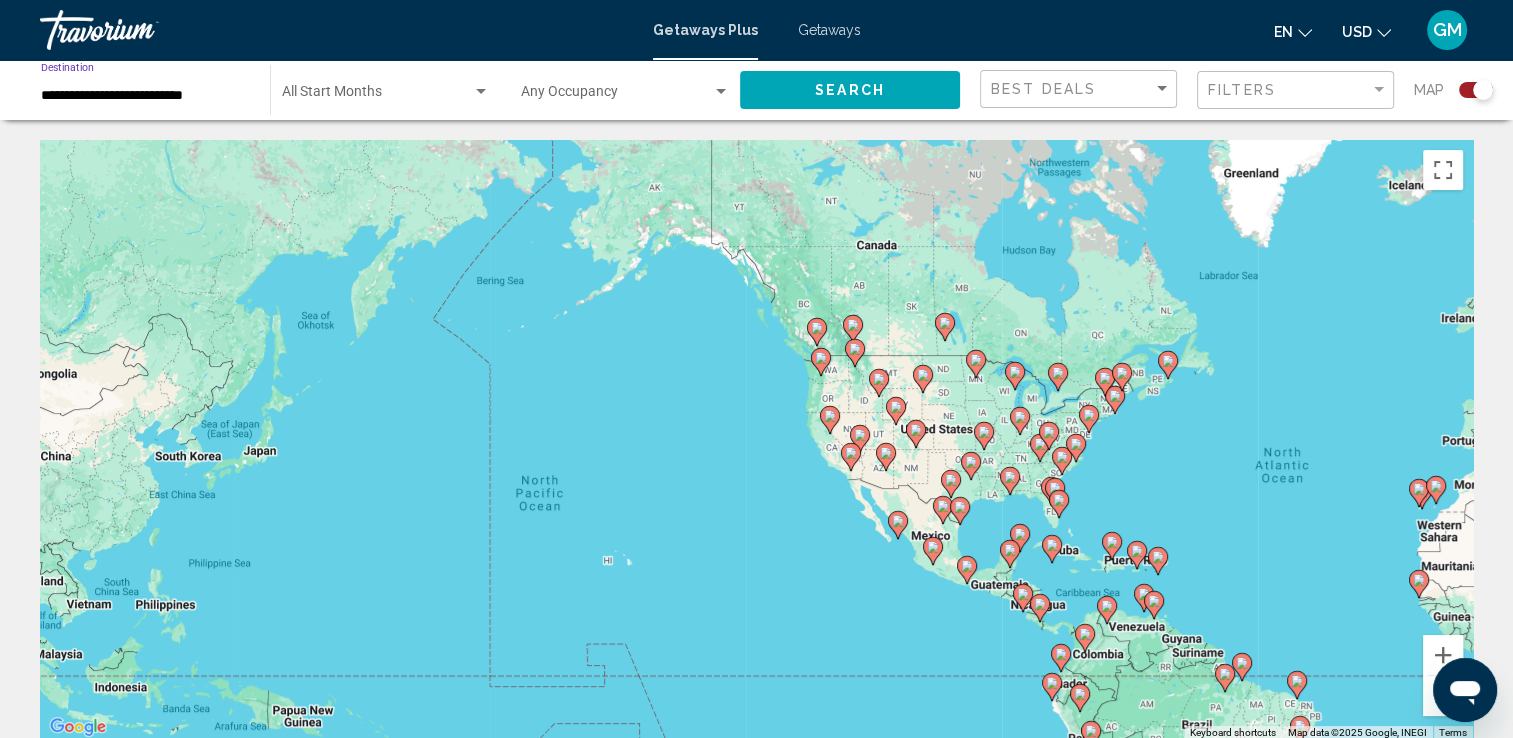 click on "**********" at bounding box center (145, 96) 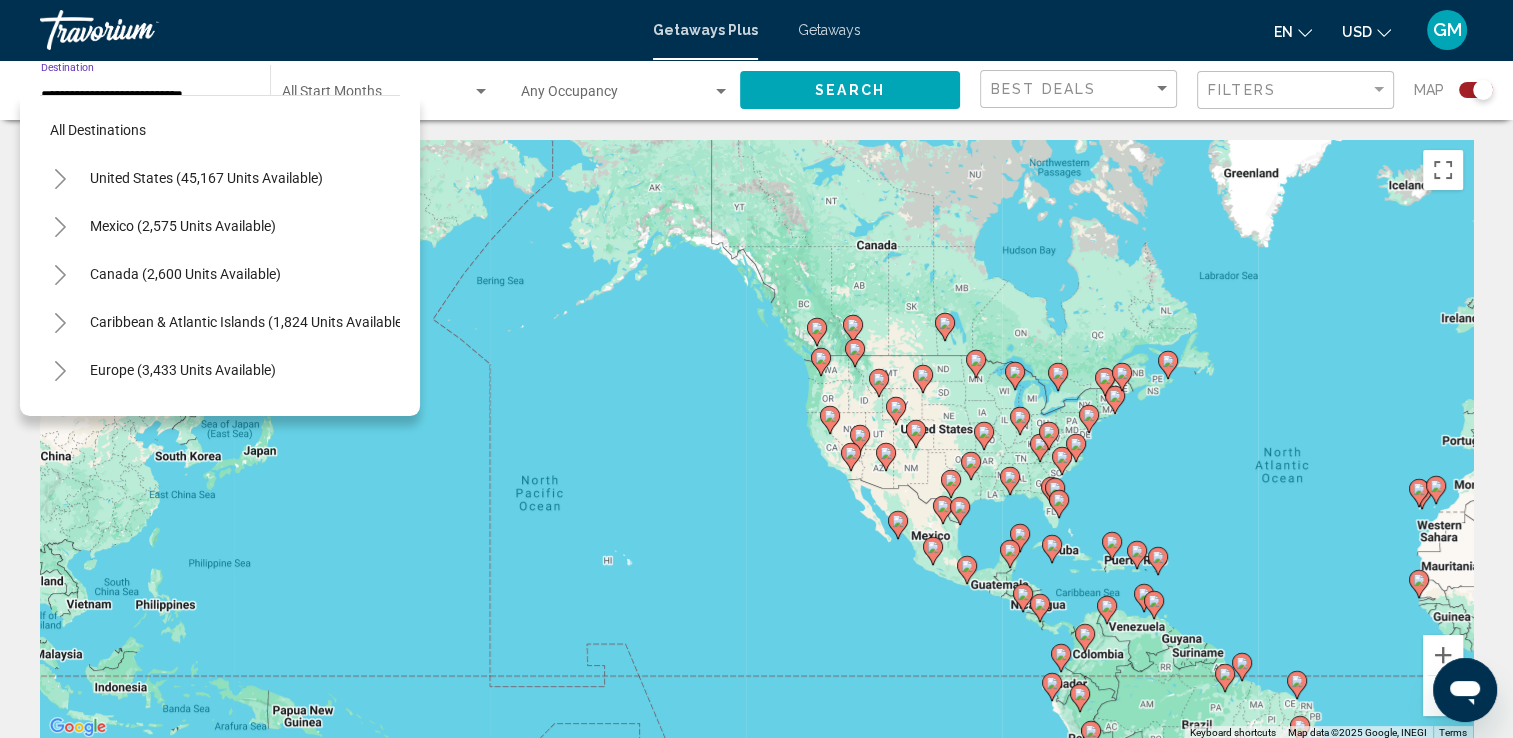 scroll, scrollTop: 366, scrollLeft: 0, axis: vertical 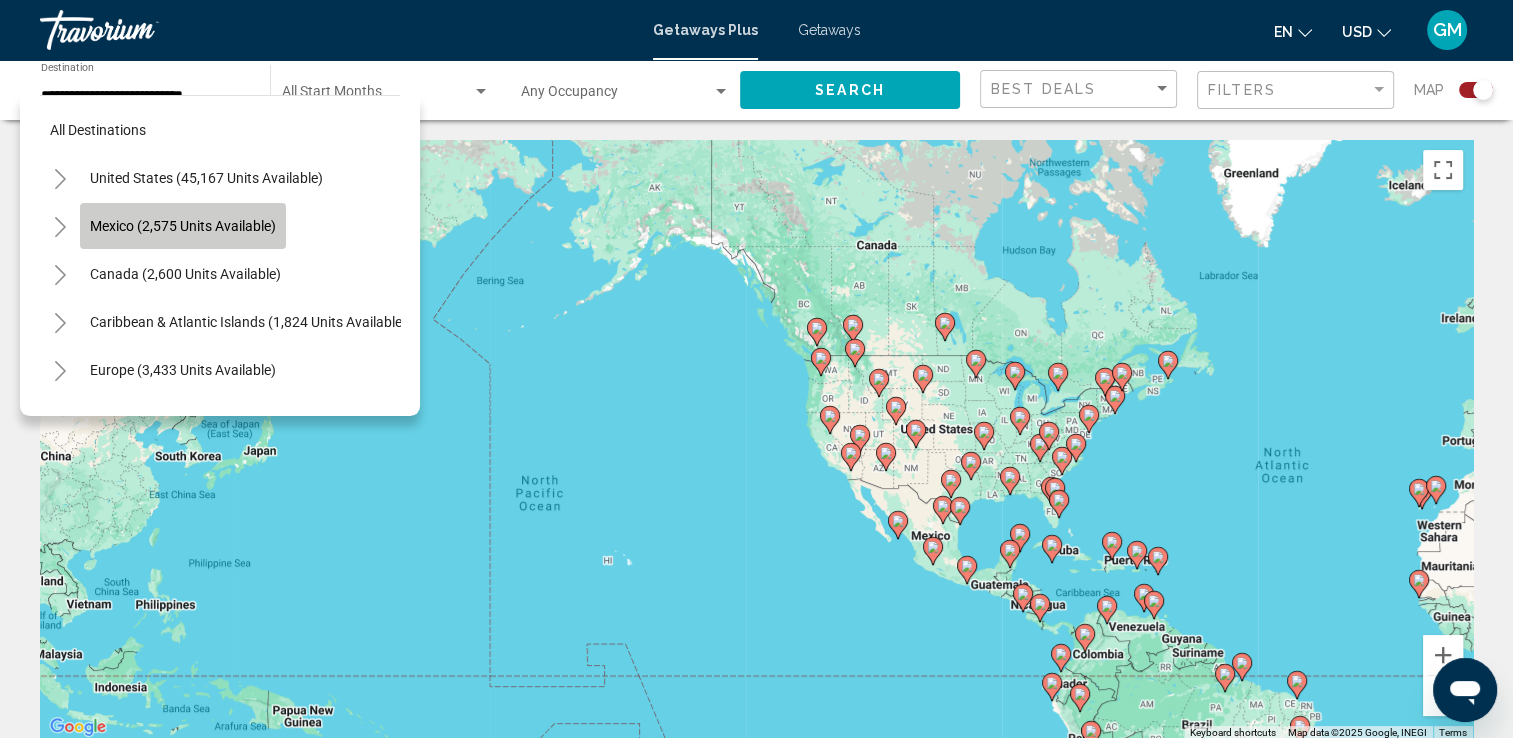 click on "Mexico (2,575 units available)" 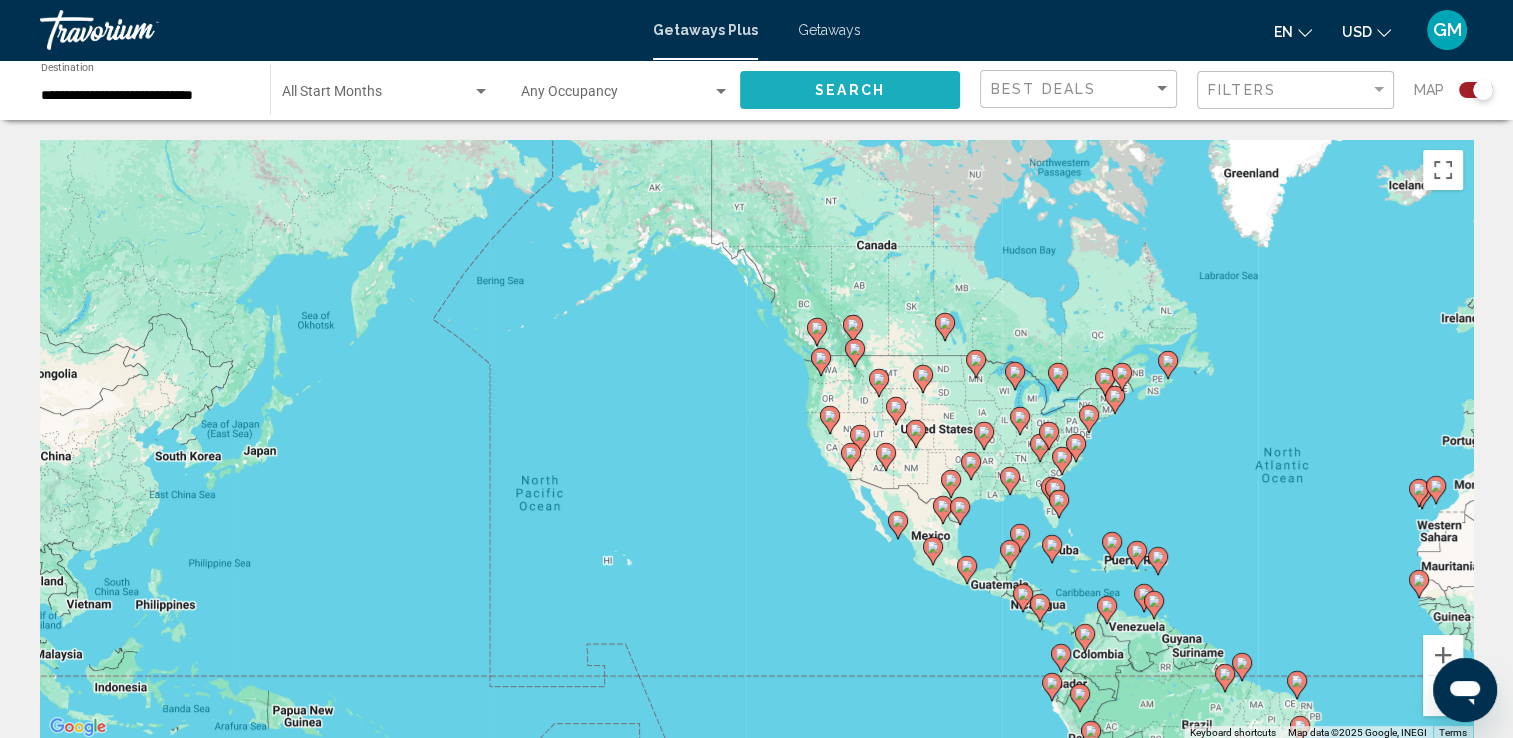 click on "Search" 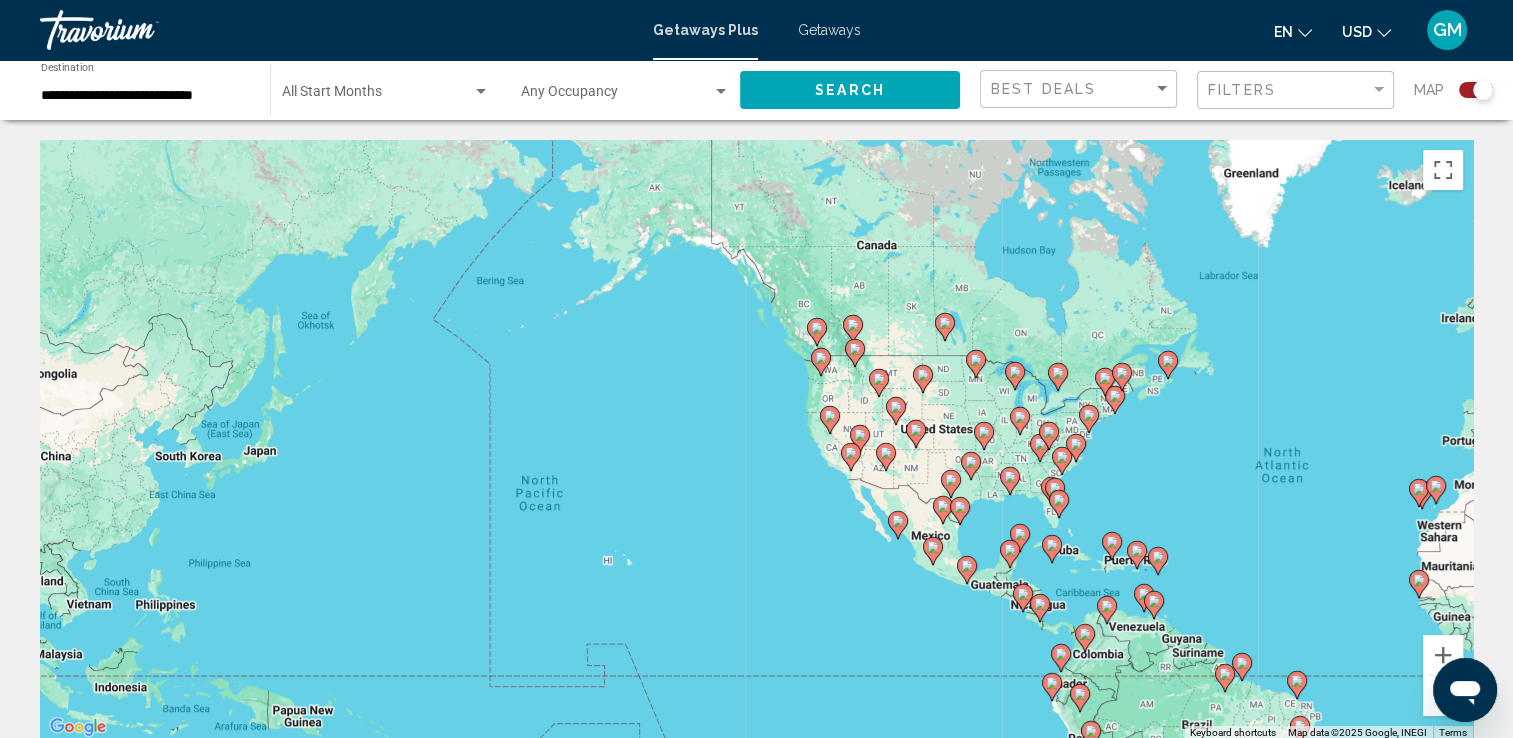 click on "**********" 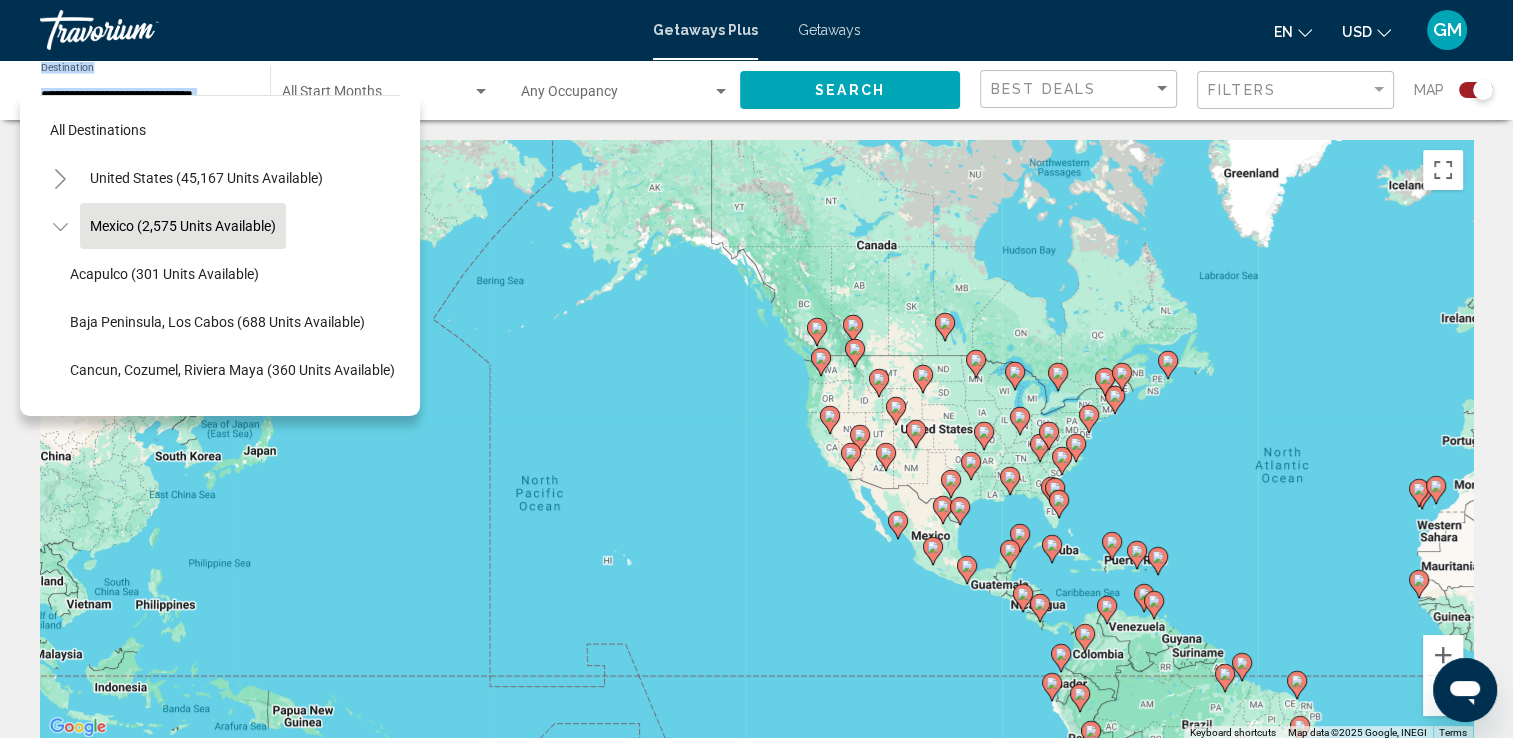 click on "**********" 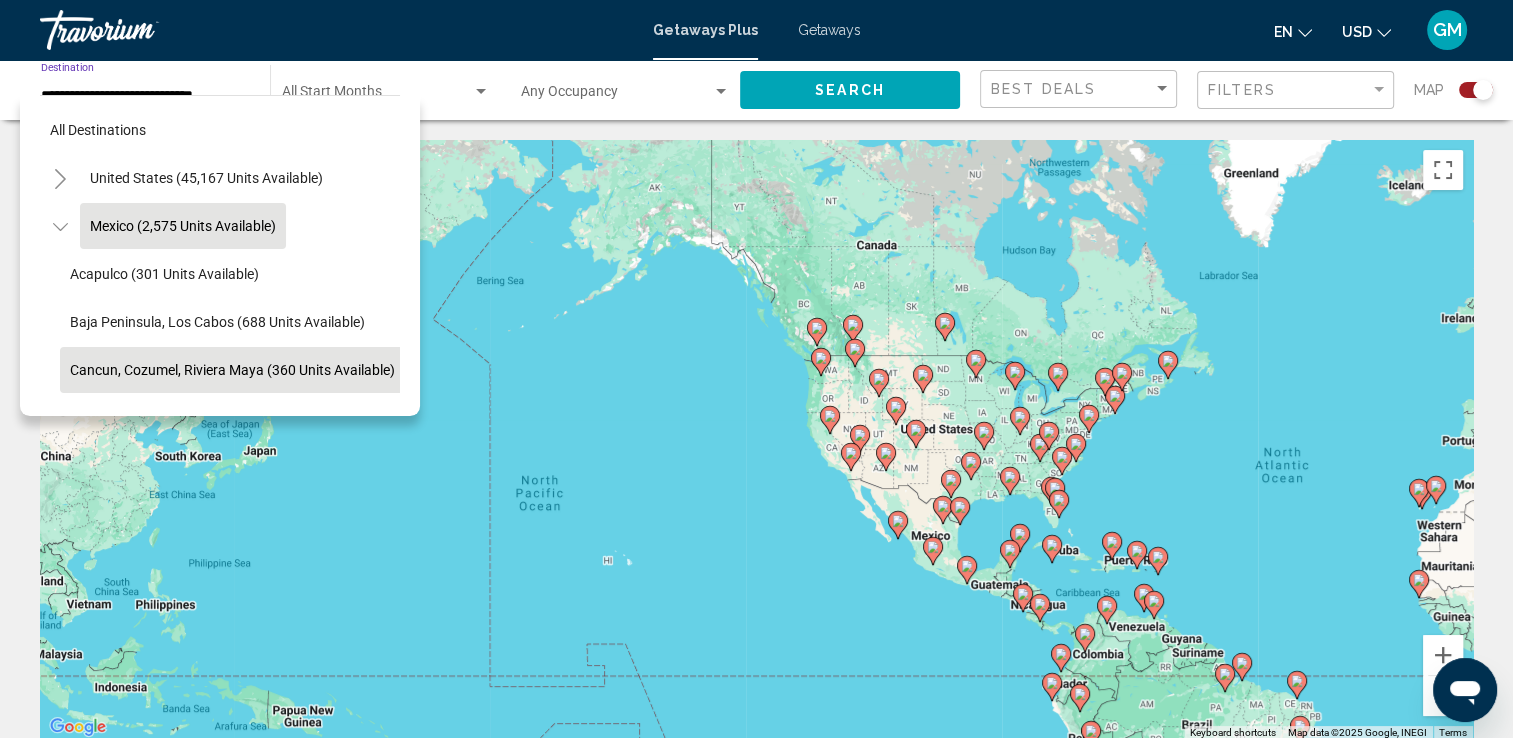 click on "Cancun, Cozumel, Riviera Maya (360 units available)" 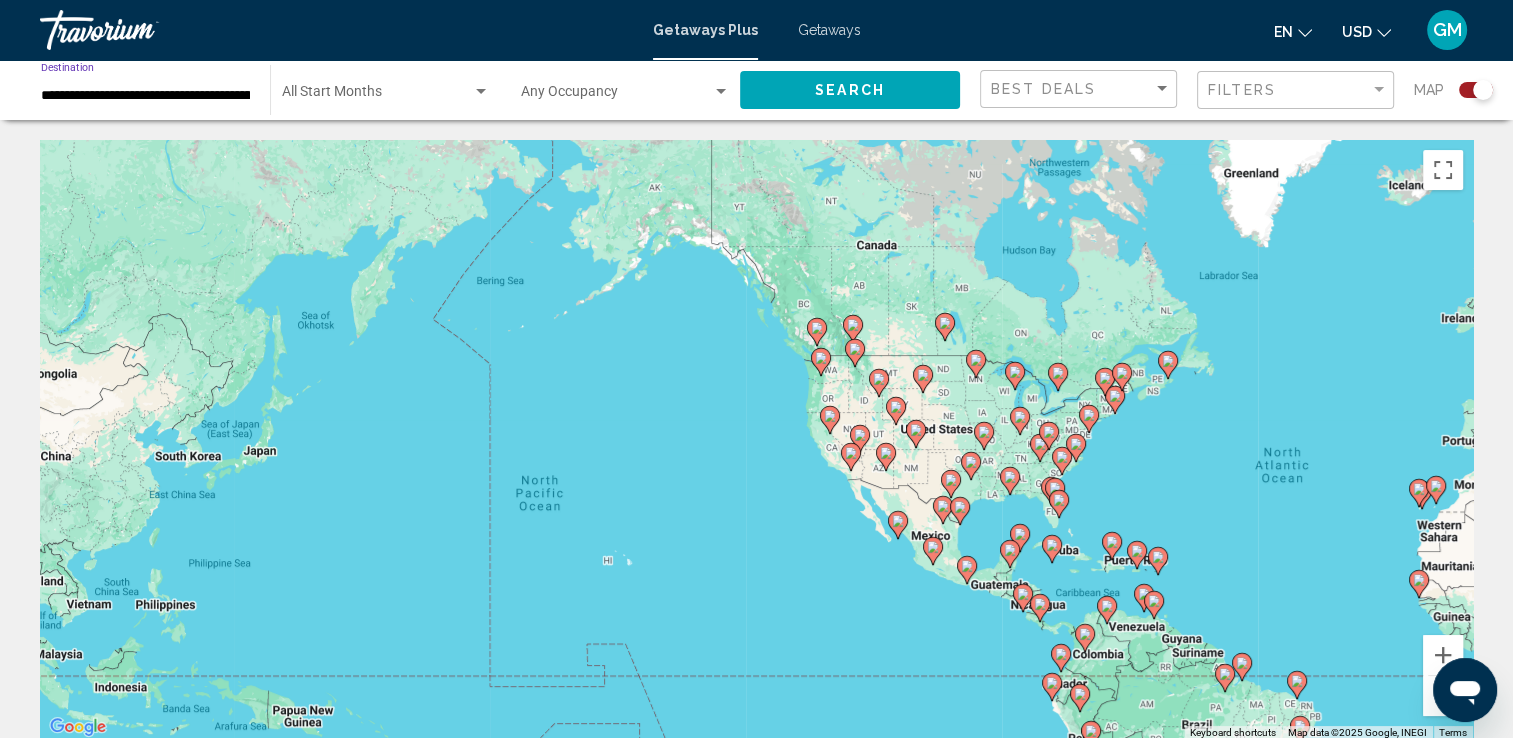 click on "To activate drag with keyboard, press Alt + Enter. Once in keyboard drag state, use the arrow keys to move the marker. To complete the drag, press the Enter key. To cancel, press Escape." at bounding box center [756, 440] 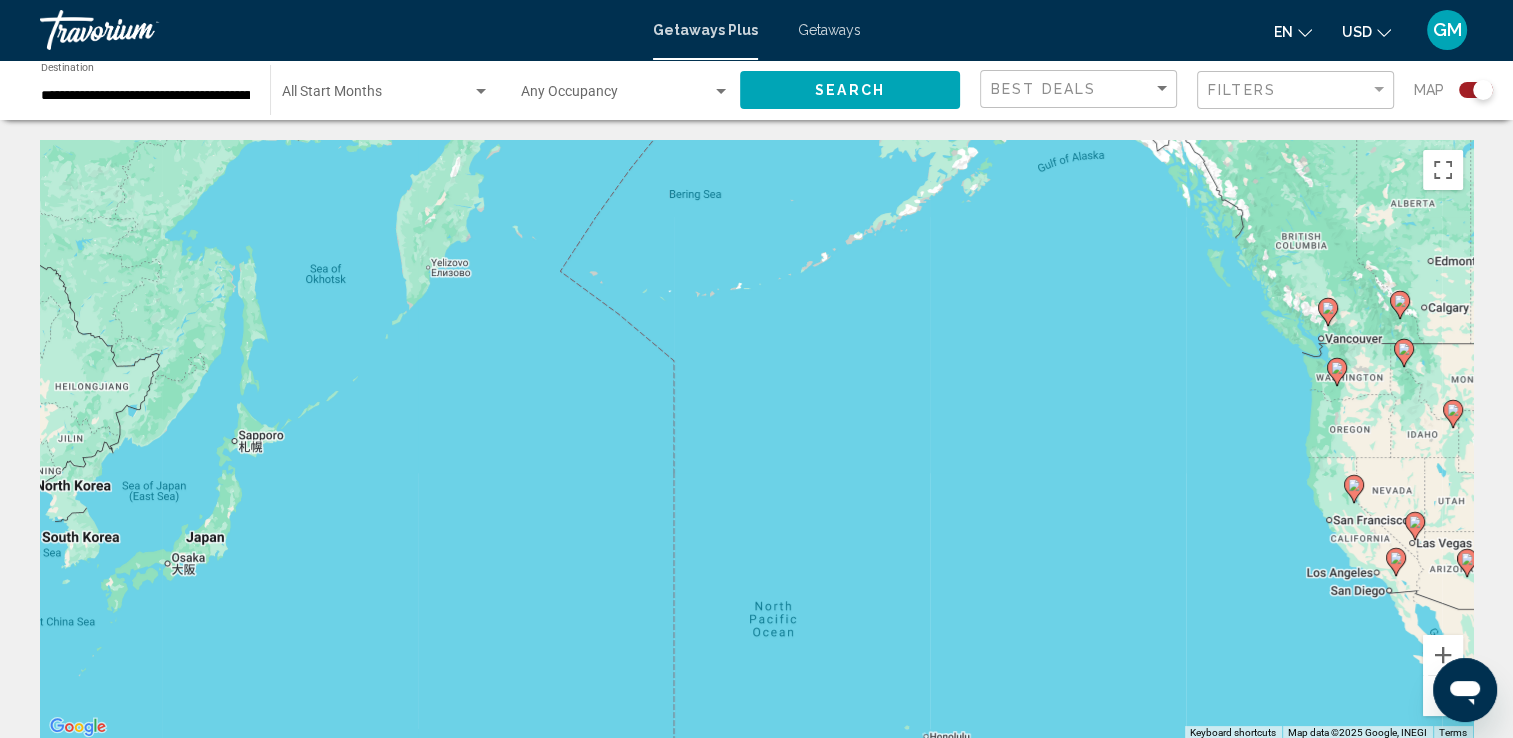 click 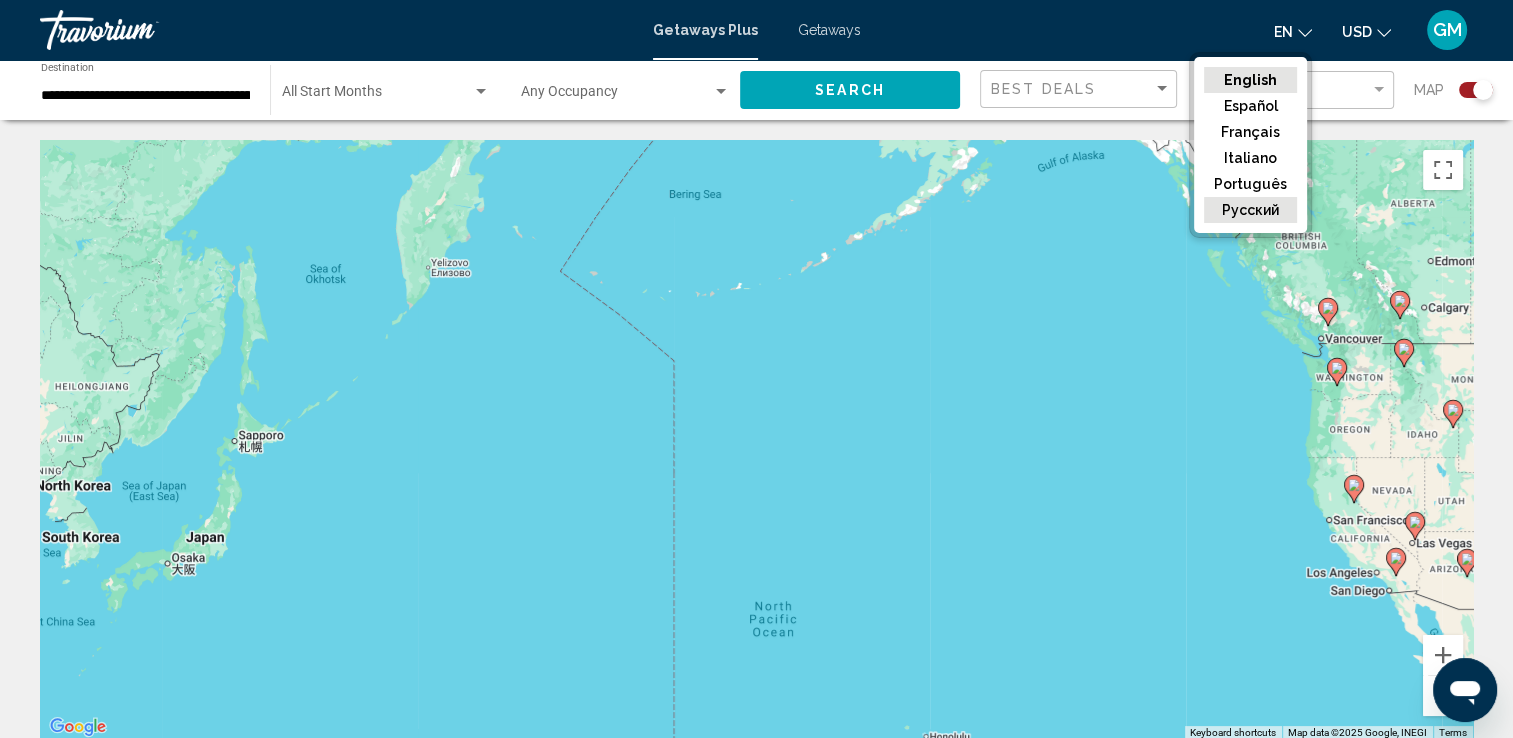 click on "русский" 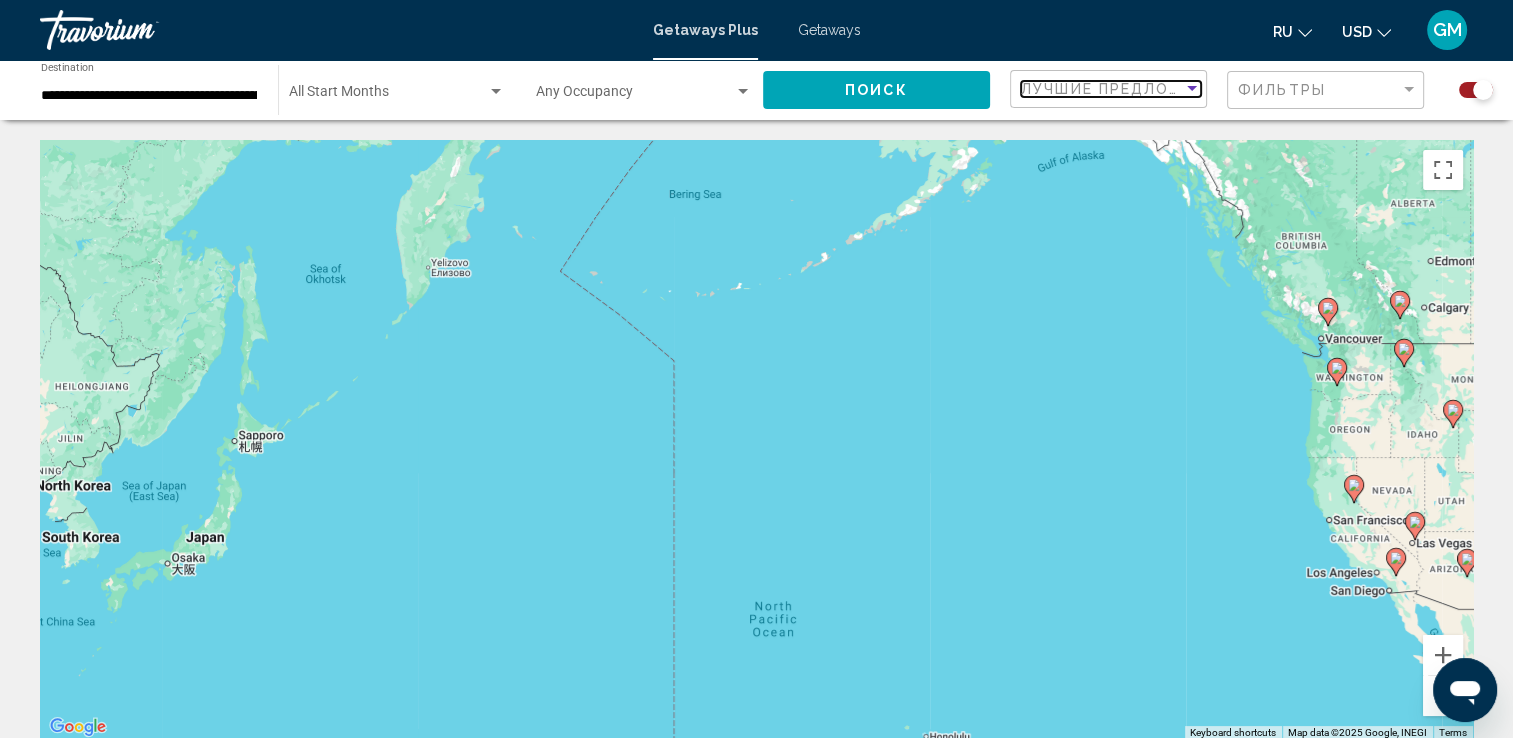 click at bounding box center [1192, 89] 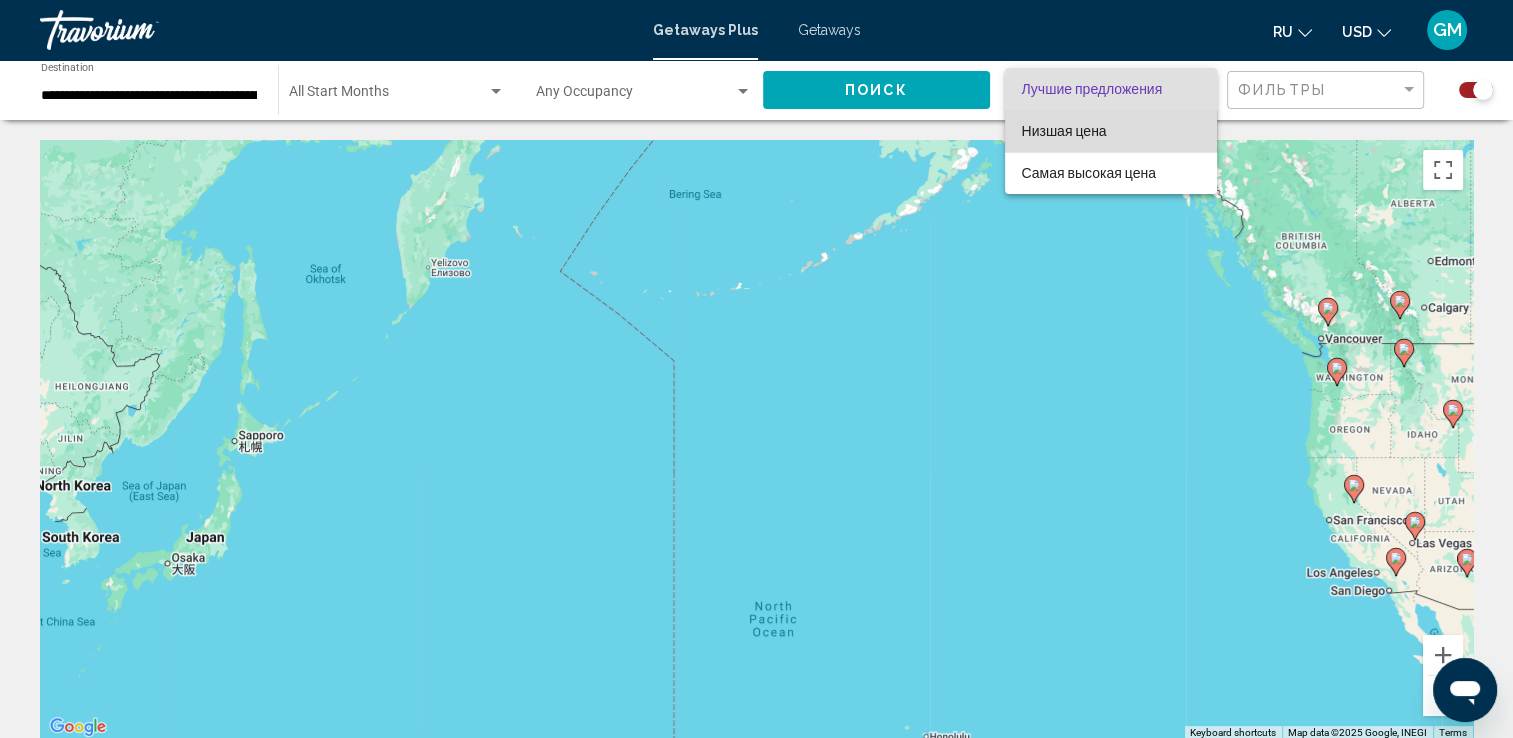 click on "Низшая цена" at bounding box center [1063, 131] 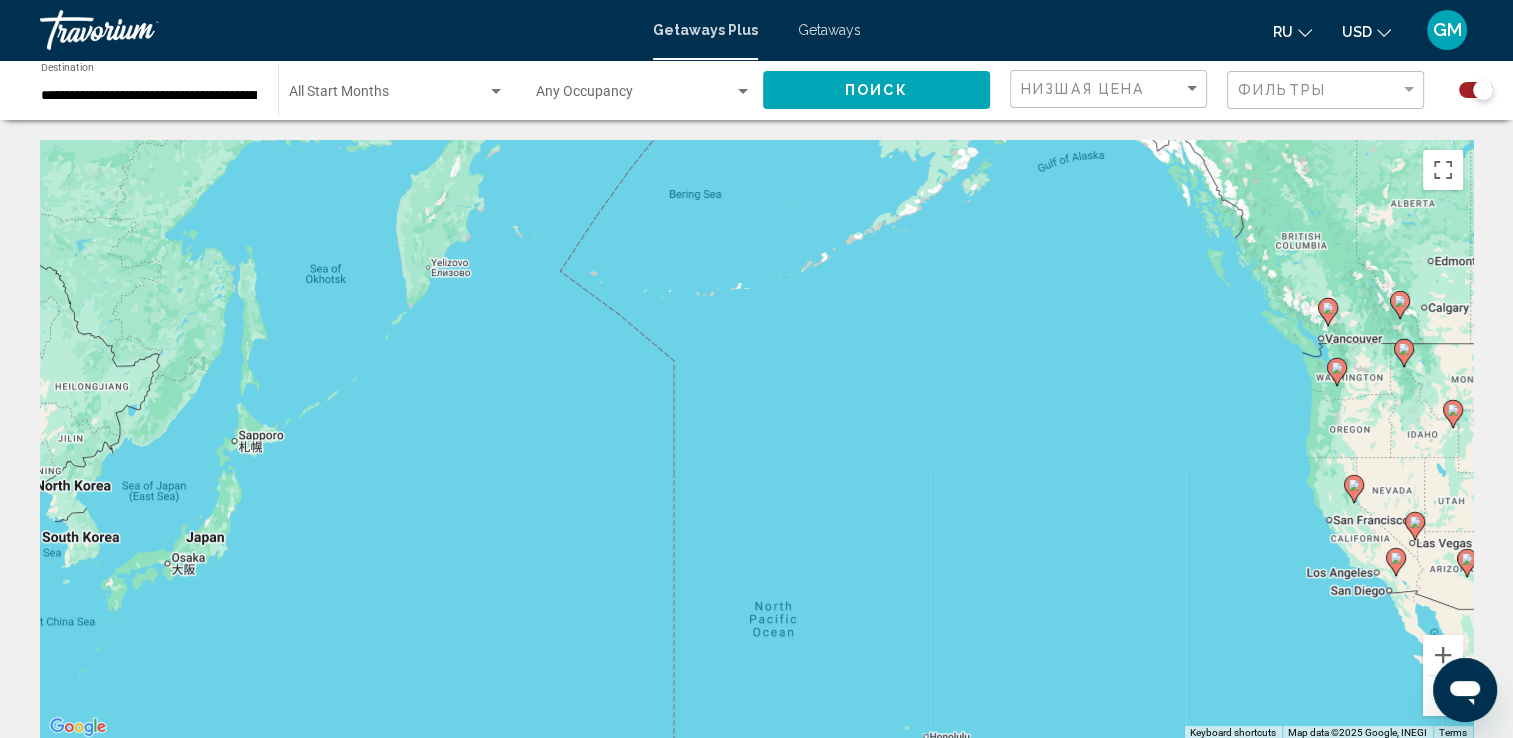 click on "Фильтры" 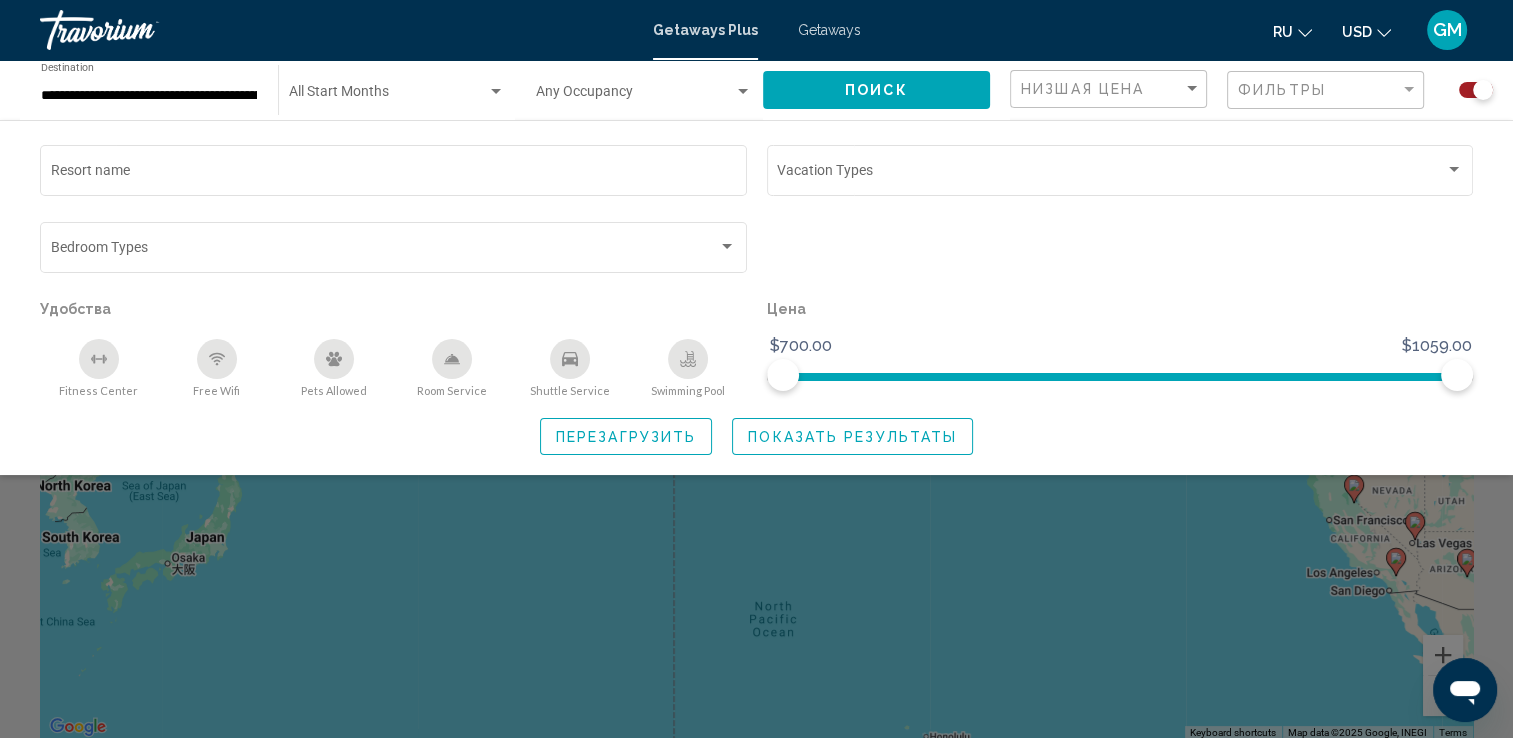 click 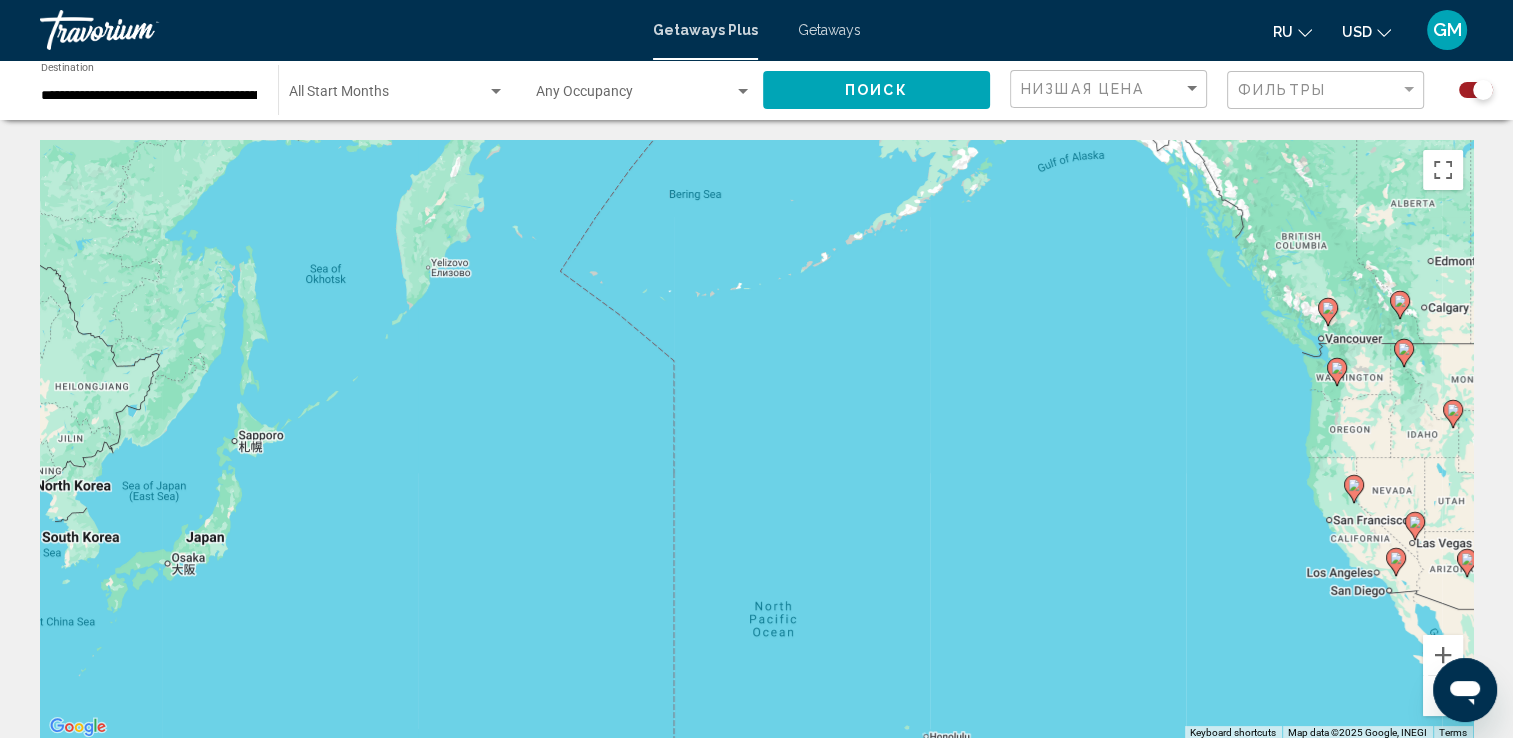 click on "To activate drag with keyboard, press Alt + Enter. Once in keyboard drag state, use the arrow keys to move the marker. To complete the drag, press the Enter key. To cancel, press Escape." at bounding box center (756, 440) 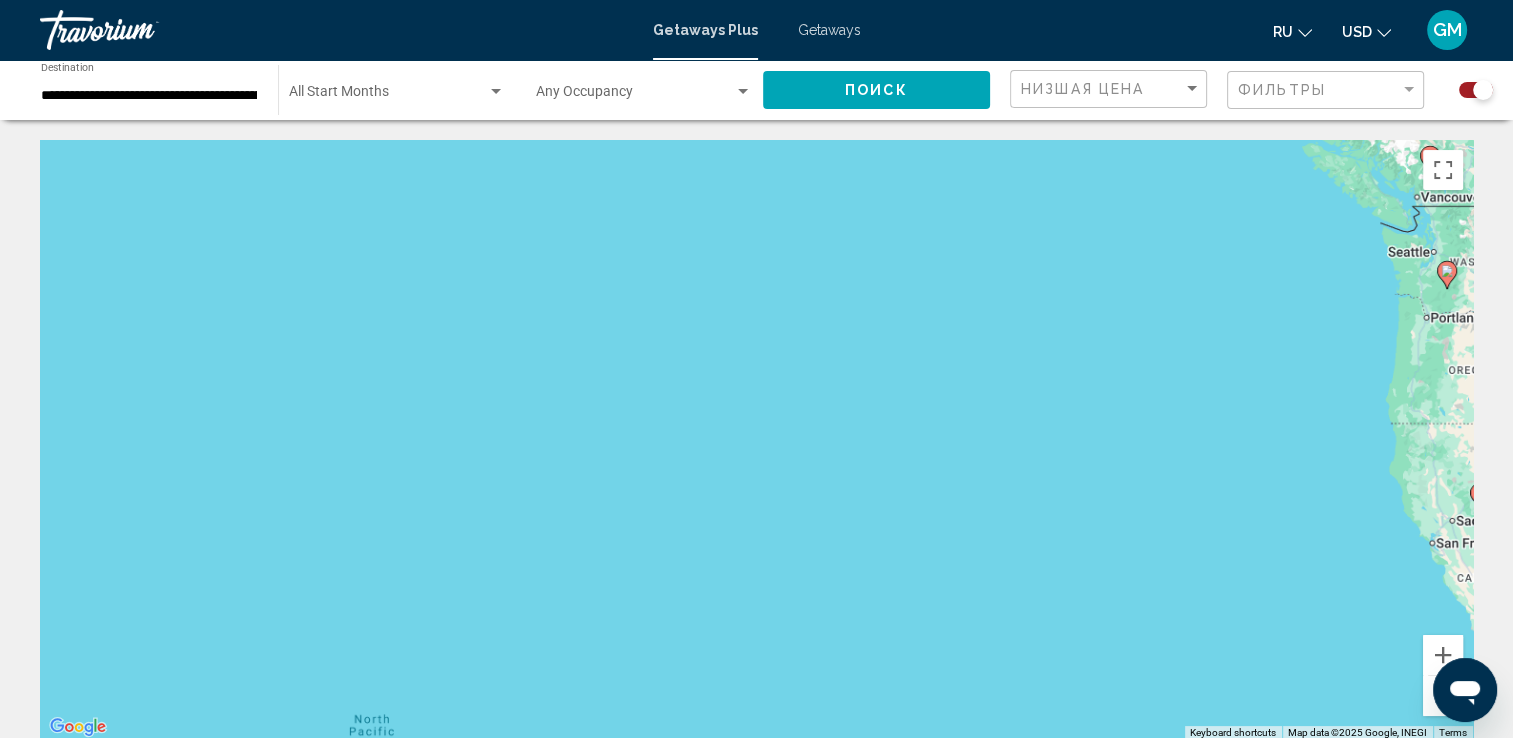 click on "To activate drag with keyboard, press Alt + Enter. Once in keyboard drag state, use the arrow keys to move the marker. To complete the drag, press the Enter key. To cancel, press Escape." at bounding box center [756, 440] 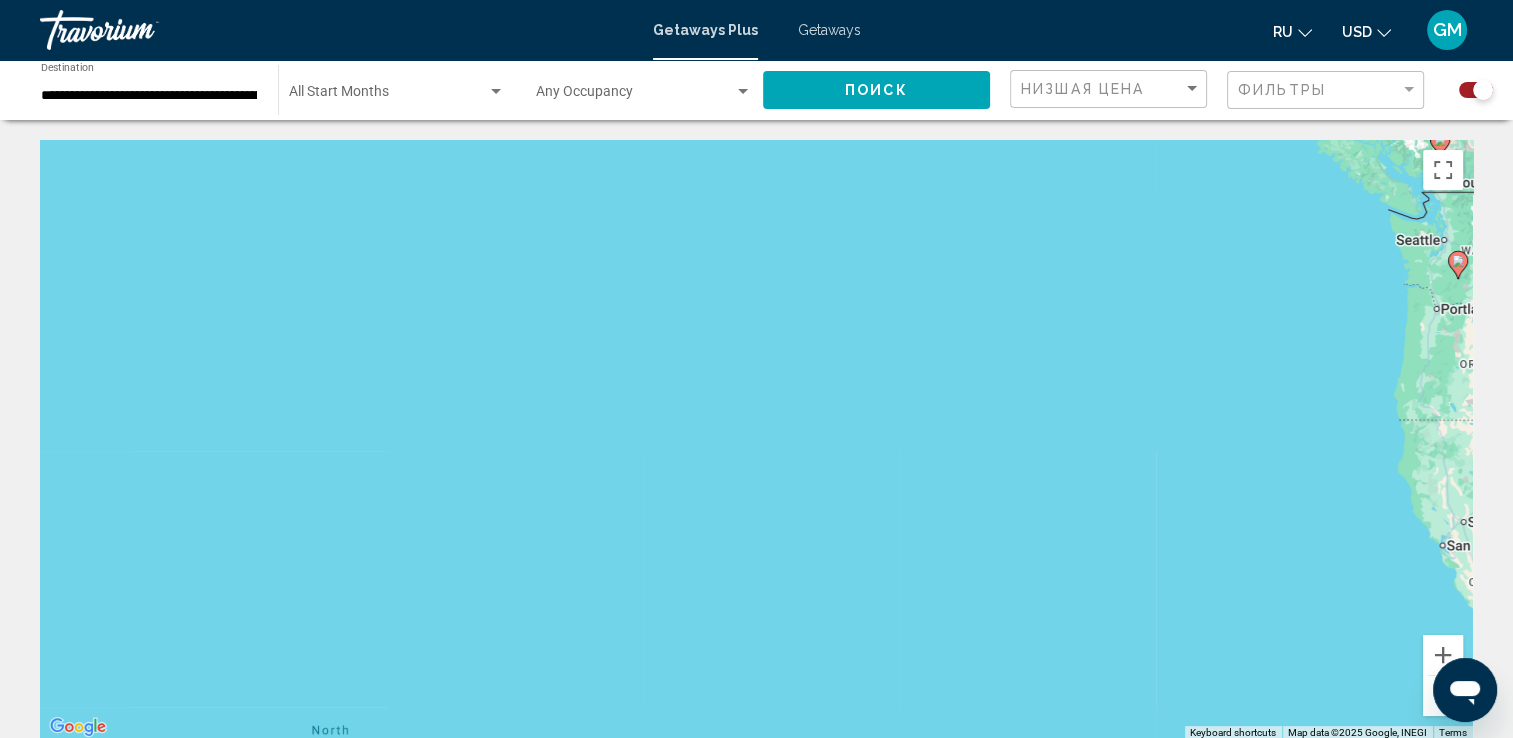 click on "To activate drag with keyboard, press Alt + Enter. Once in keyboard drag state, use the arrow keys to move the marker. To complete the drag, press the Enter key. To cancel, press Escape." at bounding box center (756, 440) 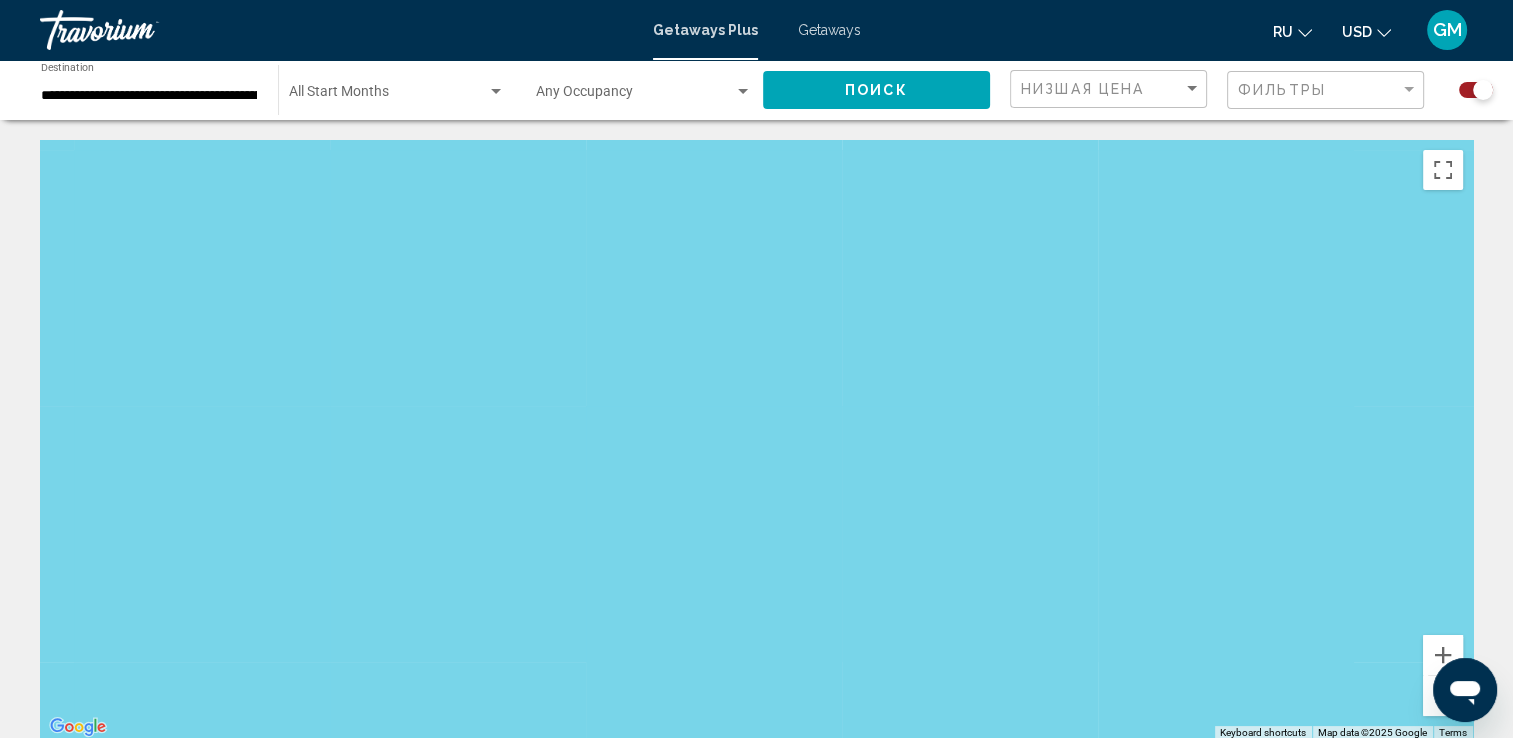 click 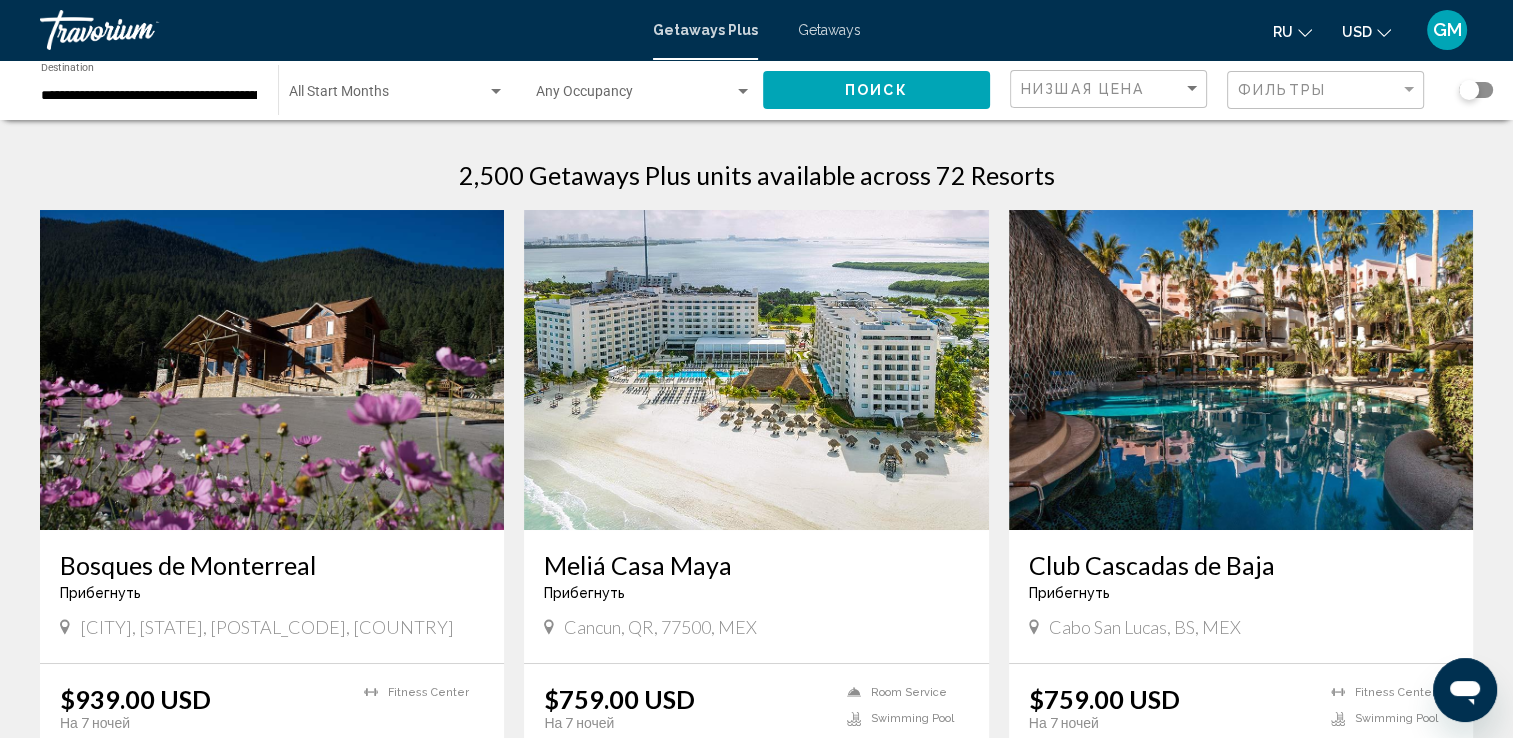 click 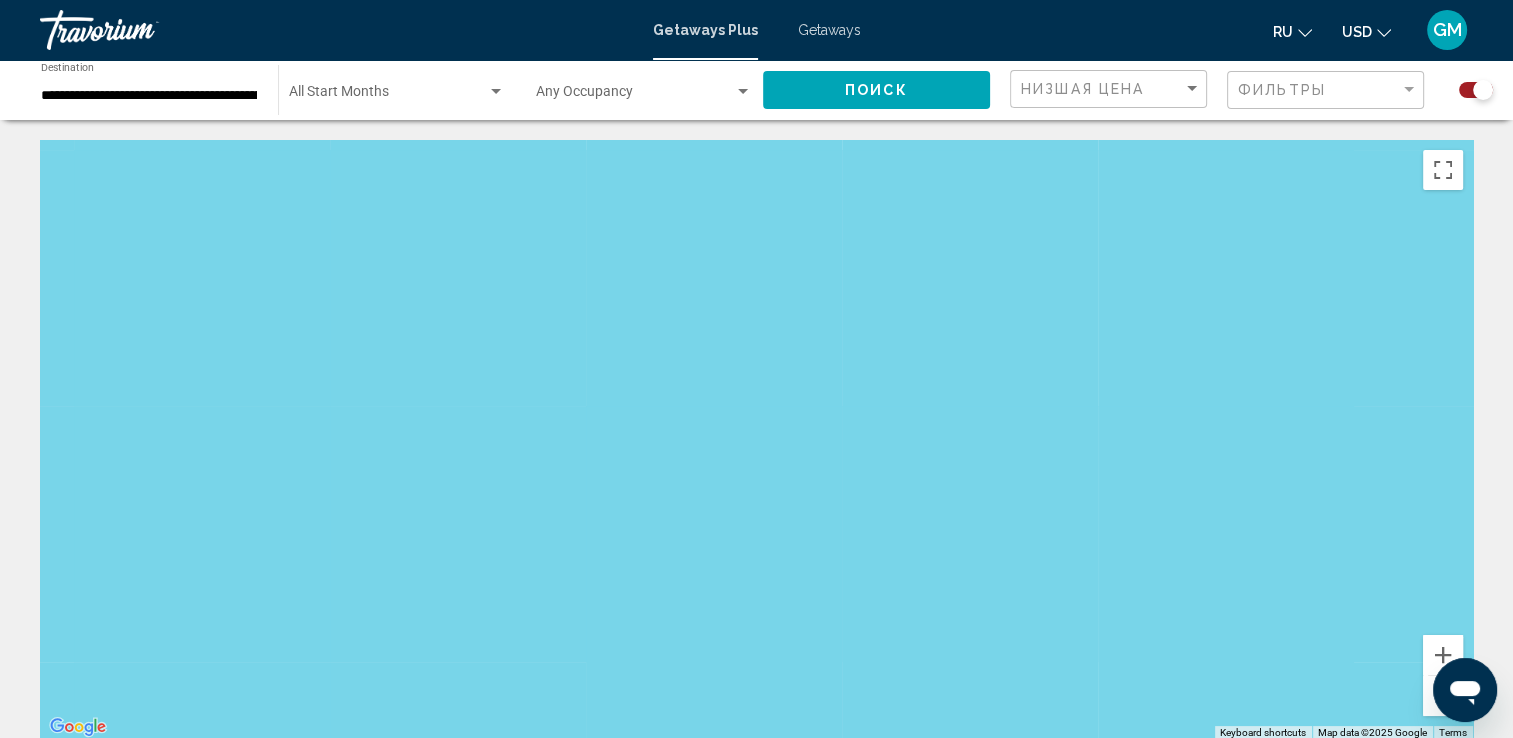 click 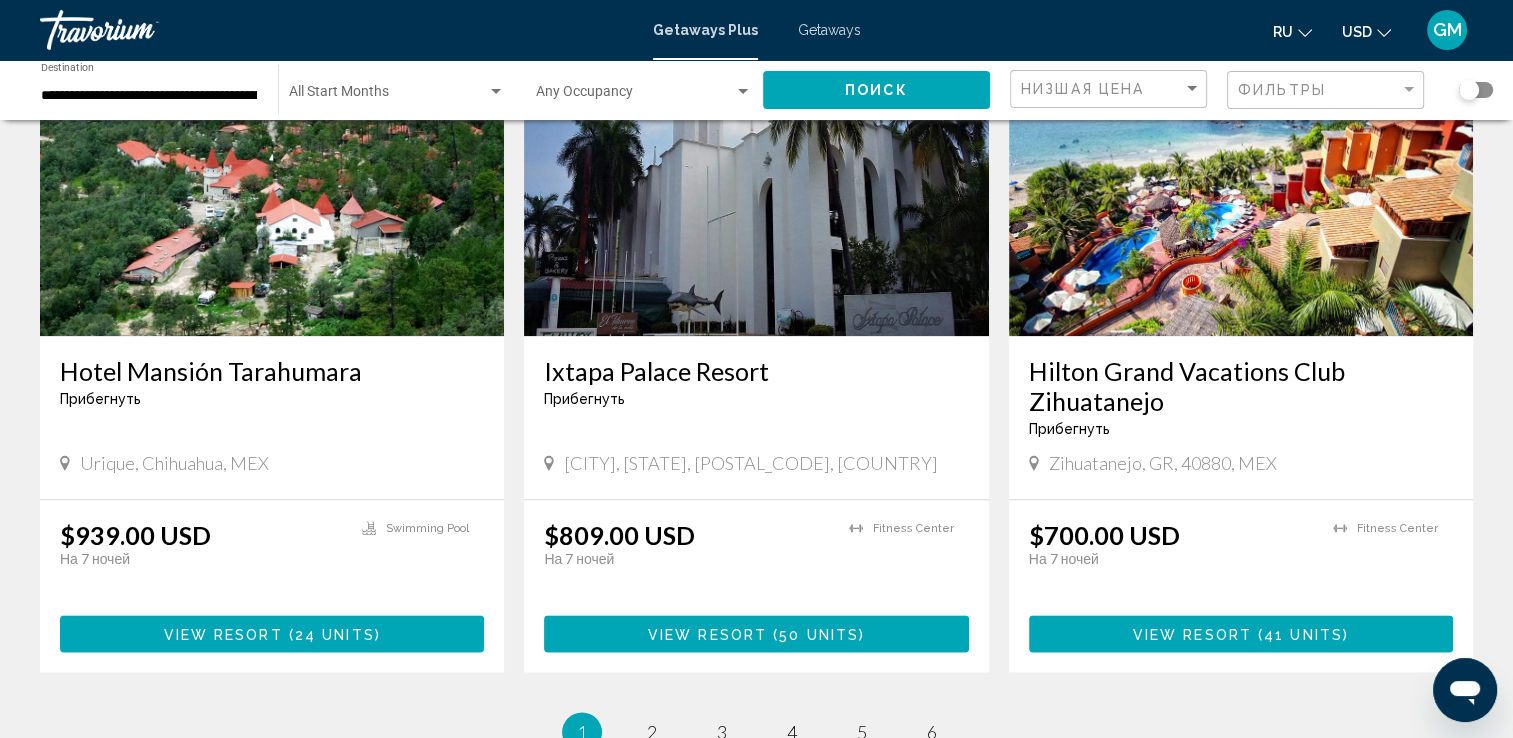 scroll, scrollTop: 2351, scrollLeft: 0, axis: vertical 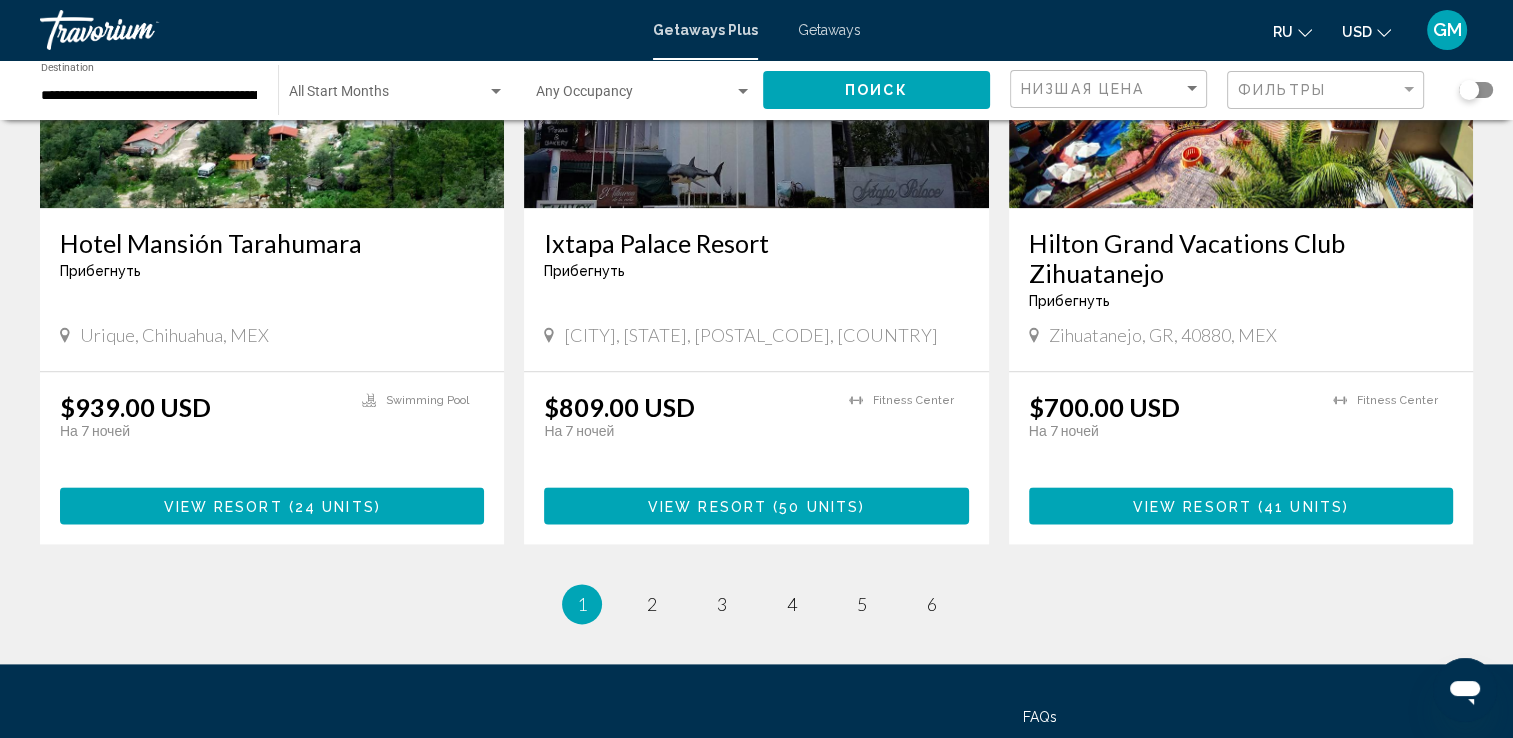 click on "**********" 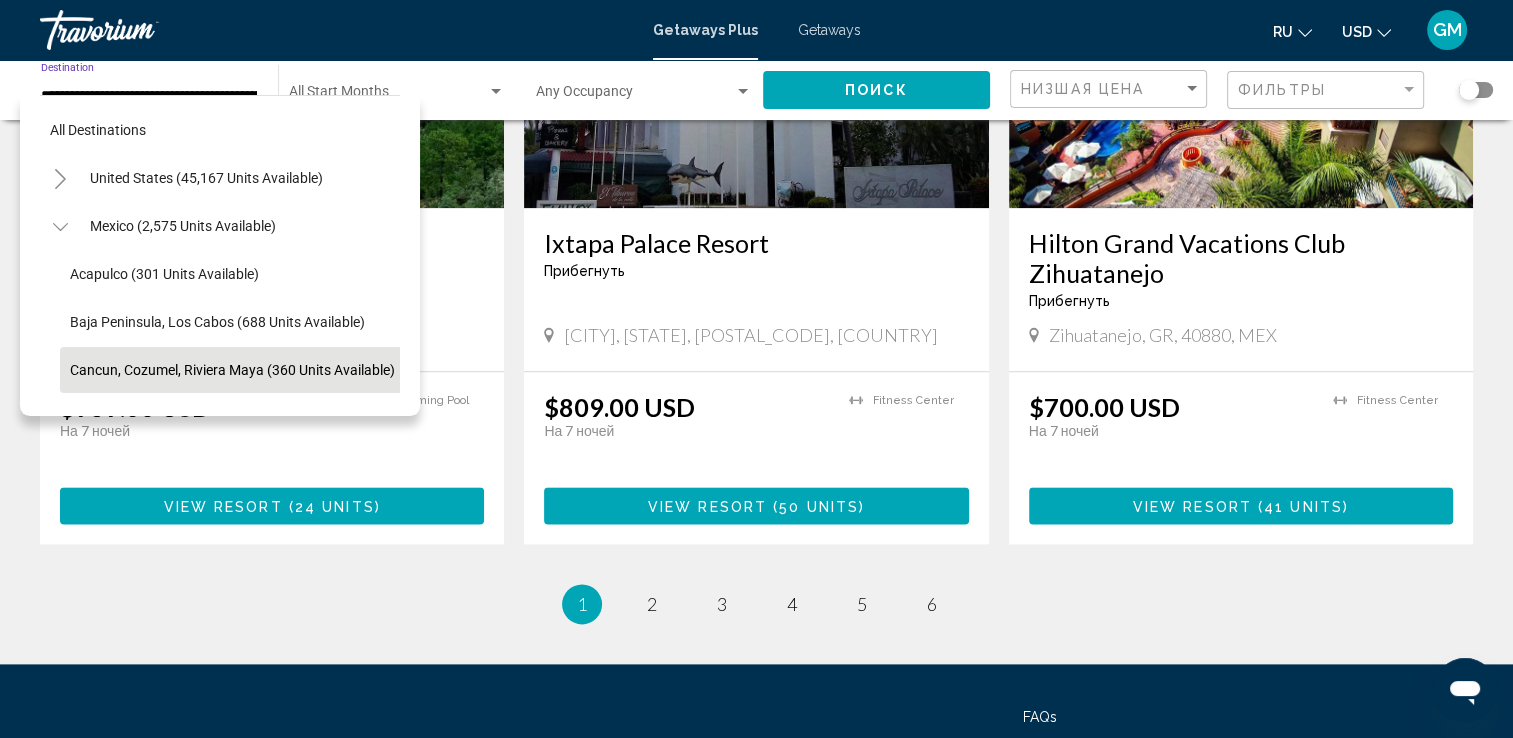 scroll, scrollTop: 0, scrollLeft: 0, axis: both 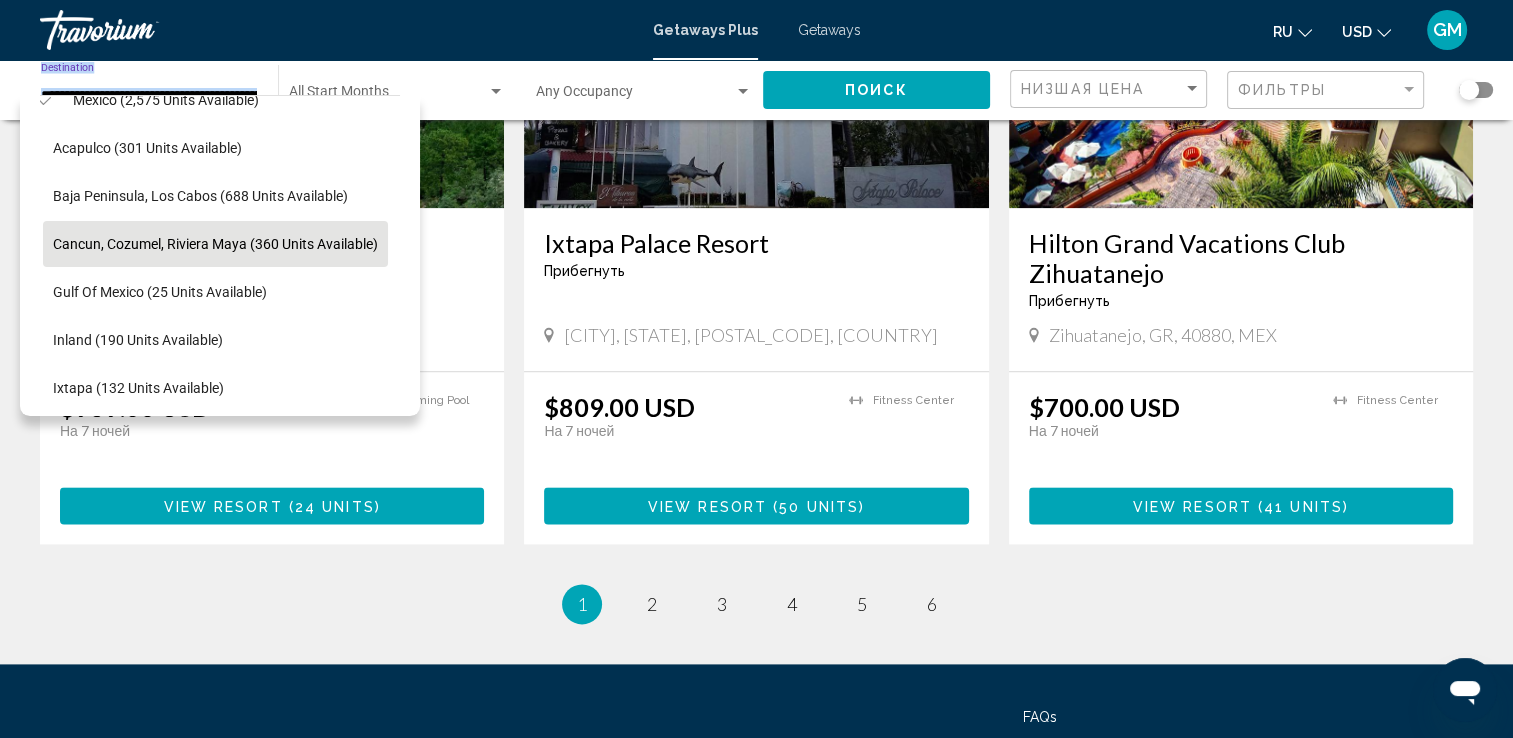 click on "**********" 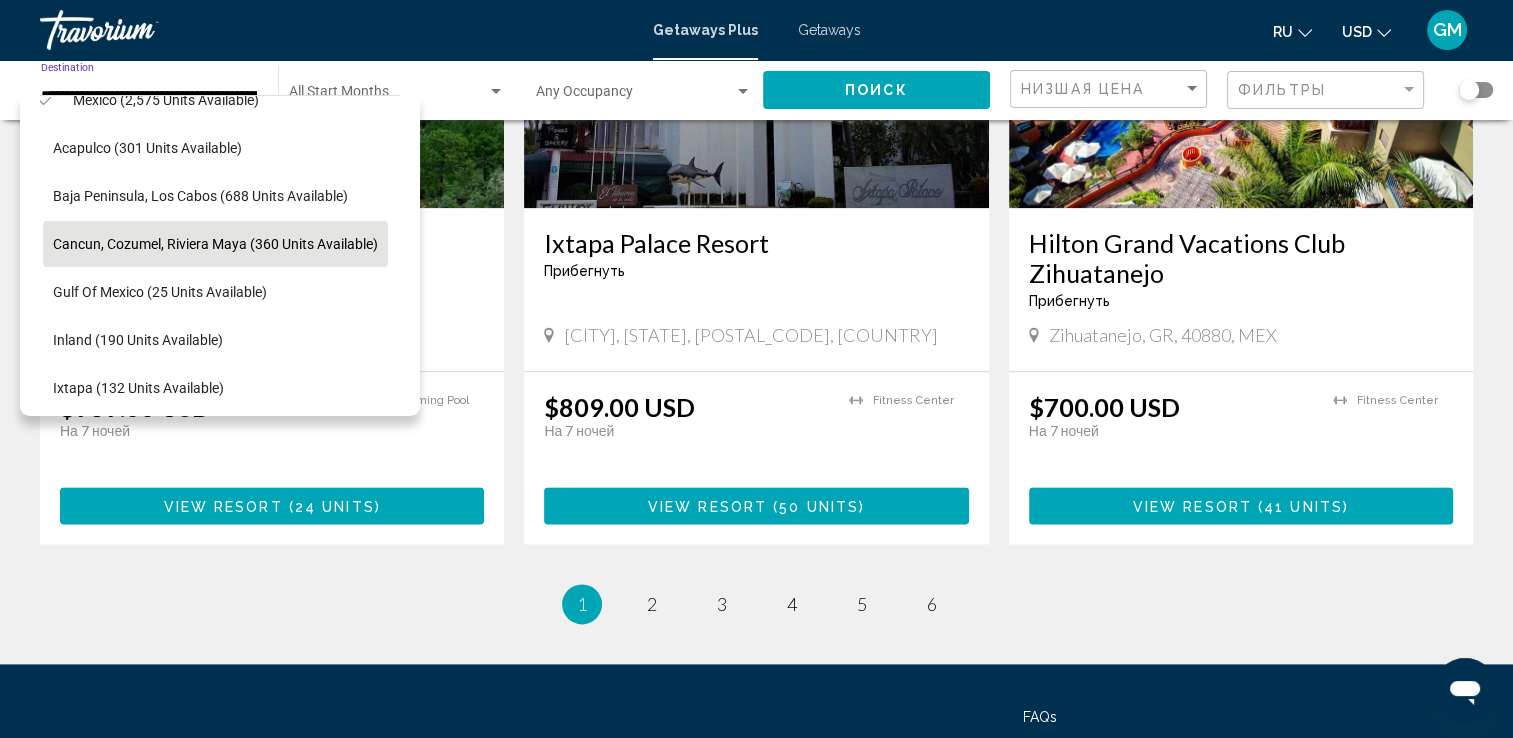 scroll, scrollTop: 0, scrollLeft: 105, axis: horizontal 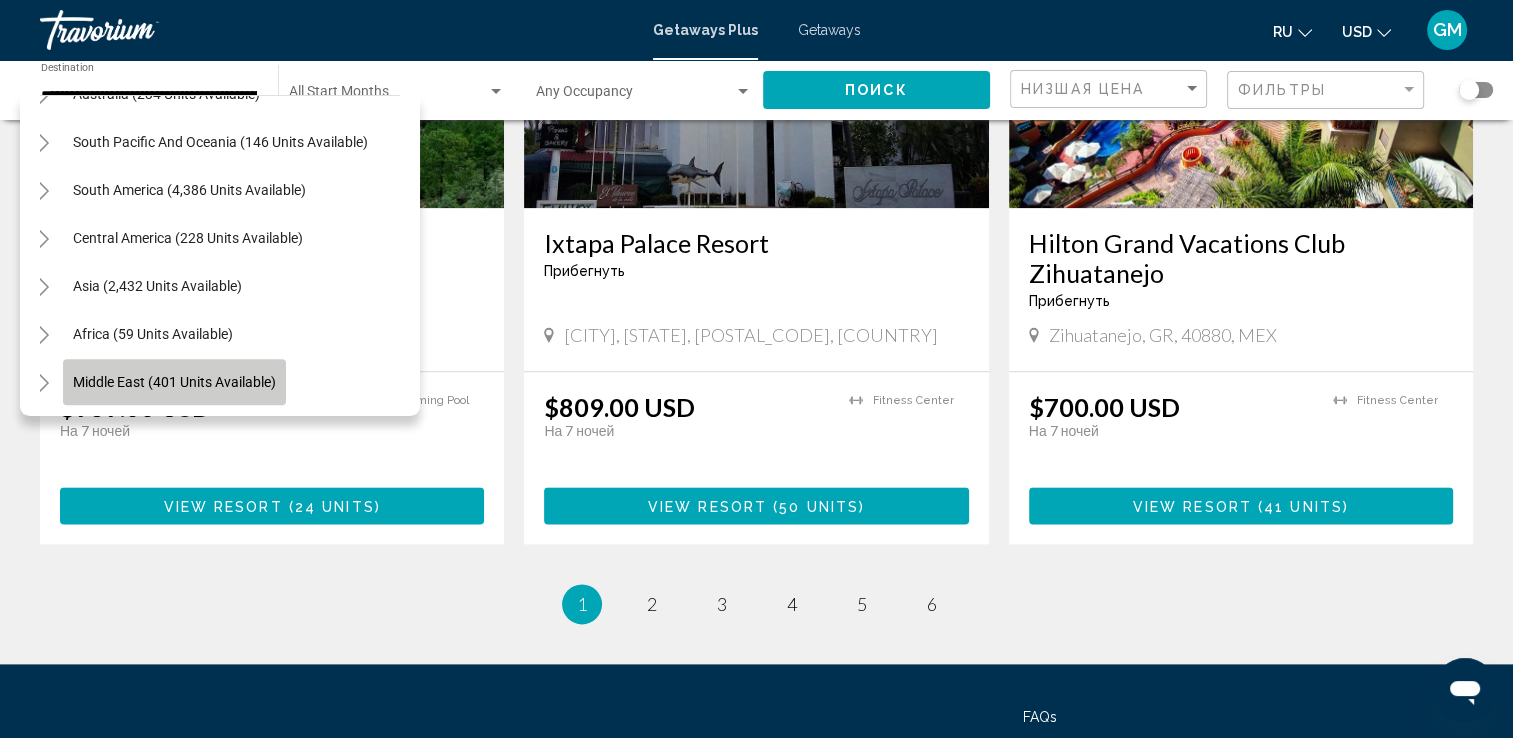 click on "Middle East (401 units available)" 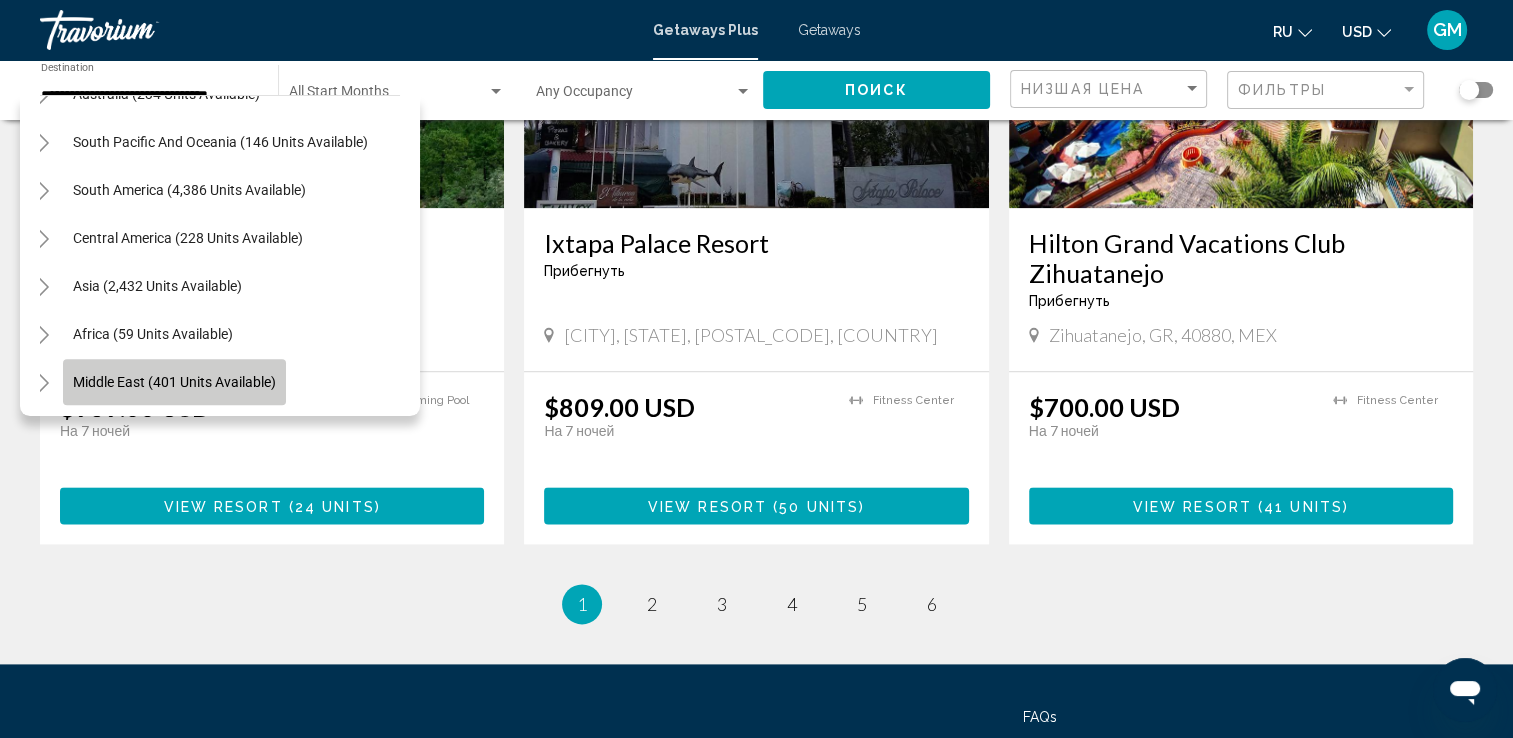 scroll, scrollTop: 0, scrollLeft: 0, axis: both 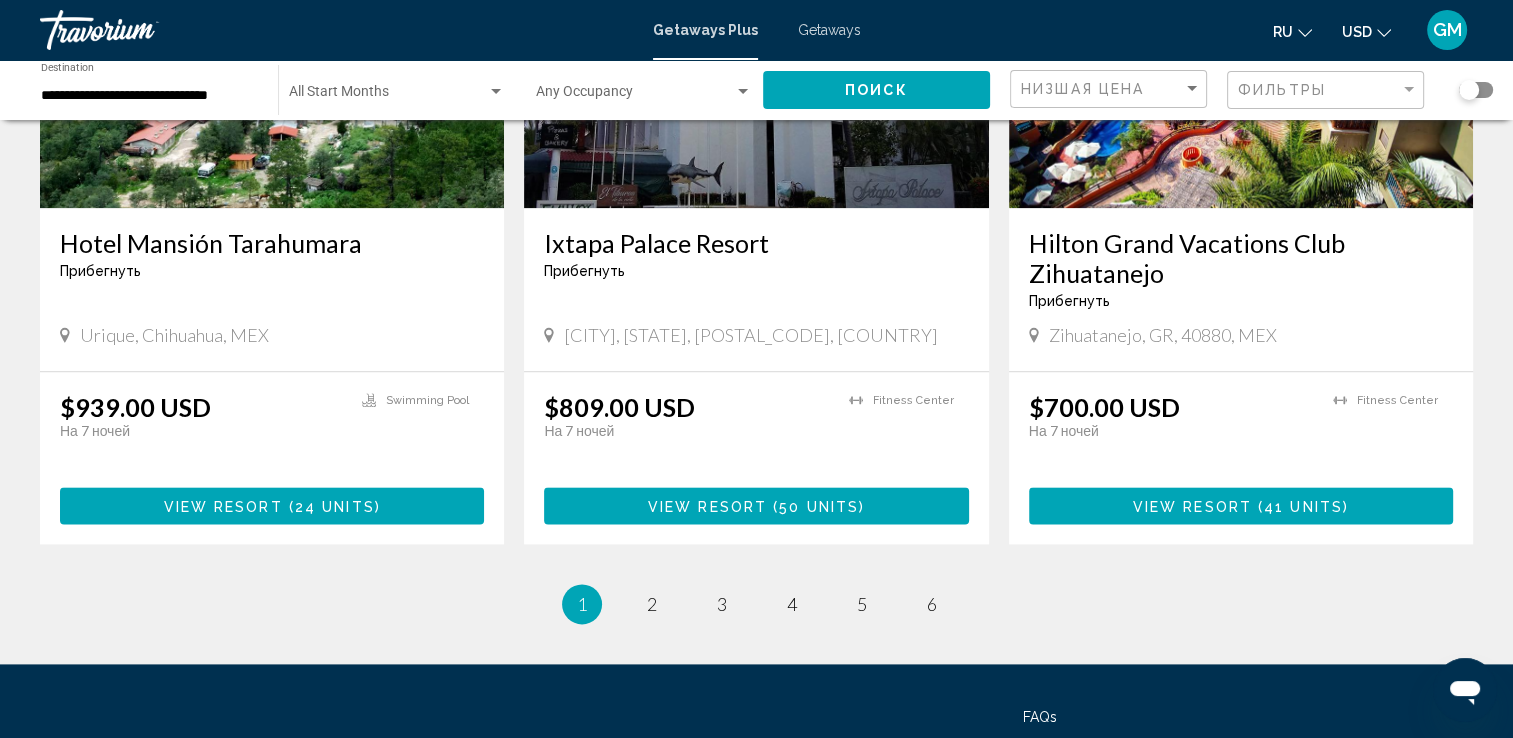 click at bounding box center (272, 371) 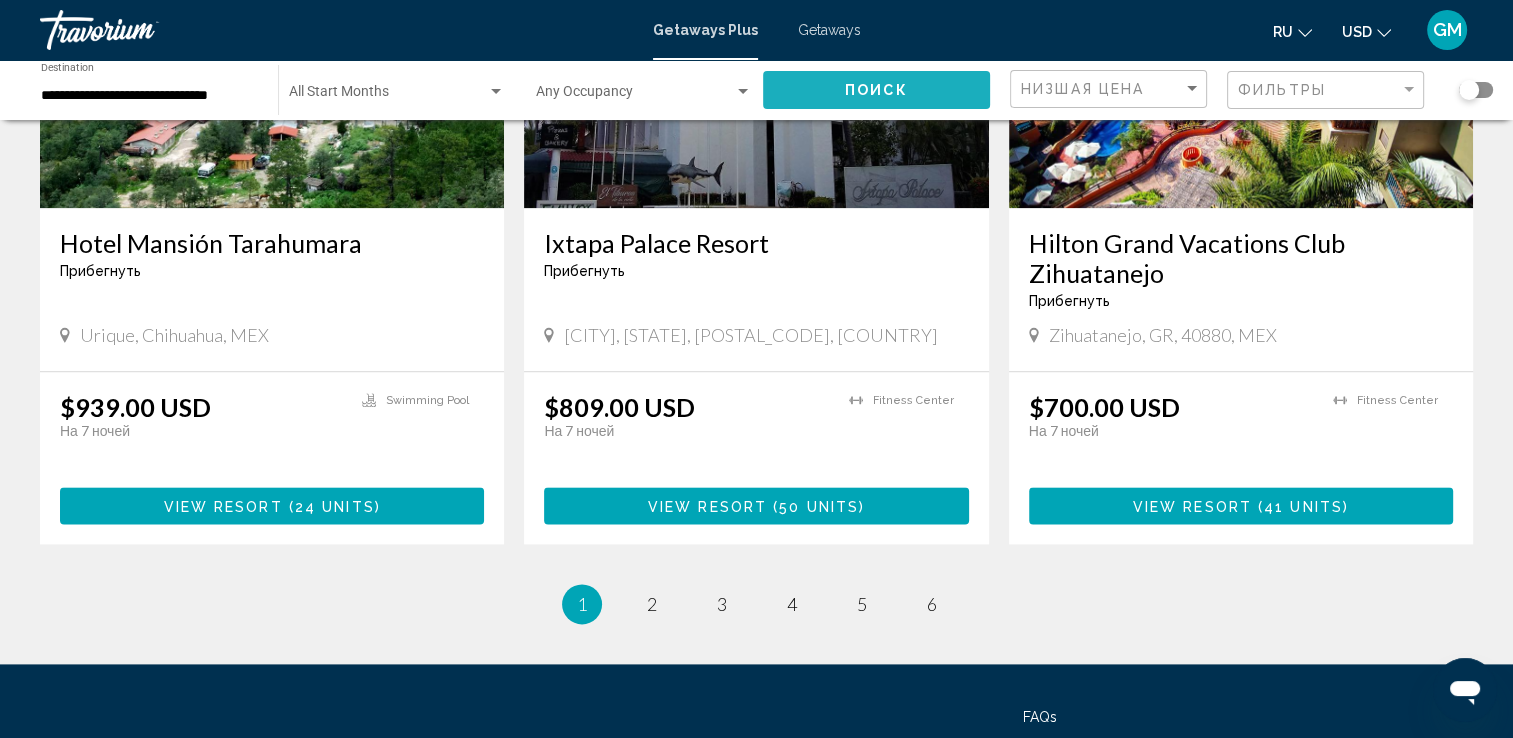 click on "Поиск" 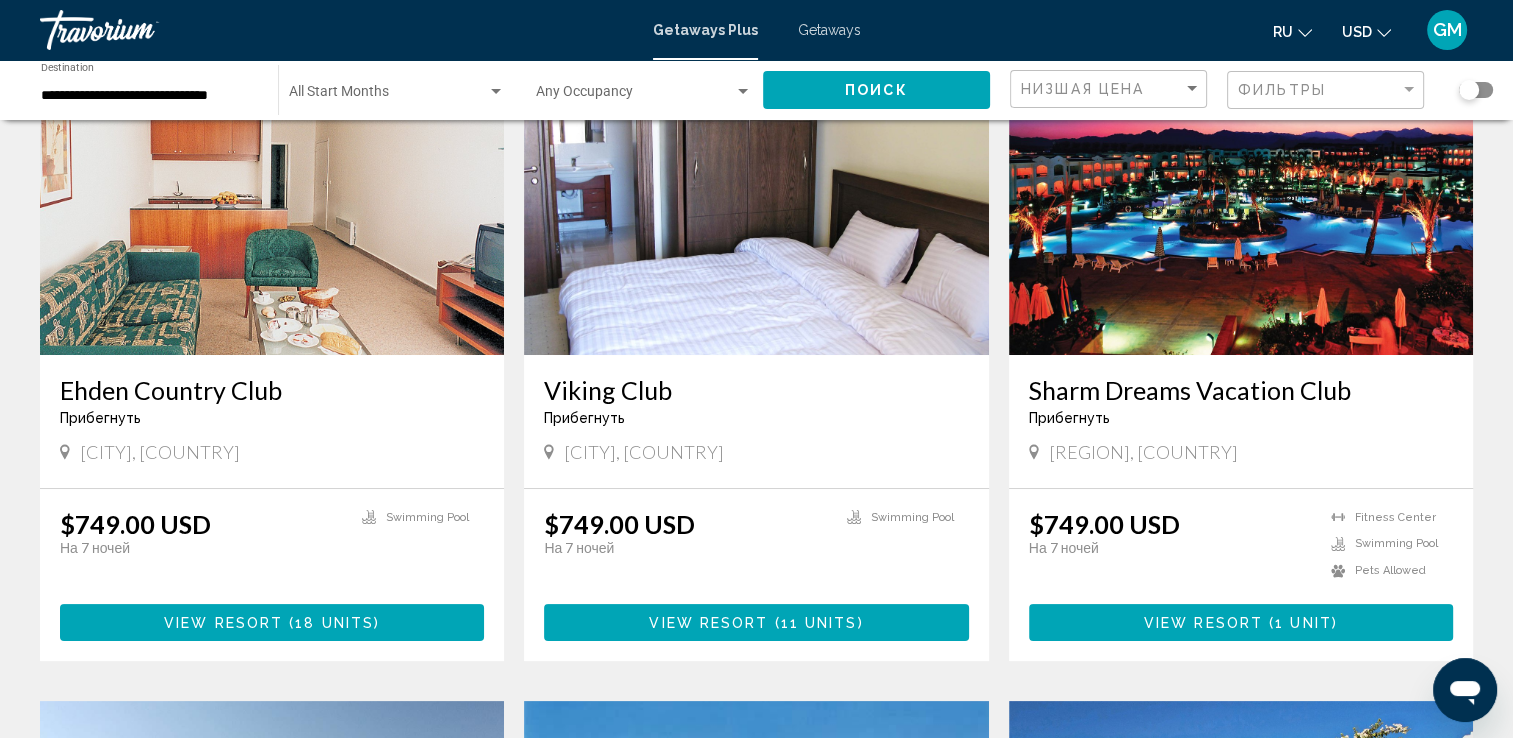 scroll, scrollTop: 197, scrollLeft: 0, axis: vertical 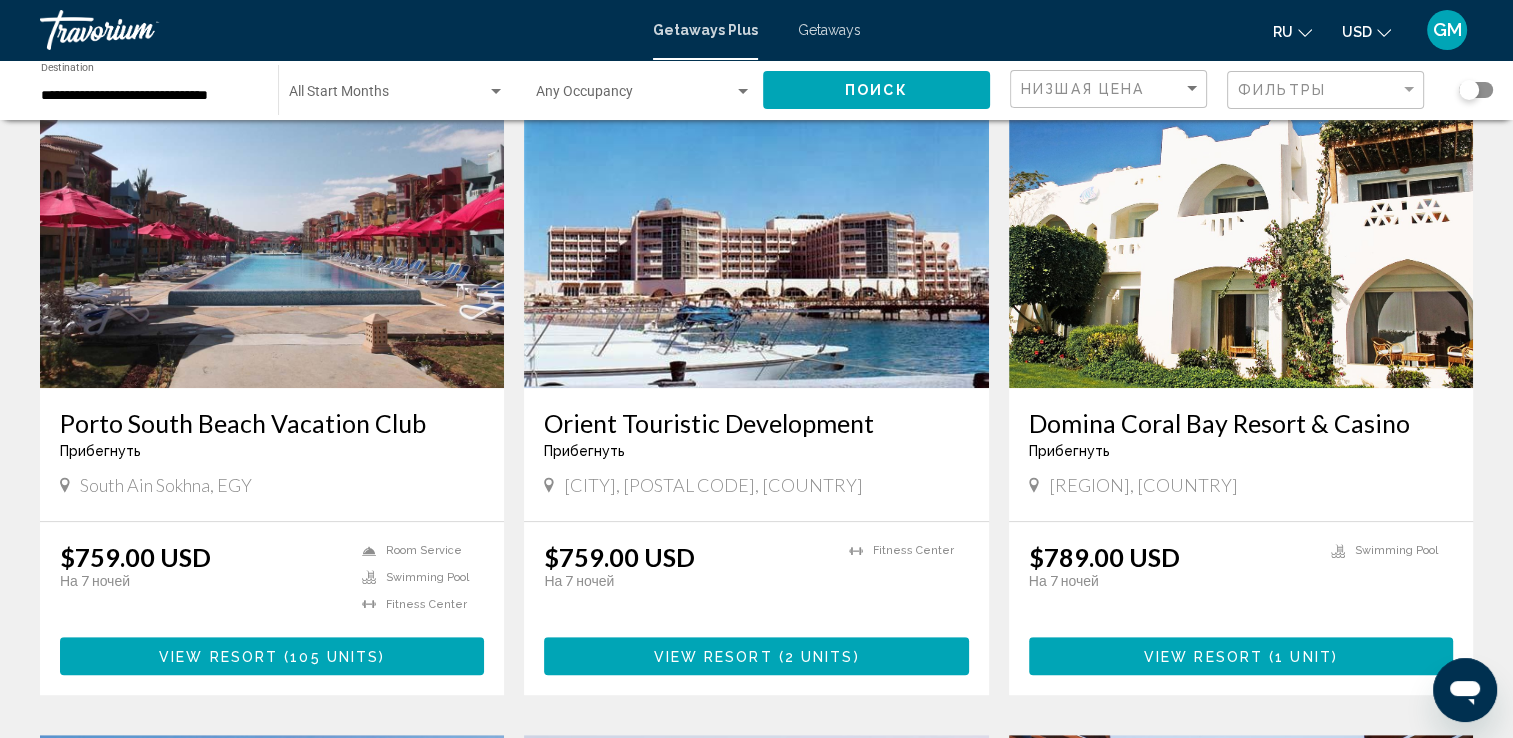 click on "[RESORT_NAME]  Прибегнуть  -  Это курорт только для взрослых
[CITY], [COUNTRY] От $789.00 USD $789.00 USD На 7 ночей Вы экономите  $0.00 USD   temp  3.8
Swimming Pool View Resort    ( 1 unit )" at bounding box center [1241, 381] 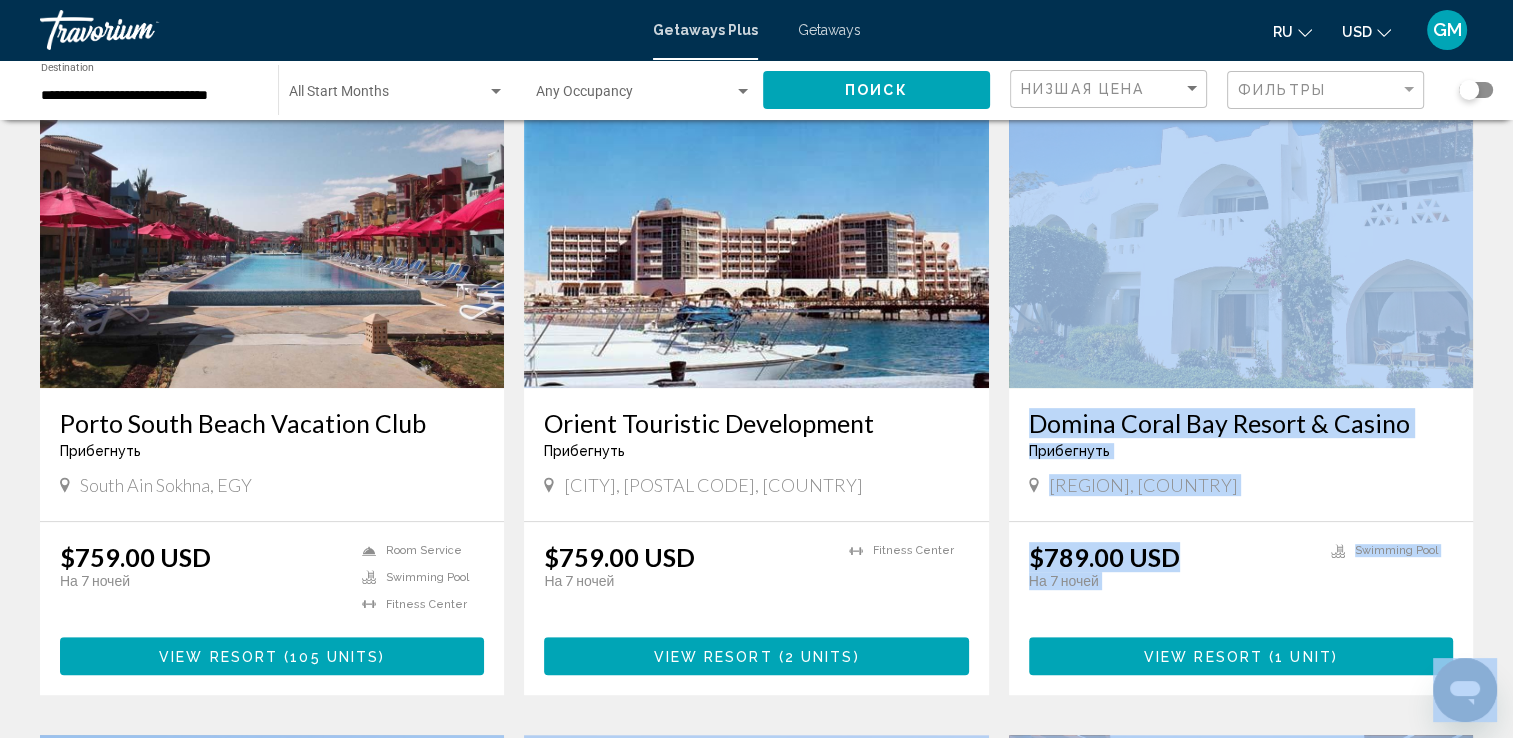 drag, startPoint x: 1480, startPoint y: 284, endPoint x: 1520, endPoint y: 238, distance: 60.959003 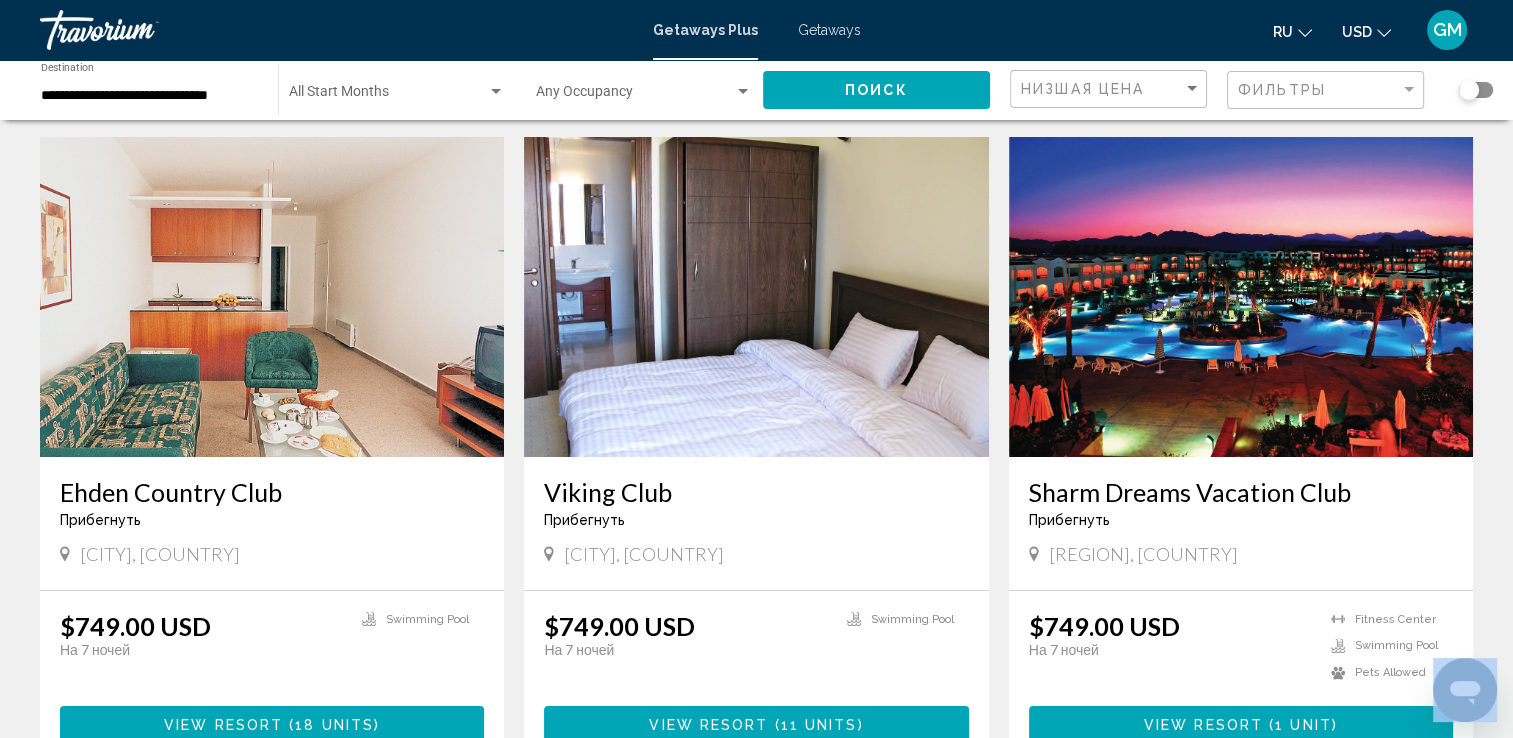 scroll, scrollTop: 0, scrollLeft: 0, axis: both 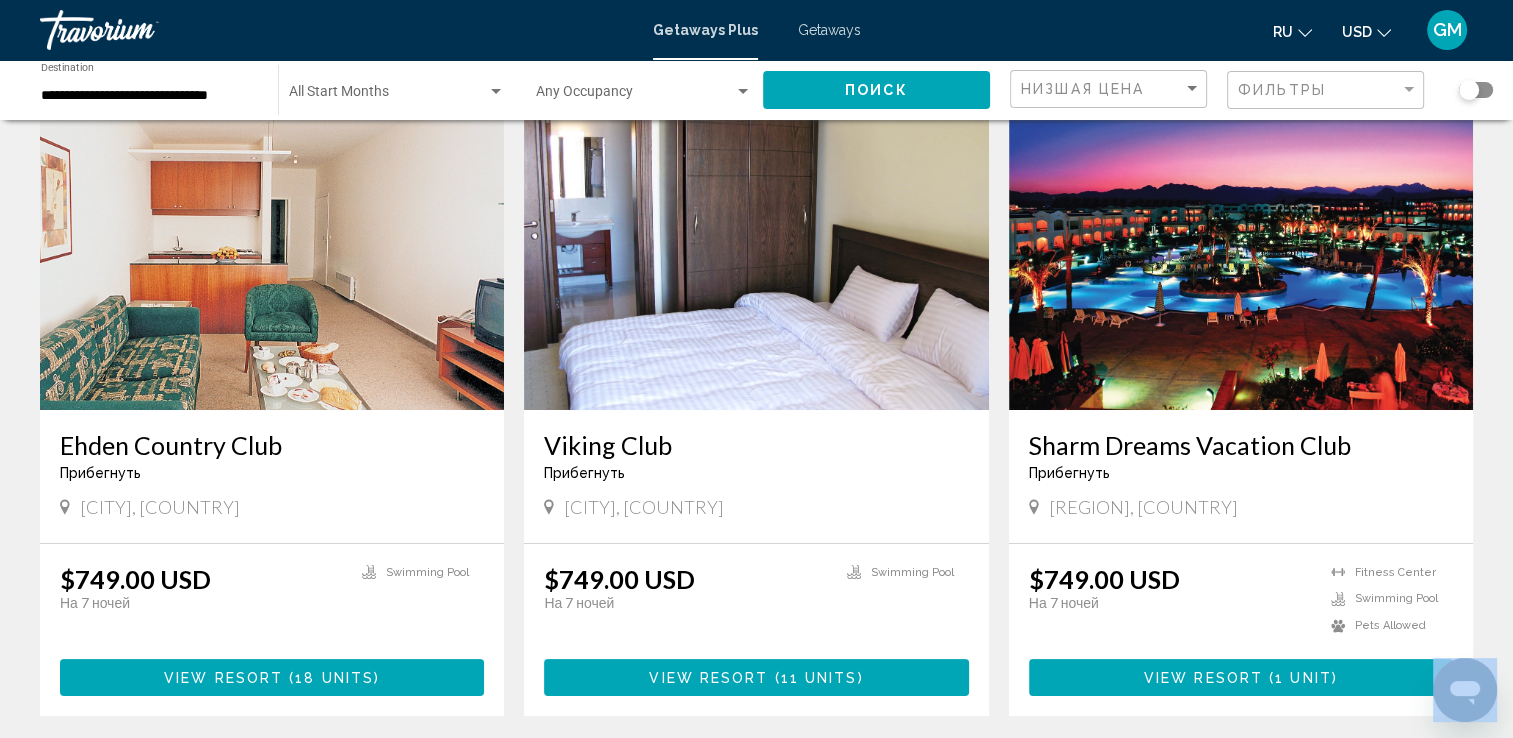click at bounding box center (756, 250) 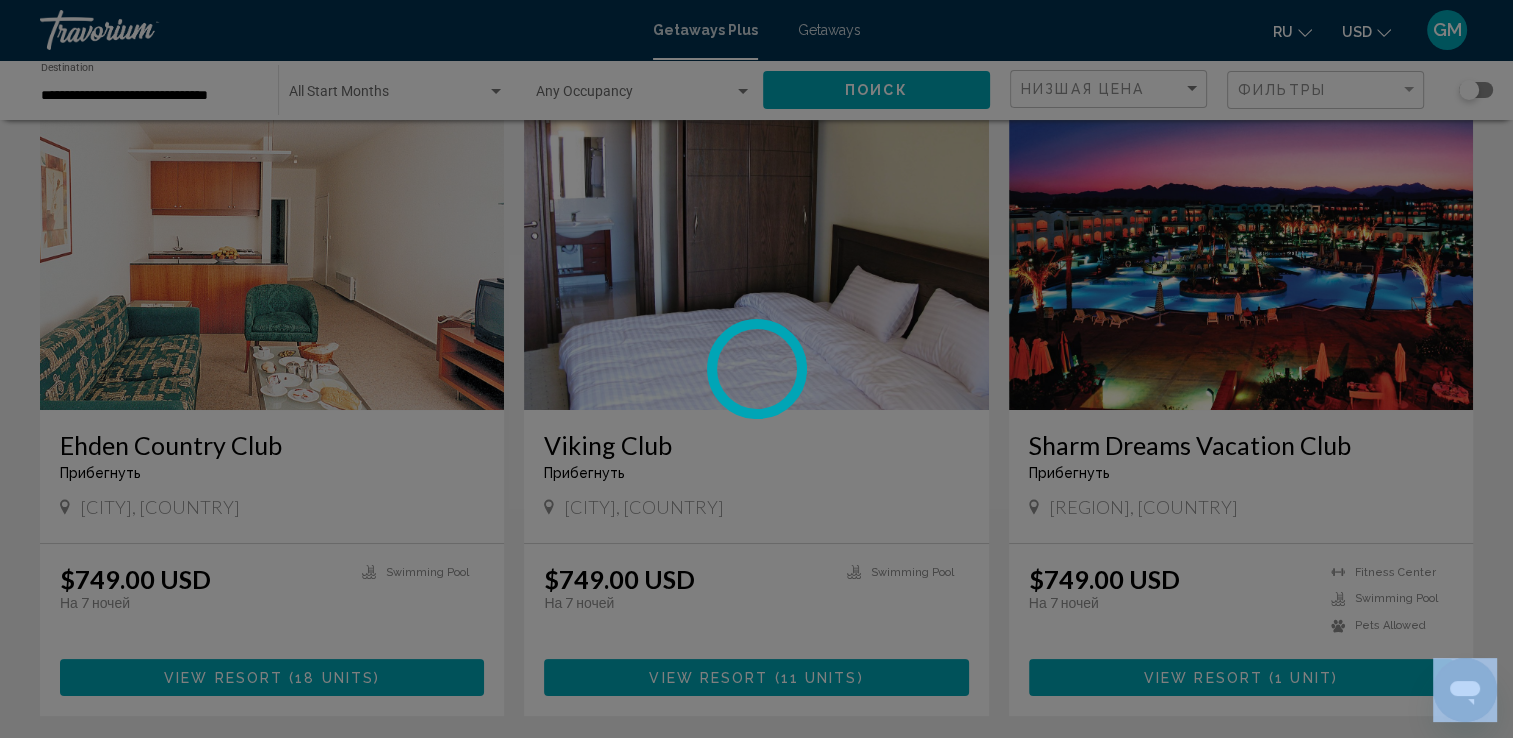 click at bounding box center (756, 369) 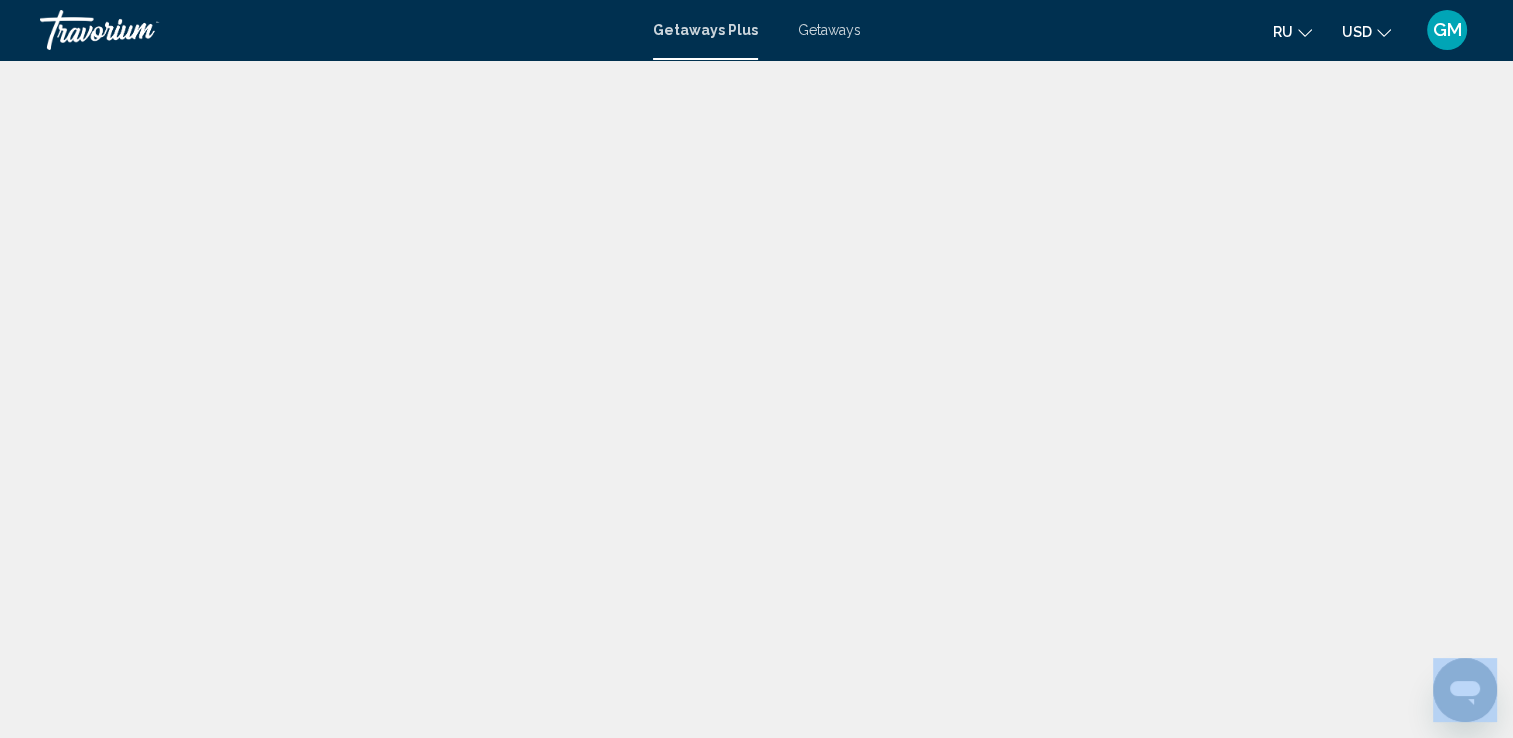 scroll, scrollTop: 0, scrollLeft: 0, axis: both 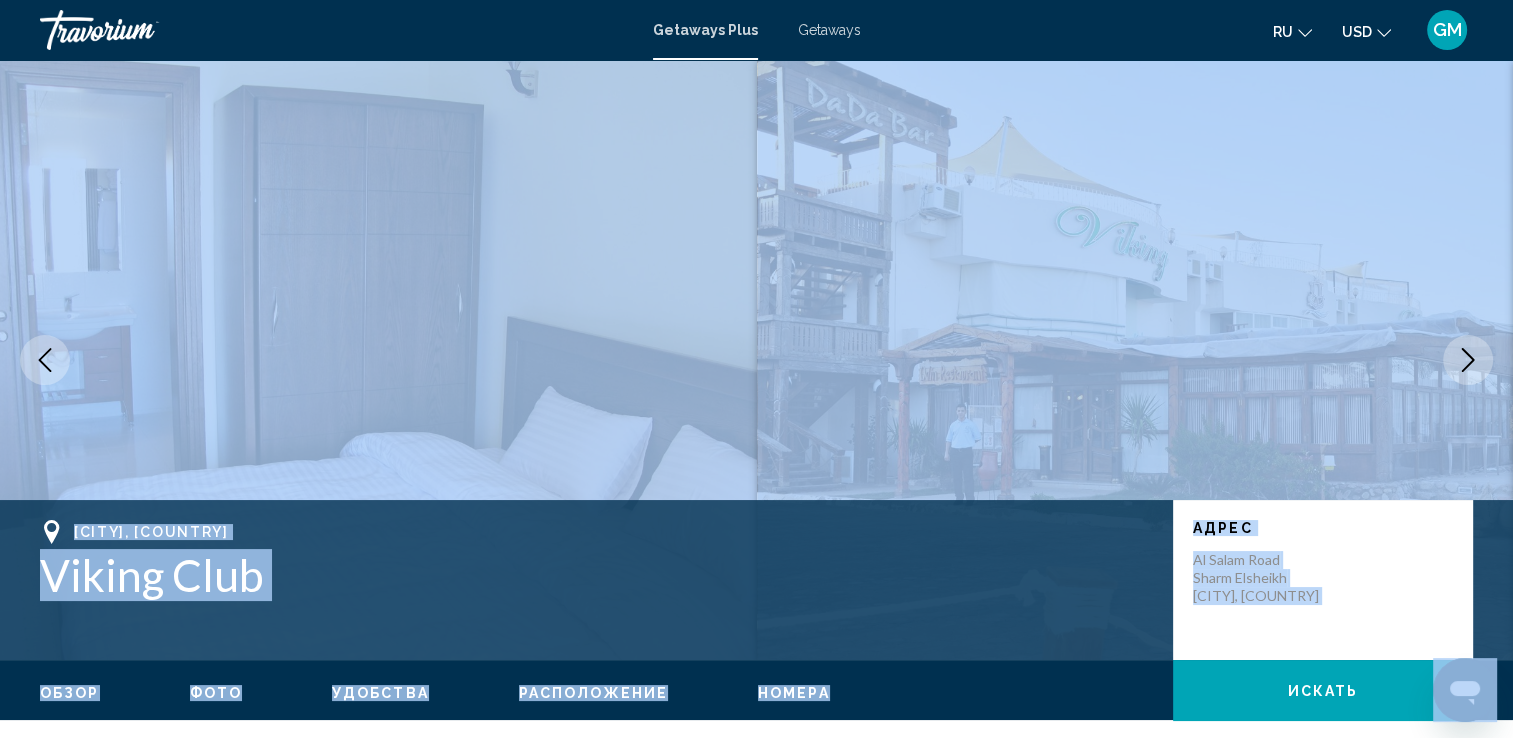 drag, startPoint x: 730, startPoint y: 269, endPoint x: 847, endPoint y: 268, distance: 117.00427 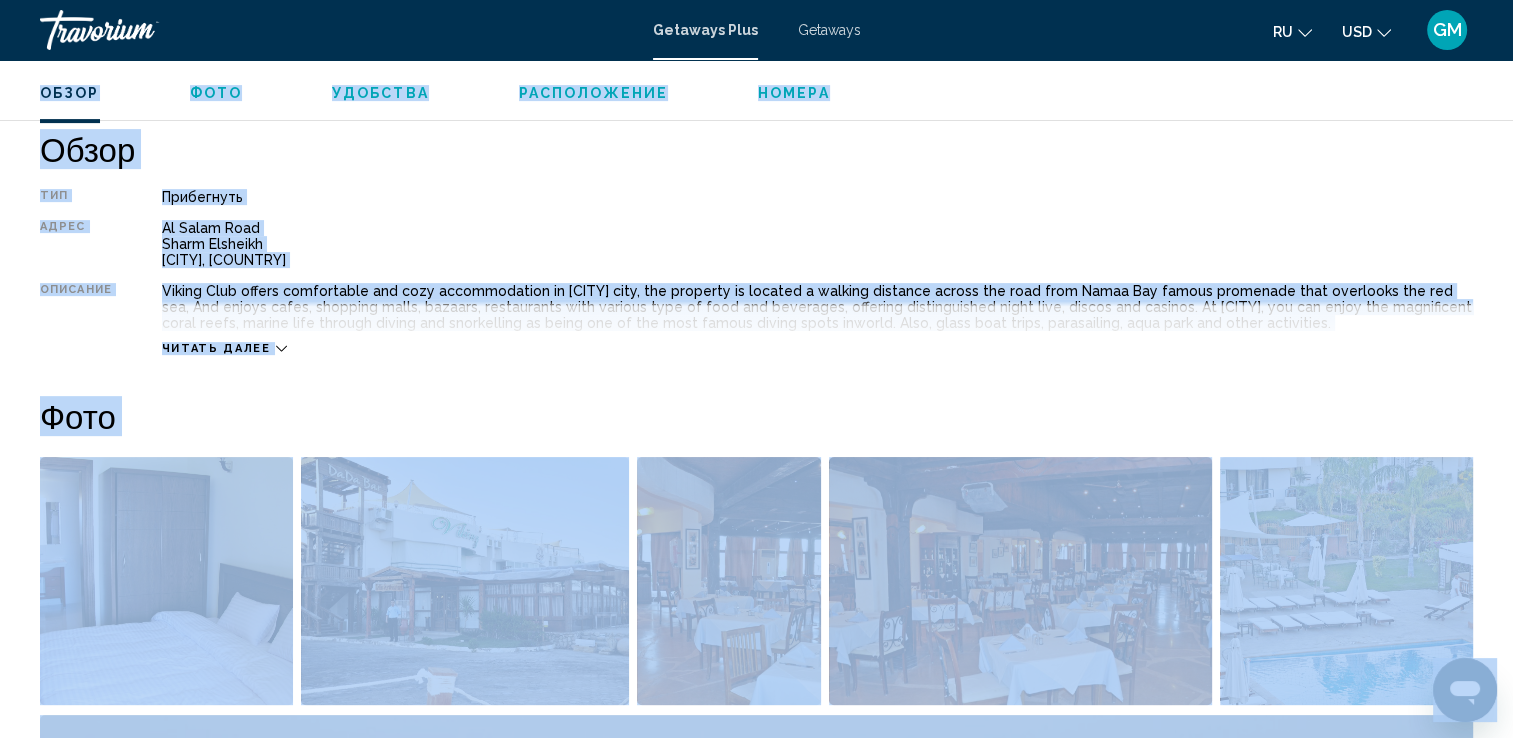 scroll, scrollTop: 640, scrollLeft: 0, axis: vertical 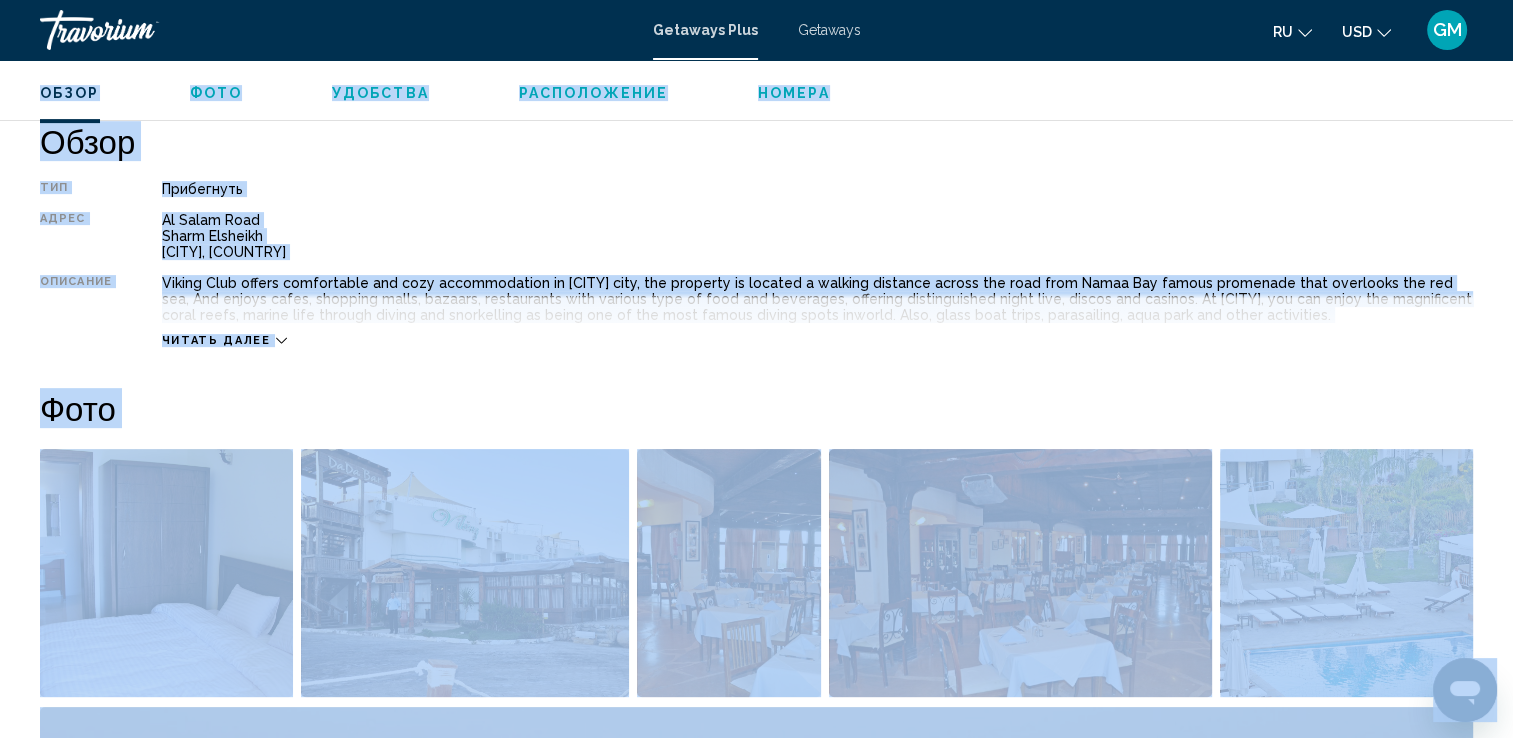 click 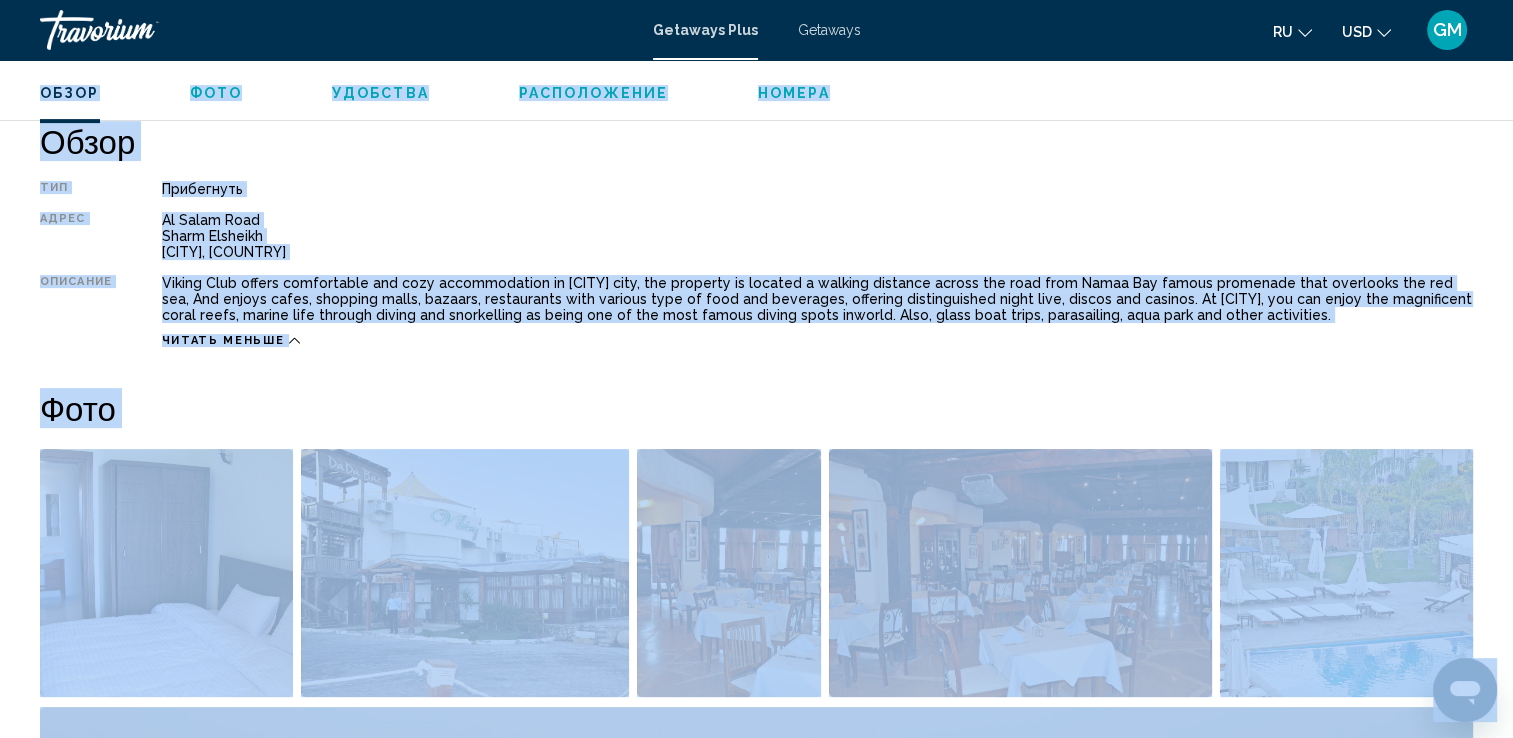 click on "Обзор Тип Прибегнуть Все включено Нет «все включено» Адрес Al Salam Road Sharm Elsheikh Sharm Elsheikh, [COUNTRY] Описание Viking Club offers comfortable and cozy accommodation in Sharm ELSheikh city, the property is located a walking distance across the road from Namaa Bay famous promenade that overlooks the red sea, And enjoys cafes, shopping malls, bazaars, restaurants with various type of food and beverages, offering distinguished night live, discos and casinos. At Sharm ELSheikh, you can enjoy the magnificent coral reefs, marine life through diving and snorkelling as being one of the most famous diving spots inworld. Also, glass boat trips, parasailing, aqua park and other activities. Читать меньше" at bounding box center (756, 234) 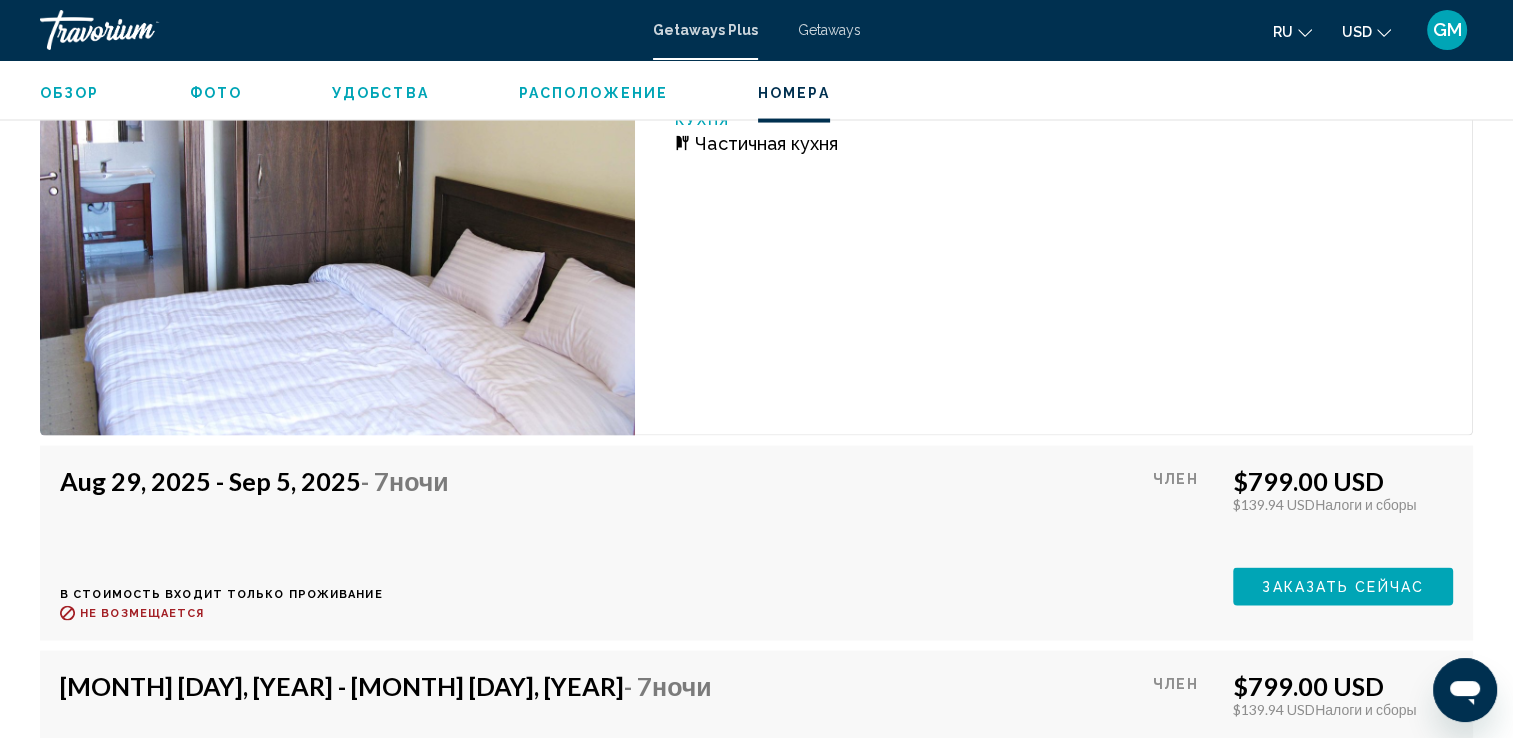 scroll, scrollTop: 4080, scrollLeft: 0, axis: vertical 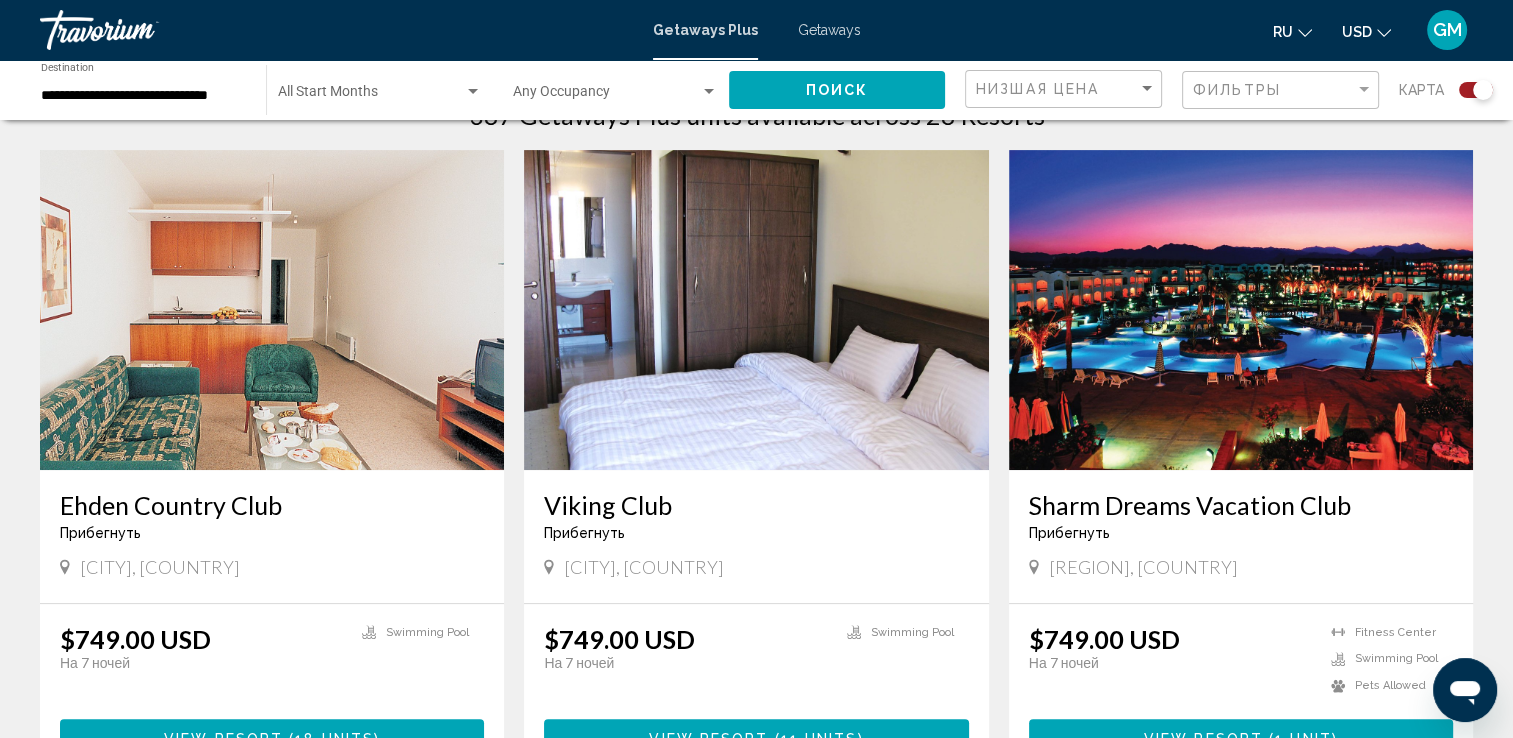 click at bounding box center [756, 310] 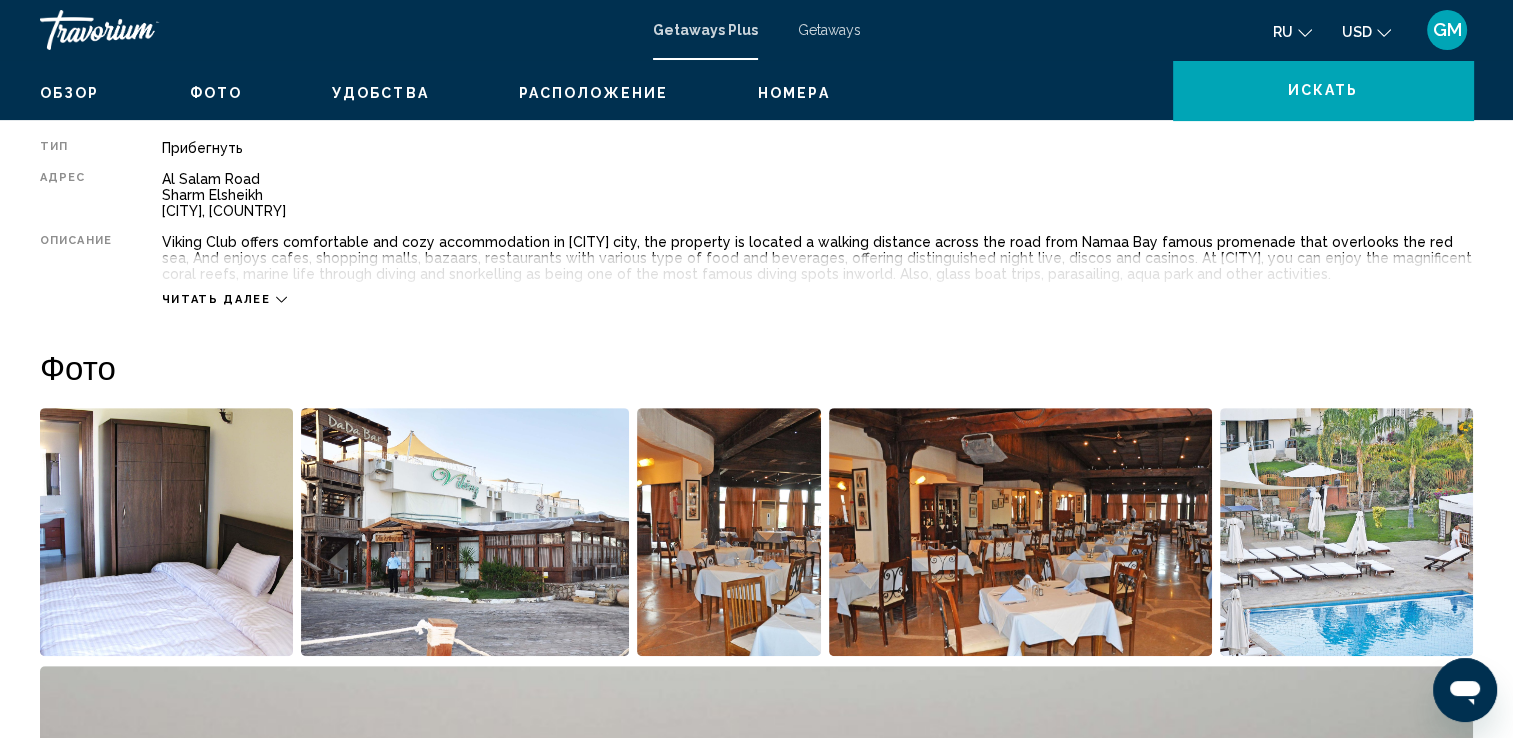 scroll, scrollTop: 0, scrollLeft: 0, axis: both 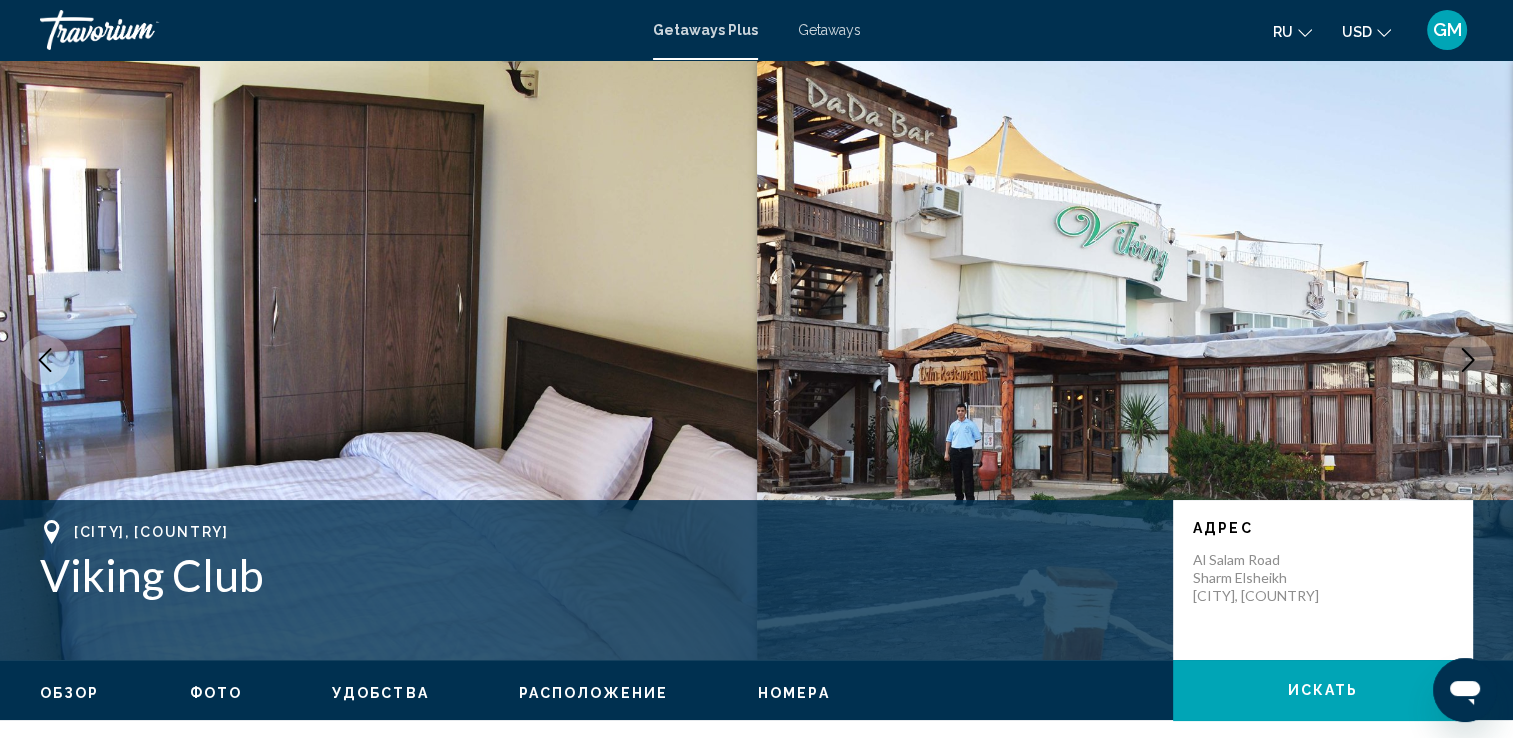 click at bounding box center (1135, 360) 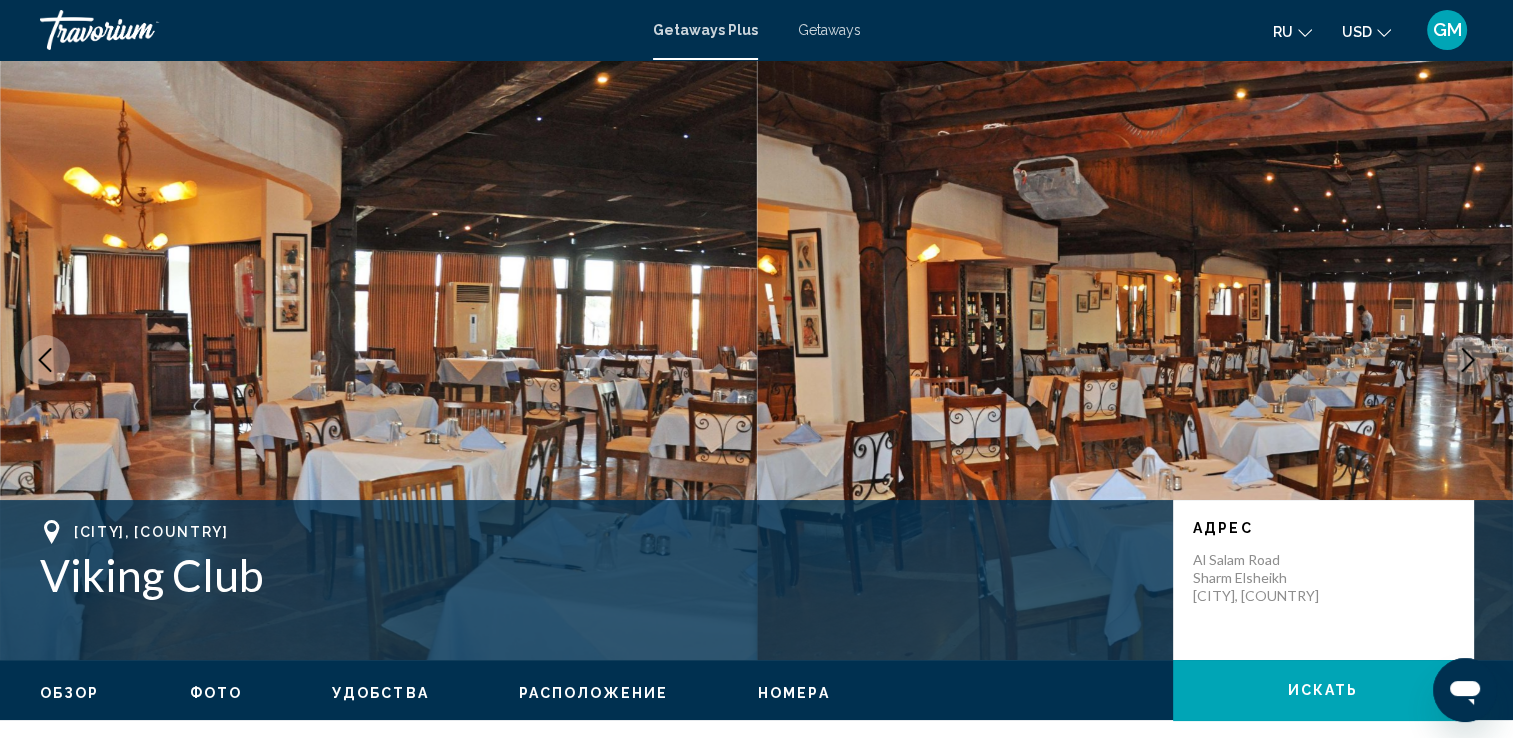 click 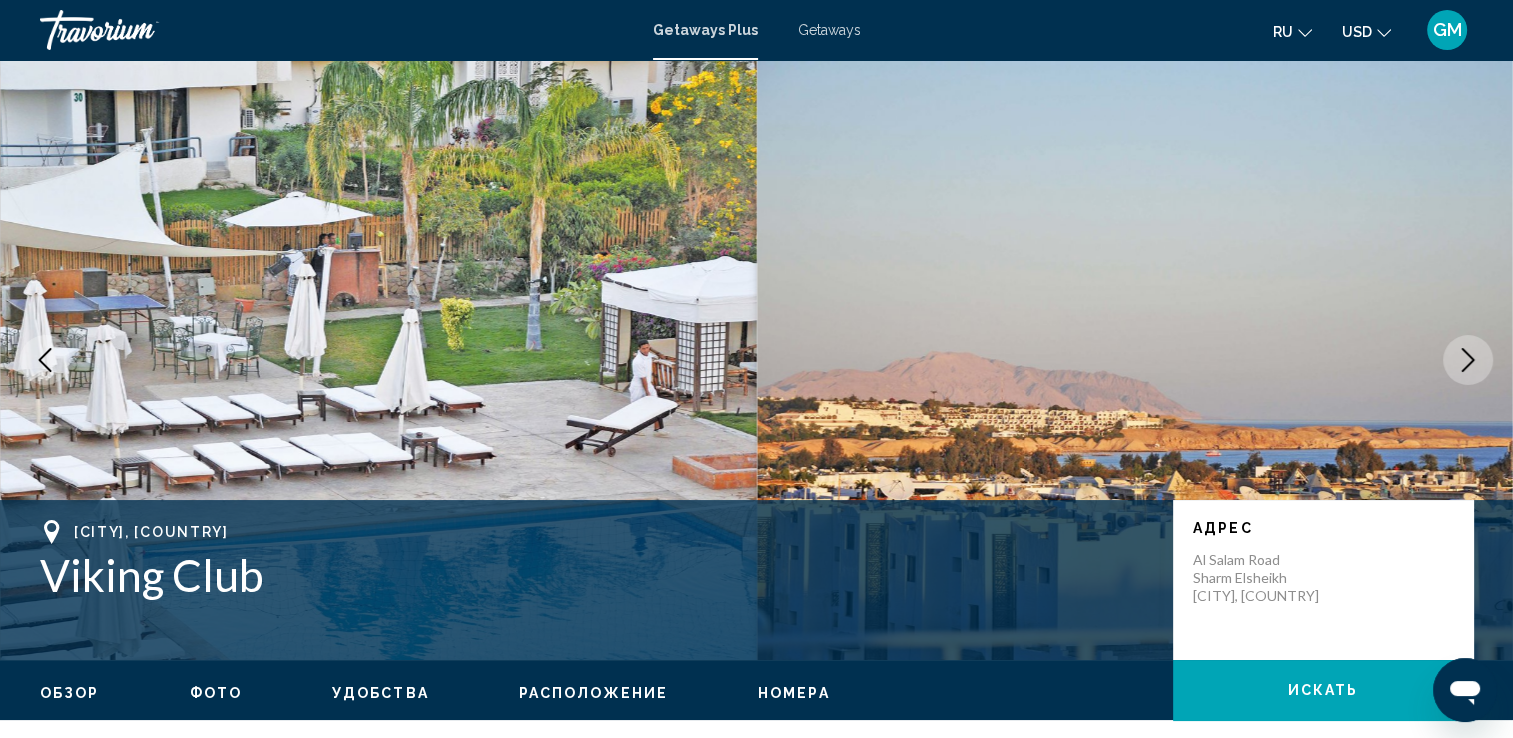click 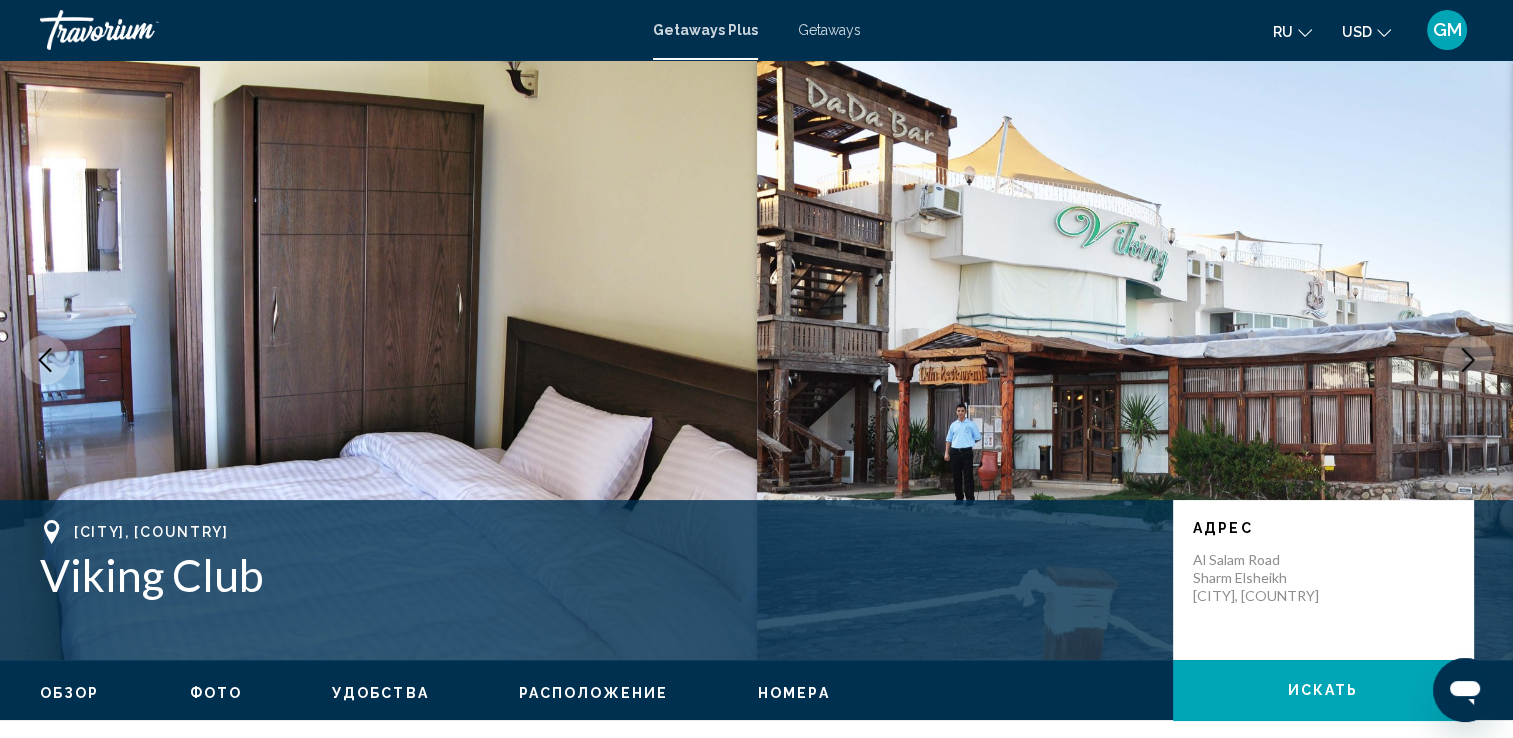 click on "Номера" at bounding box center [794, 693] 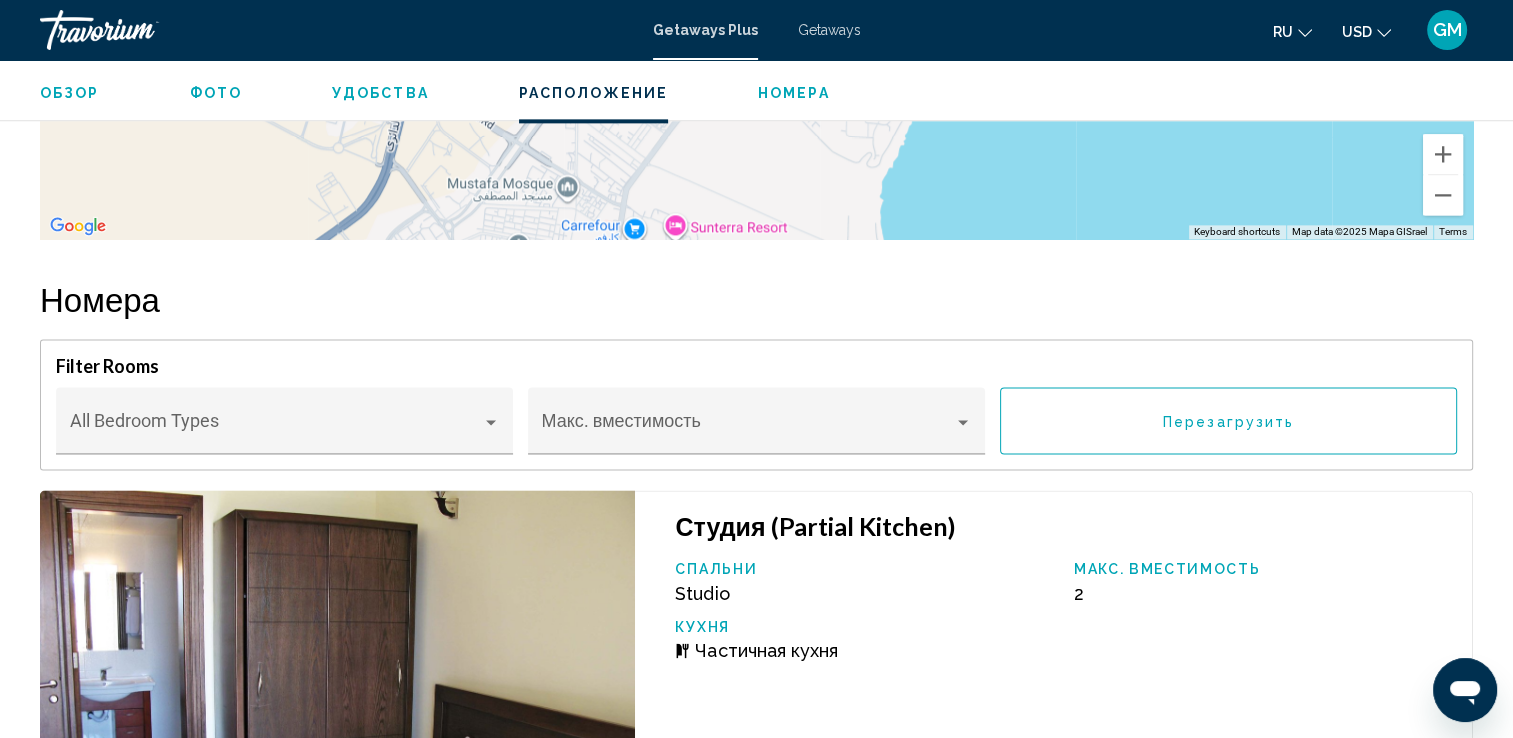 scroll, scrollTop: 2808, scrollLeft: 0, axis: vertical 